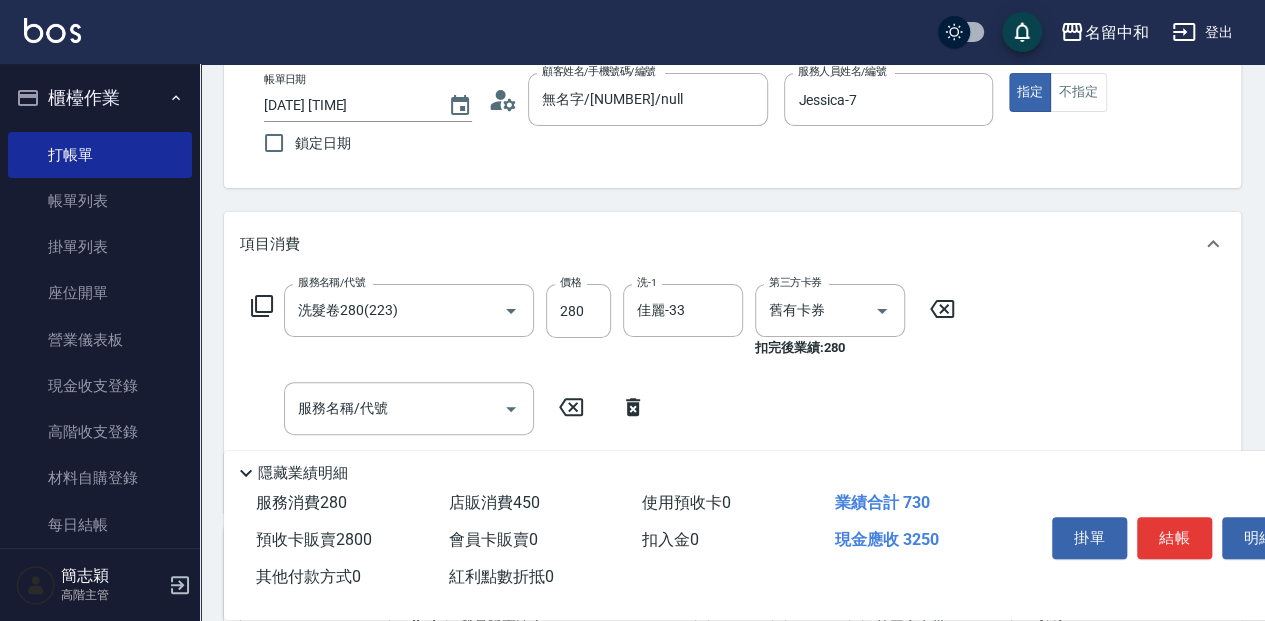 scroll, scrollTop: 133, scrollLeft: 0, axis: vertical 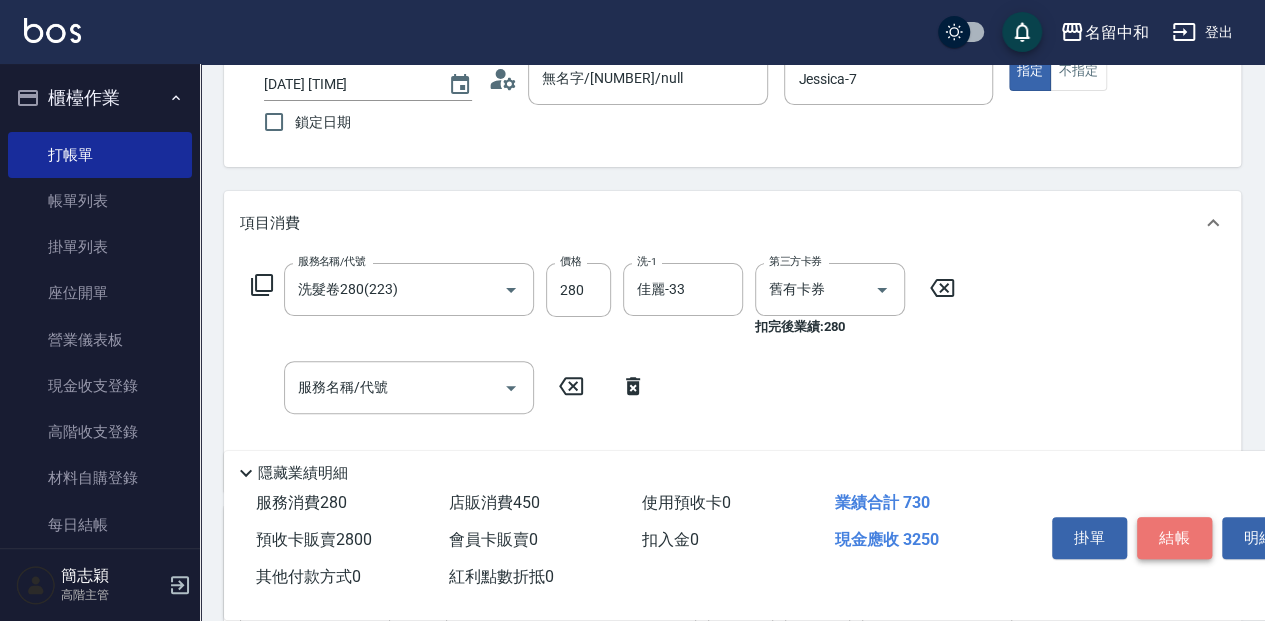 click on "結帳" at bounding box center (1174, 538) 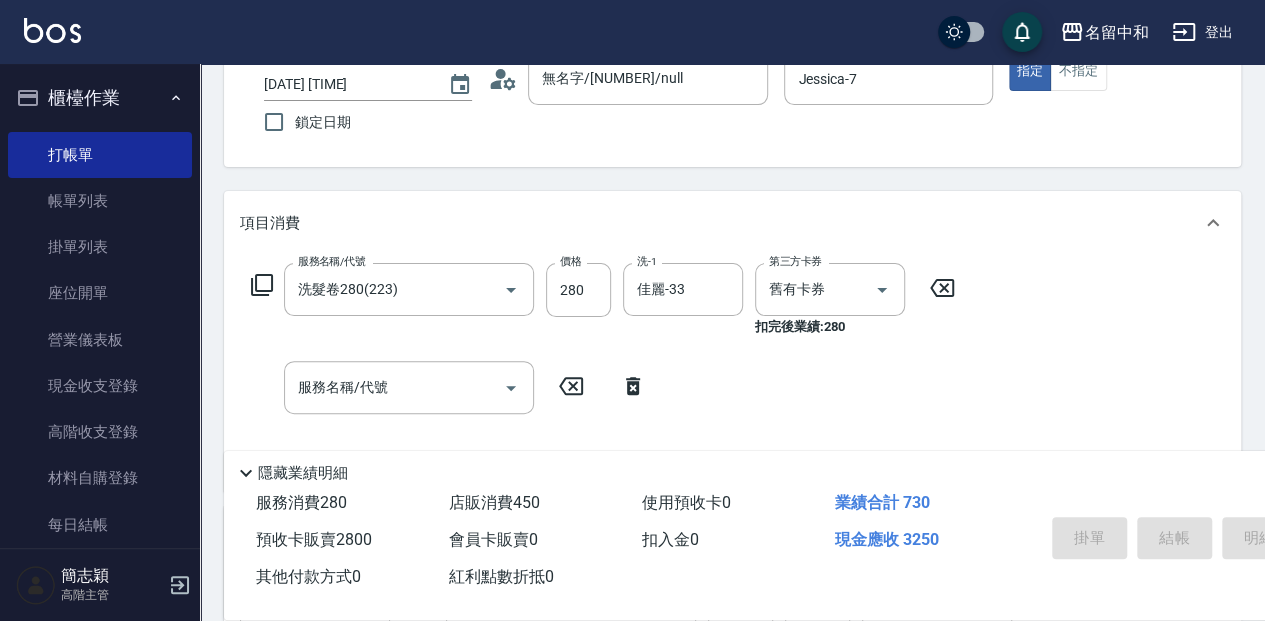 type on "[DATE] [TIME]" 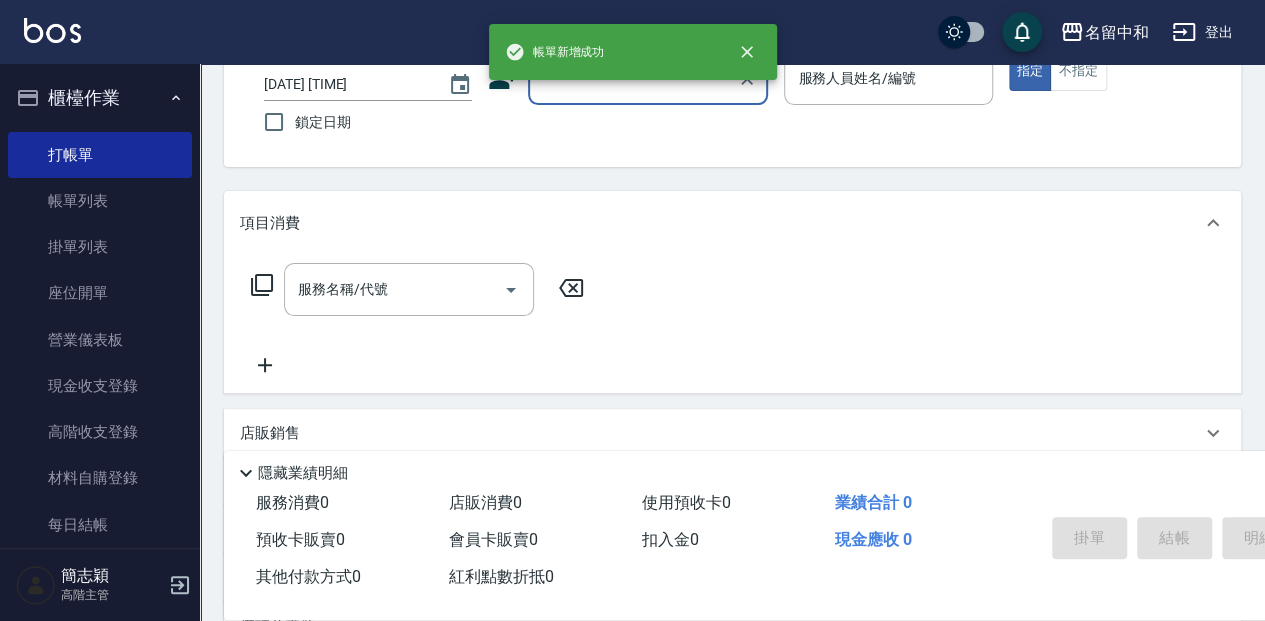 scroll, scrollTop: 0, scrollLeft: 0, axis: both 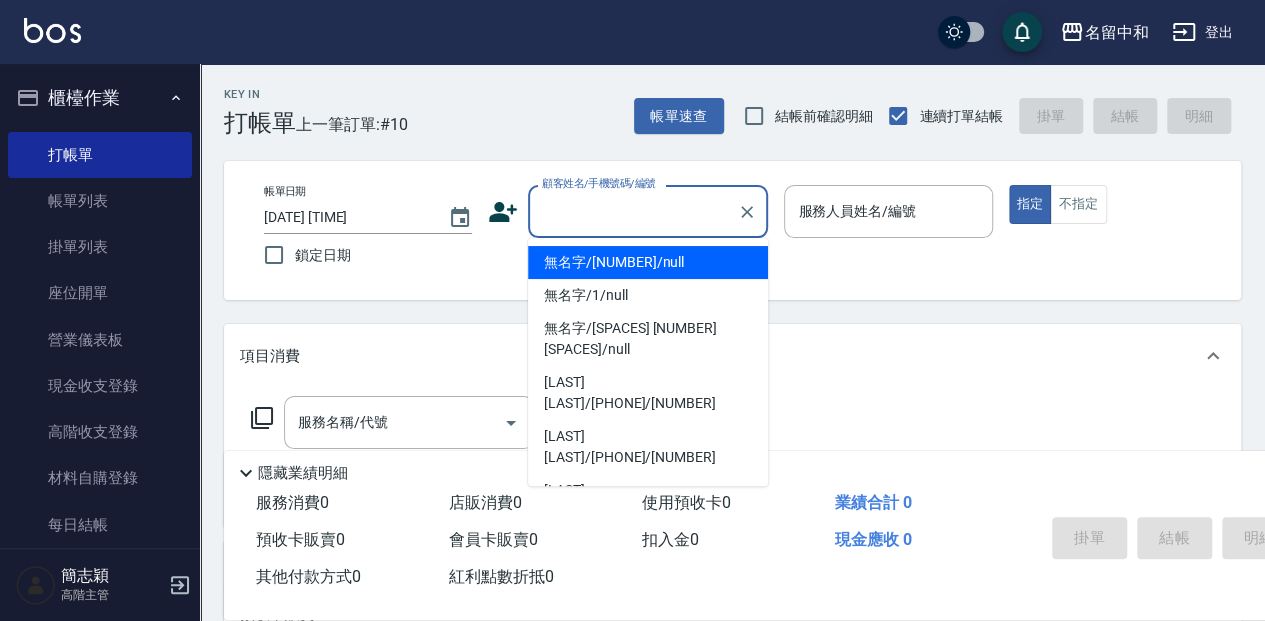 click on "顧客姓名/手機號碼/編號" at bounding box center (633, 211) 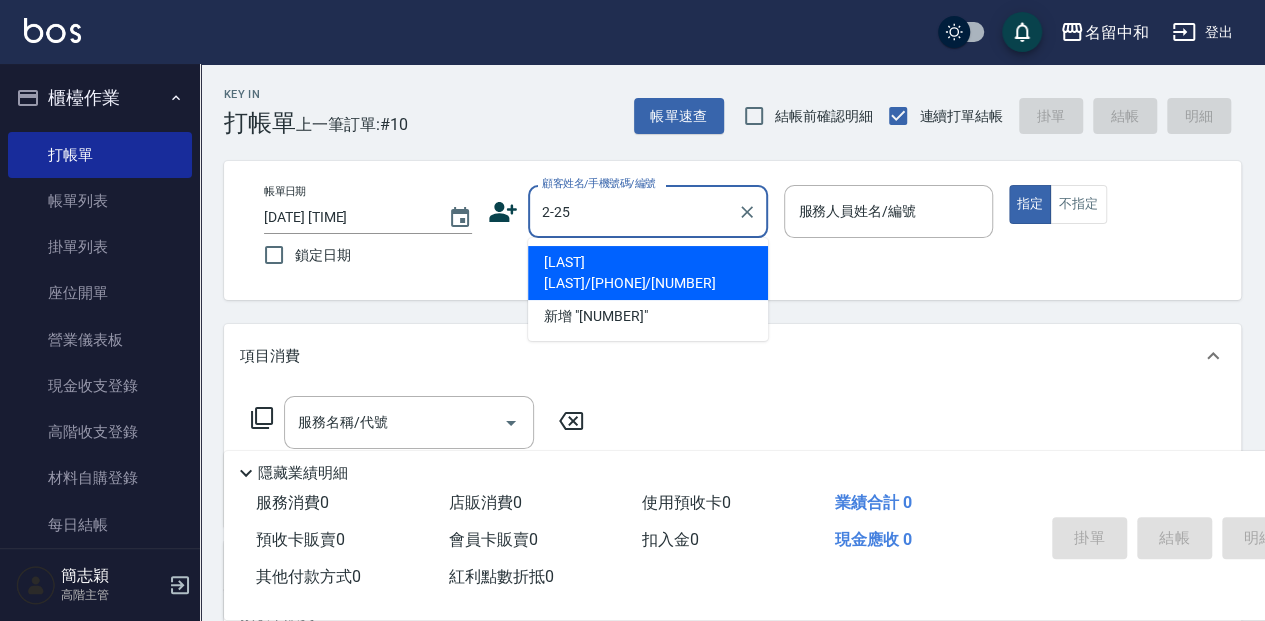 click on "[LAST] [LAST]/[PHONE]/[NUMBER]" at bounding box center (648, 273) 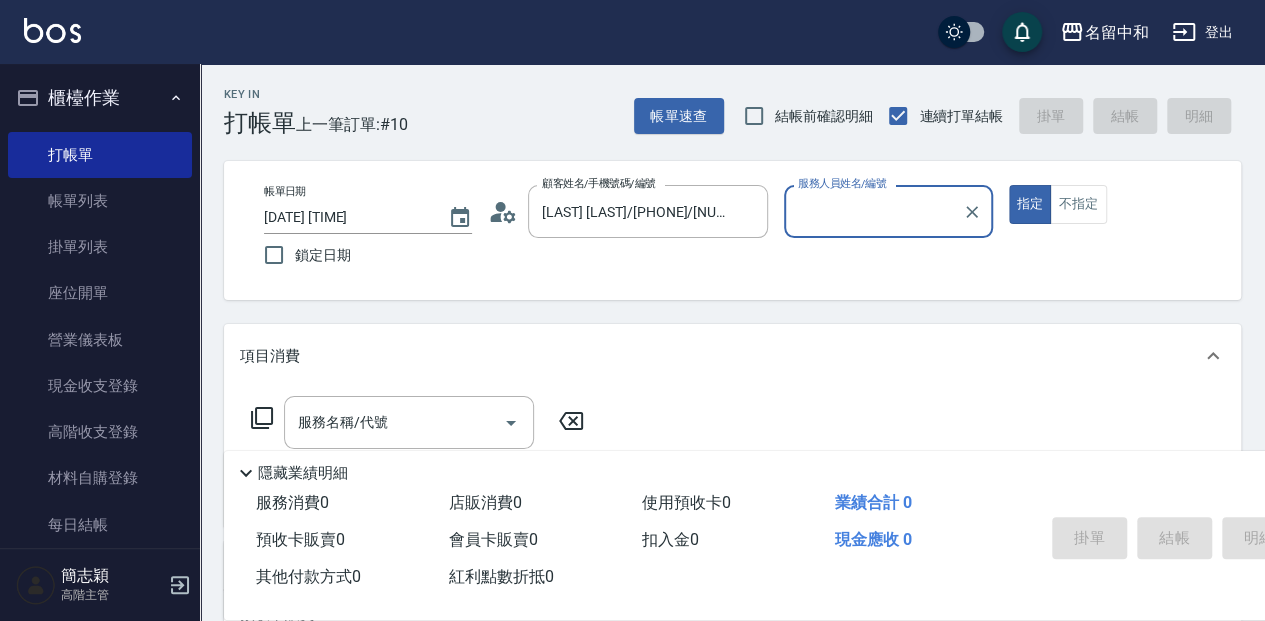 type on "Julie-2" 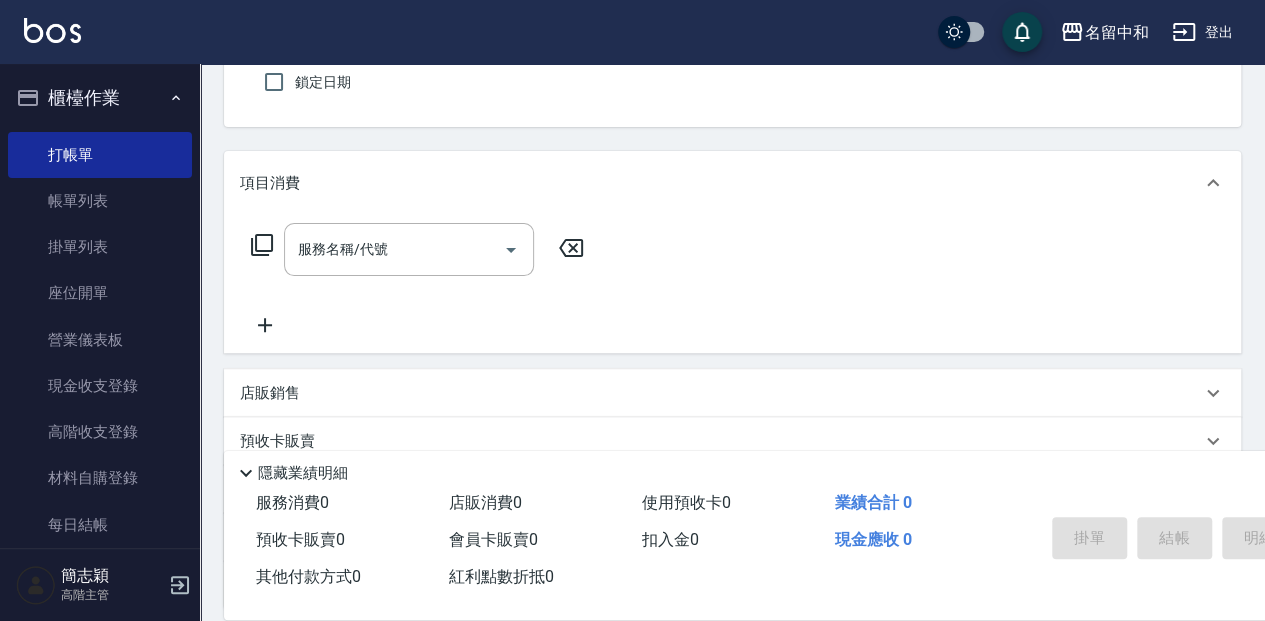 scroll, scrollTop: 200, scrollLeft: 0, axis: vertical 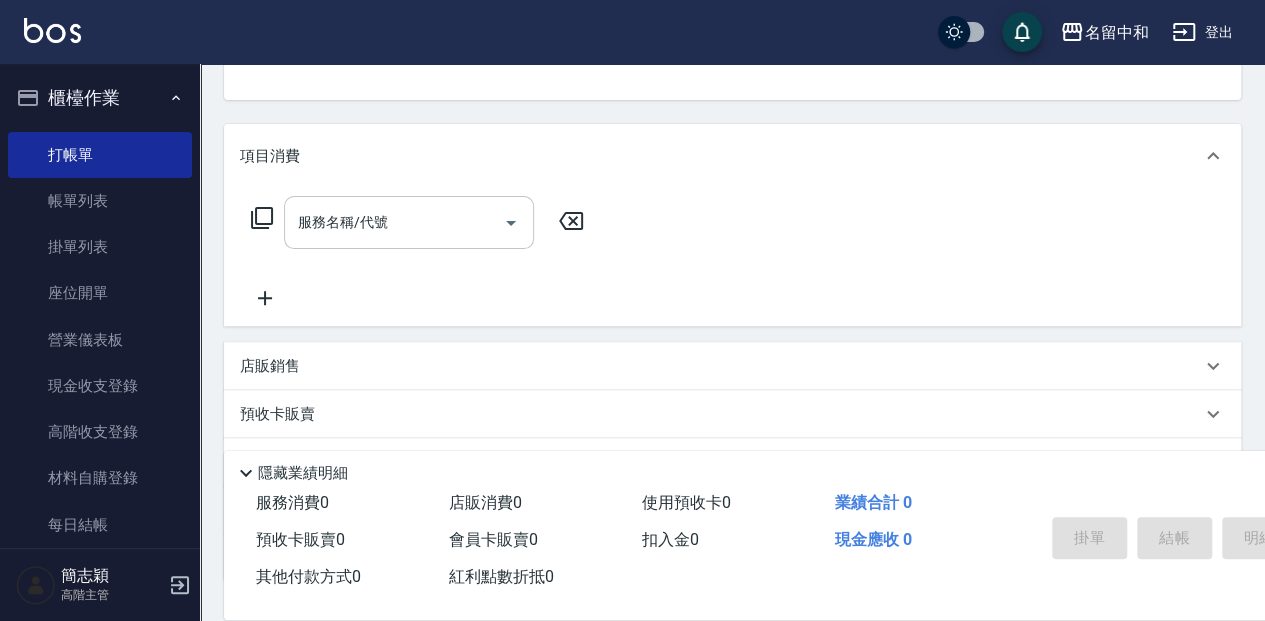 click on "服務名稱/代號" at bounding box center [394, 222] 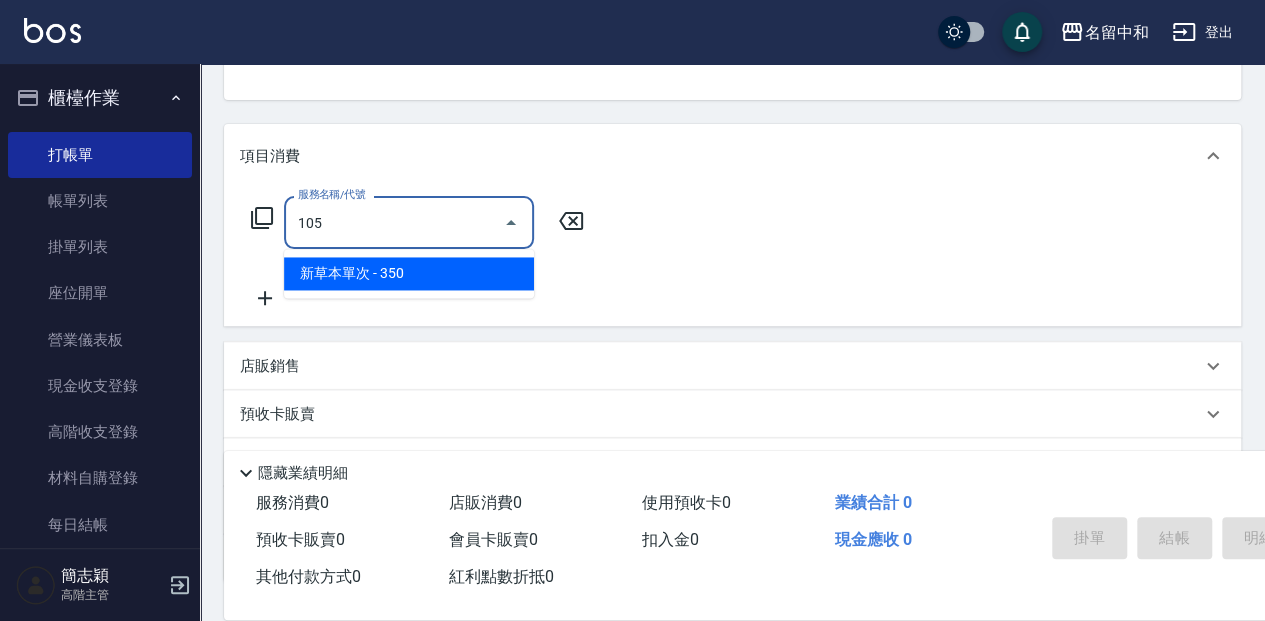 click on "新草本單次 - 350" at bounding box center (409, 273) 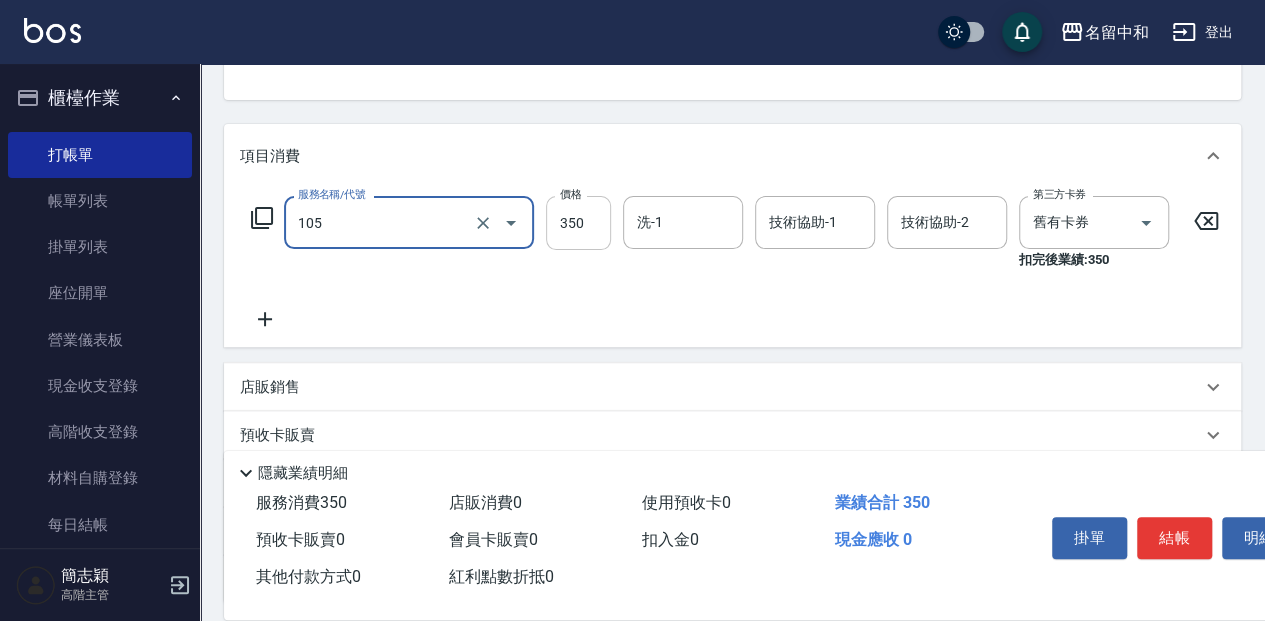 type on "新草本單次(105)" 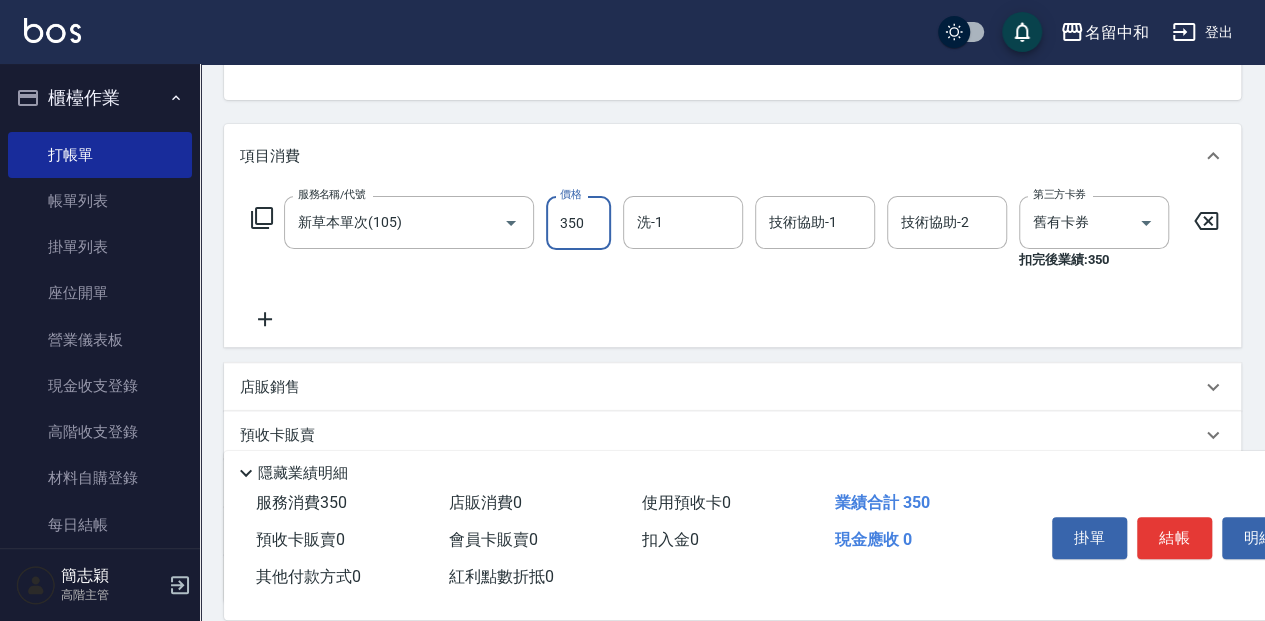 click on "350" at bounding box center [578, 223] 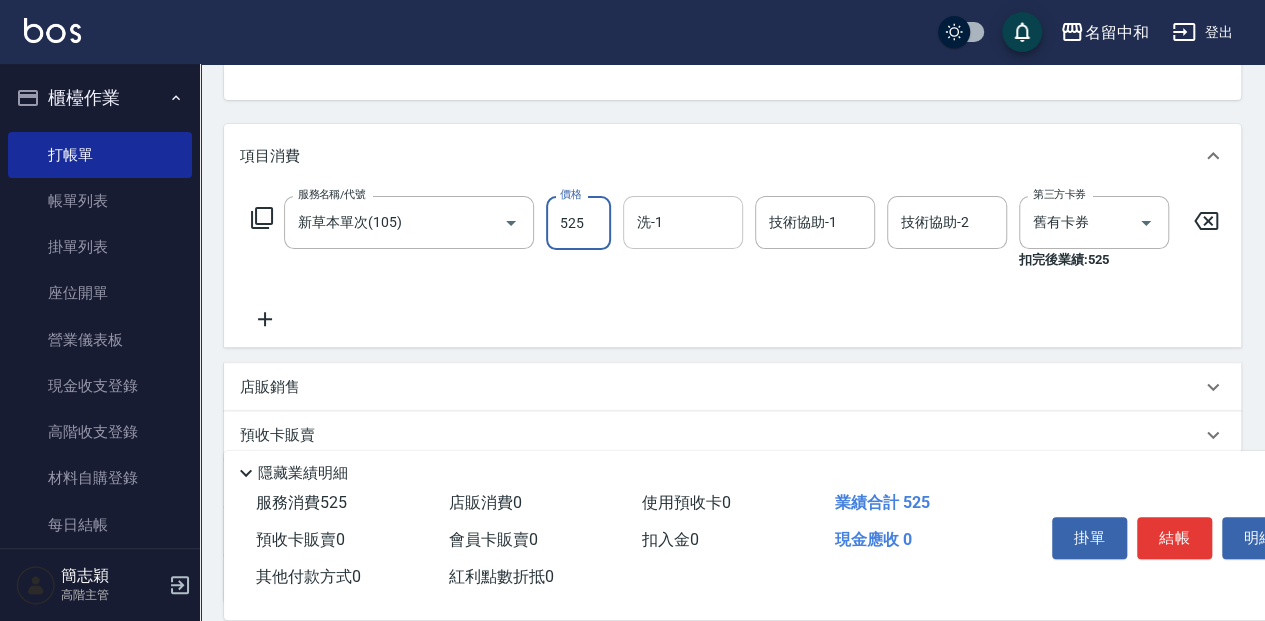 type on "525" 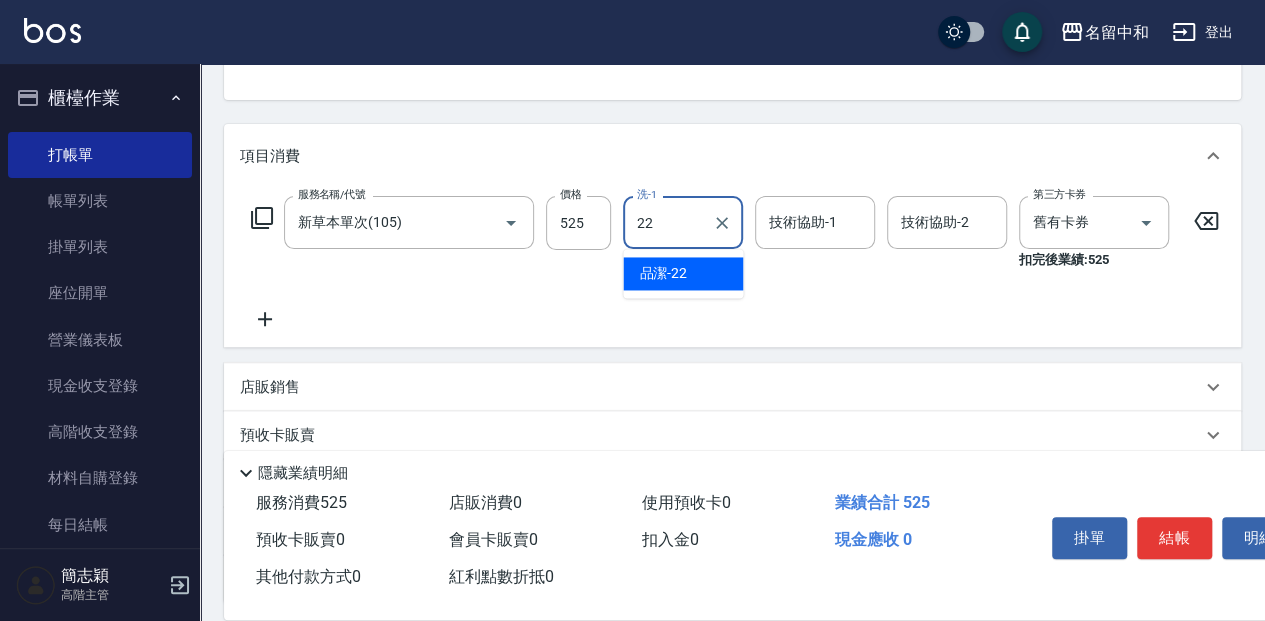 click on "[FIRST] [NUMBER]" at bounding box center (683, 273) 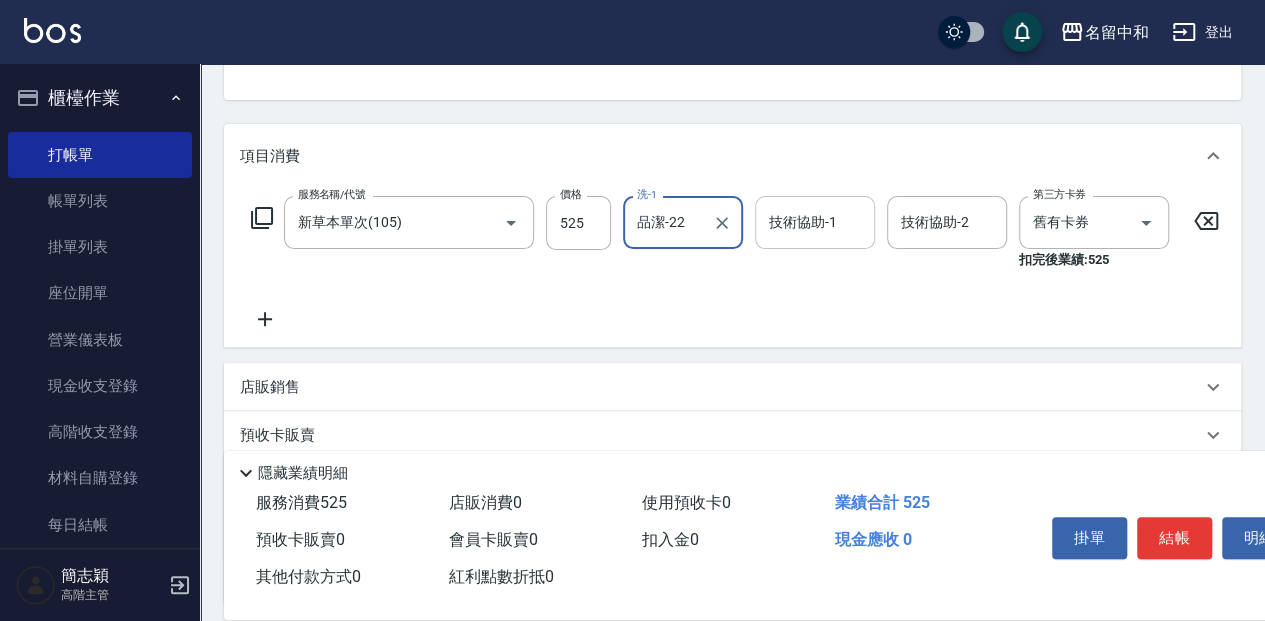 type on "品潔-22" 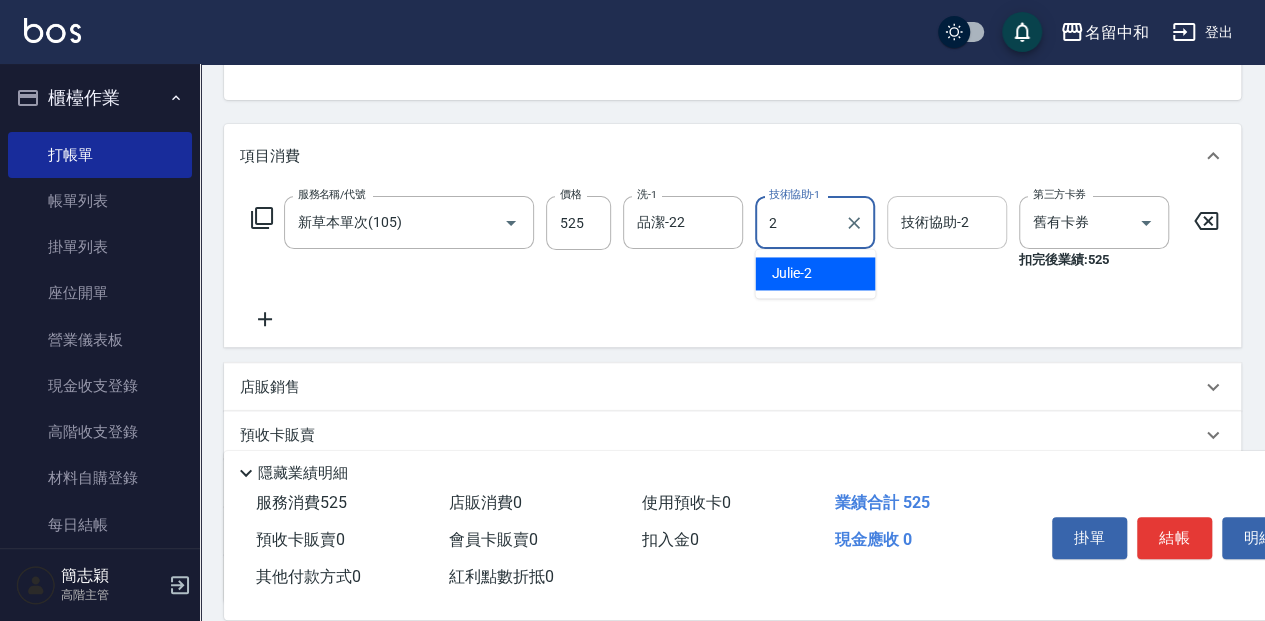 drag, startPoint x: 840, startPoint y: 278, endPoint x: 942, endPoint y: 212, distance: 121.49074 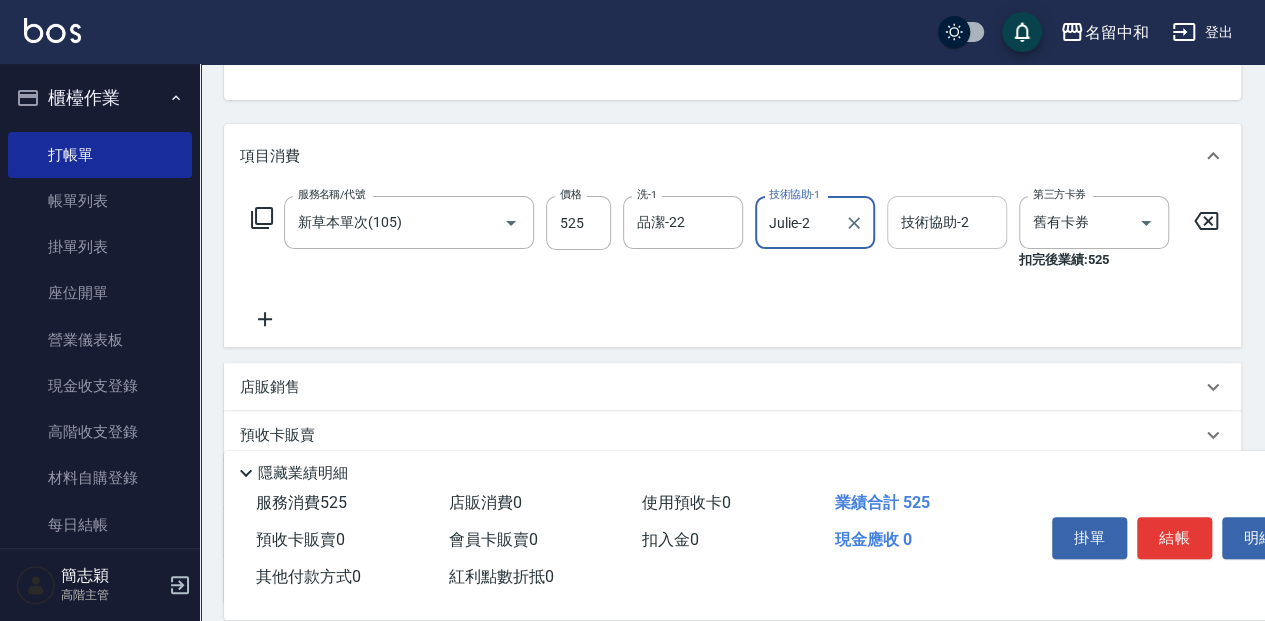 type on "Julie-2" 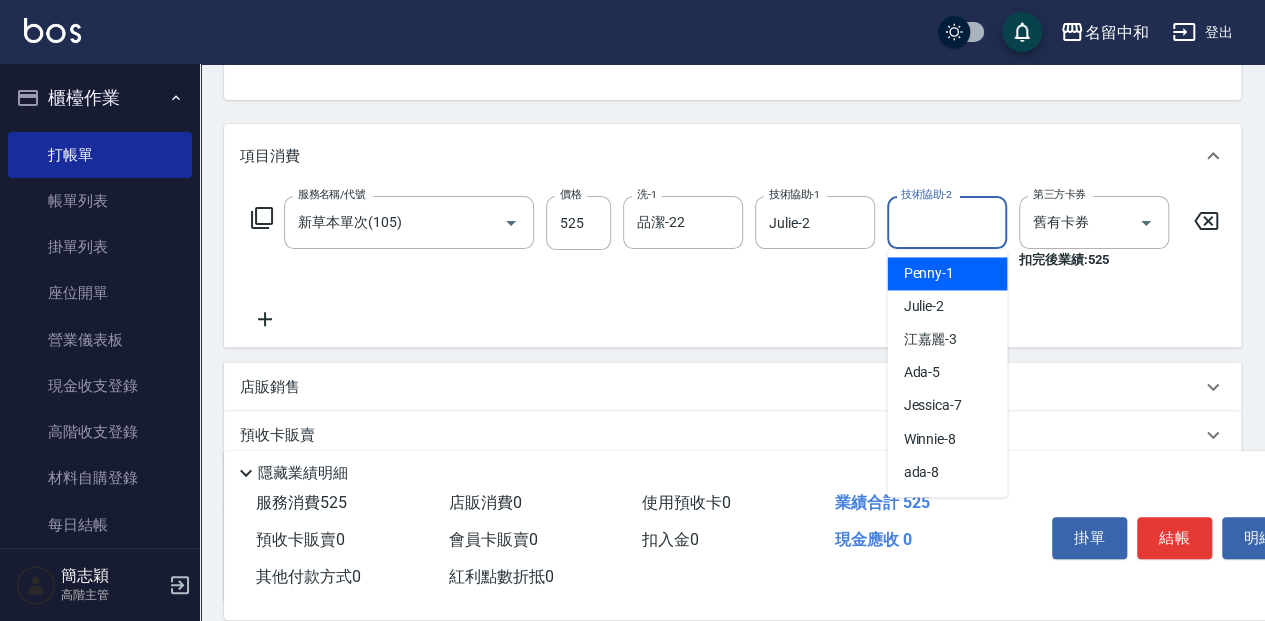 click on "技術協助-2 技術協助-2" at bounding box center [947, 222] 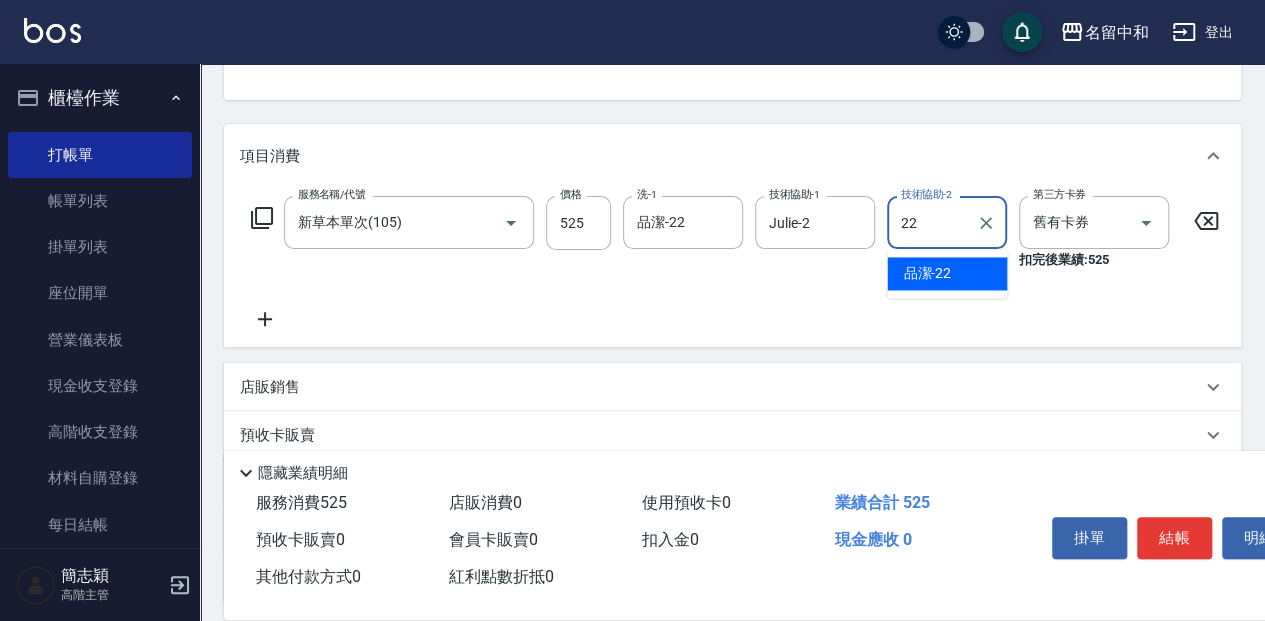click on "[FIRST] [NUMBER]" at bounding box center (927, 273) 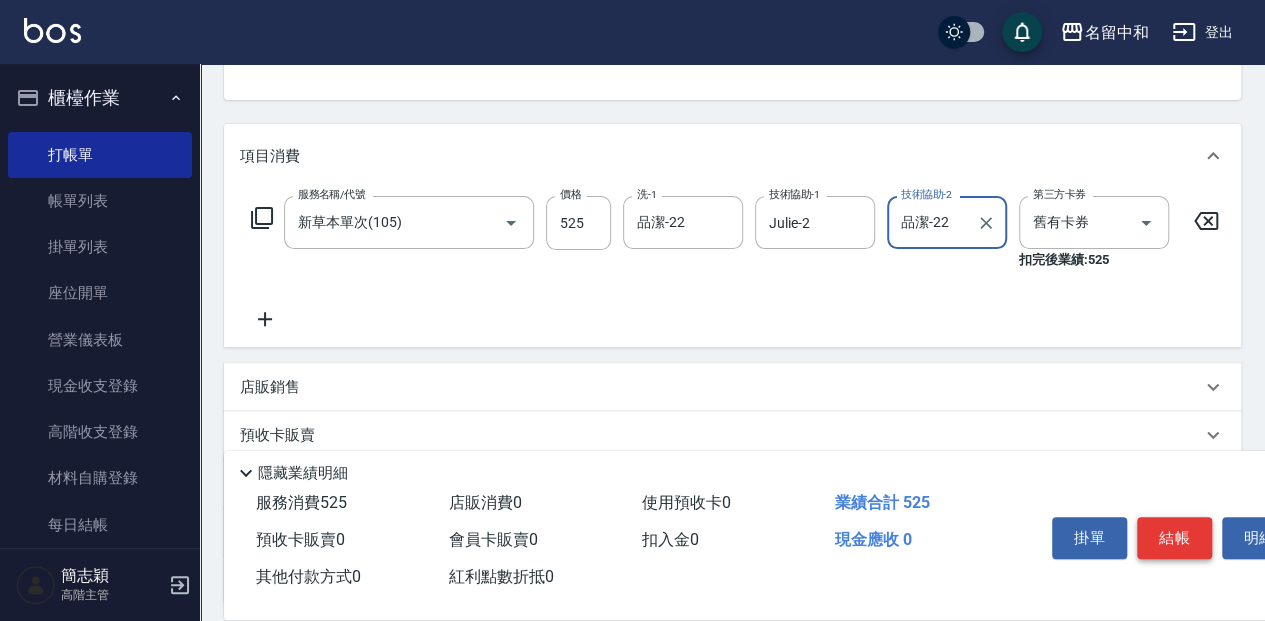type on "品潔-22" 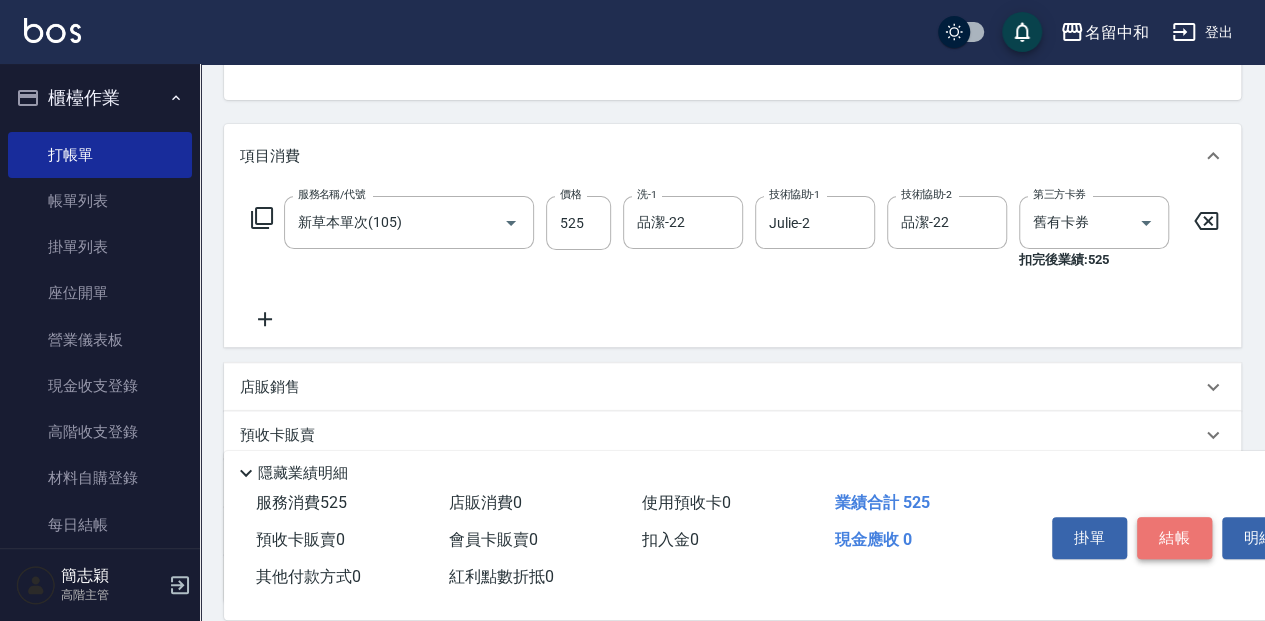 click on "結帳" at bounding box center [1174, 538] 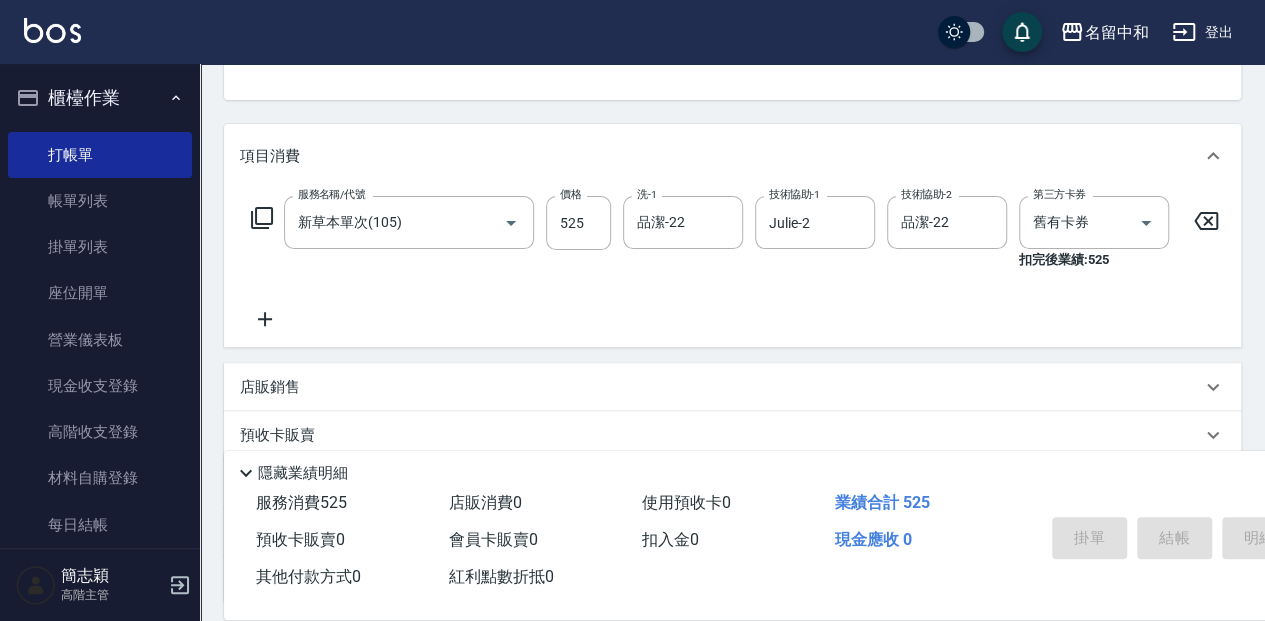 type on "[DATE] [TIME]" 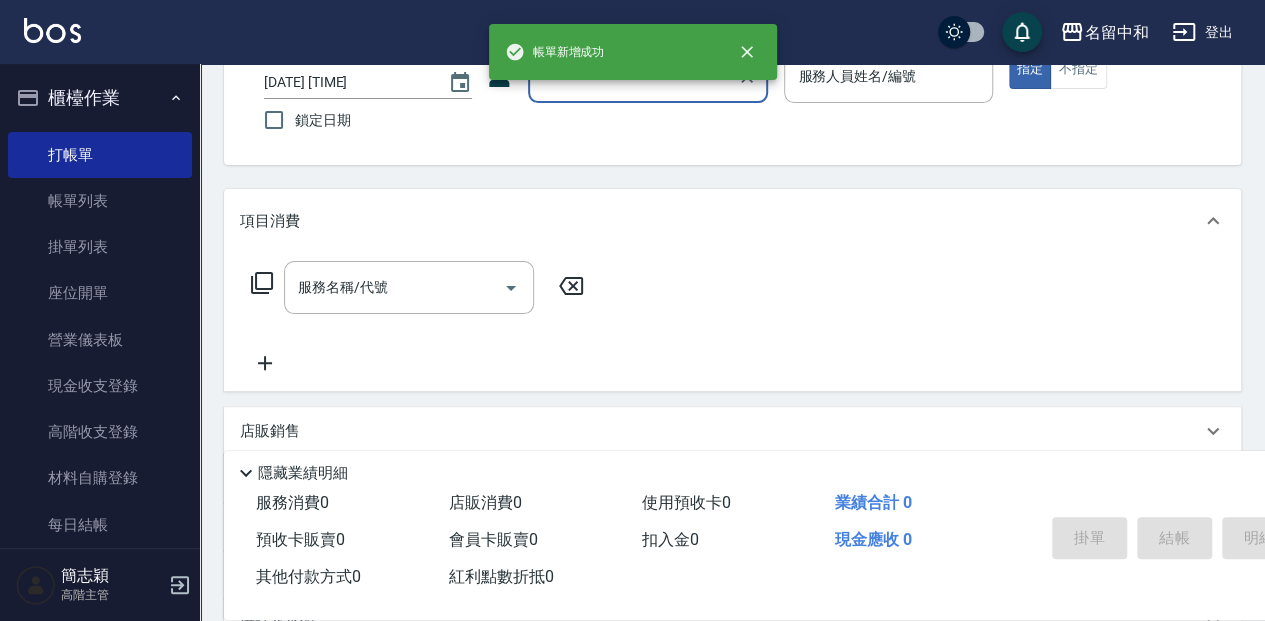 scroll, scrollTop: 0, scrollLeft: 0, axis: both 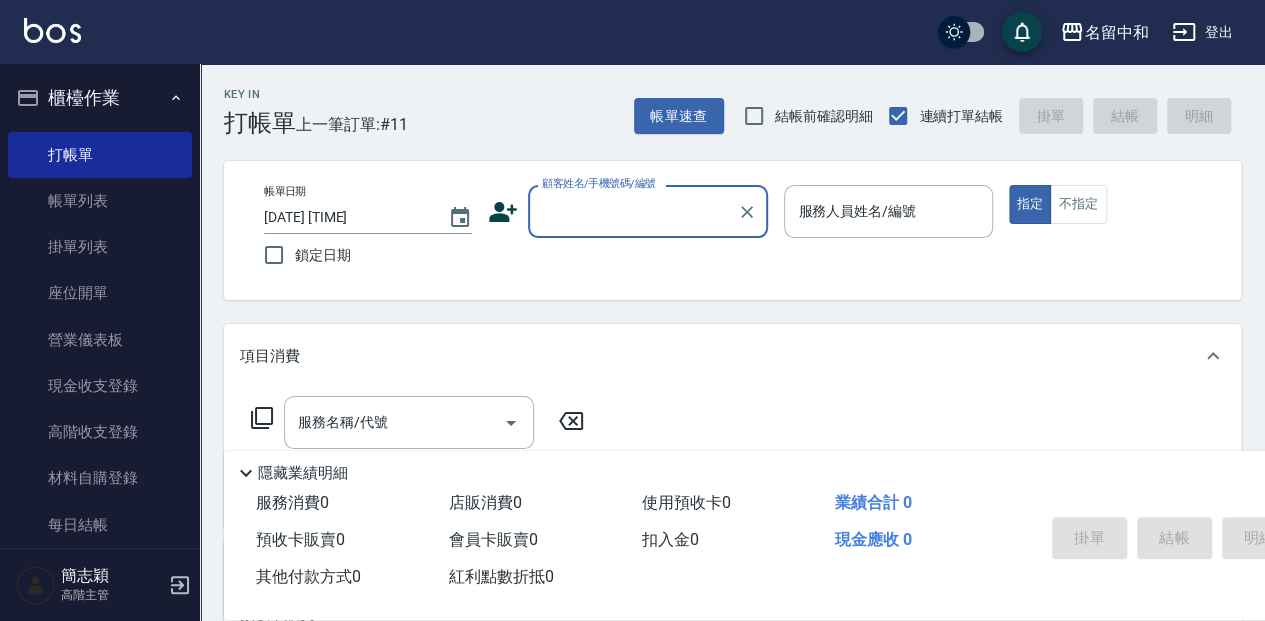 click on "顧客姓名/手機號碼/編號" at bounding box center (633, 211) 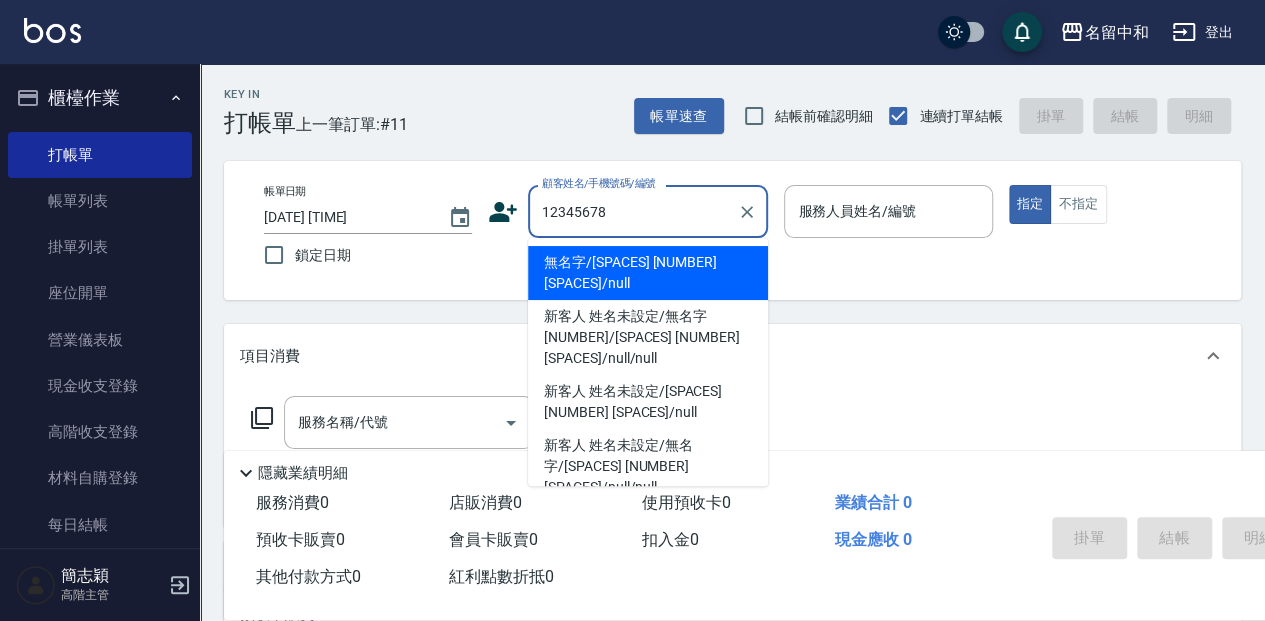 click on "無名字/[SPACES] [NUMBER] [SPACES]/null" at bounding box center (648, 273) 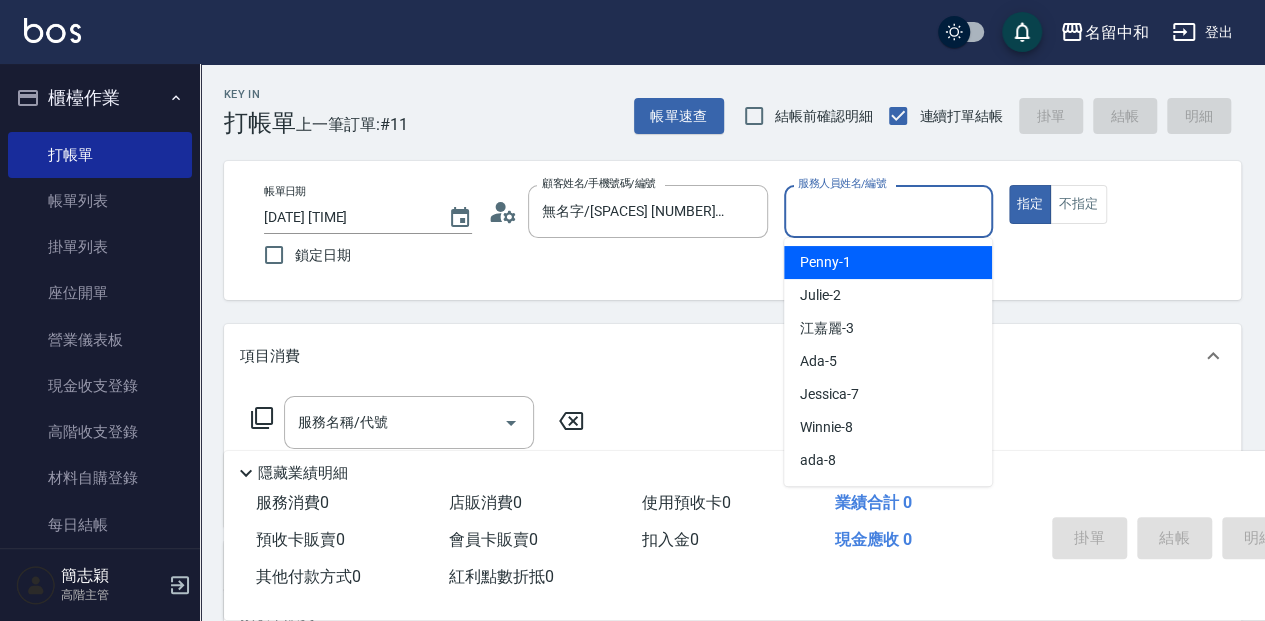 click on "服務人員姓名/編號" at bounding box center [888, 211] 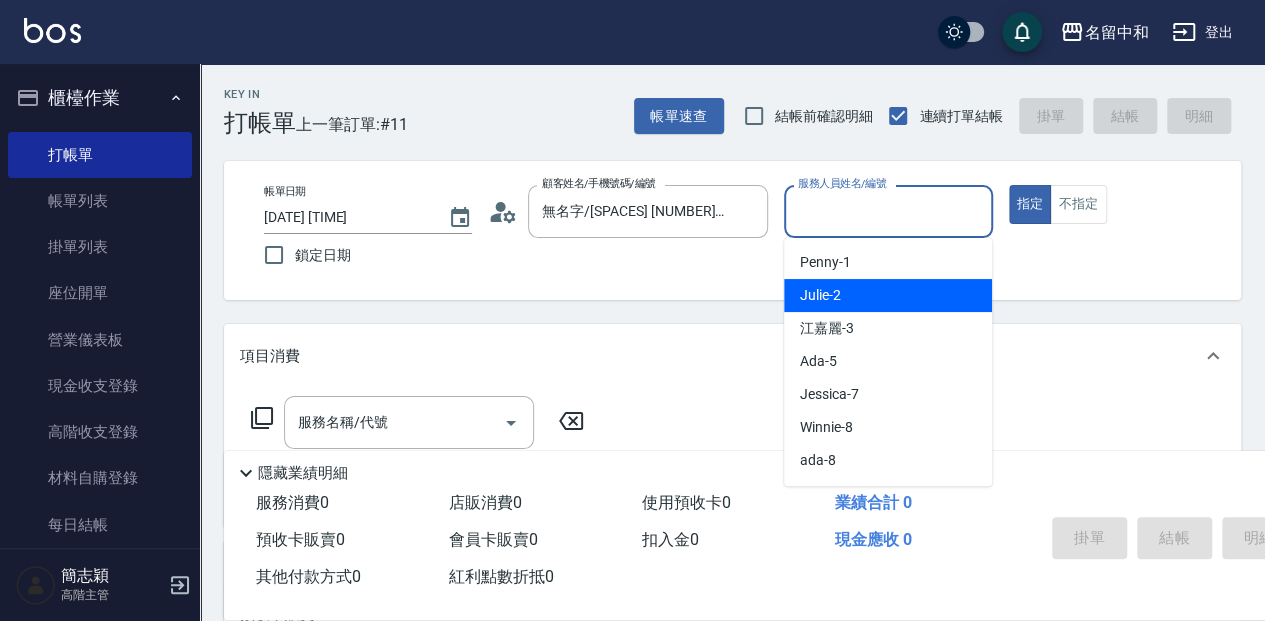 click on "Julie -2" at bounding box center (888, 295) 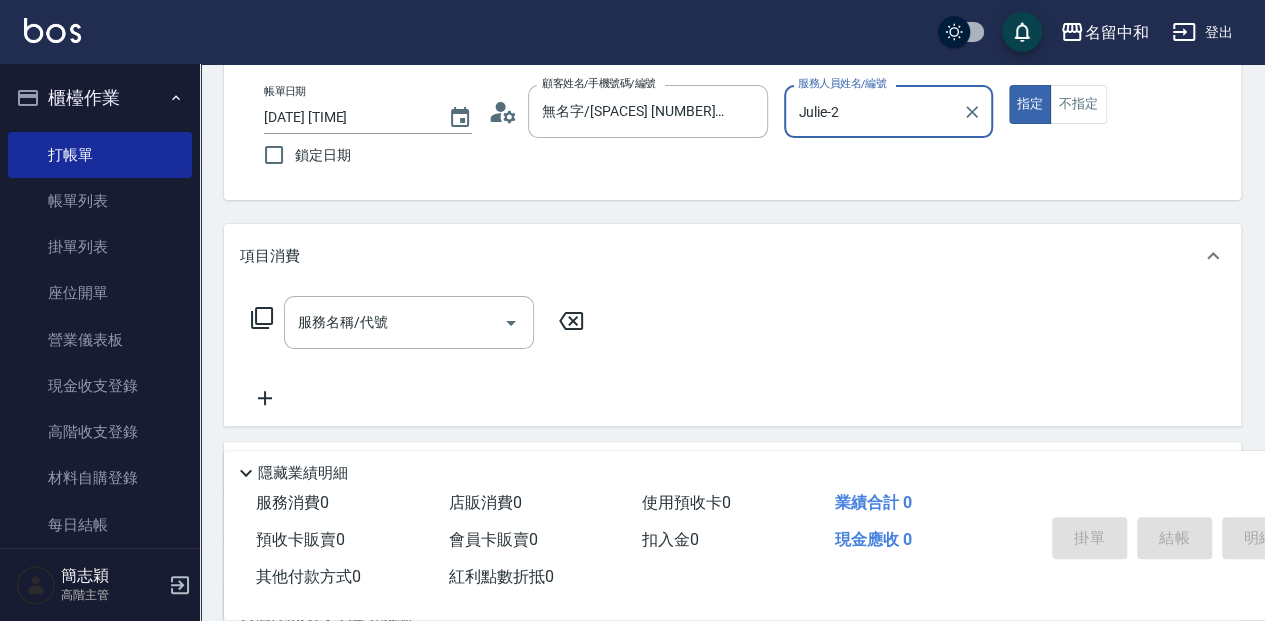 scroll, scrollTop: 133, scrollLeft: 0, axis: vertical 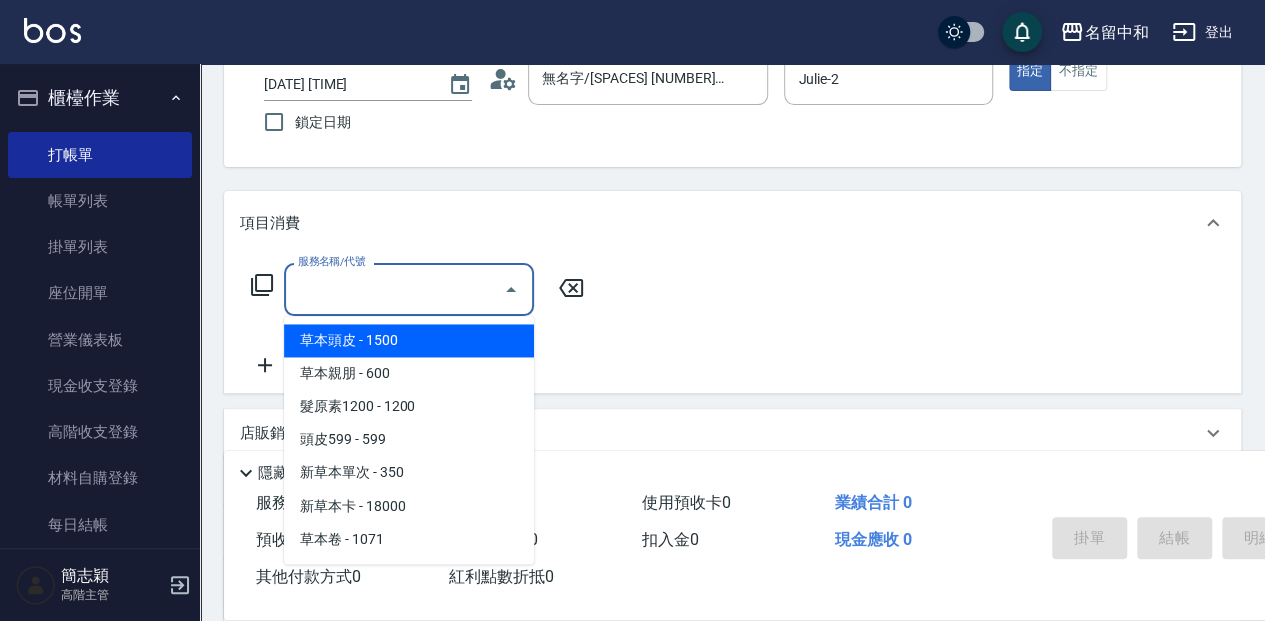 click on "服務名稱/代號" at bounding box center [394, 289] 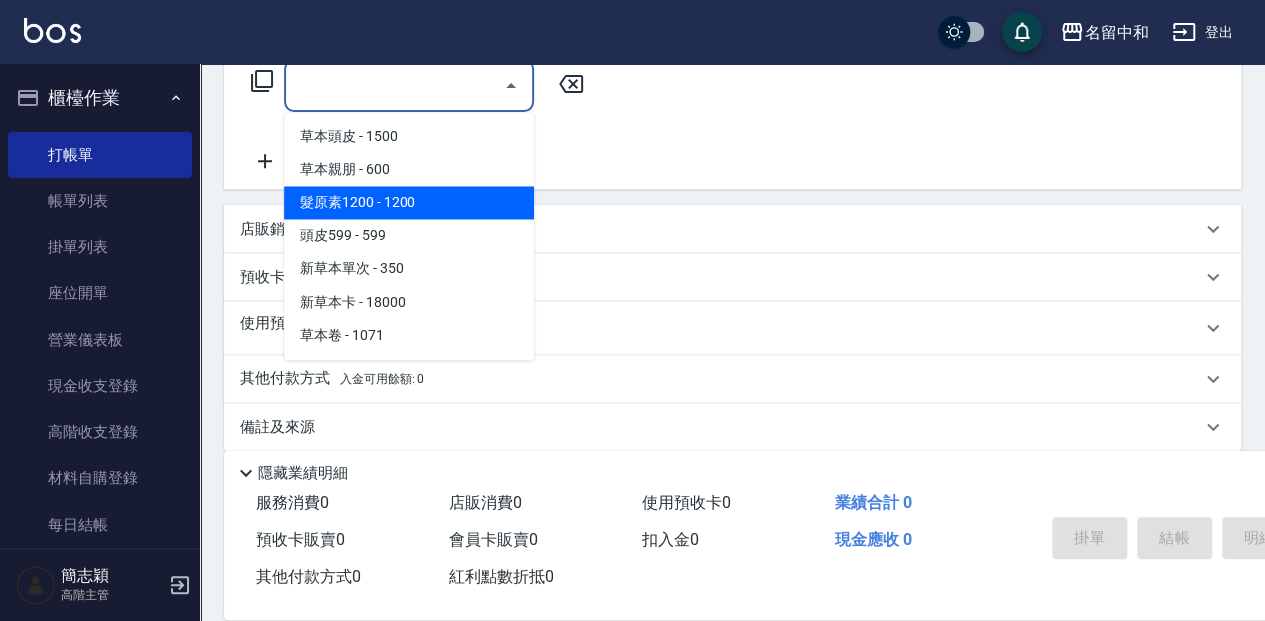 scroll, scrollTop: 356, scrollLeft: 0, axis: vertical 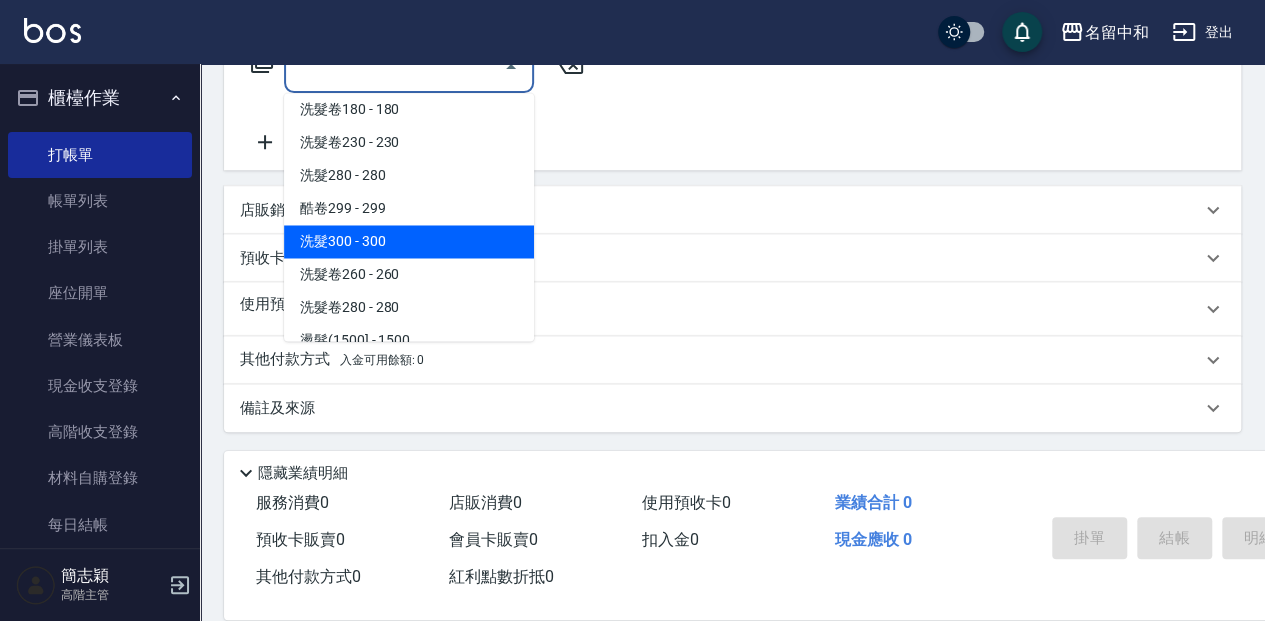 click on "洗髮300 - 300" at bounding box center (409, 241) 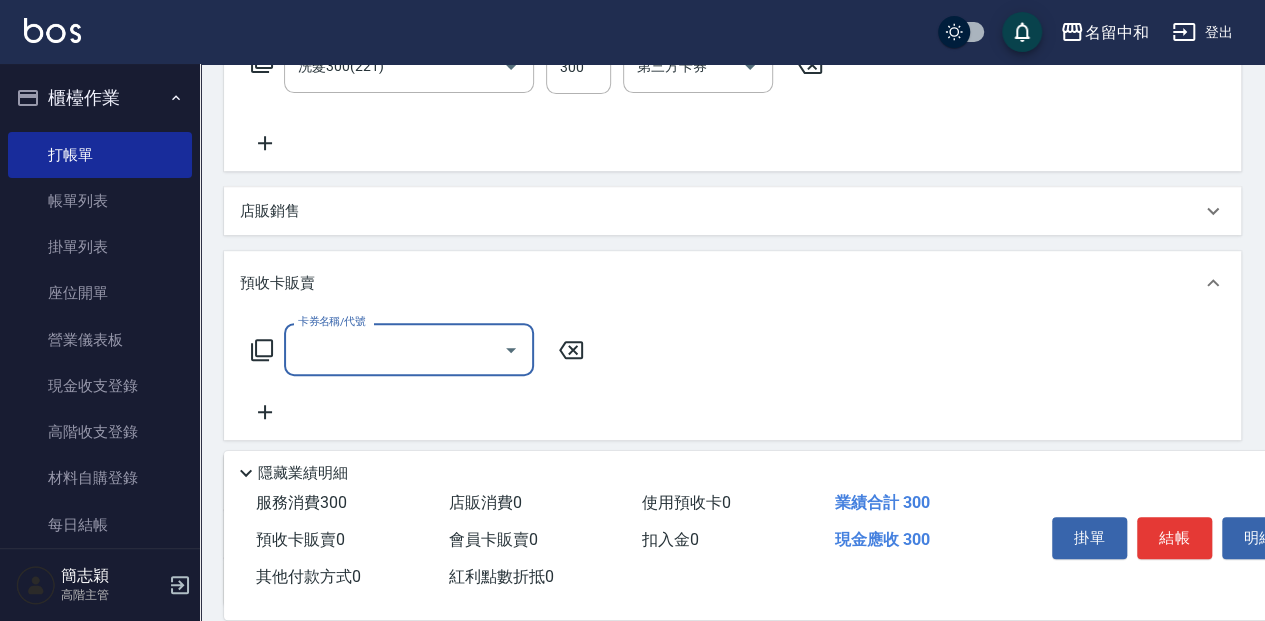 scroll, scrollTop: 34, scrollLeft: 0, axis: vertical 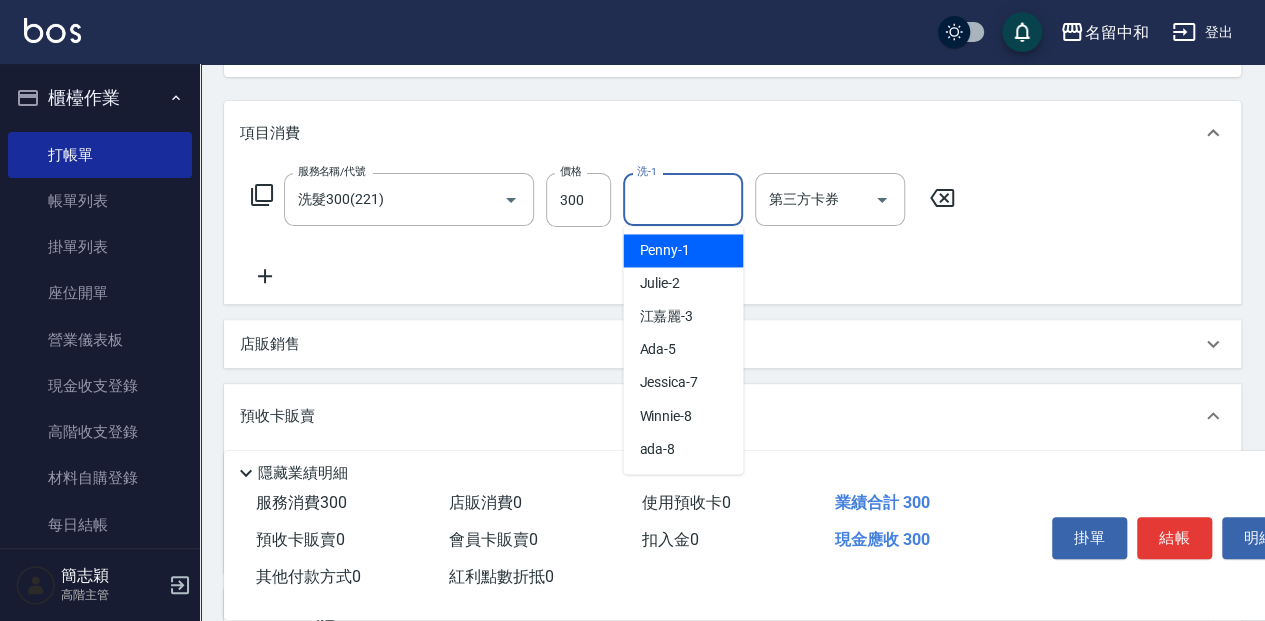 click on "洗-1" at bounding box center (683, 199) 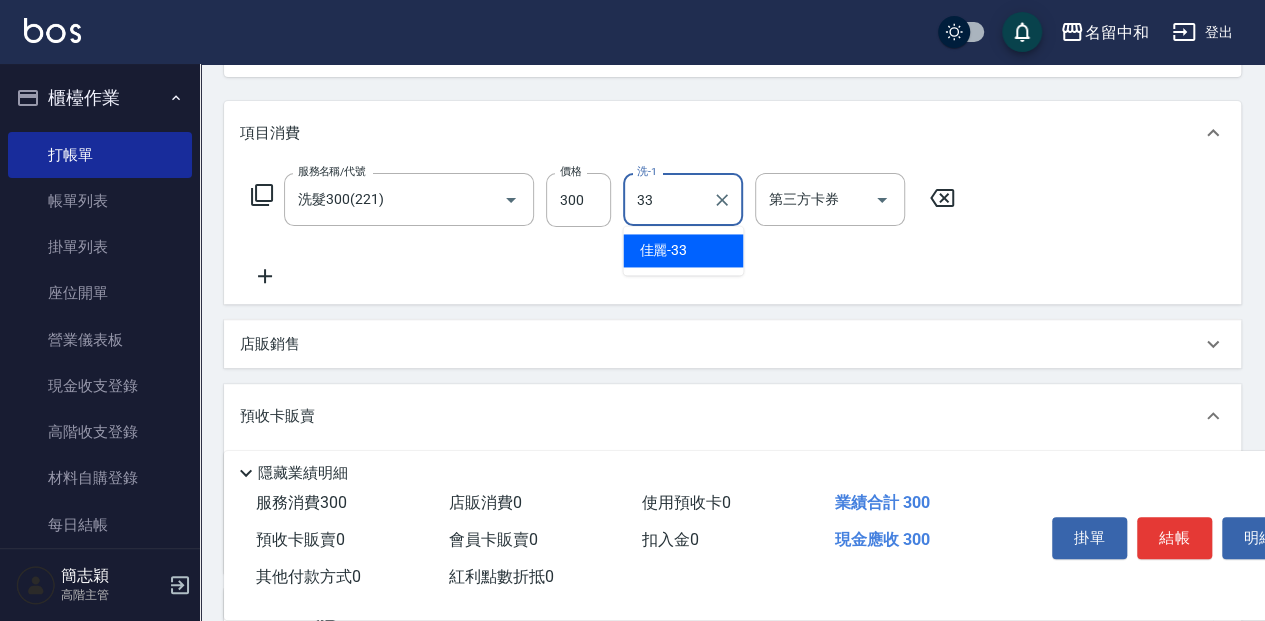 click on "佳麗 -33" at bounding box center [683, 250] 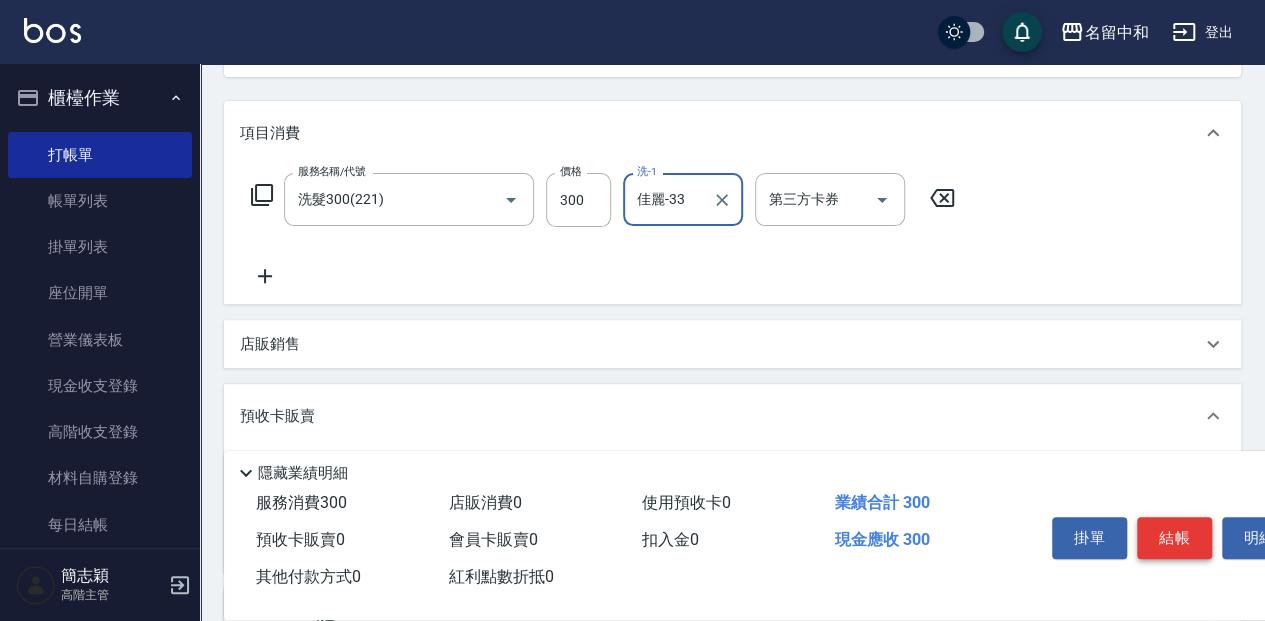 type on "佳麗-33" 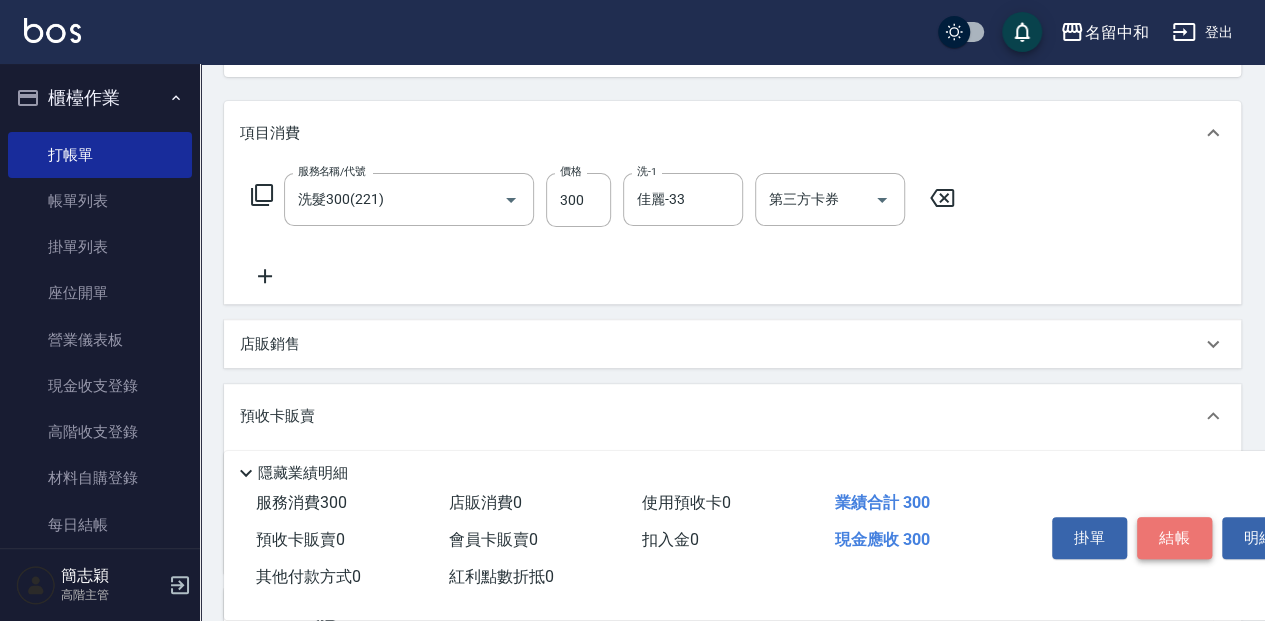 click on "結帳" at bounding box center [1174, 538] 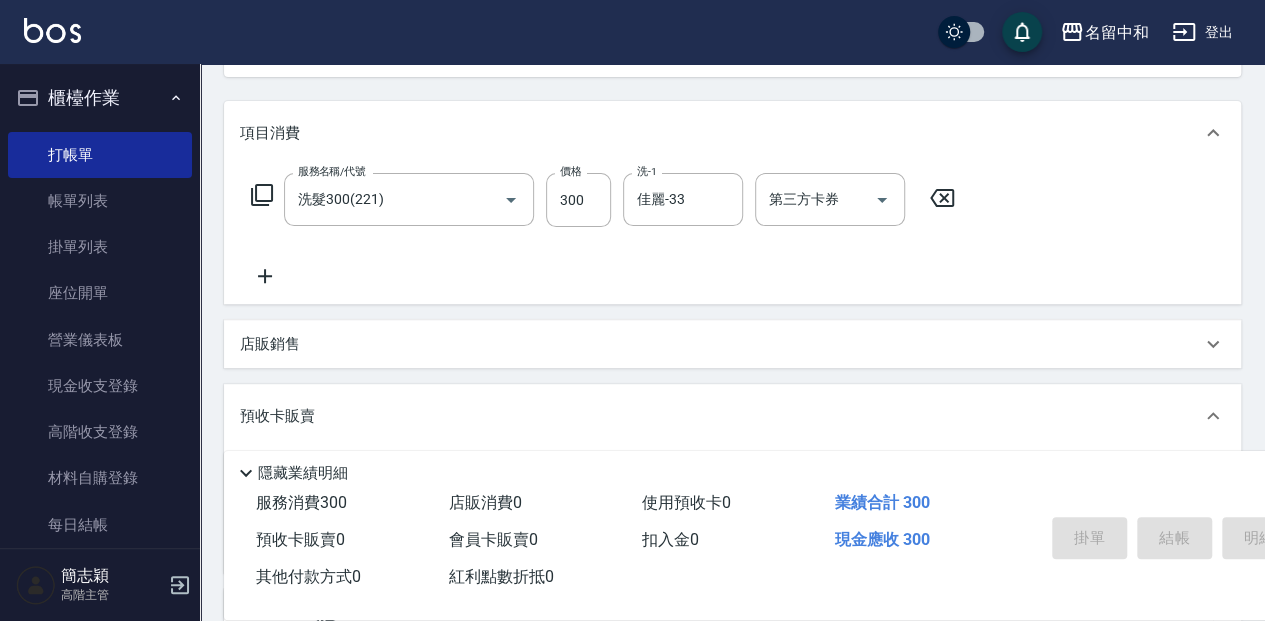 type 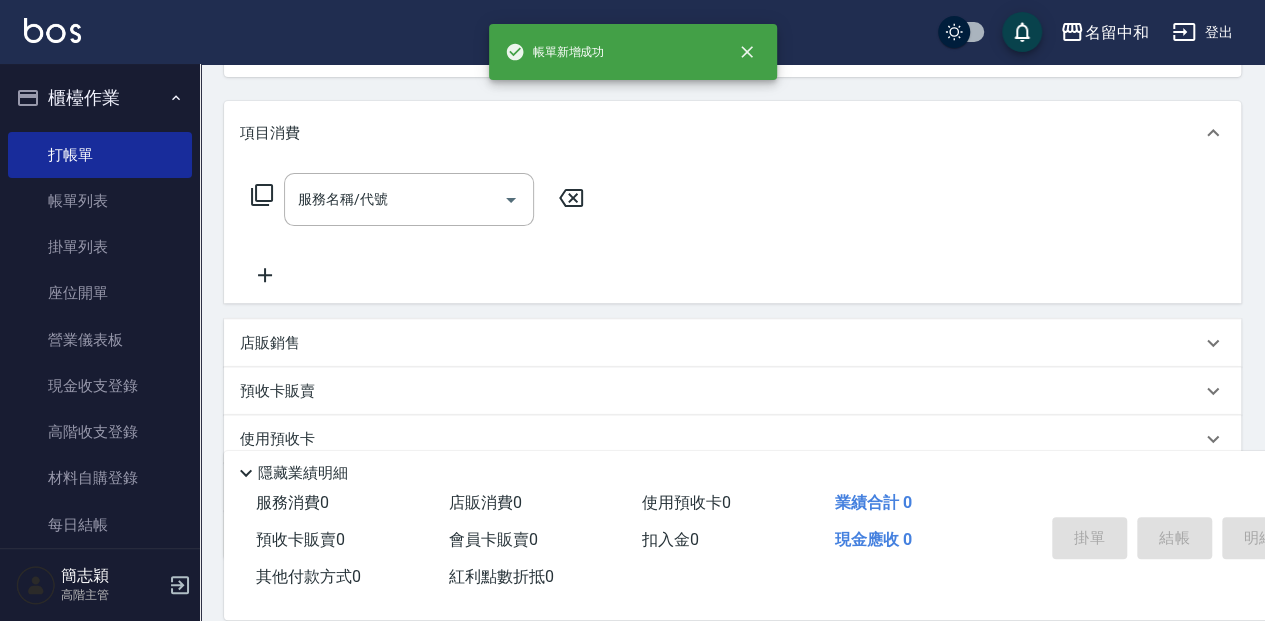 scroll, scrollTop: 93, scrollLeft: 0, axis: vertical 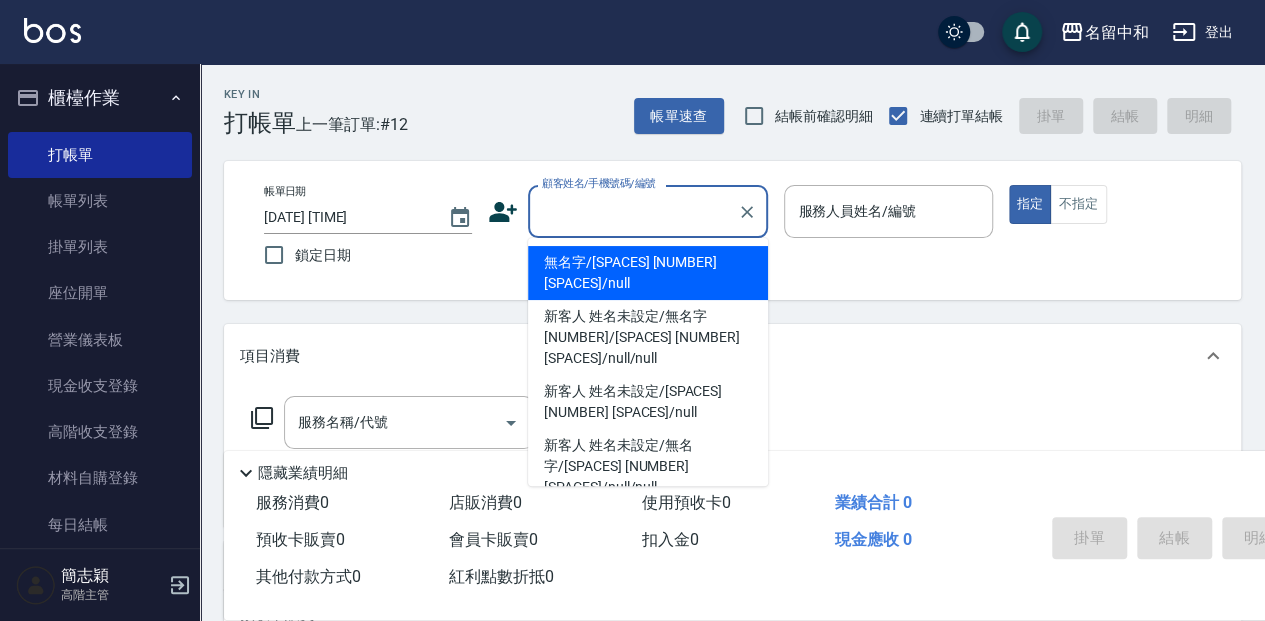 click on "顧客姓名/手機號碼/編號" at bounding box center (633, 211) 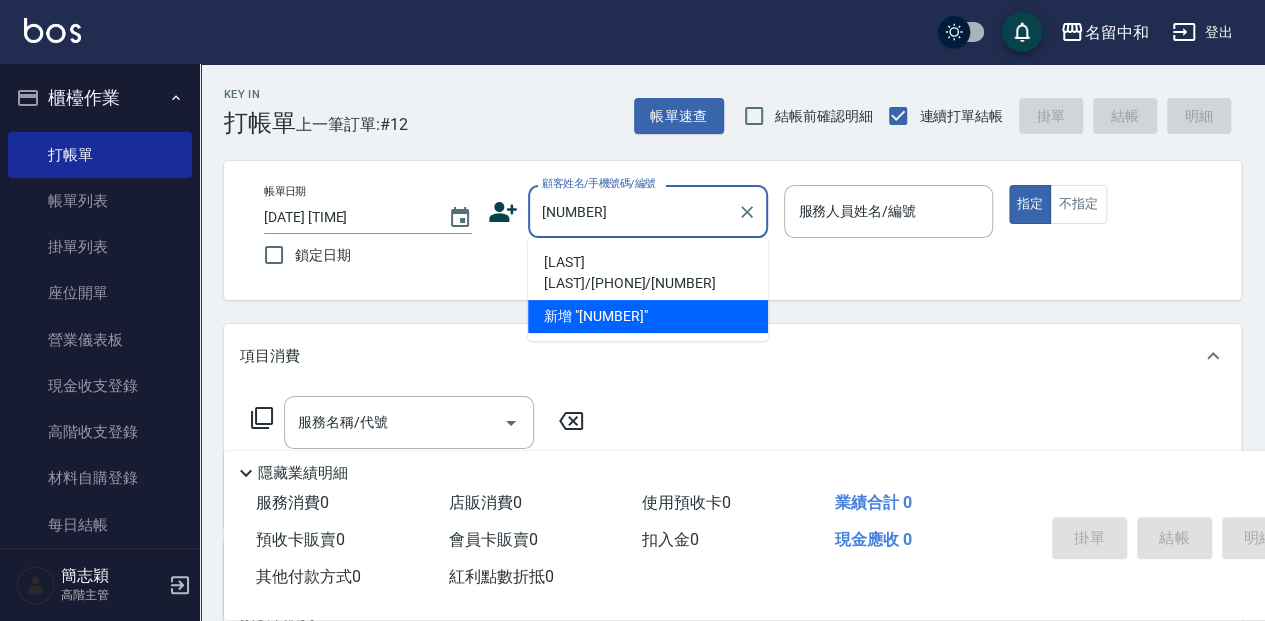 click on "[LAST] [LAST]/[PHONE]/[NUMBER]" at bounding box center [648, 273] 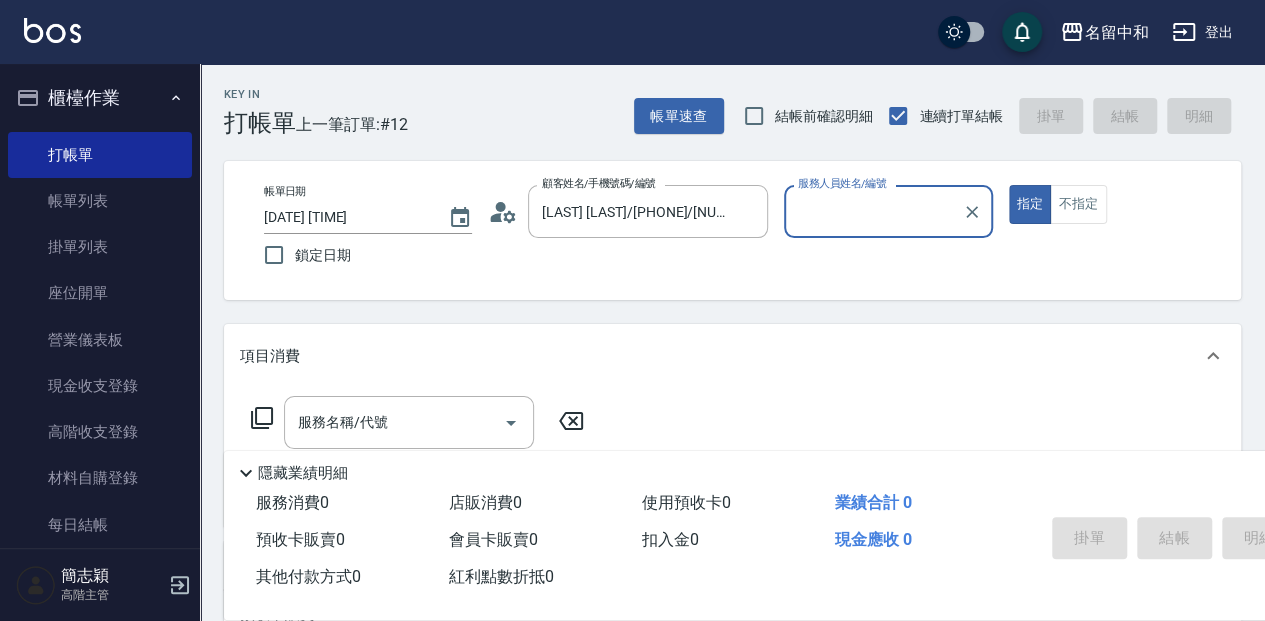 type on "Julie-2" 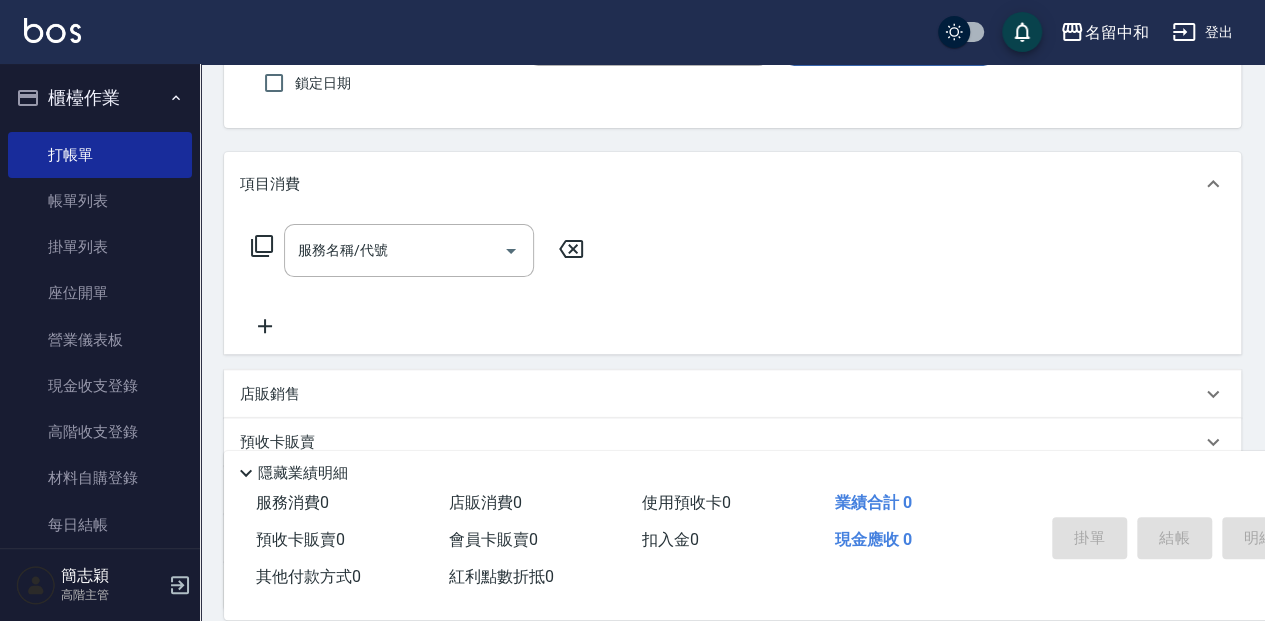 scroll, scrollTop: 200, scrollLeft: 0, axis: vertical 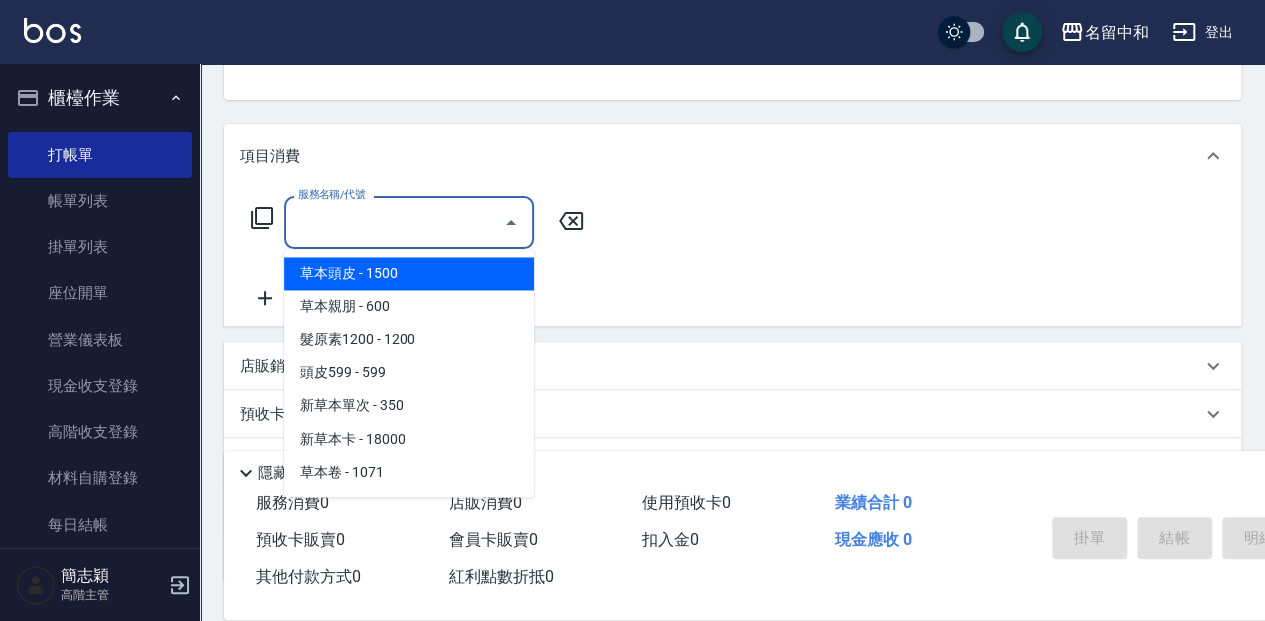 click on "服務名稱/代號" at bounding box center [394, 222] 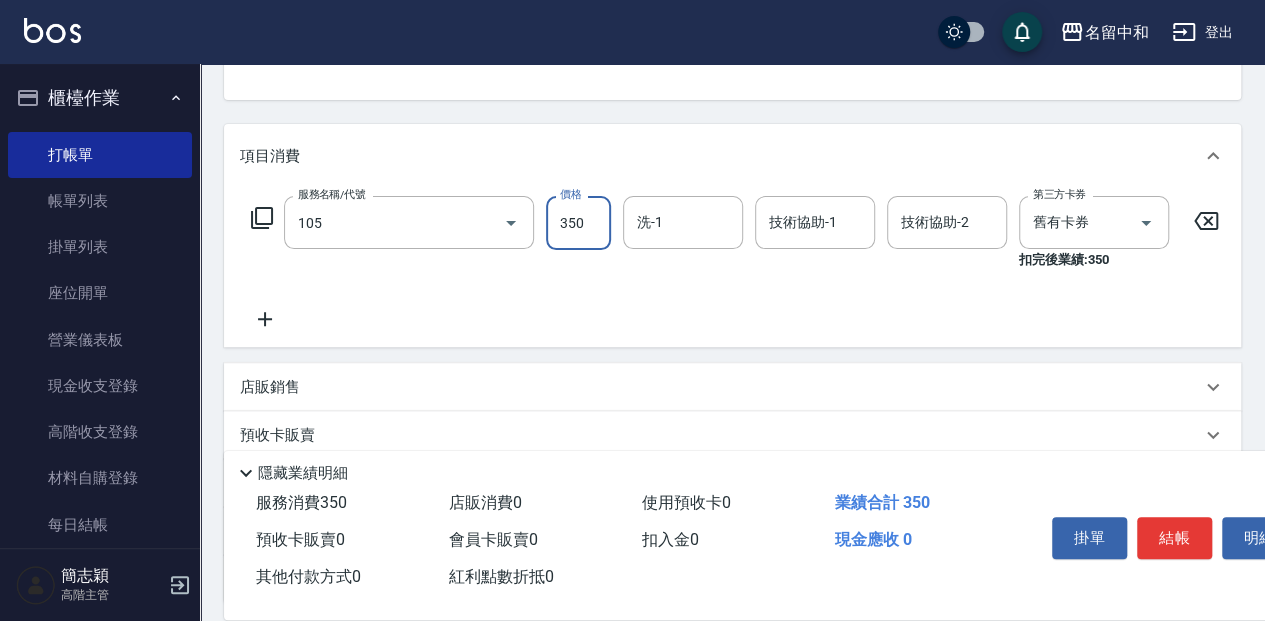 type on "新草本單次(105)" 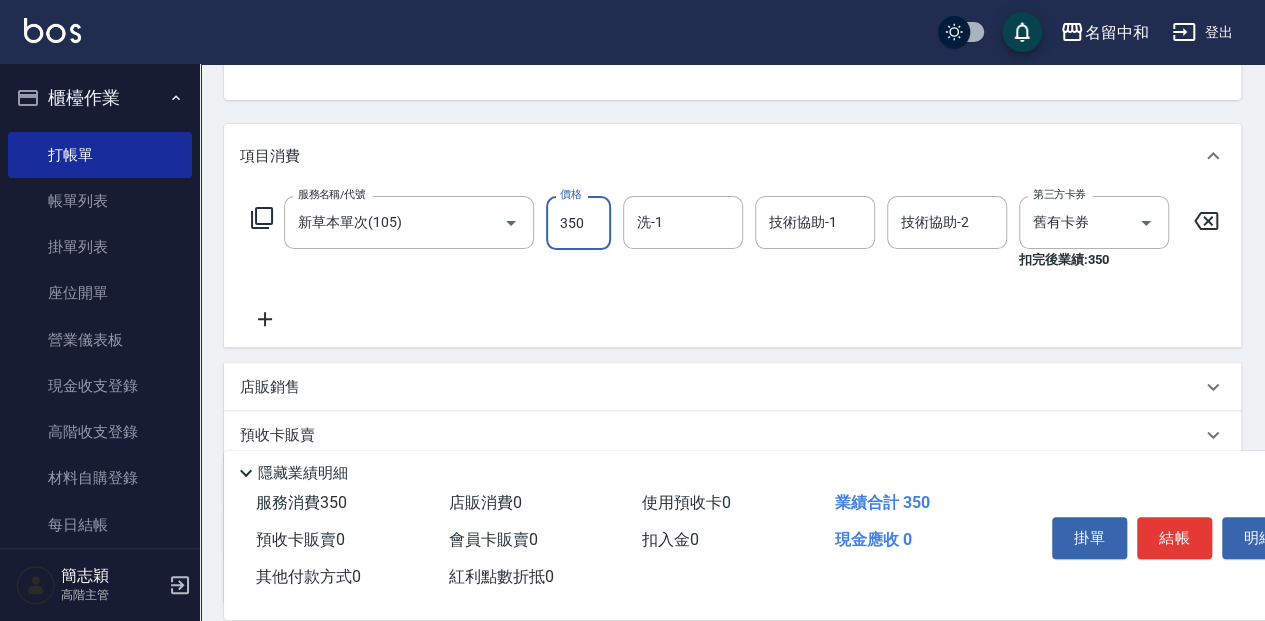 click on "350" at bounding box center (578, 223) 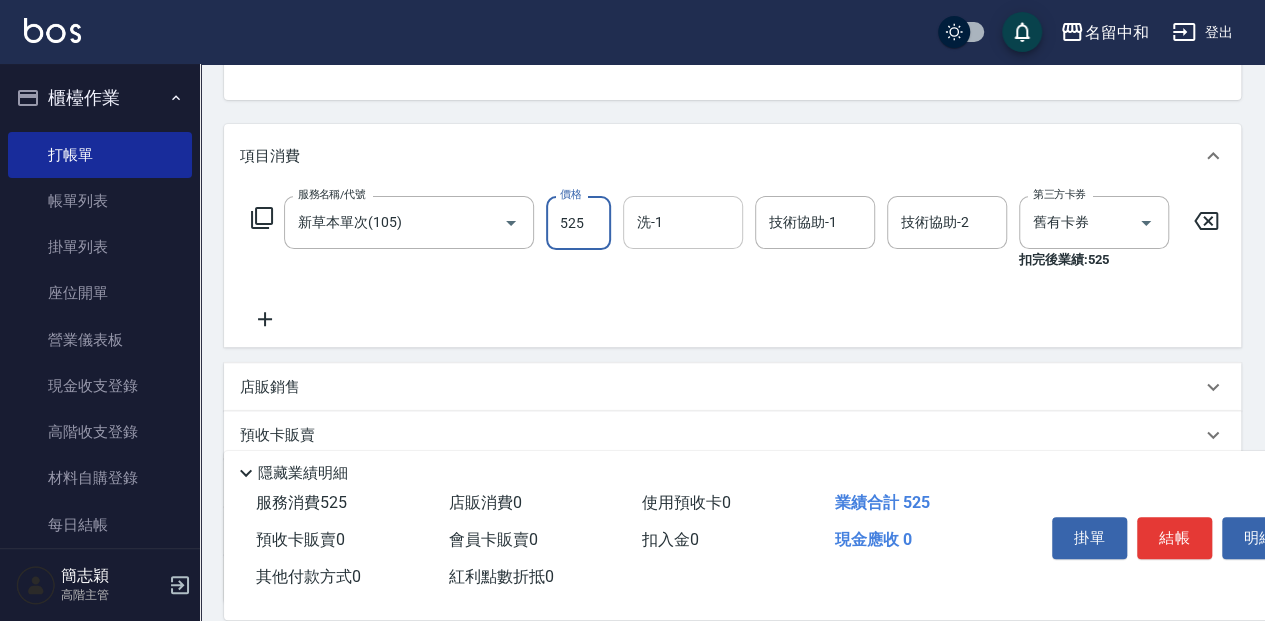 type on "525" 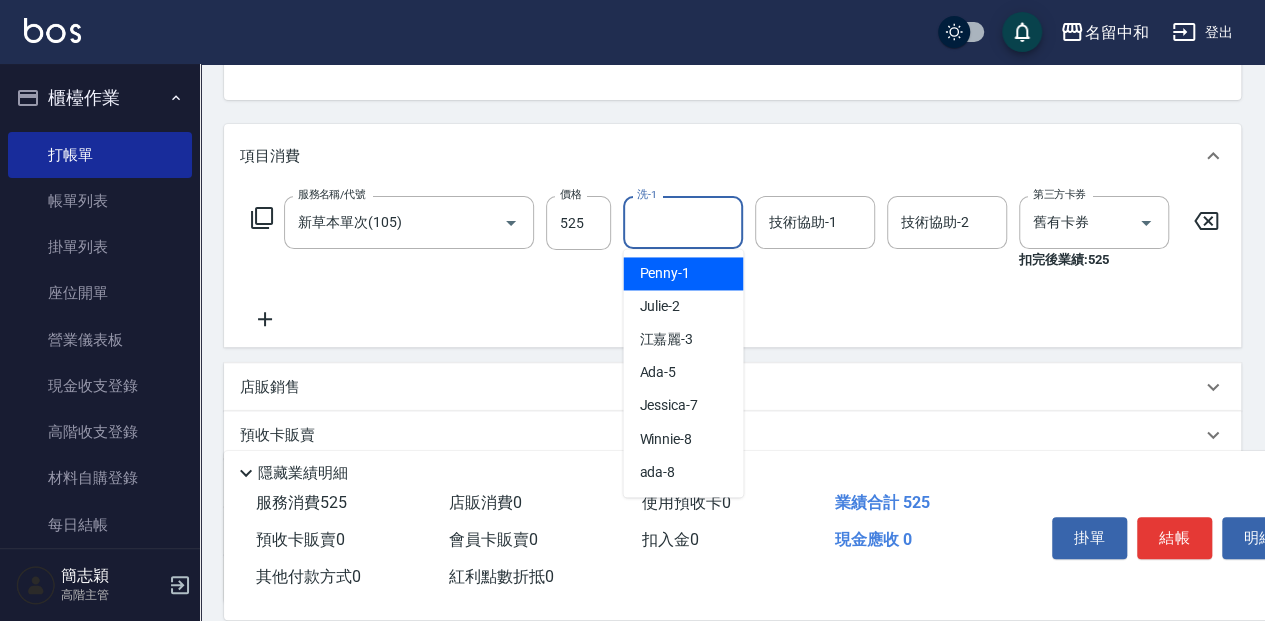click on "洗-1" at bounding box center (683, 222) 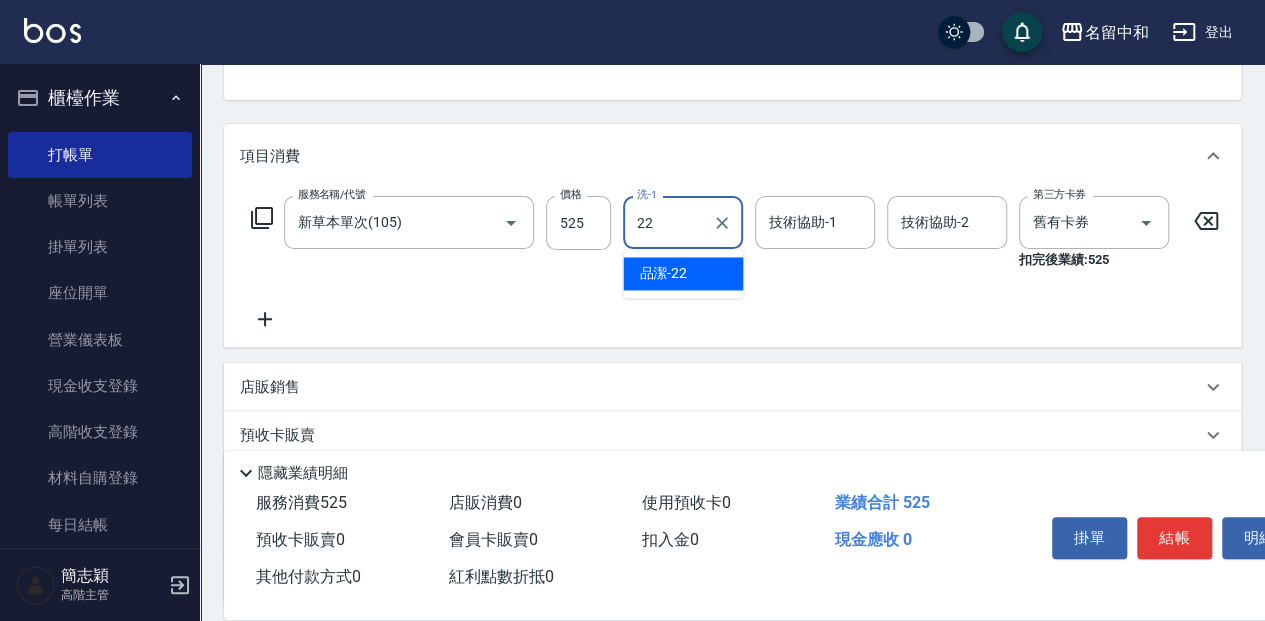 click on "[FIRST] [NUMBER]" at bounding box center (683, 273) 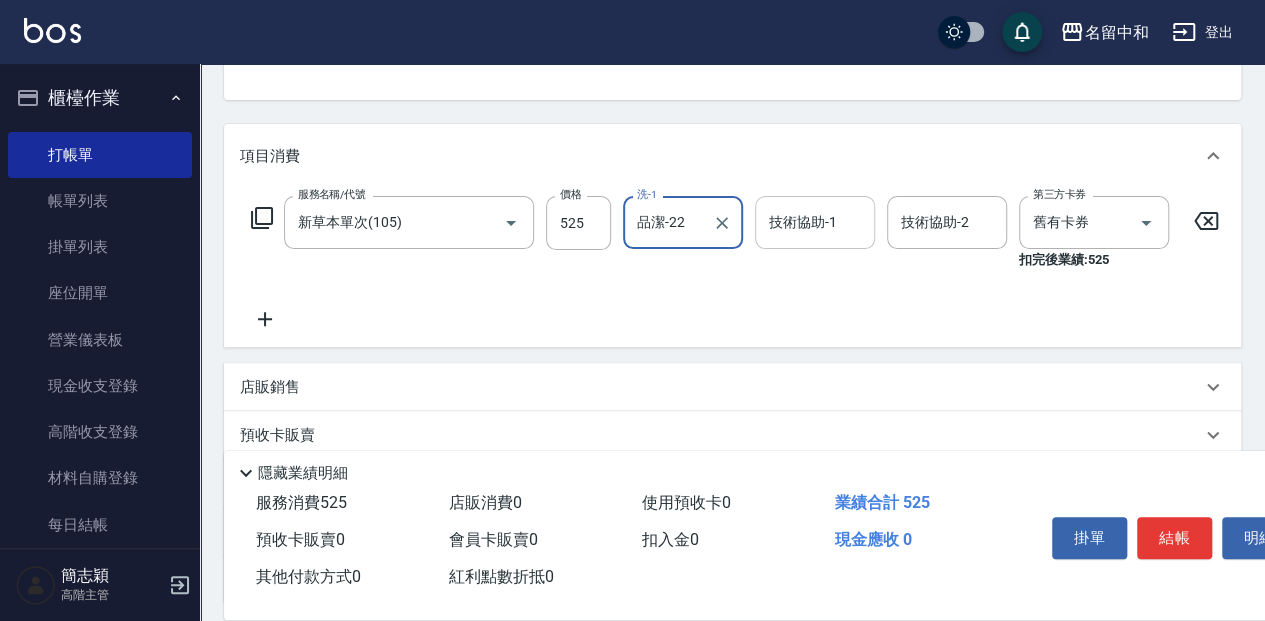 type on "品潔-22" 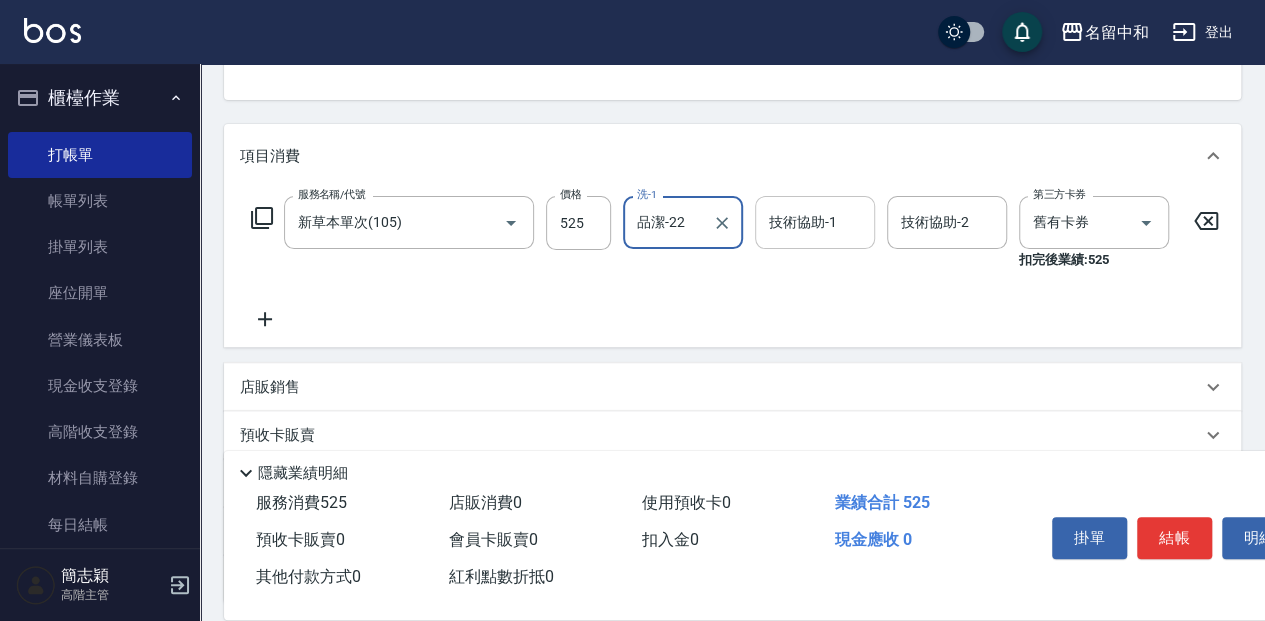 click on "技術協助-1 技術協助-1" at bounding box center [815, 222] 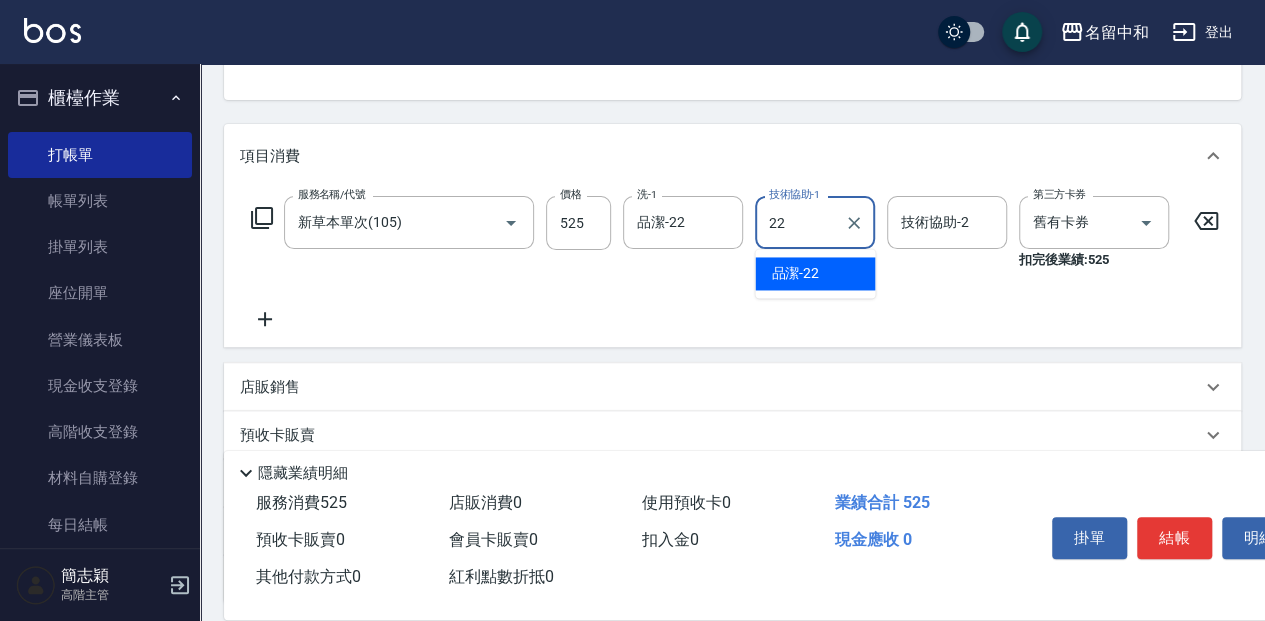 click on "[FIRST] [NUMBER]" at bounding box center (795, 273) 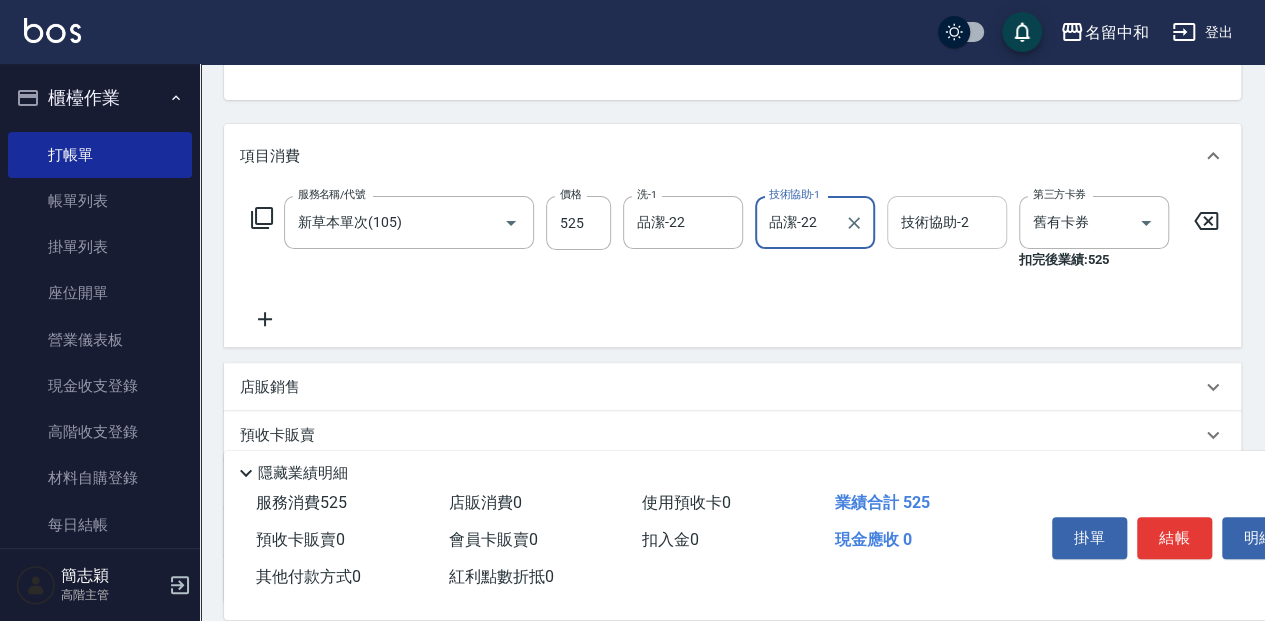 type on "品潔-22" 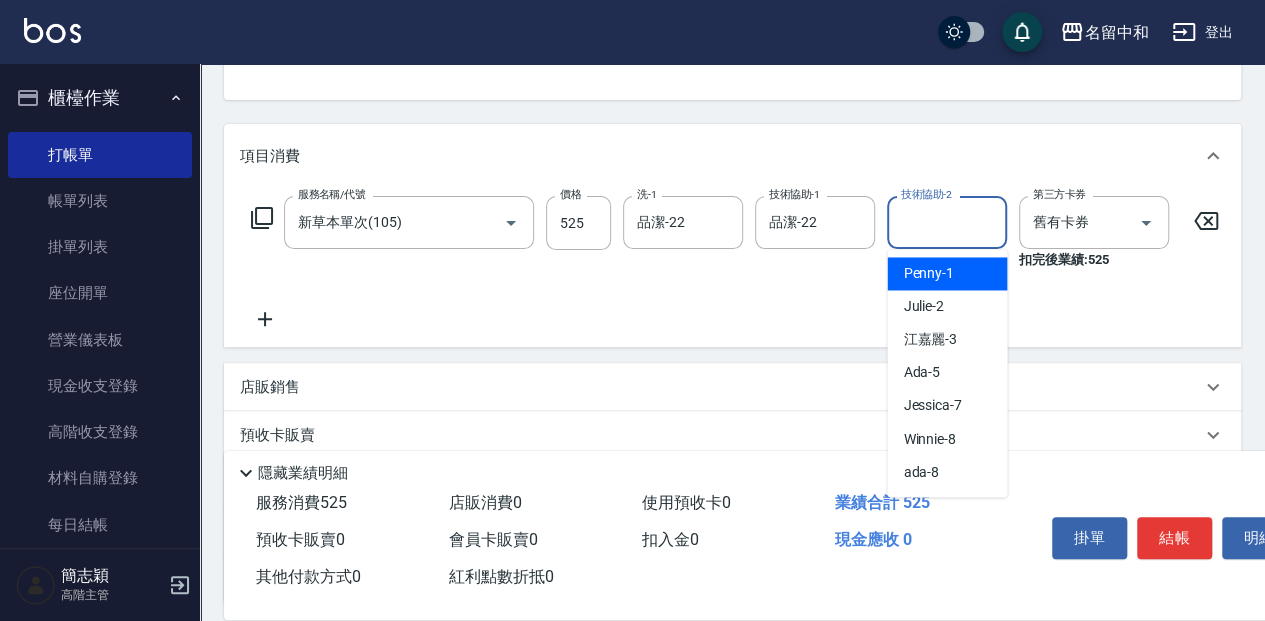 click on "技術協助-2 技術協助-2" at bounding box center [947, 222] 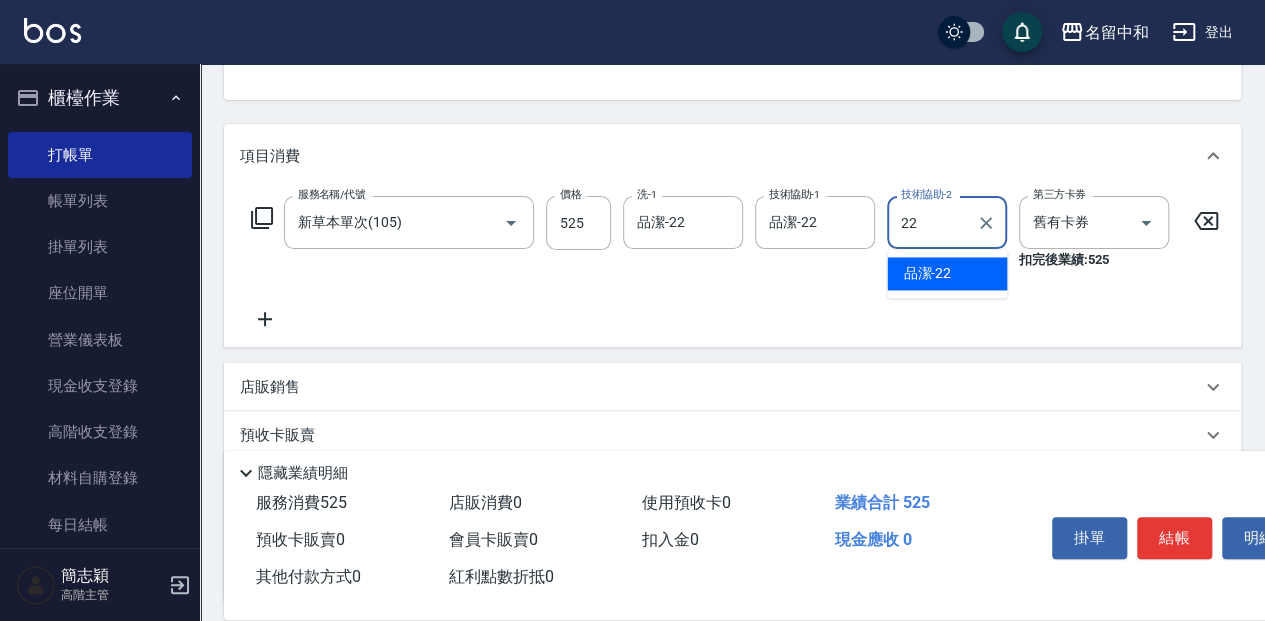 click on "[FIRST] [NUMBER]" at bounding box center (927, 273) 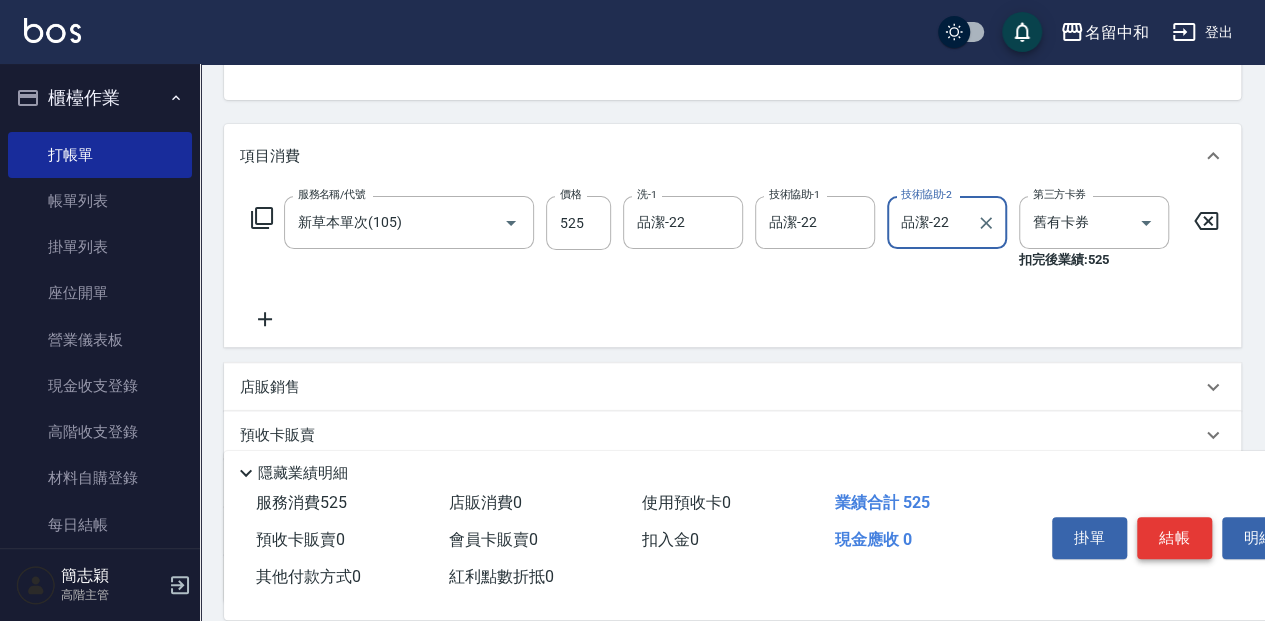type on "品潔-22" 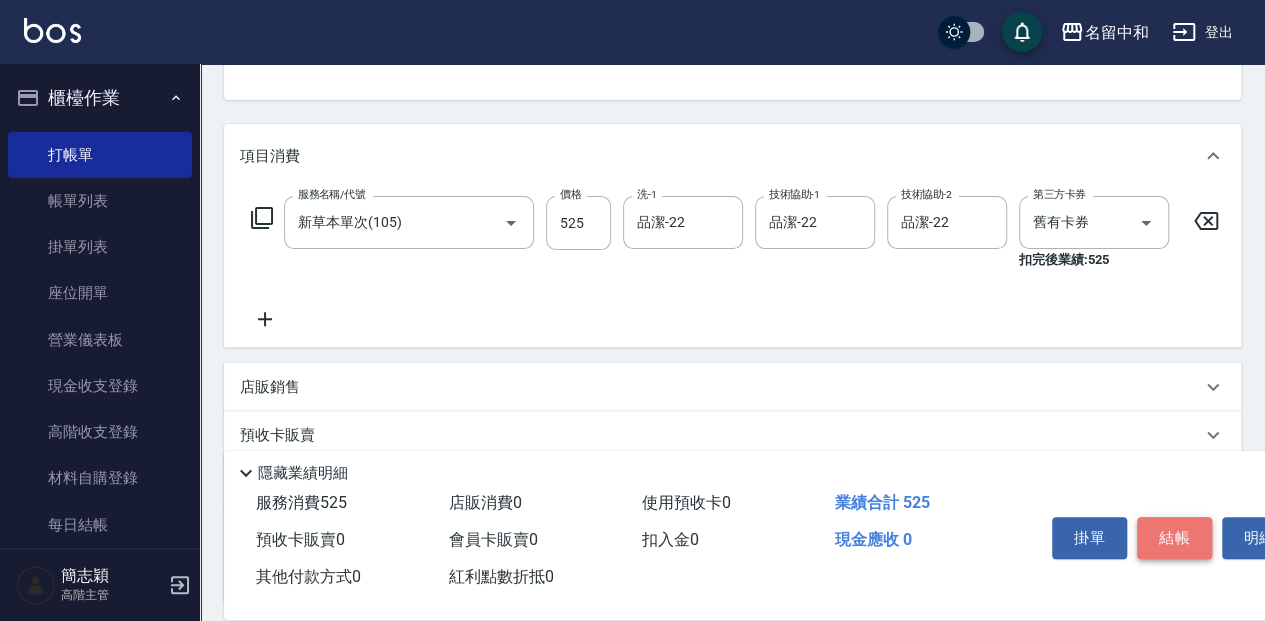 click on "結帳" at bounding box center [1174, 538] 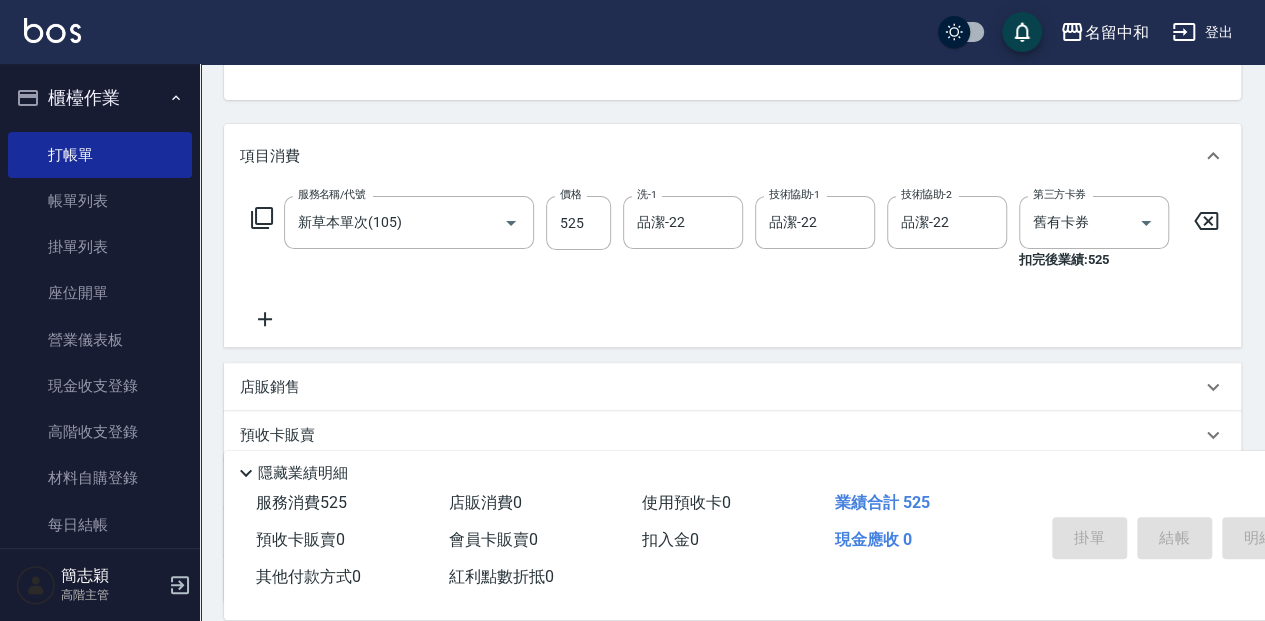 type on "[DATE] [TIME]" 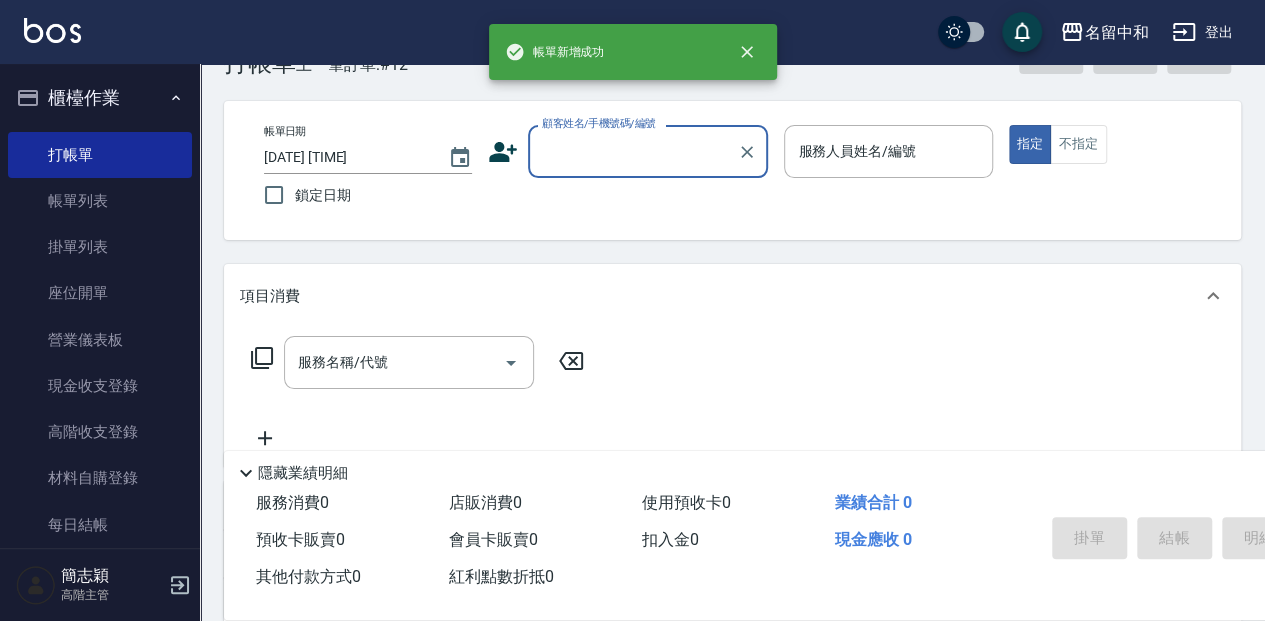 scroll, scrollTop: 0, scrollLeft: 0, axis: both 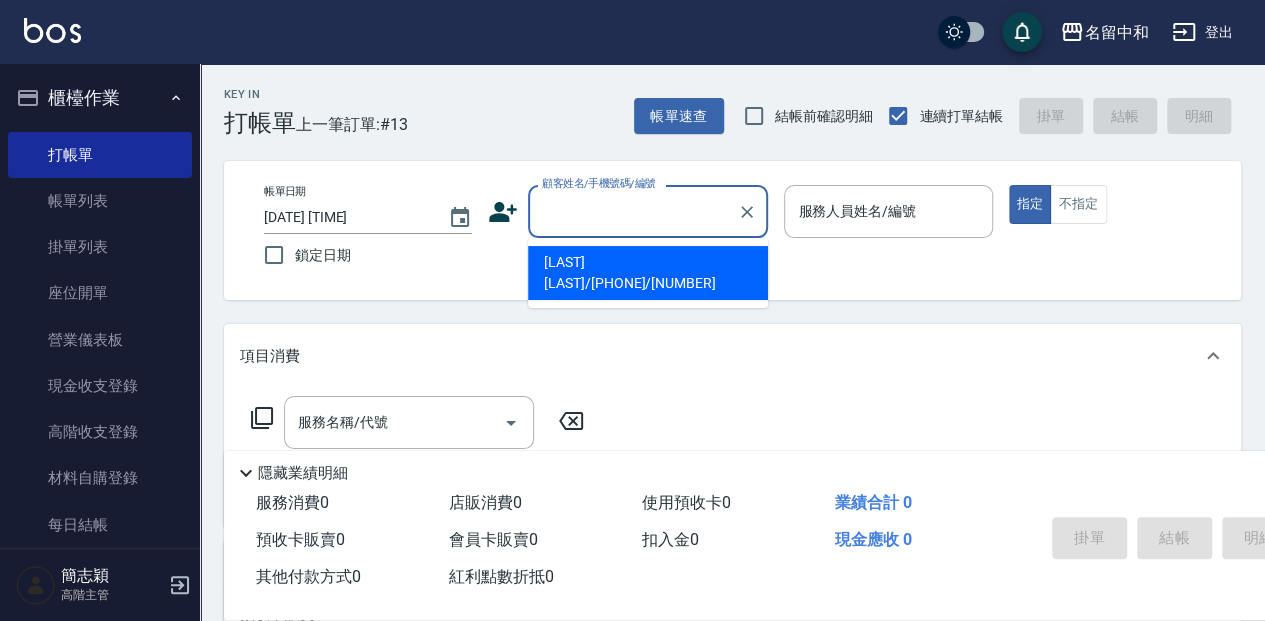 click on "顧客姓名/手機號碼/編號" at bounding box center (633, 211) 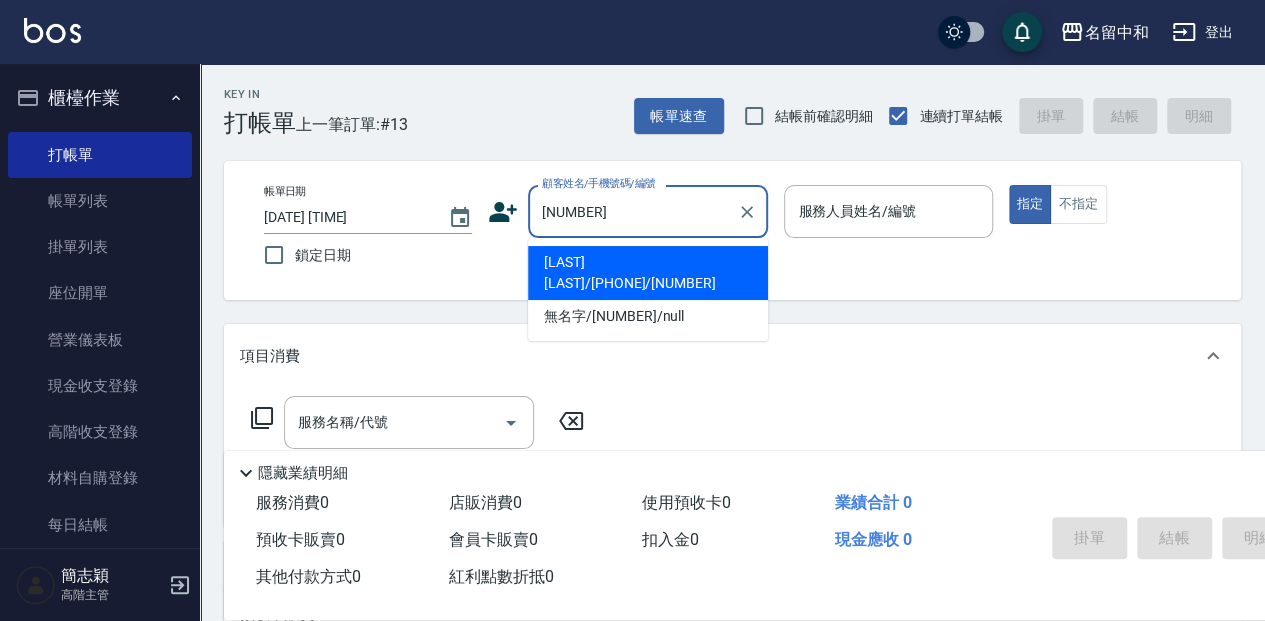 click on "[LAST] [LAST]/[PHONE]/[NUMBER]" at bounding box center [648, 273] 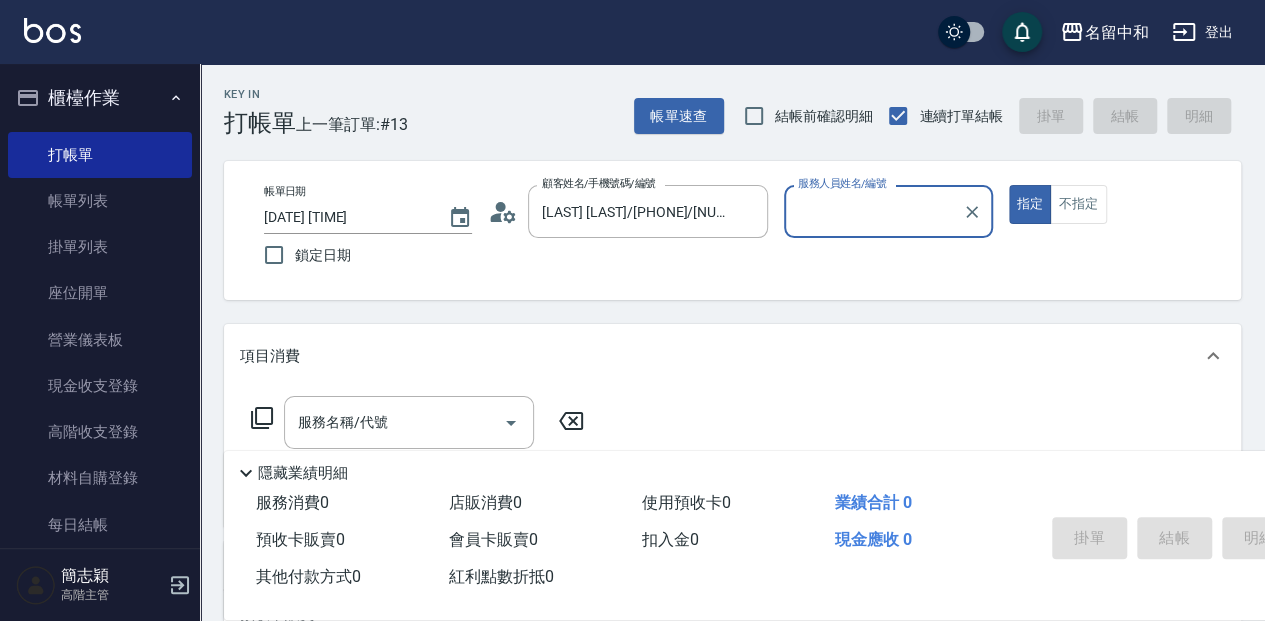 type on "Julie-2" 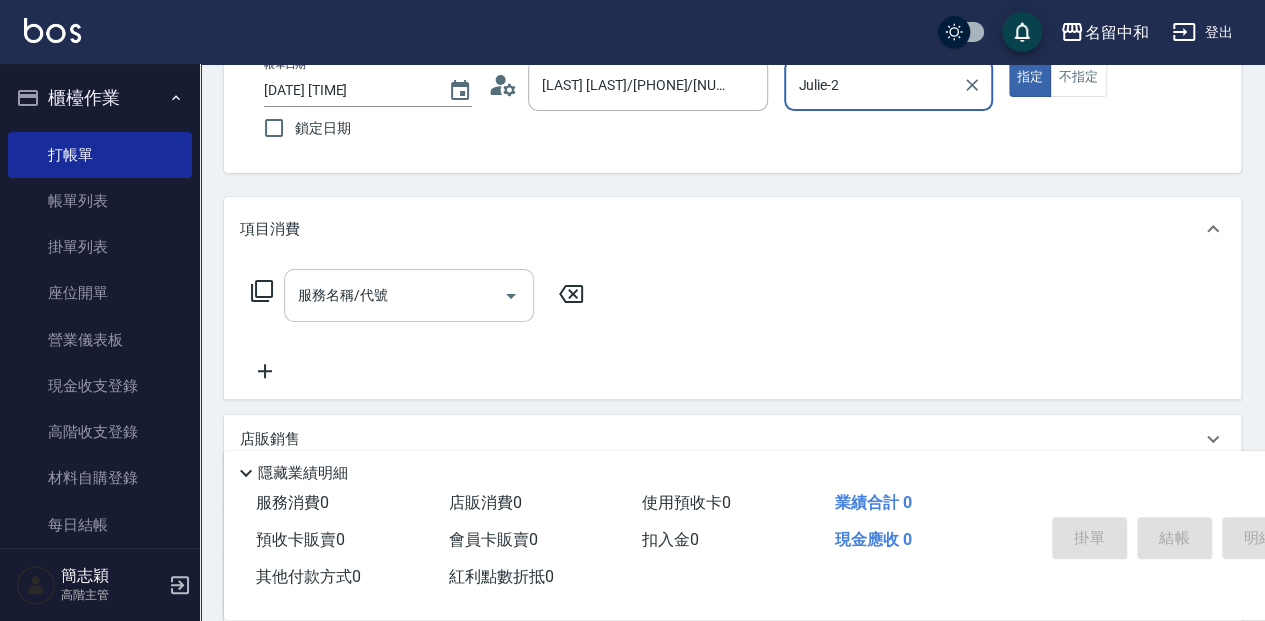 scroll, scrollTop: 133, scrollLeft: 0, axis: vertical 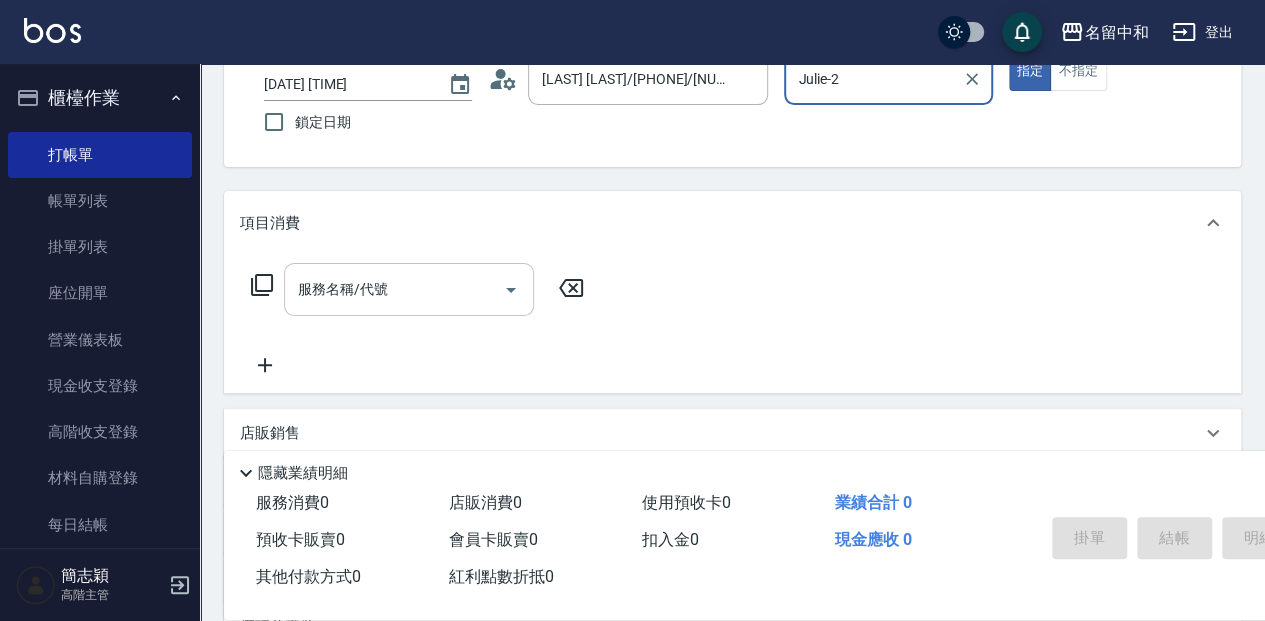 click on "服務名稱/代號" at bounding box center (394, 289) 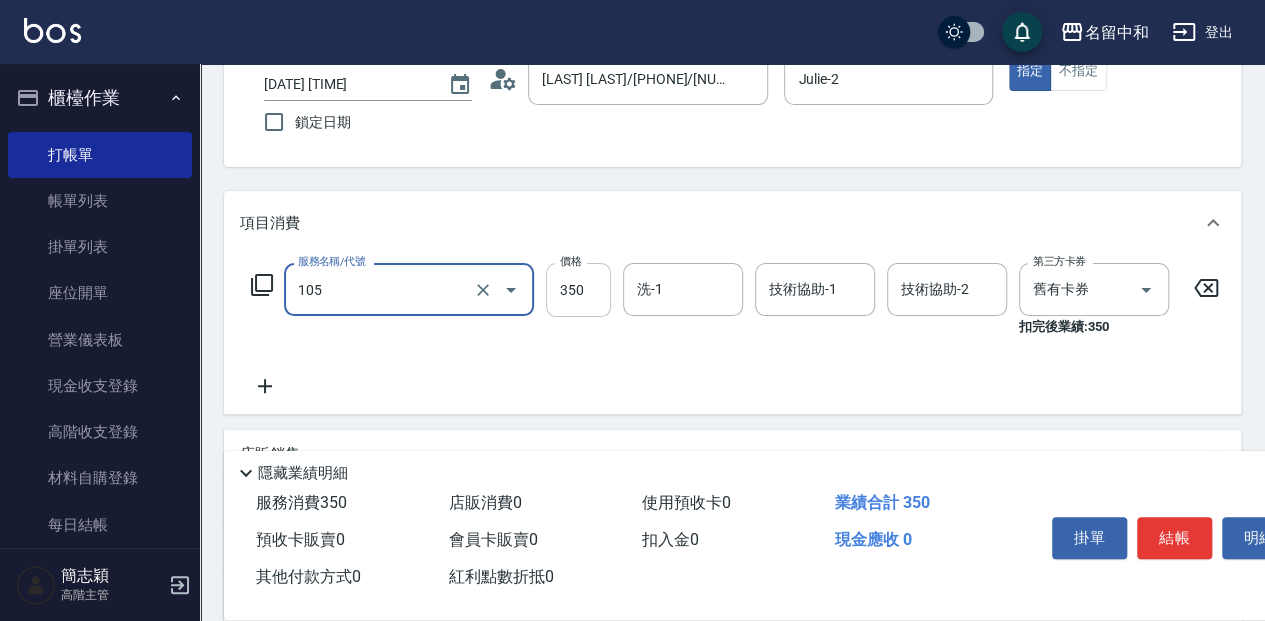 type on "新草本單次(105)" 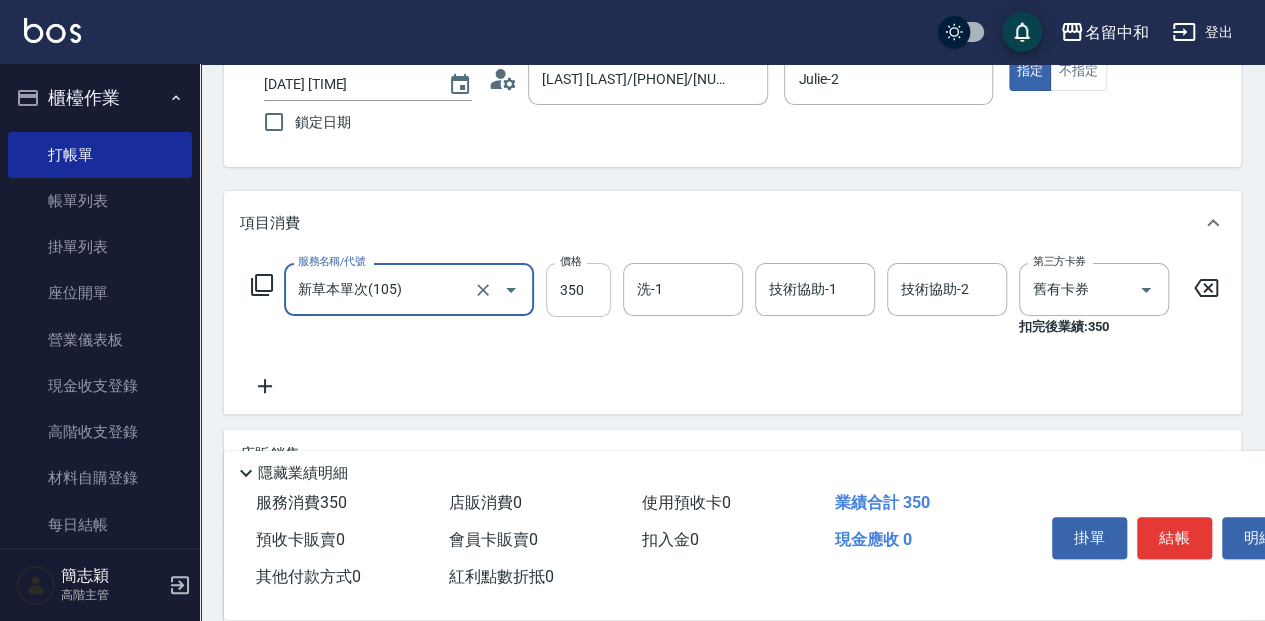 click on "350" at bounding box center [578, 290] 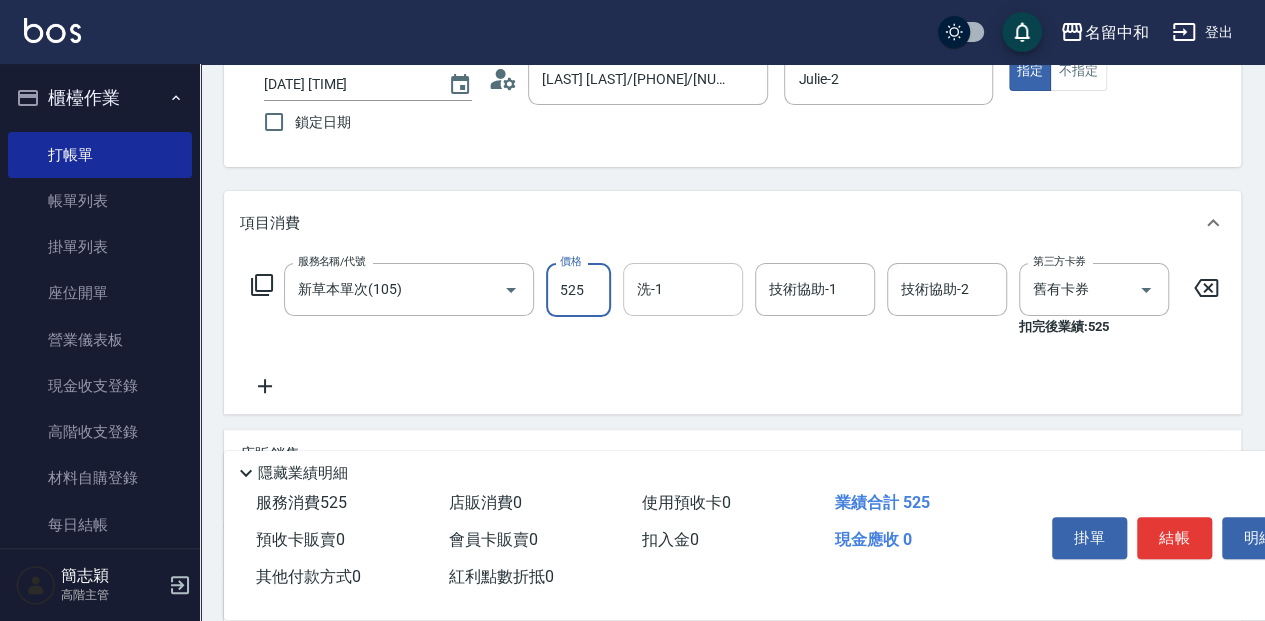 type on "525" 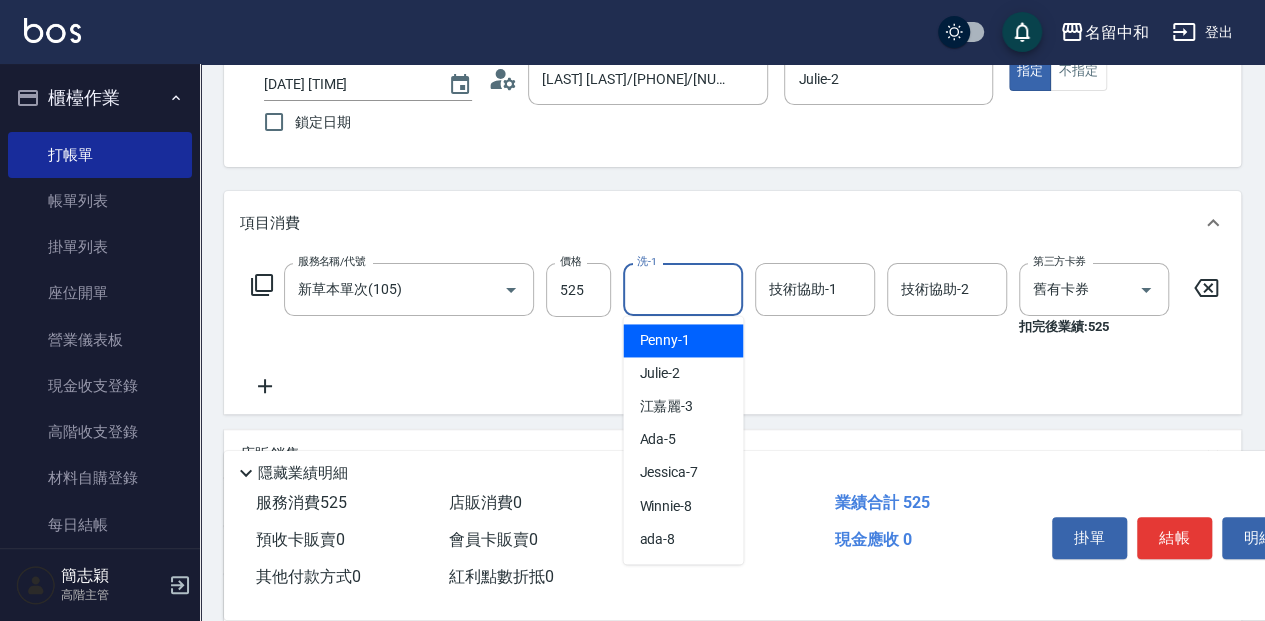 click on "洗-1" at bounding box center (683, 289) 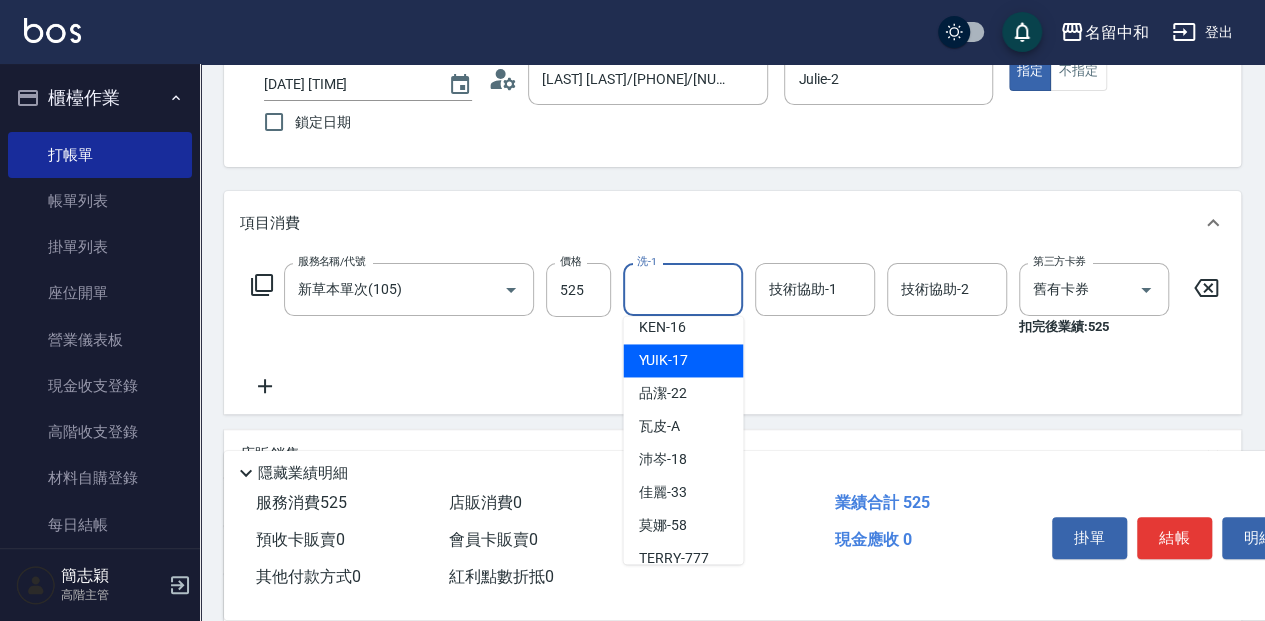 scroll, scrollTop: 361, scrollLeft: 0, axis: vertical 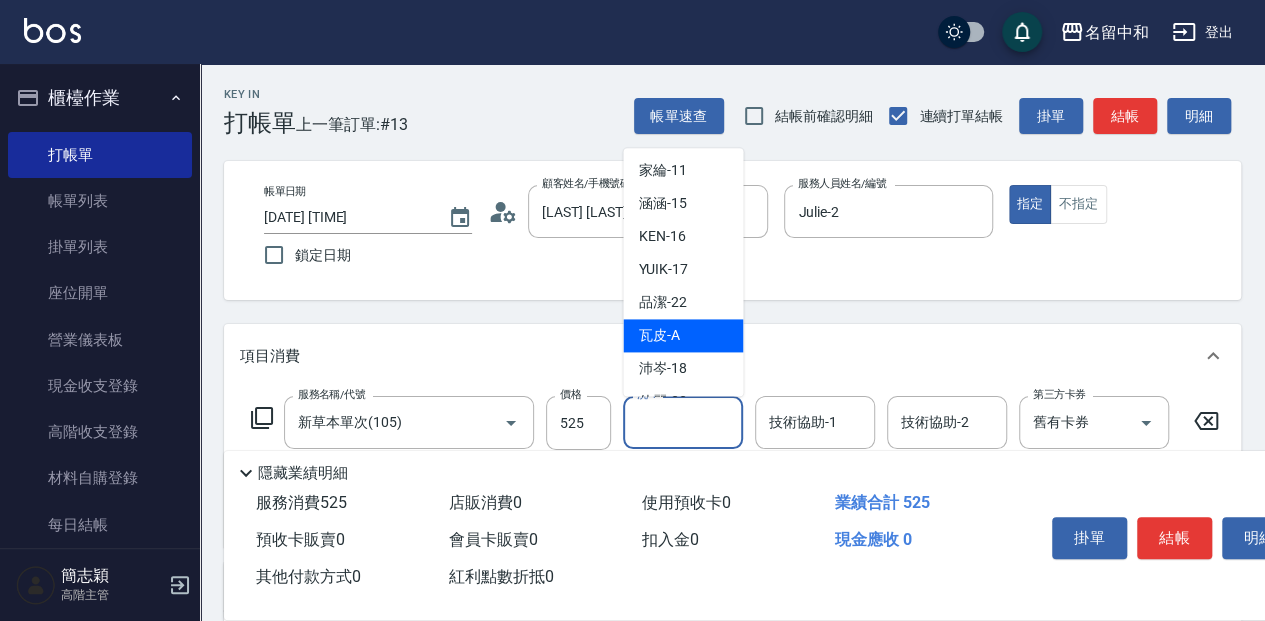 click on "瓦皮 -A" at bounding box center (659, 335) 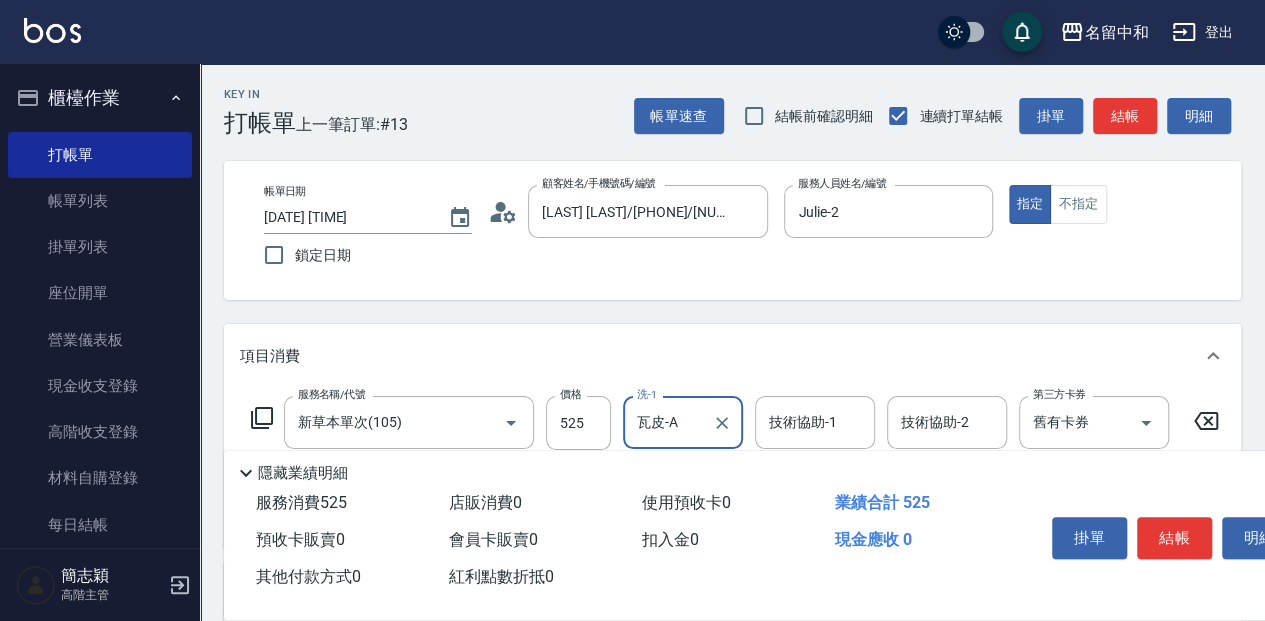 type on "瓦皮-A" 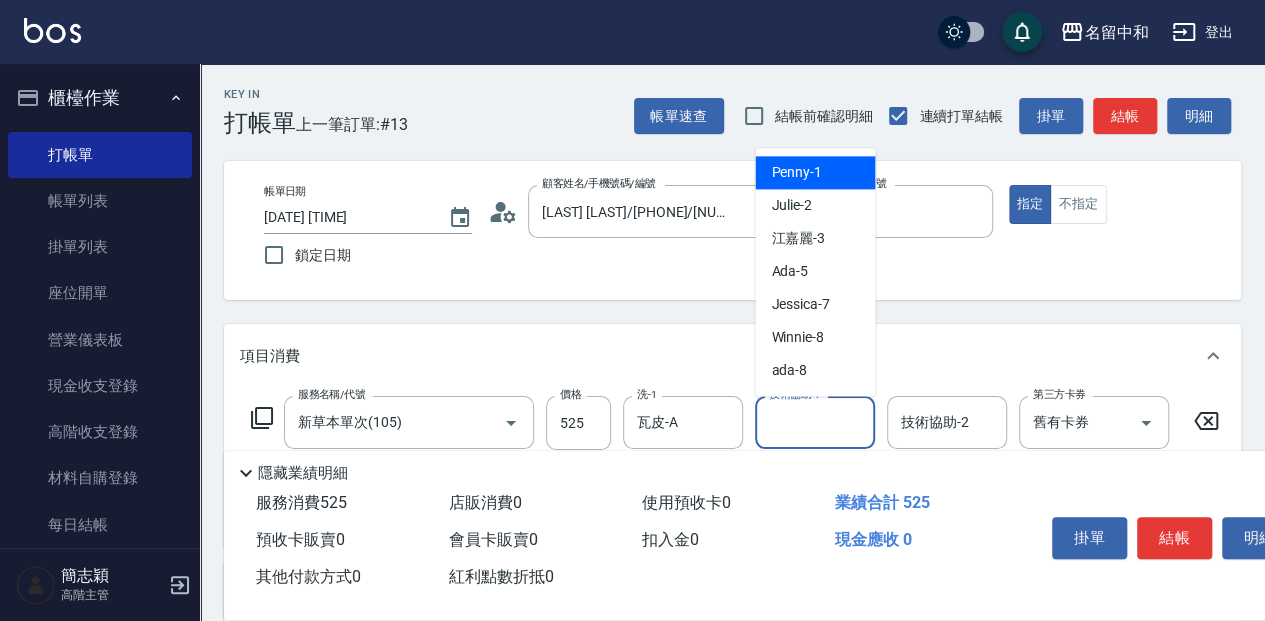 click on "技術協助-1" at bounding box center [815, 422] 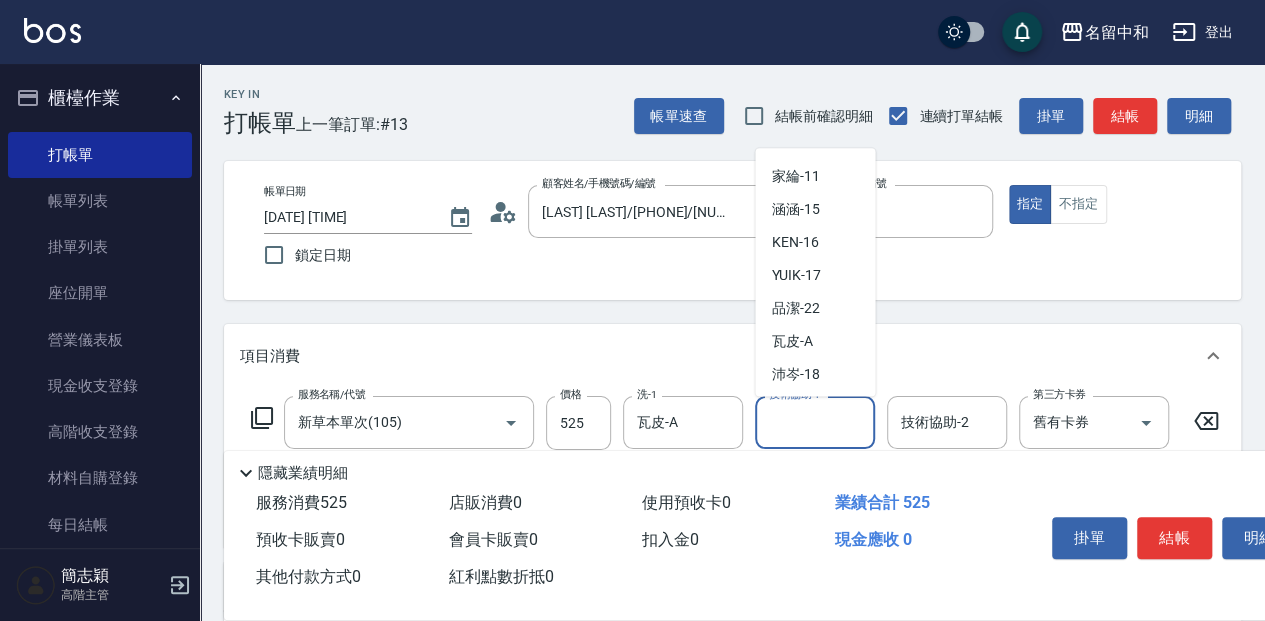 scroll, scrollTop: 266, scrollLeft: 0, axis: vertical 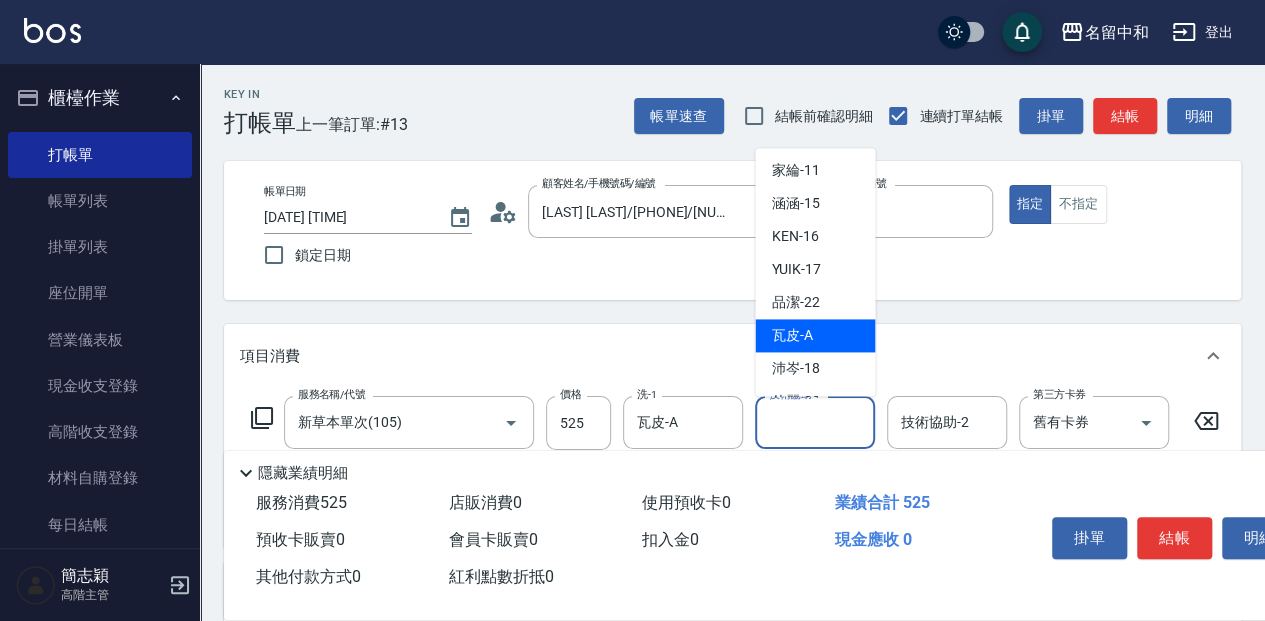 click on "瓦皮 -A" at bounding box center (815, 335) 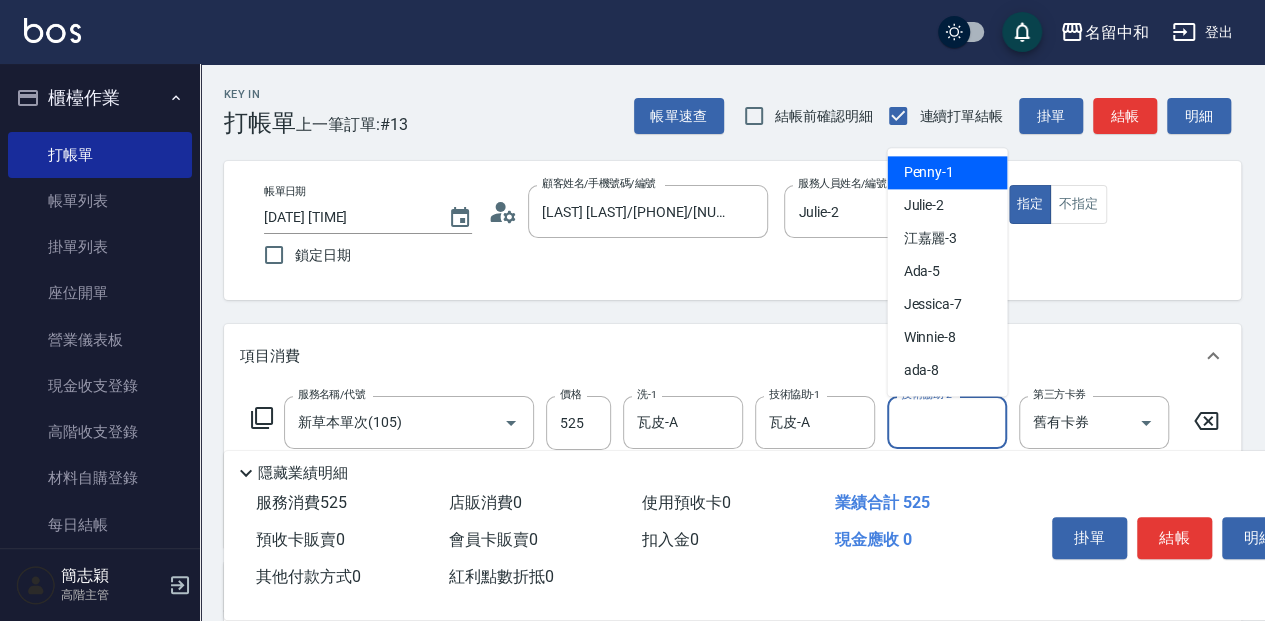 click on "技術協助-2" at bounding box center (947, 422) 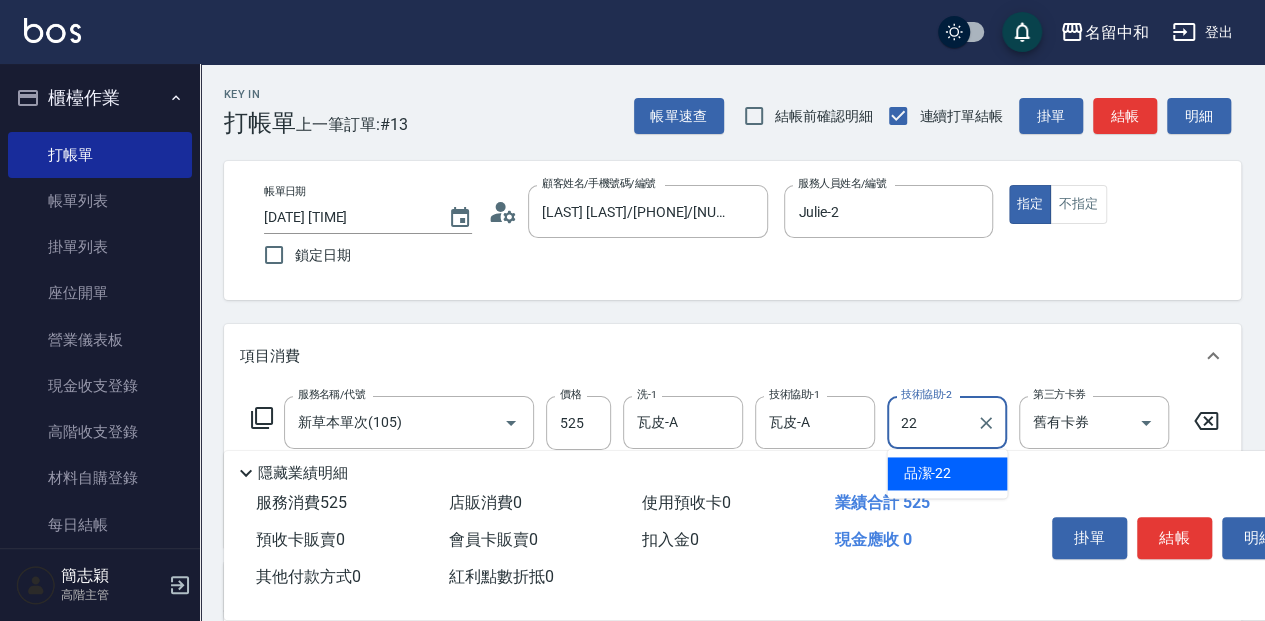 click on "[FIRST] [NUMBER]" at bounding box center (947, 473) 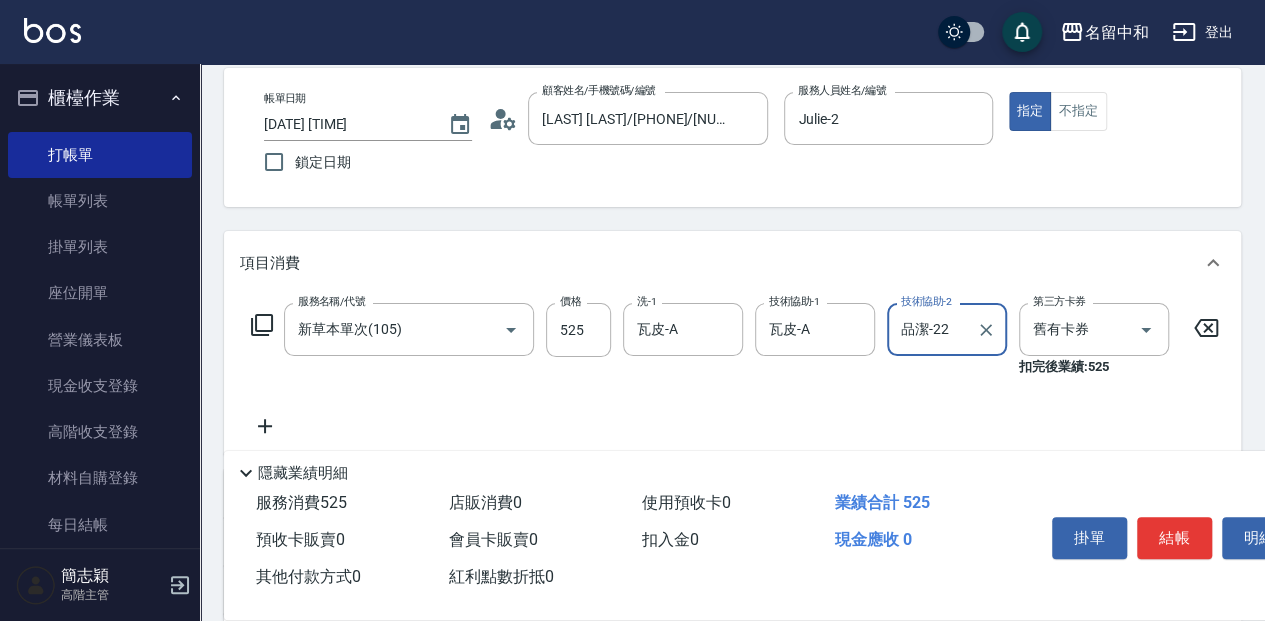 scroll, scrollTop: 133, scrollLeft: 0, axis: vertical 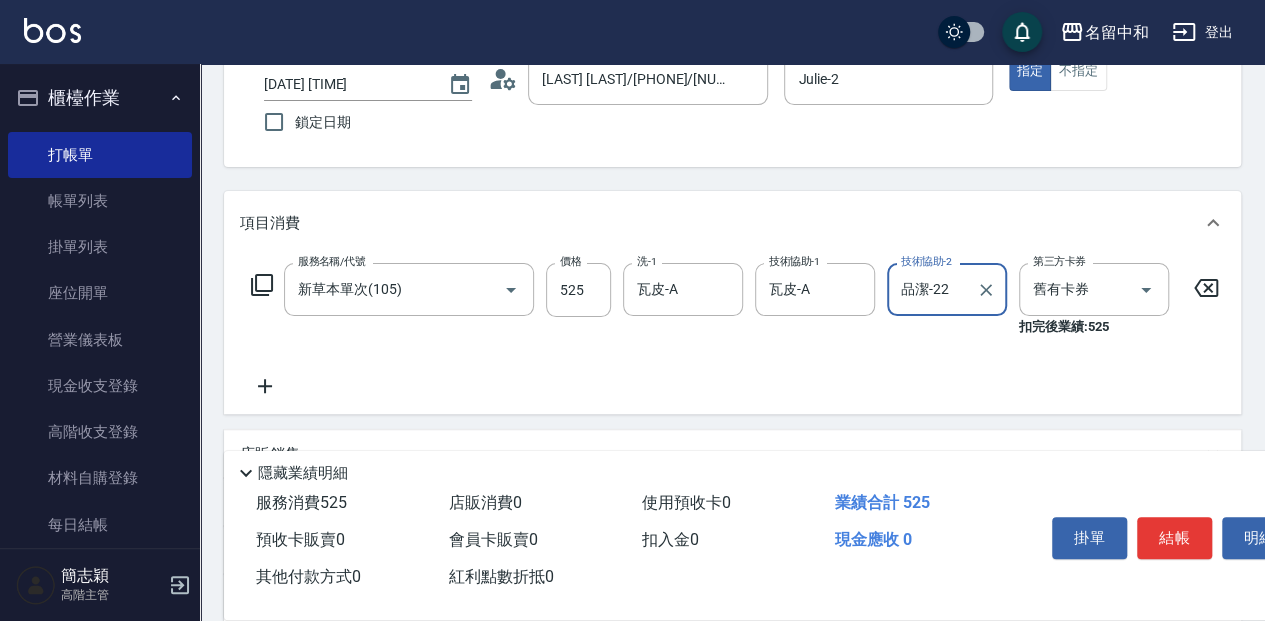 type on "品潔-22" 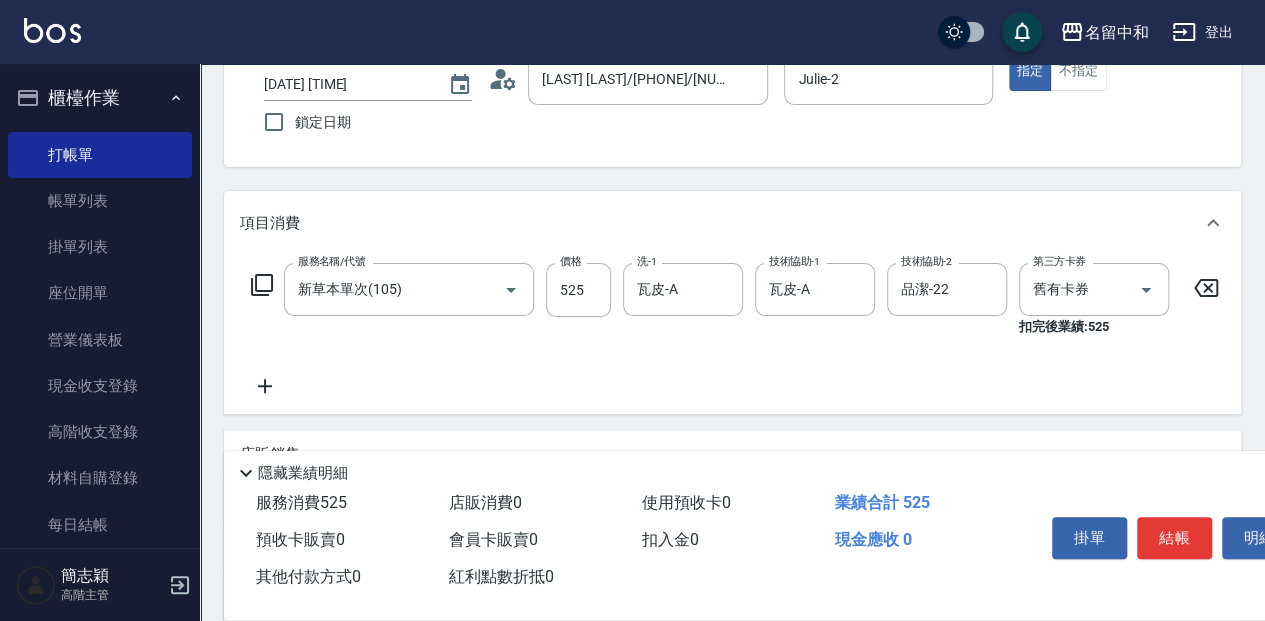 click 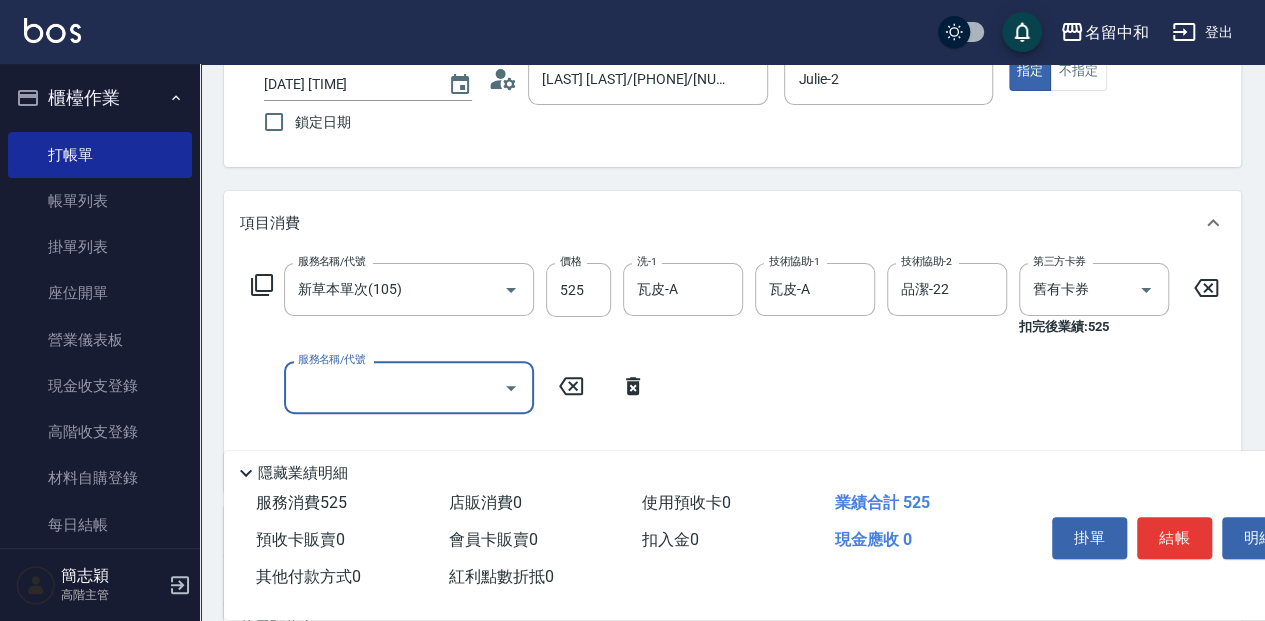 click on "服務名稱/代號" at bounding box center [394, 387] 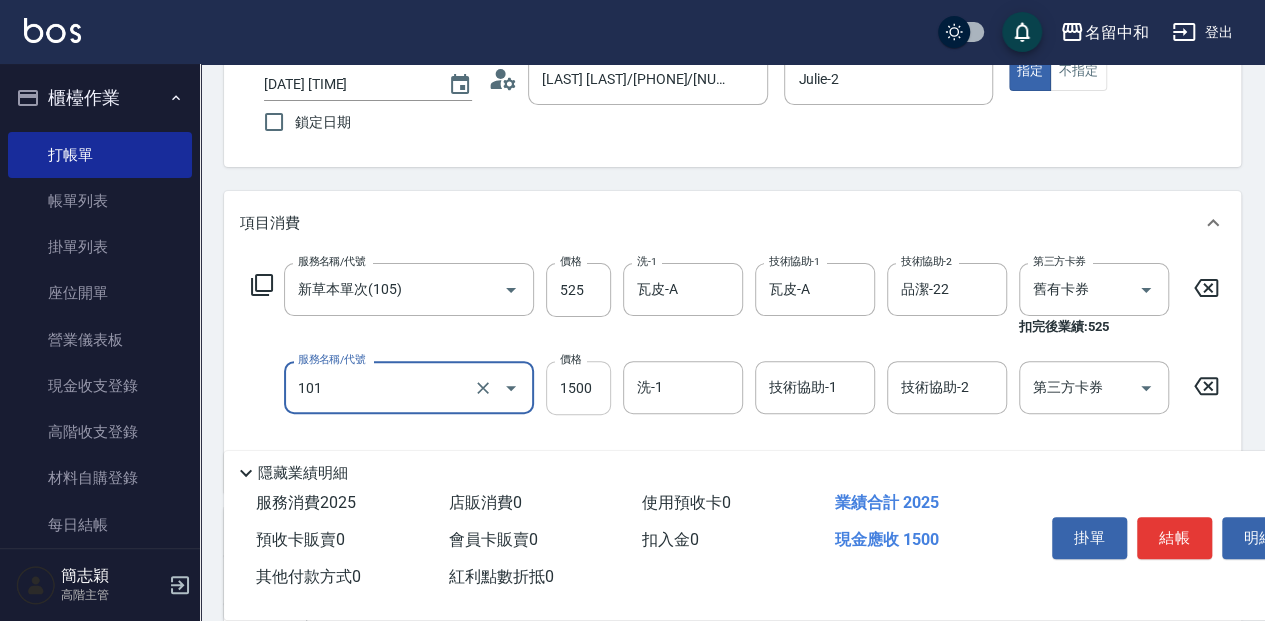 type on "草本頭皮(101)" 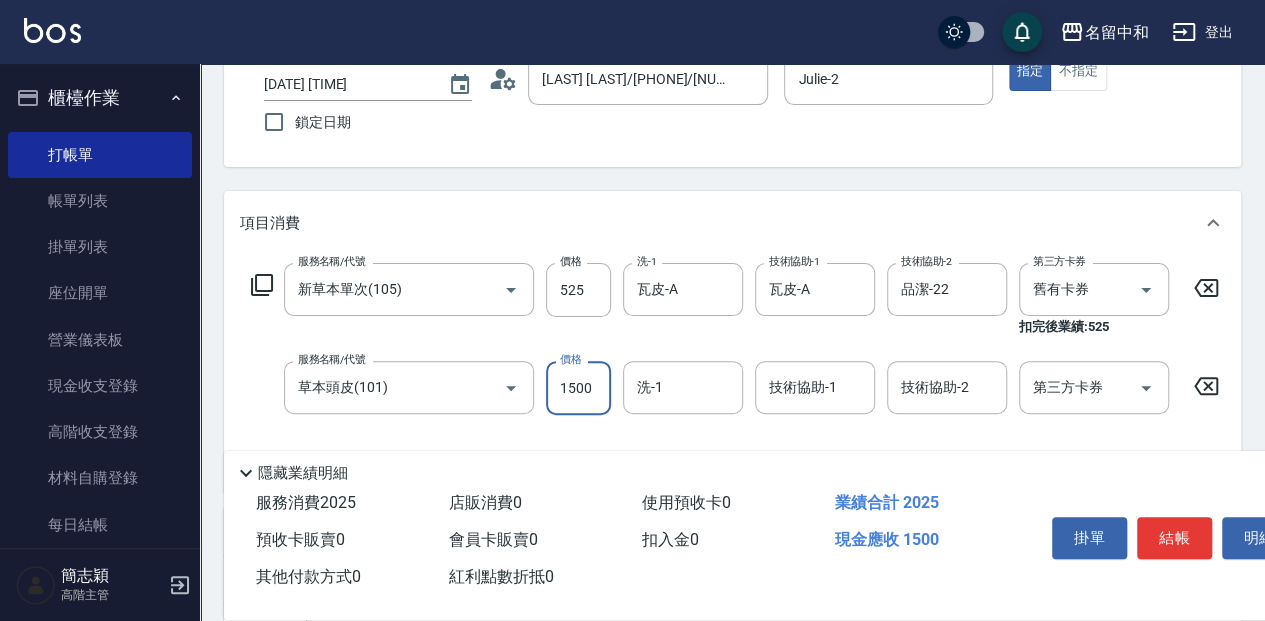click on "1500" at bounding box center [578, 388] 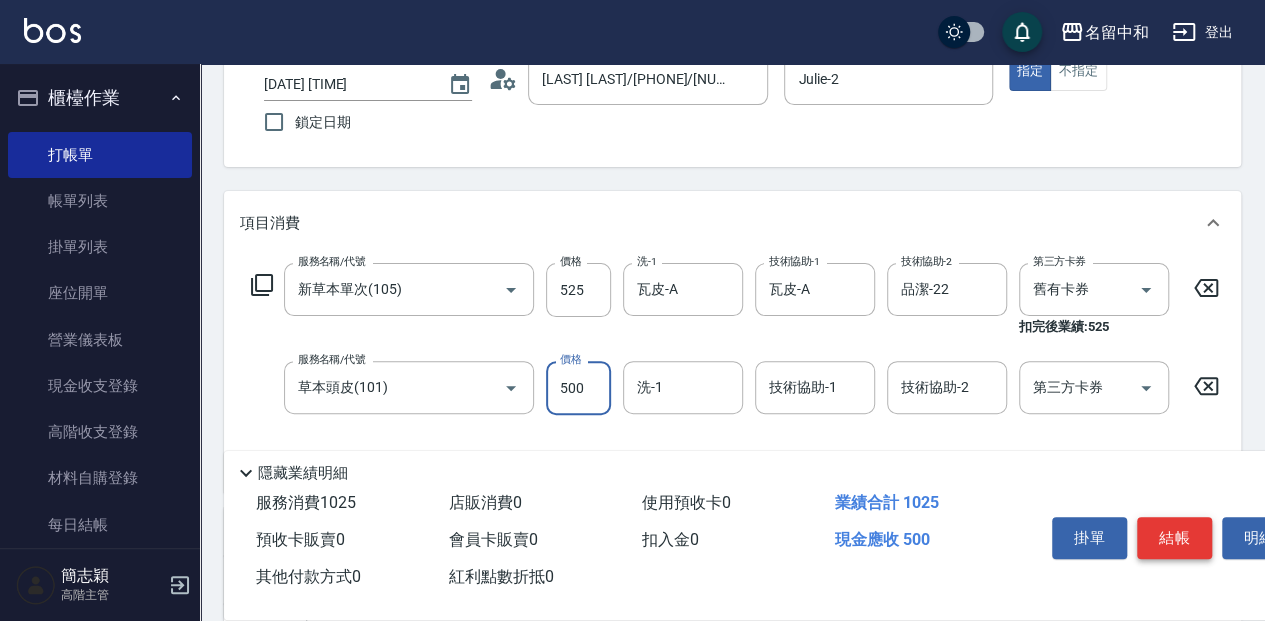 type on "500" 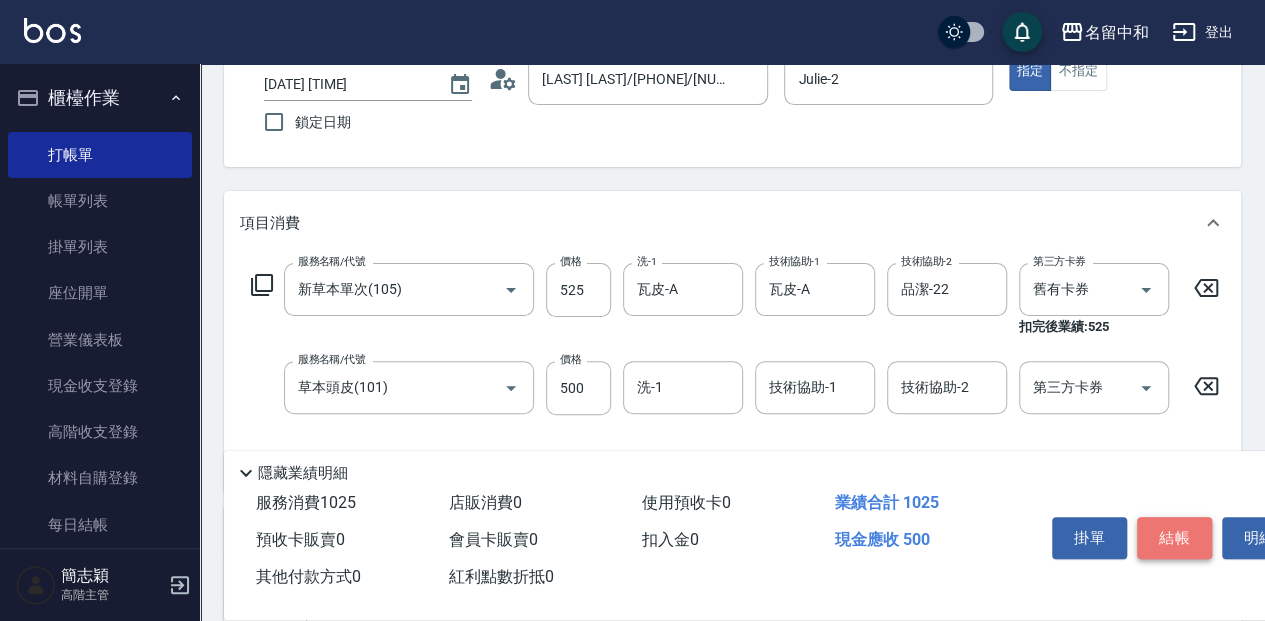 click on "結帳" at bounding box center [1174, 538] 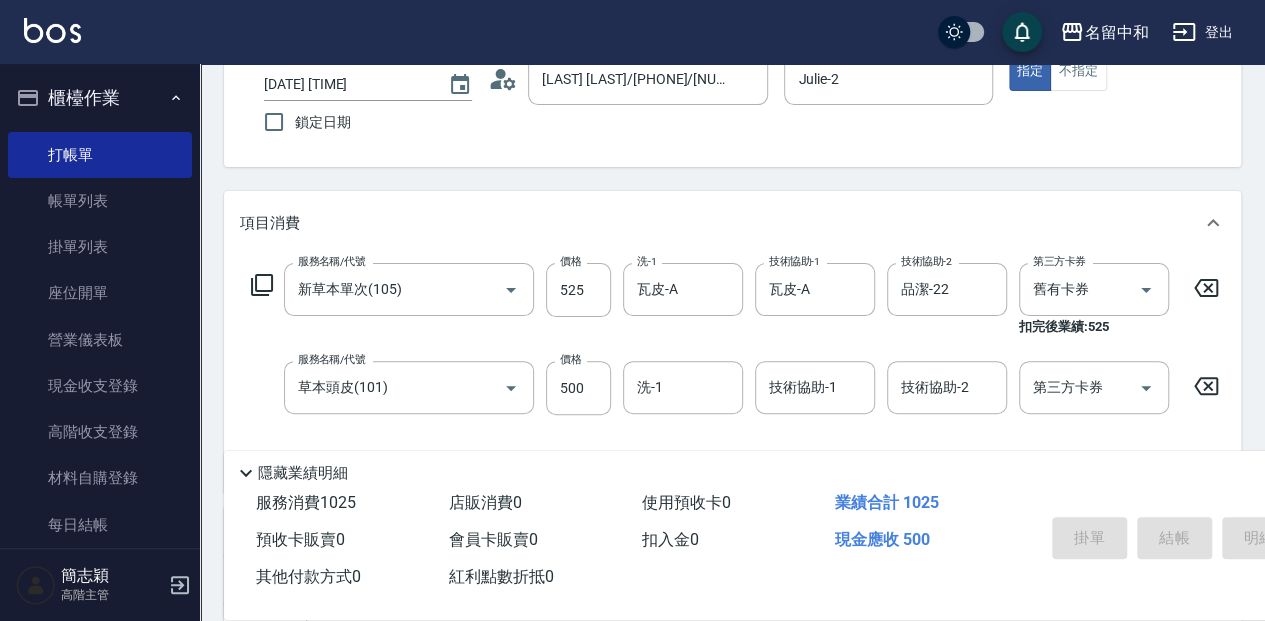 type on "[DATE] [TIME]" 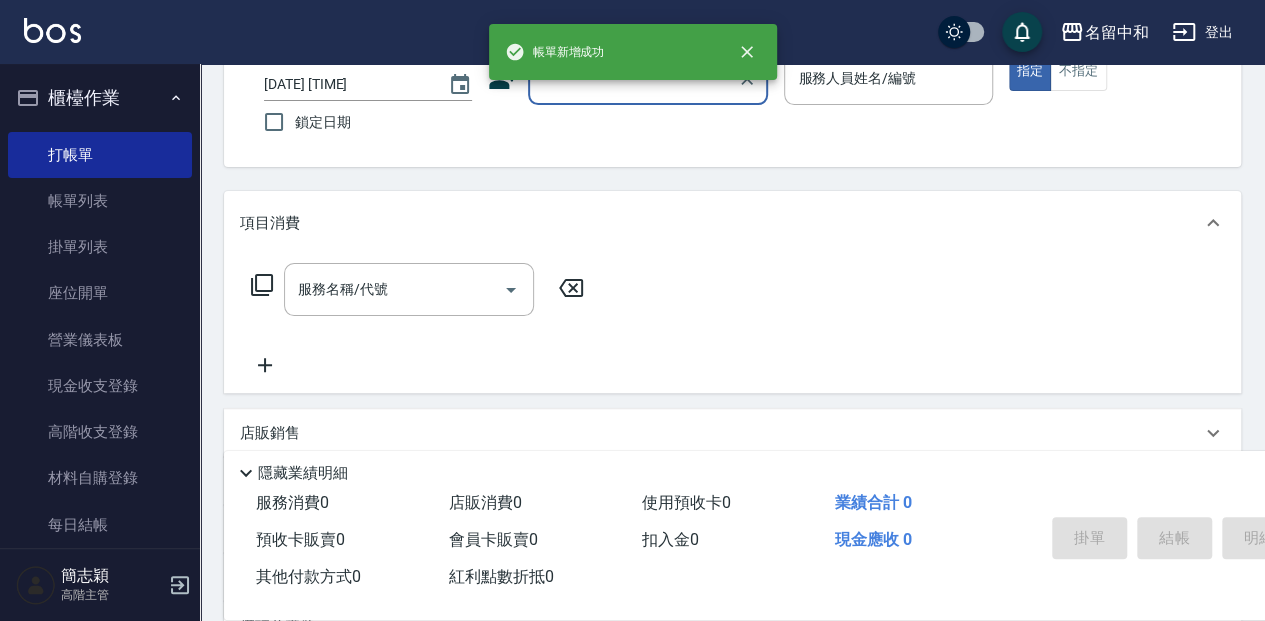 scroll, scrollTop: 0, scrollLeft: 0, axis: both 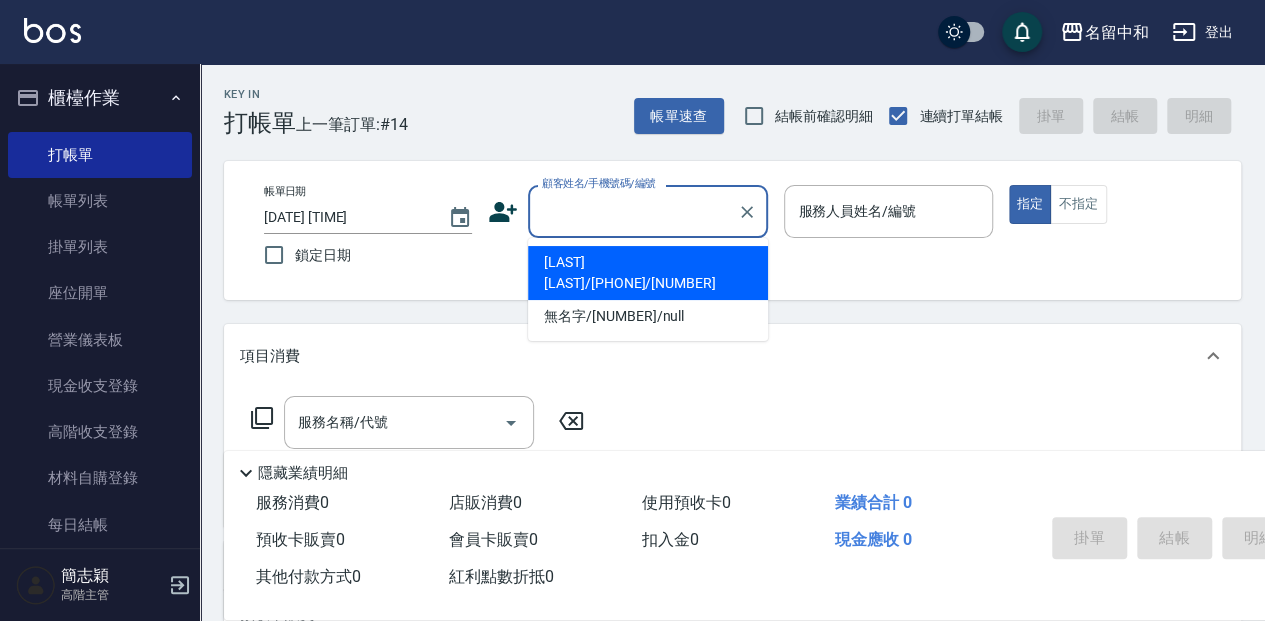 click on "顧客姓名/手機號碼/編號" at bounding box center (633, 211) 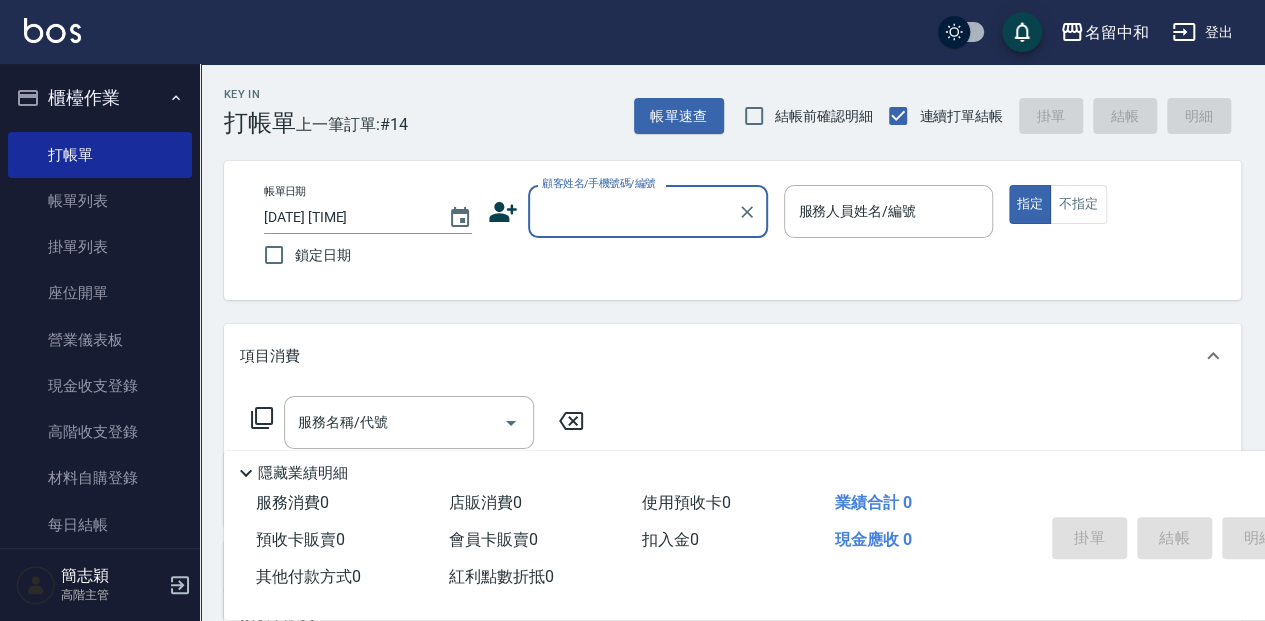 click on "顧客姓名/手機號碼/編號" at bounding box center (633, 211) 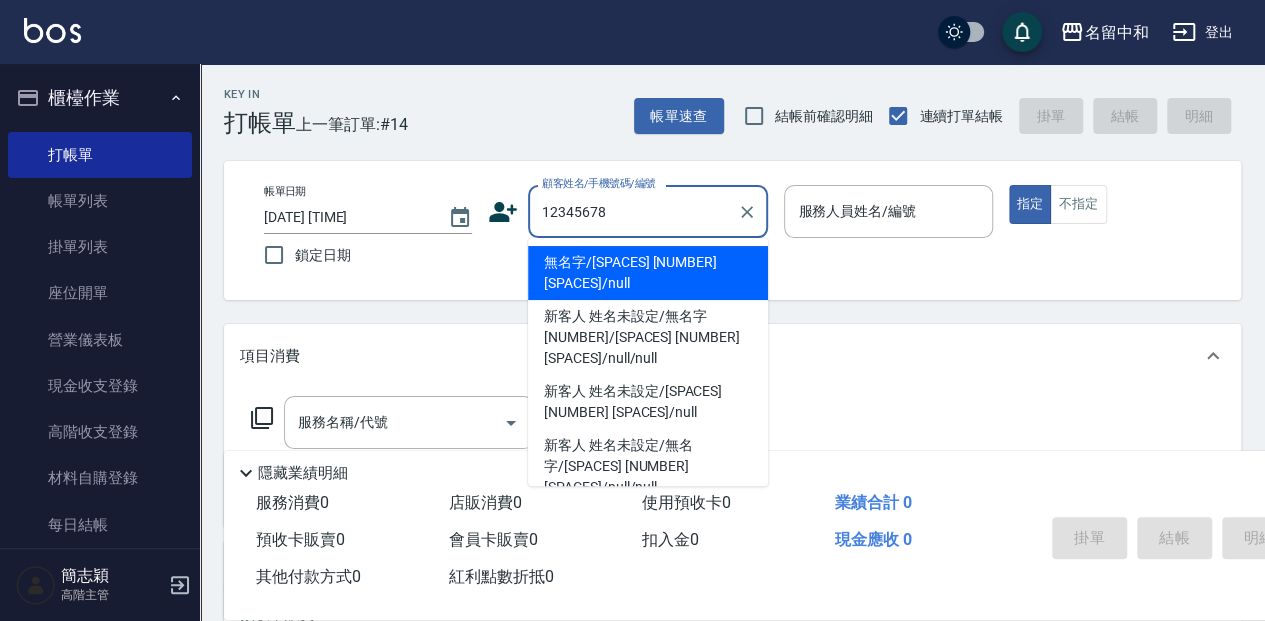 click on "無名字/[SPACES] [NUMBER] [SPACES]/null" at bounding box center [648, 273] 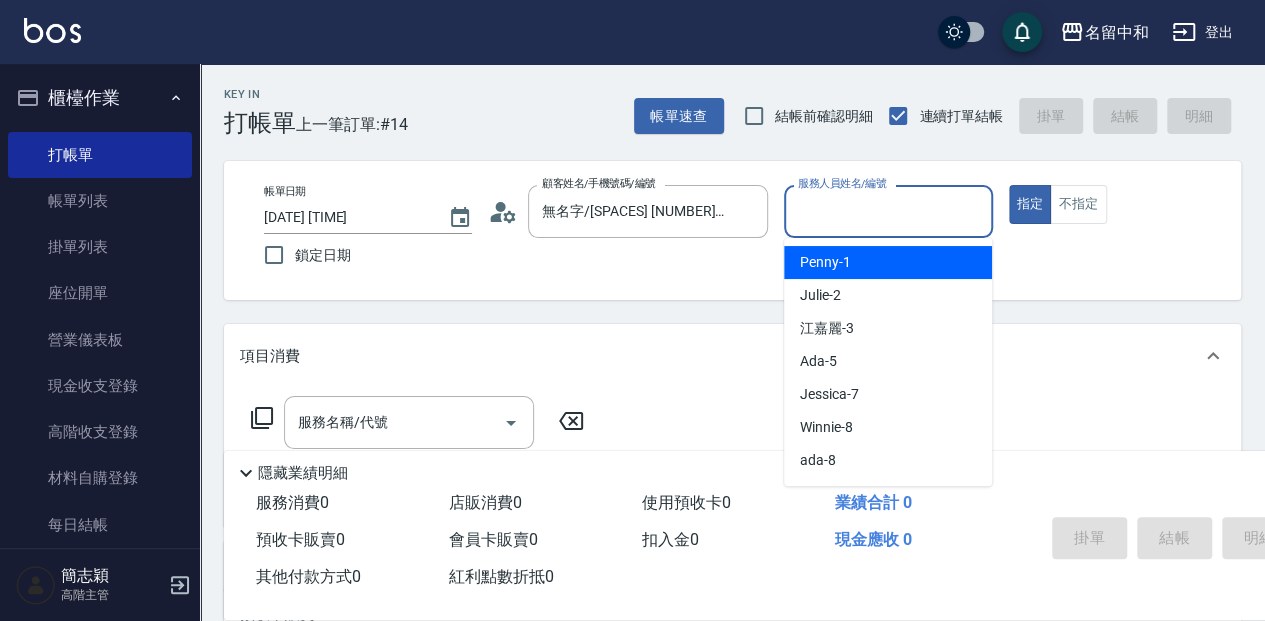 click on "服務人員姓名/編號" at bounding box center (888, 211) 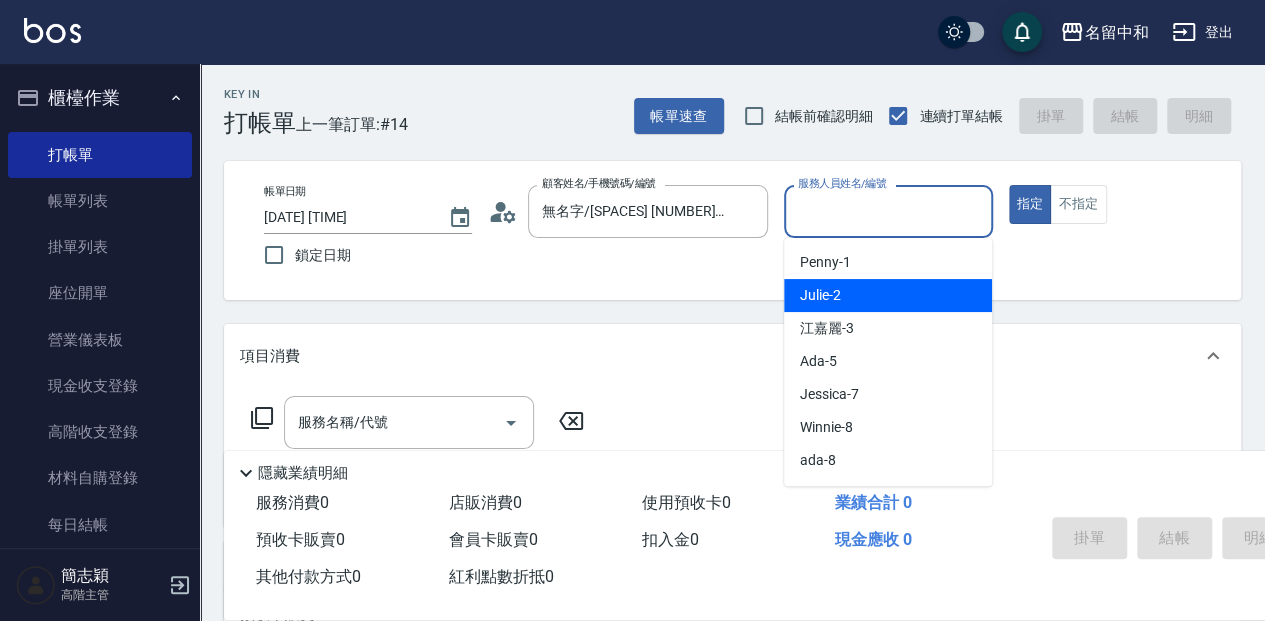 click on "Julie -2" at bounding box center [888, 295] 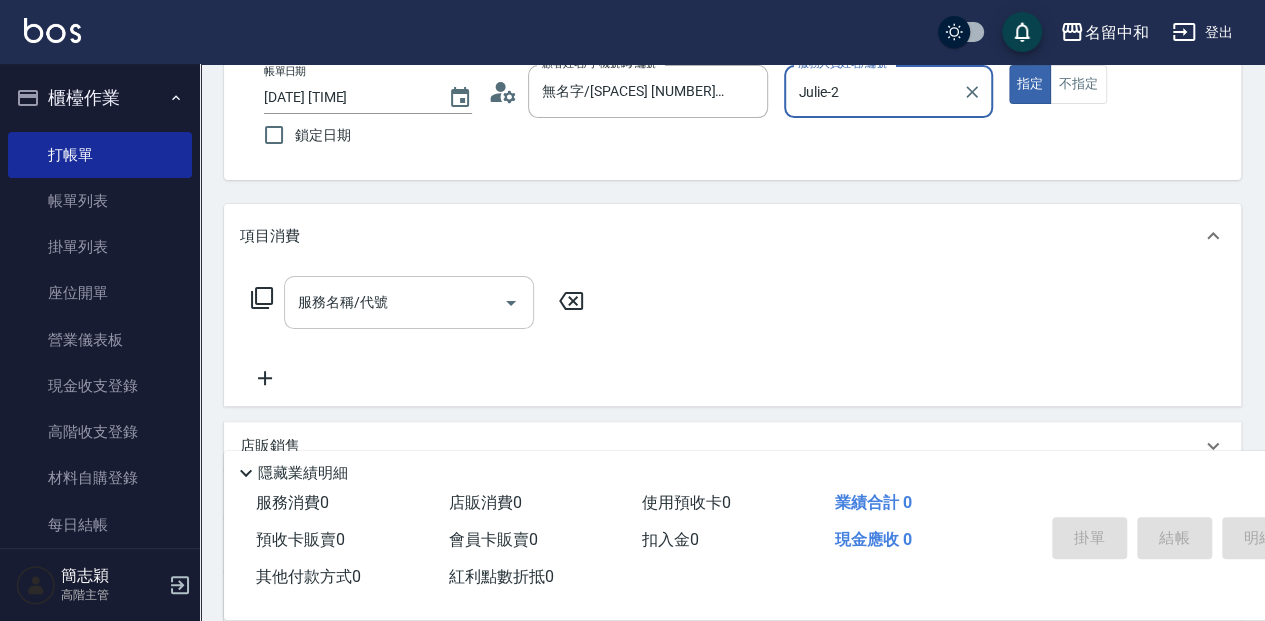 scroll, scrollTop: 133, scrollLeft: 0, axis: vertical 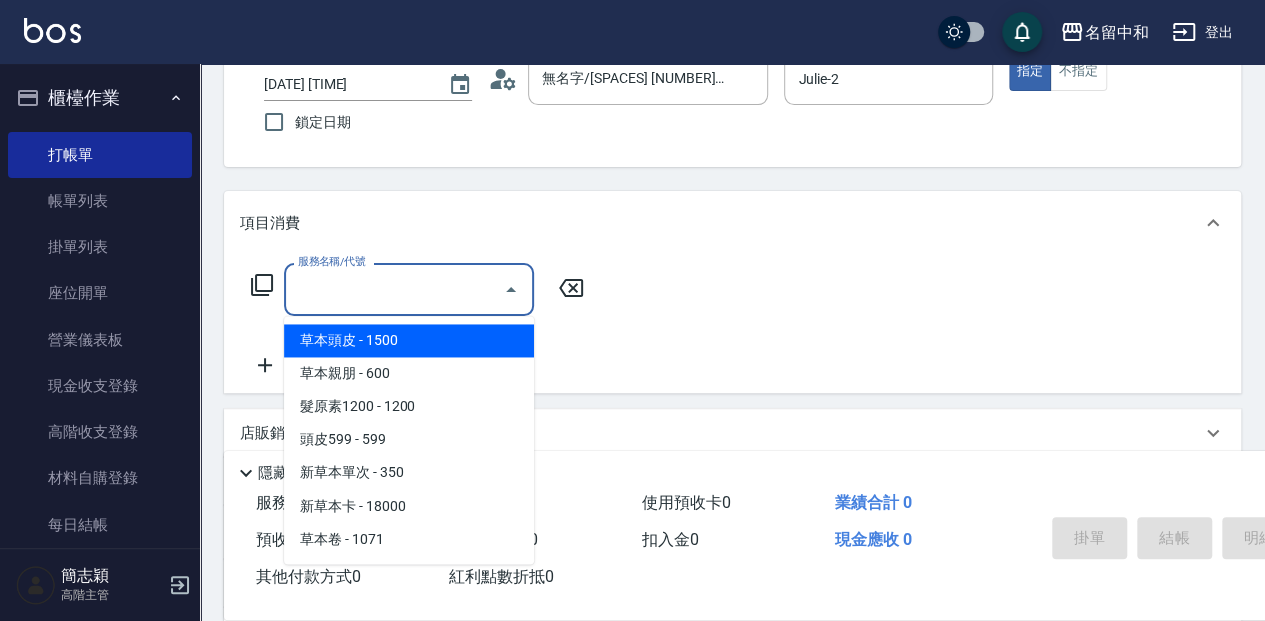 click on "服務名稱/代號" at bounding box center (394, 289) 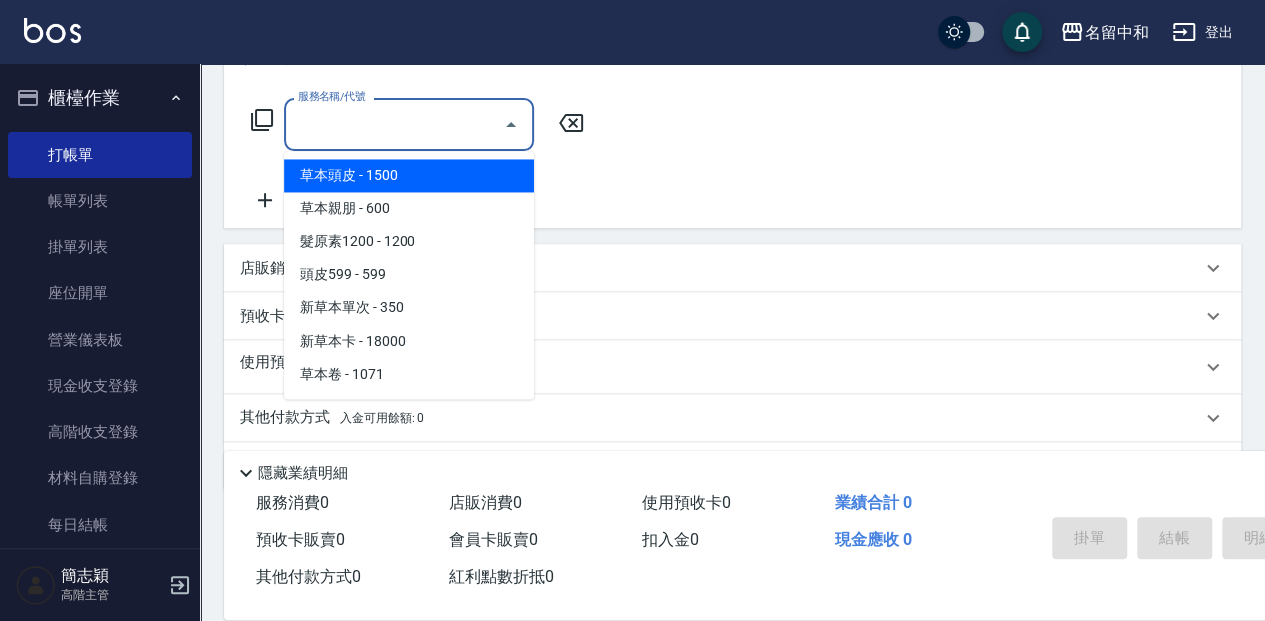 scroll, scrollTop: 333, scrollLeft: 0, axis: vertical 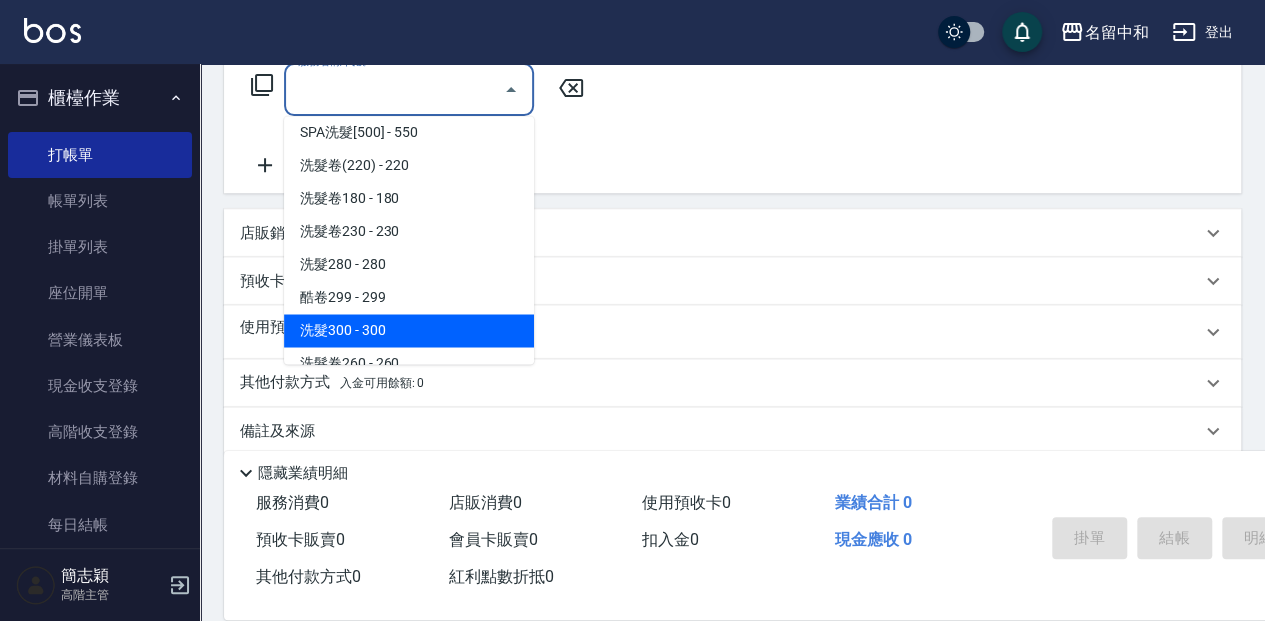 click on "洗髮300 - 300" at bounding box center (409, 330) 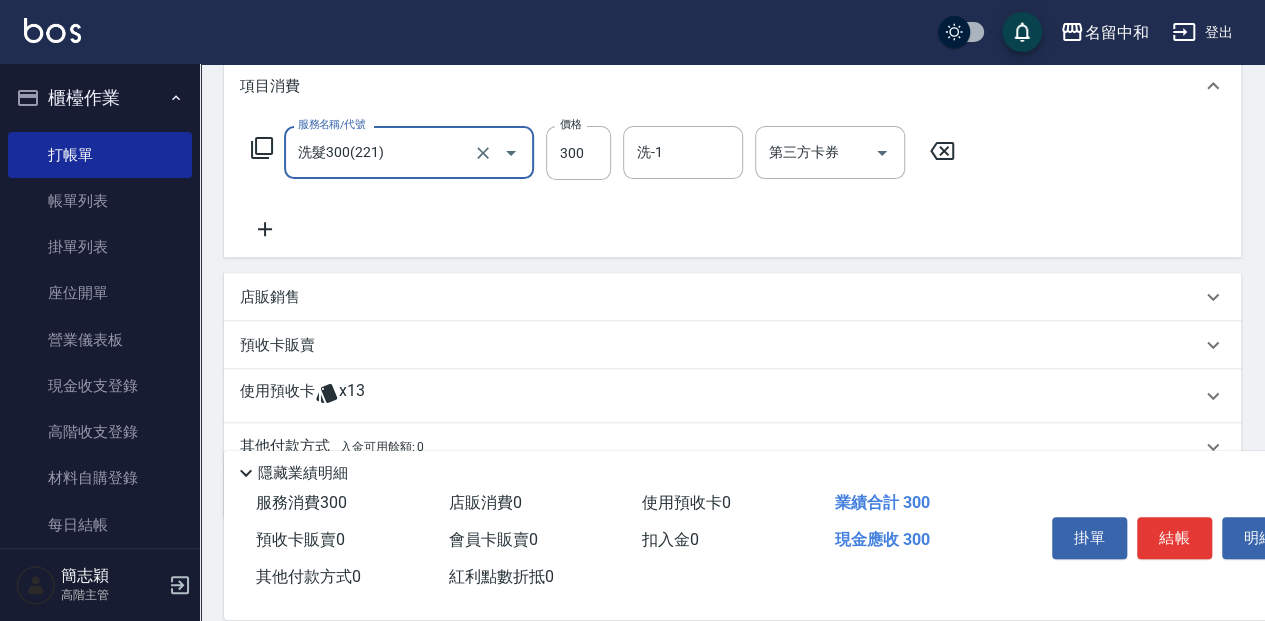scroll, scrollTop: 266, scrollLeft: 0, axis: vertical 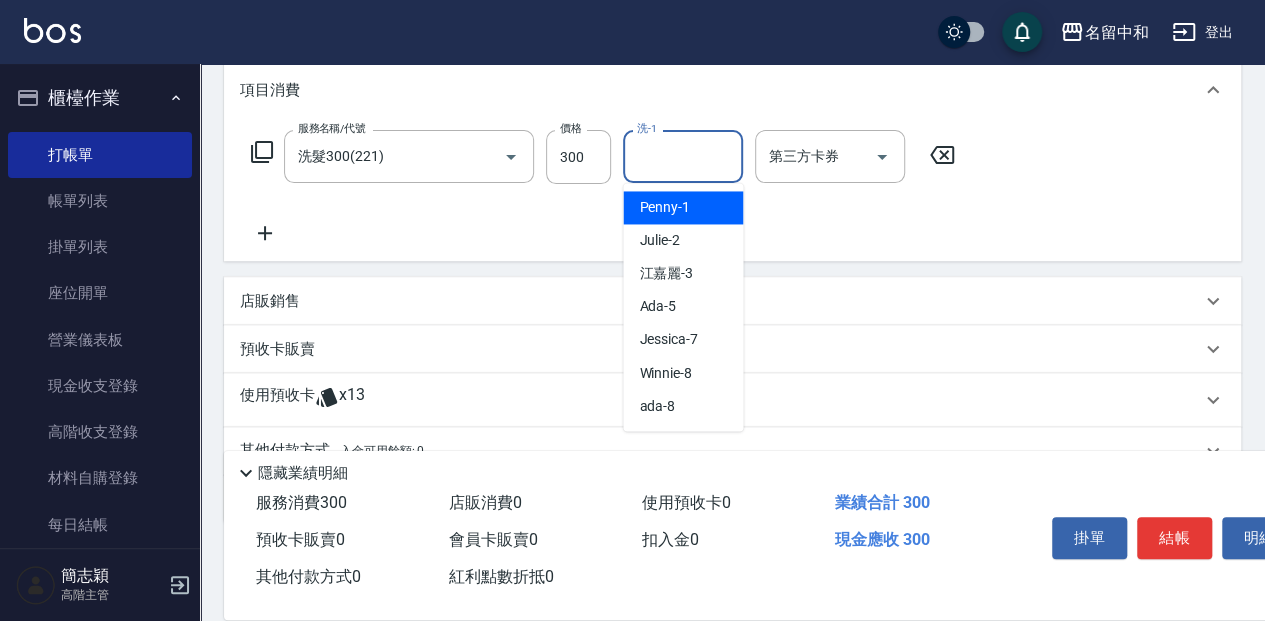 click on "洗-1" at bounding box center (683, 156) 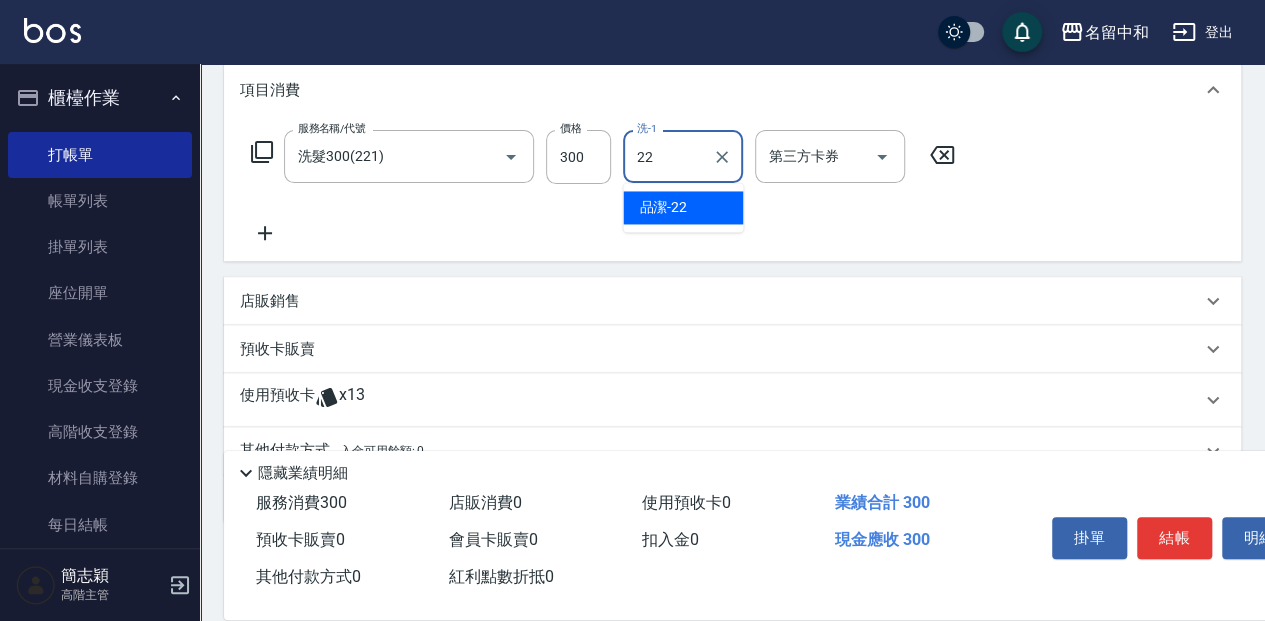 click on "[FIRST] [NUMBER]" at bounding box center [663, 207] 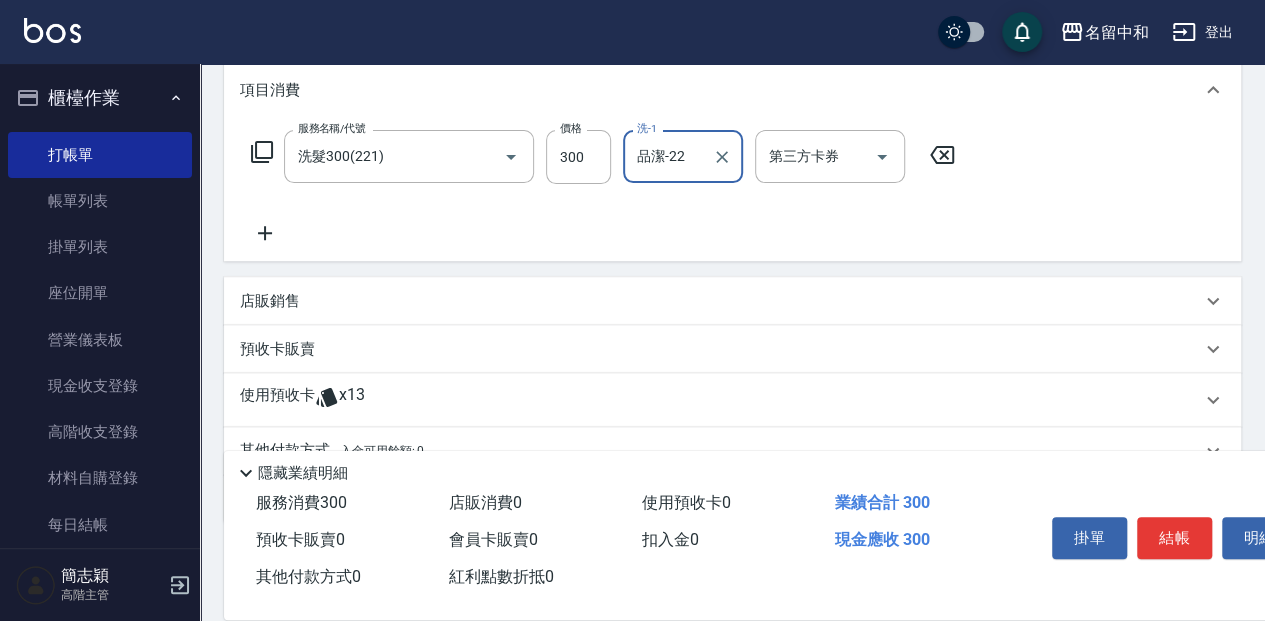type on "品潔-22" 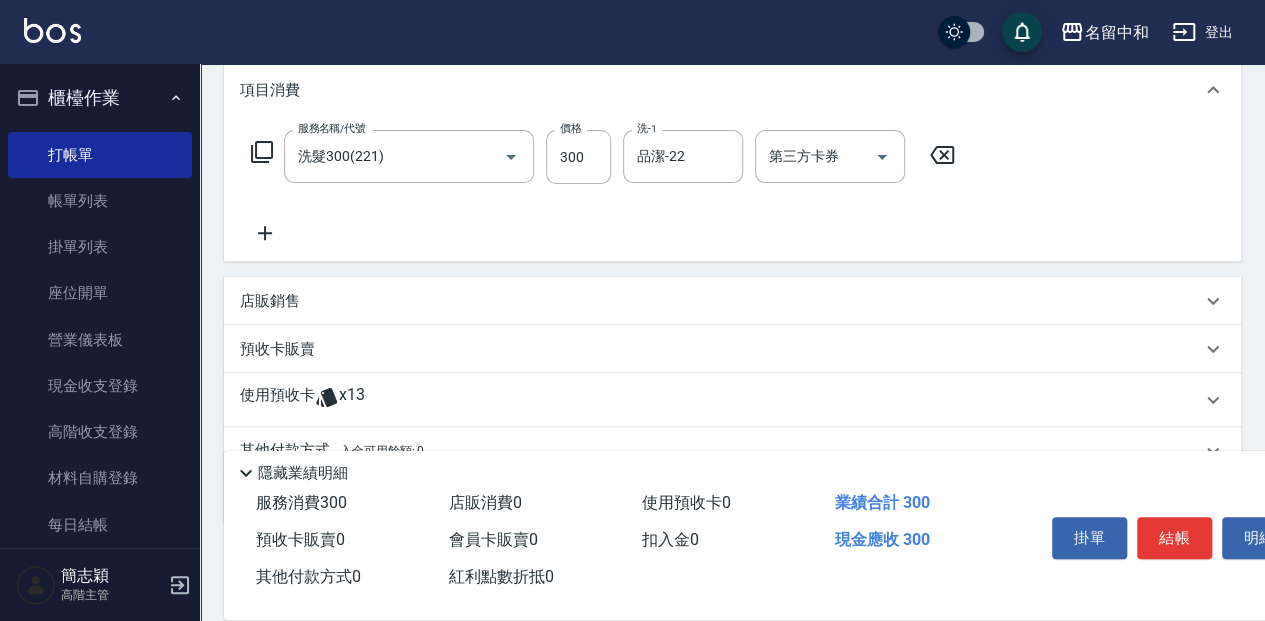 click 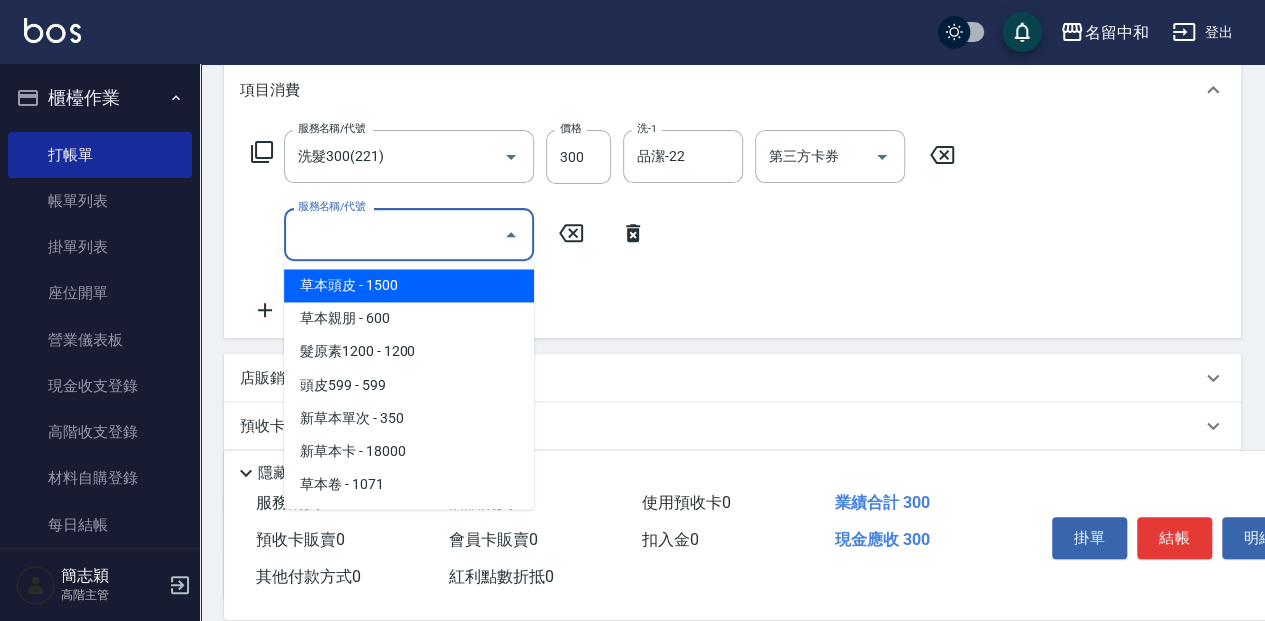 click on "服務名稱/代號" at bounding box center (394, 234) 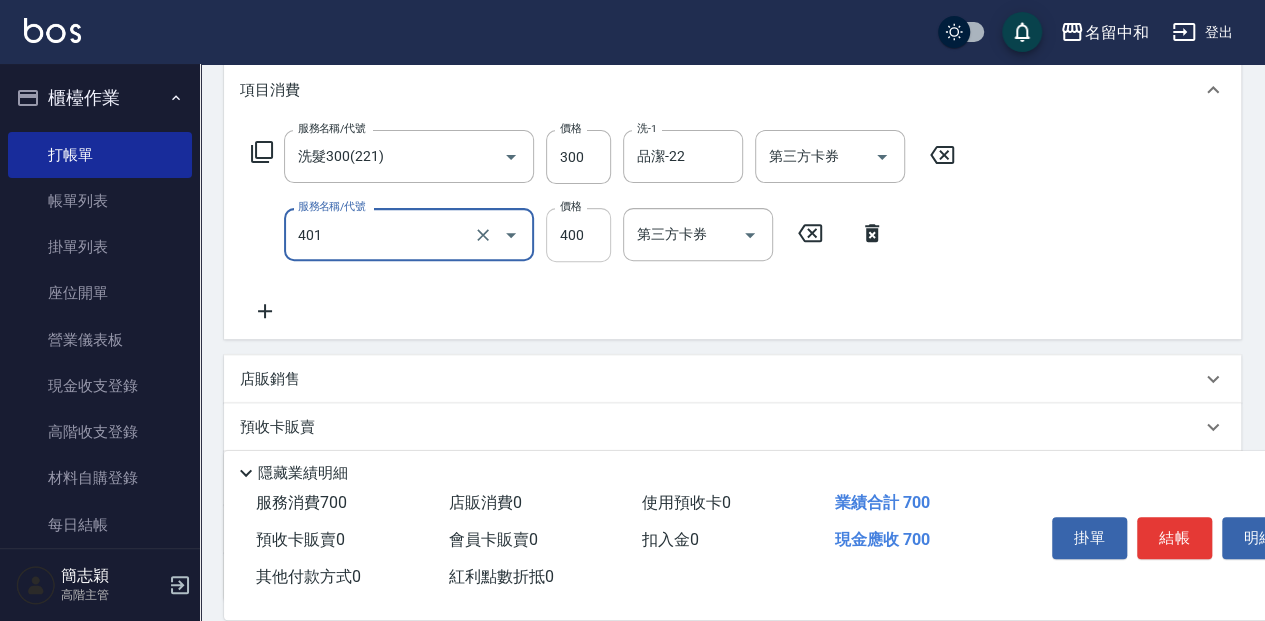 type on "剪髮(400)(401)" 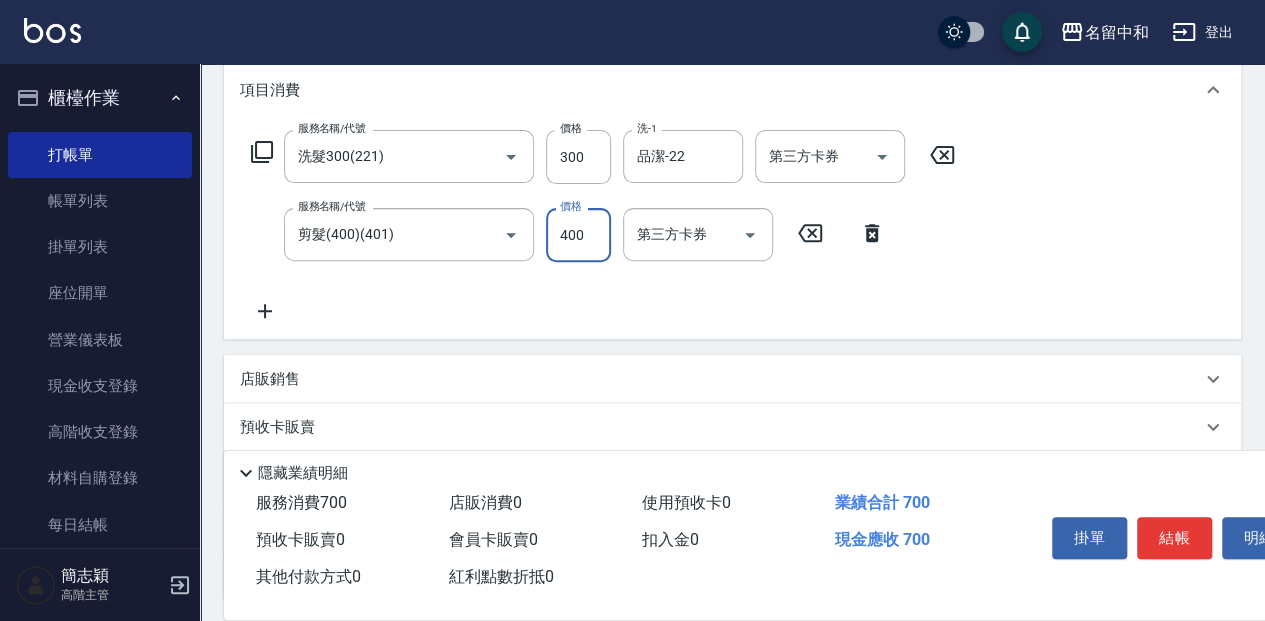click on "400" at bounding box center [578, 235] 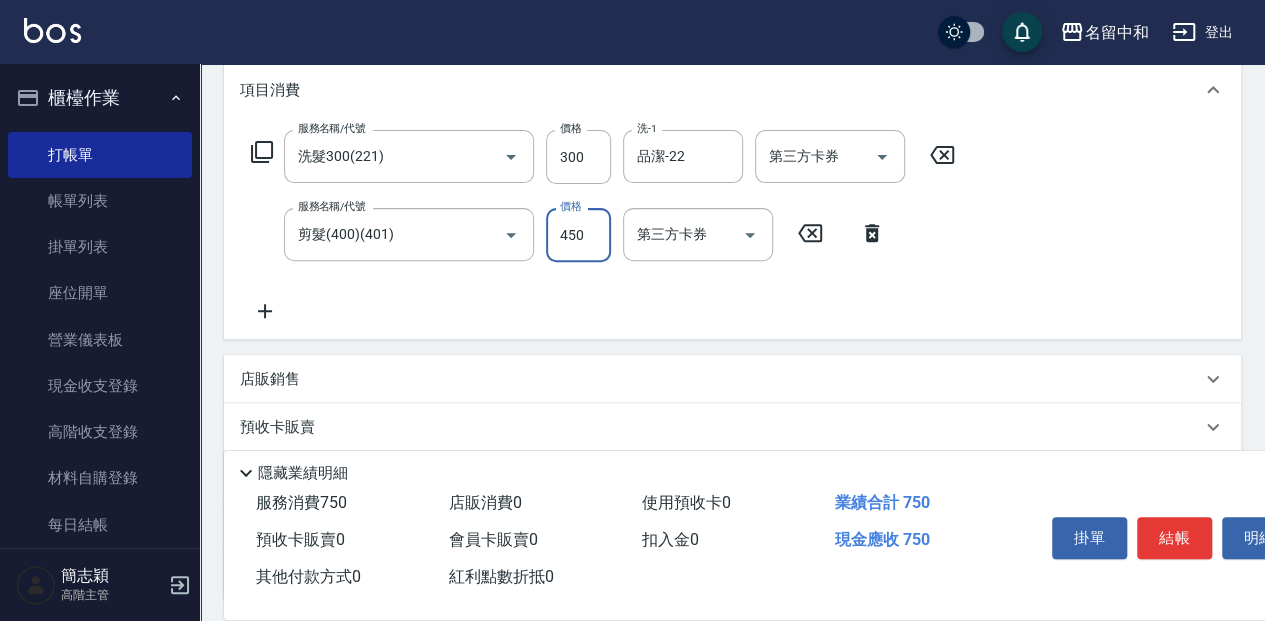 type on "450" 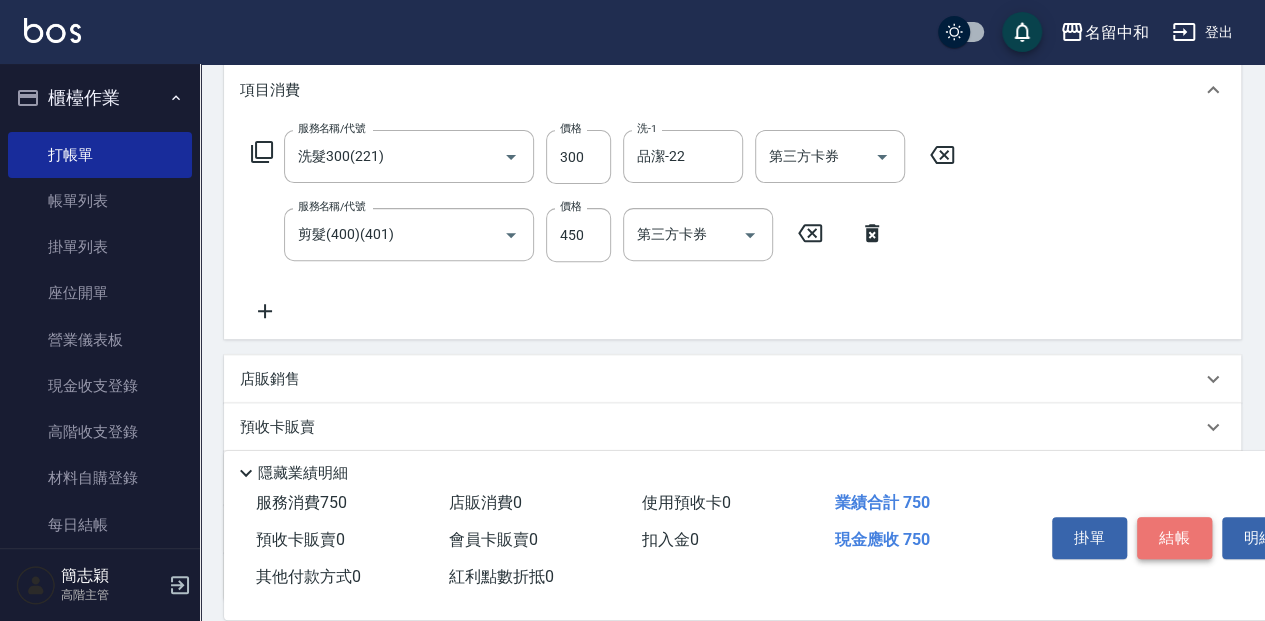 click on "結帳" at bounding box center (1174, 538) 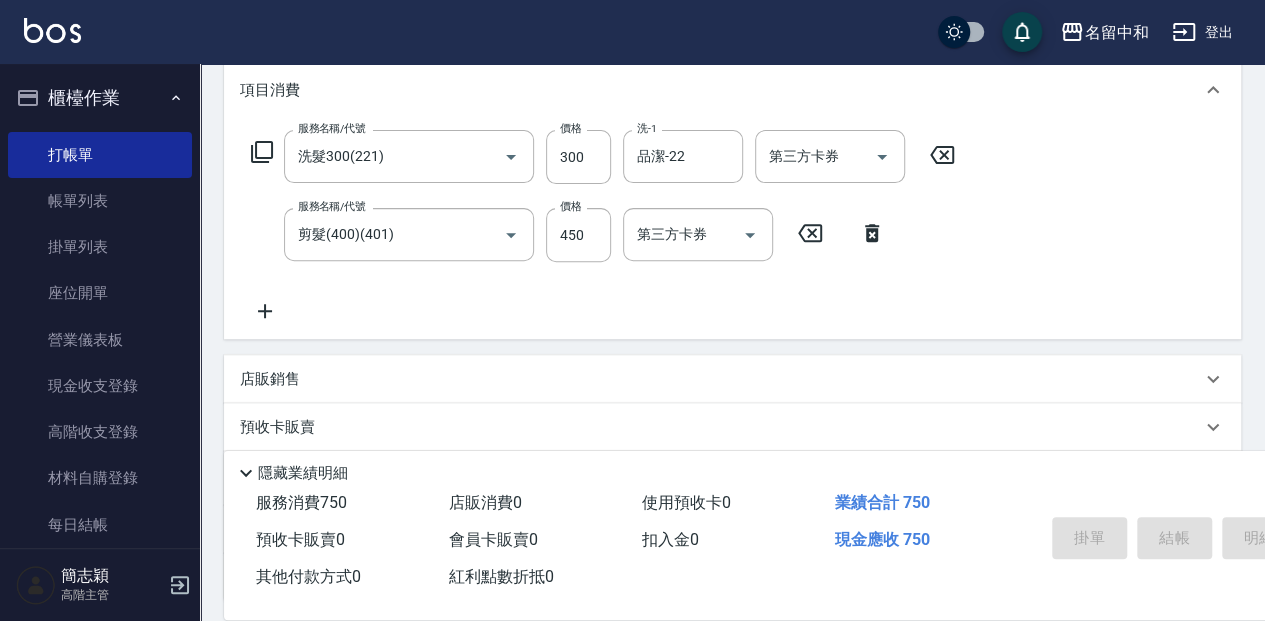 type on "[DATE] [TIME]" 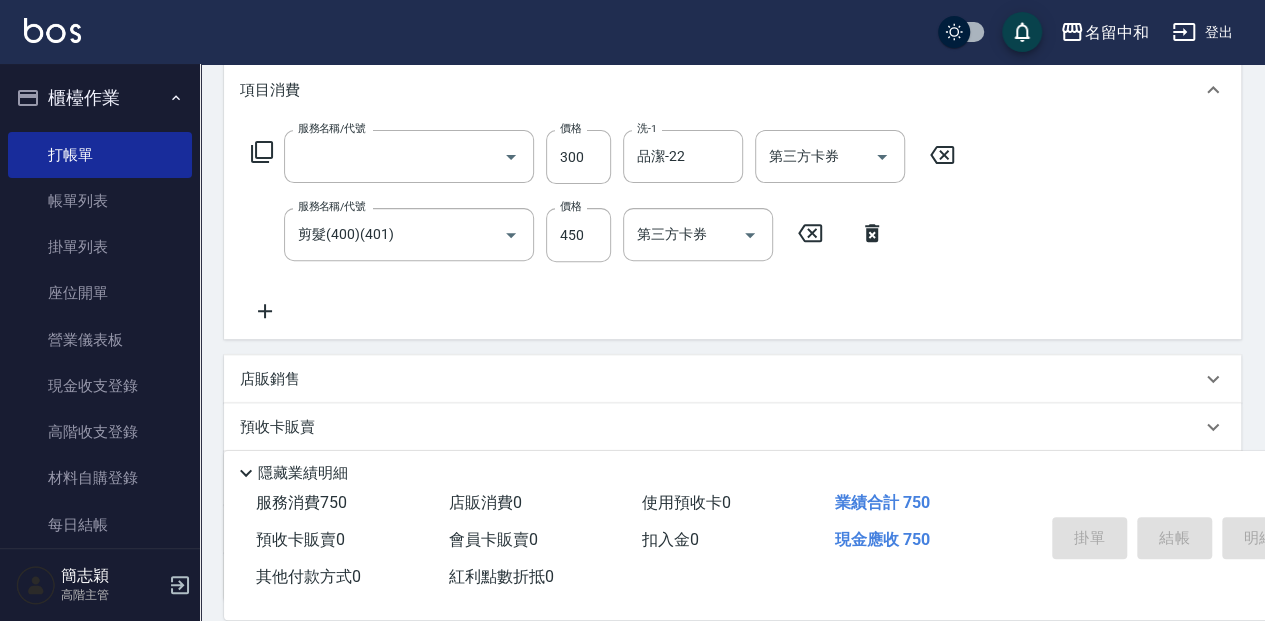 scroll, scrollTop: 0, scrollLeft: 0, axis: both 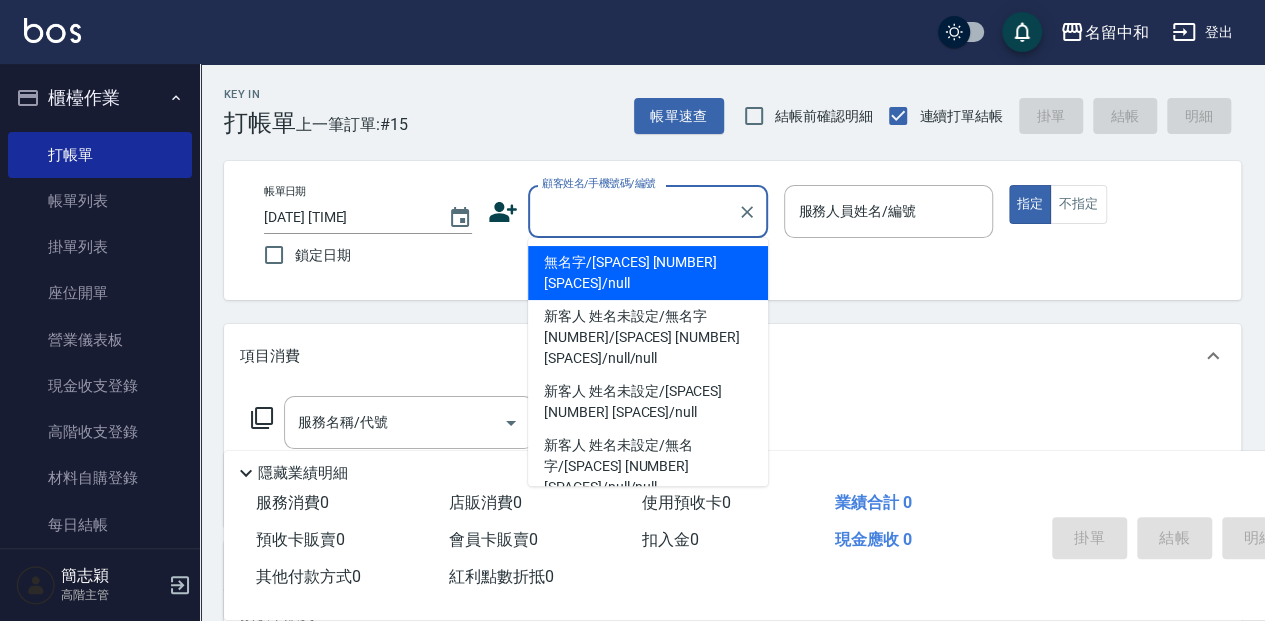 click on "顧客姓名/手機號碼/編號" at bounding box center (633, 211) 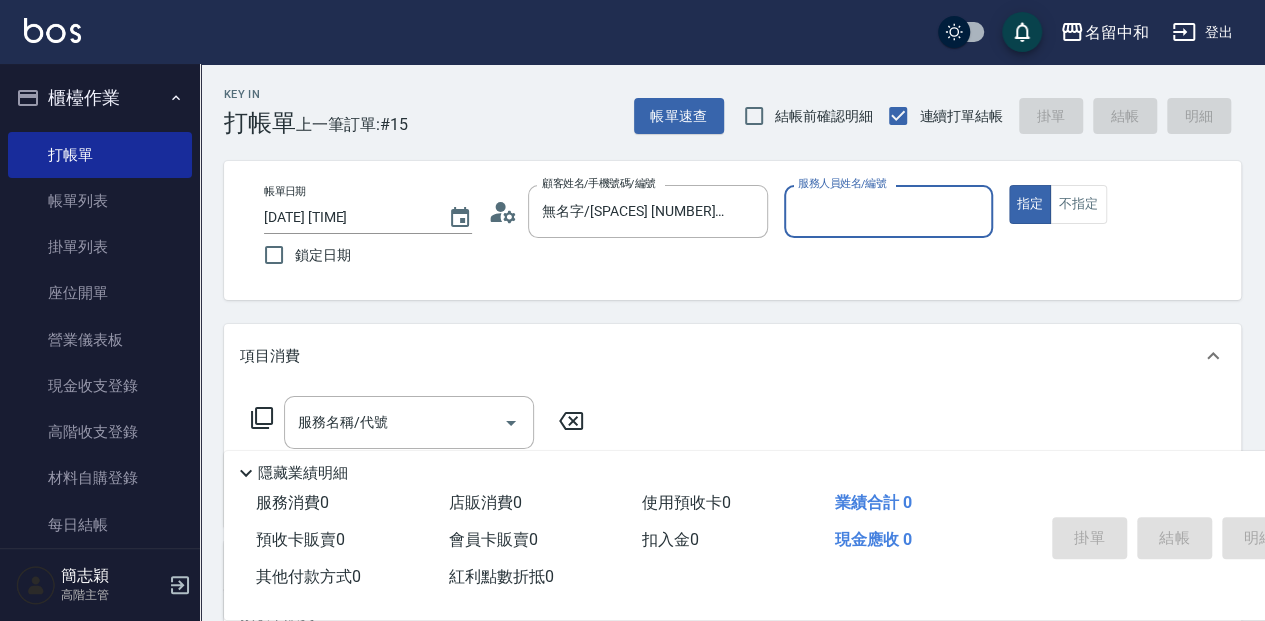 click on "服務人員姓名/編號" at bounding box center (888, 211) 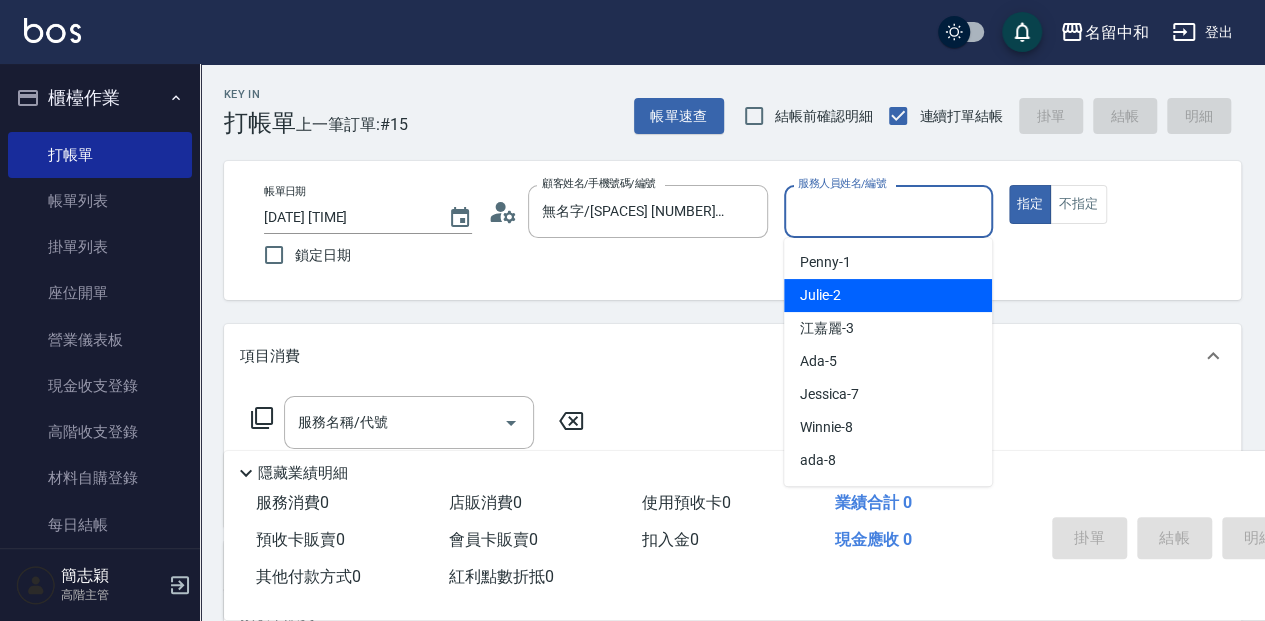 click on "Julie -2" at bounding box center [888, 295] 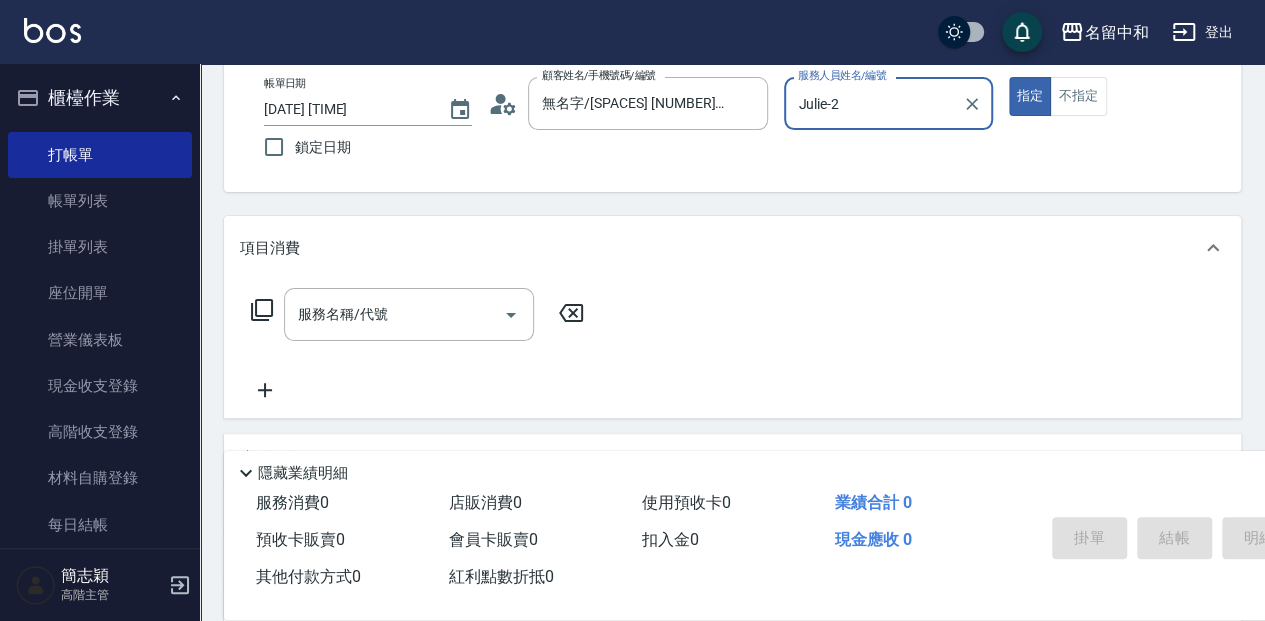 scroll, scrollTop: 133, scrollLeft: 0, axis: vertical 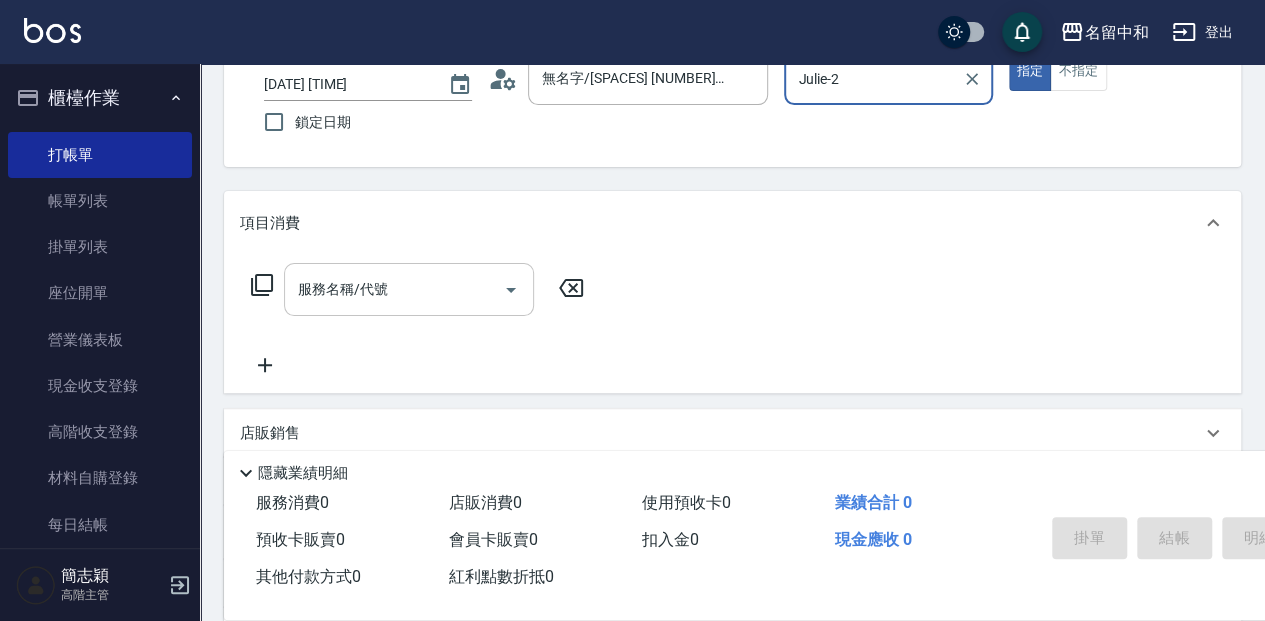 click on "服務名稱/代號" at bounding box center [394, 289] 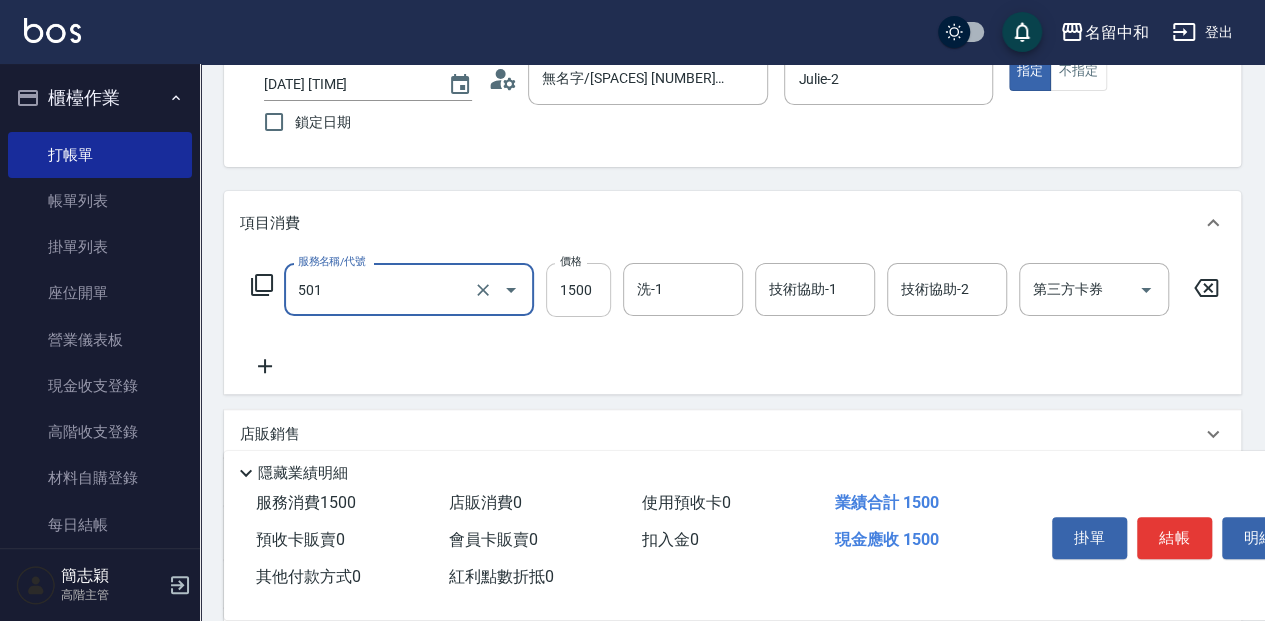 type on "染髮(1500](501)" 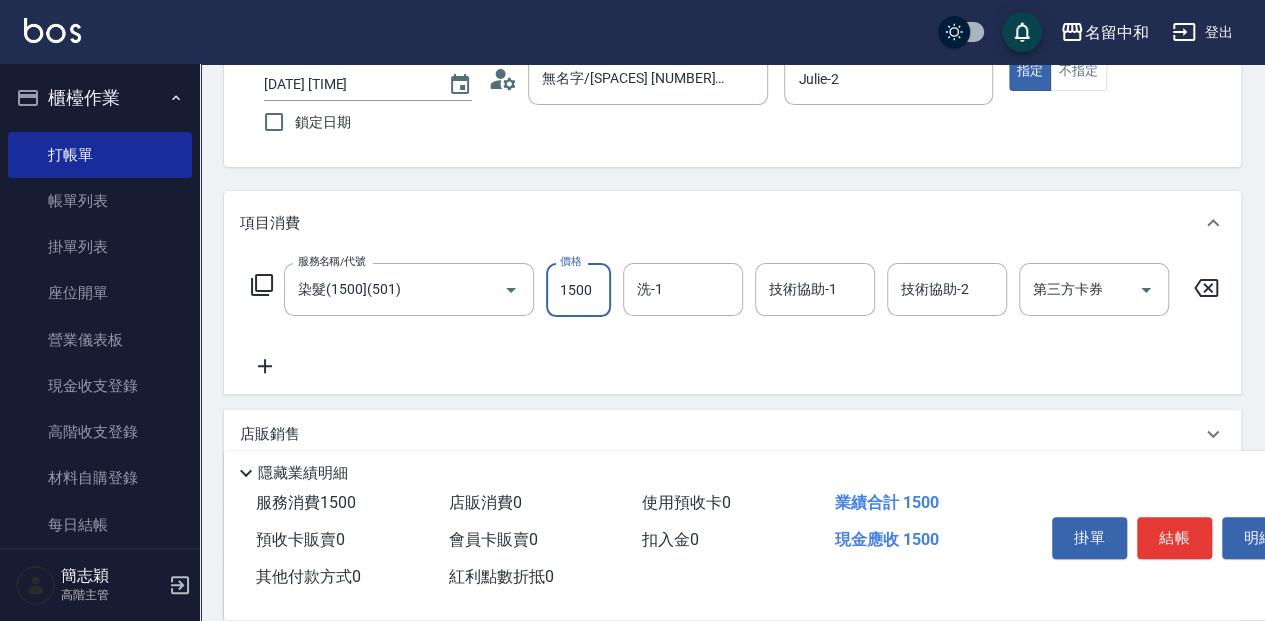 click on "1500" at bounding box center (578, 290) 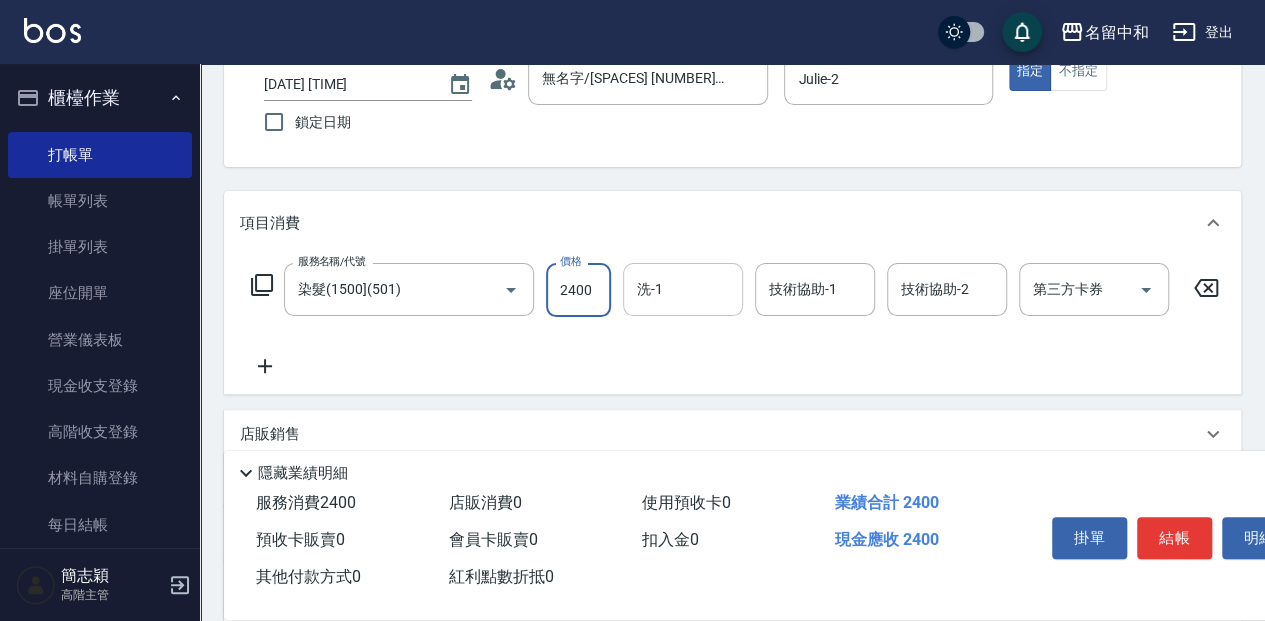 type on "2400" 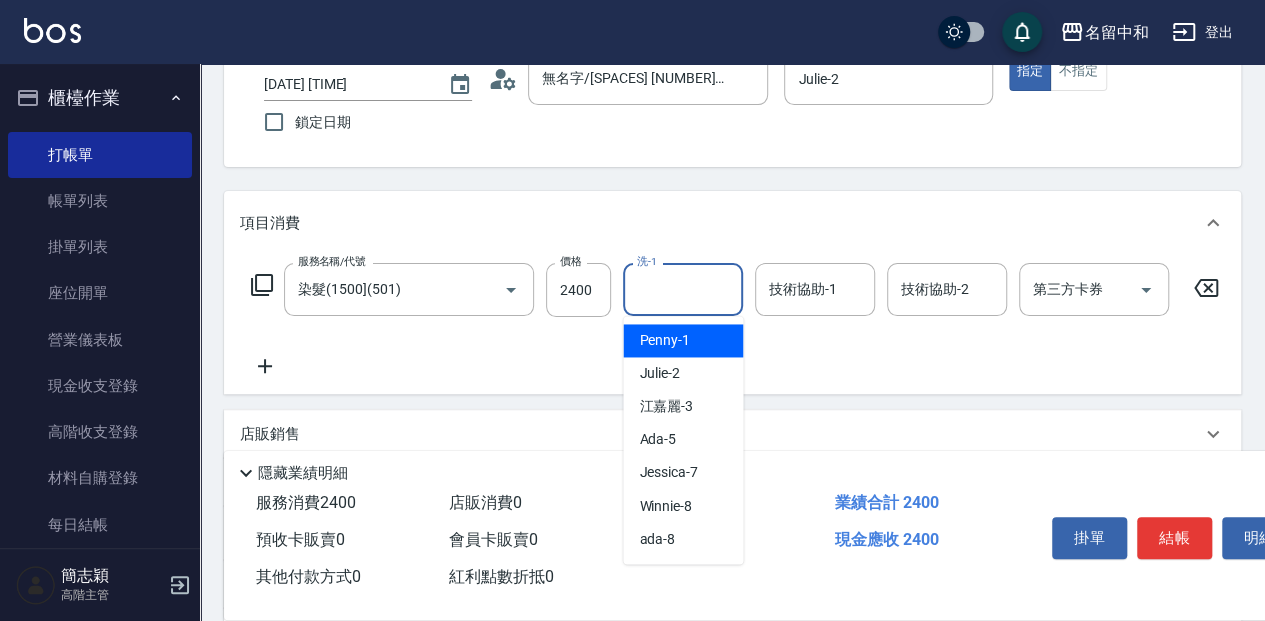 click on "洗-1" at bounding box center (683, 289) 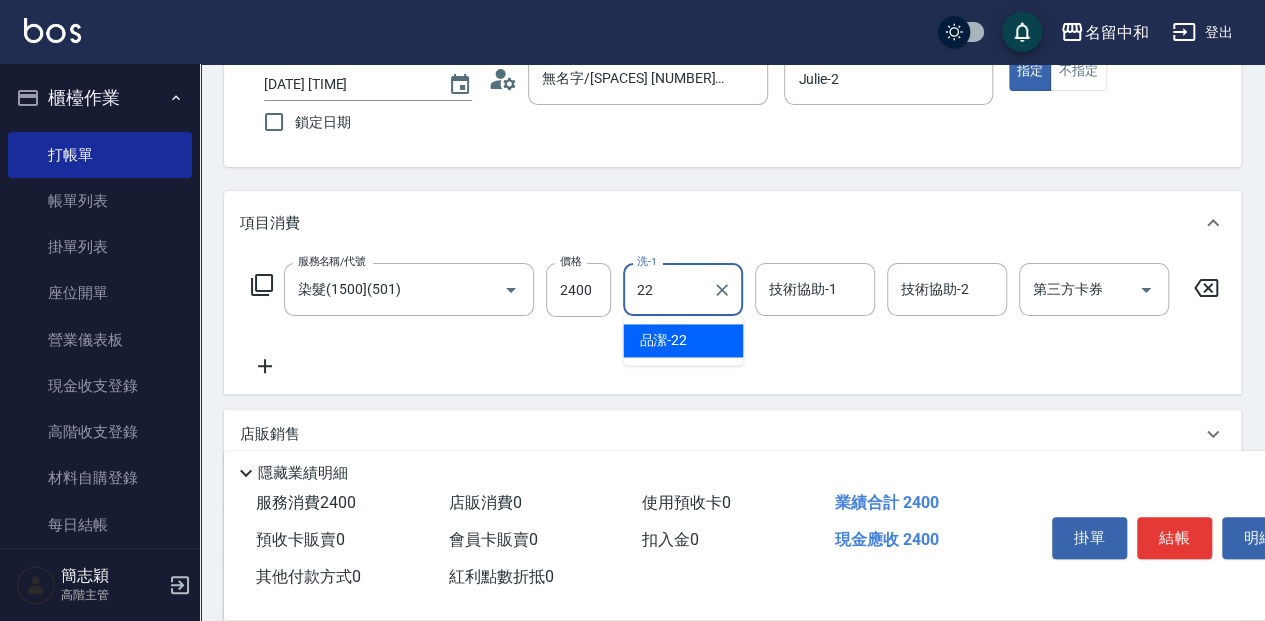 click on "[FIRST] [NUMBER]" at bounding box center (683, 340) 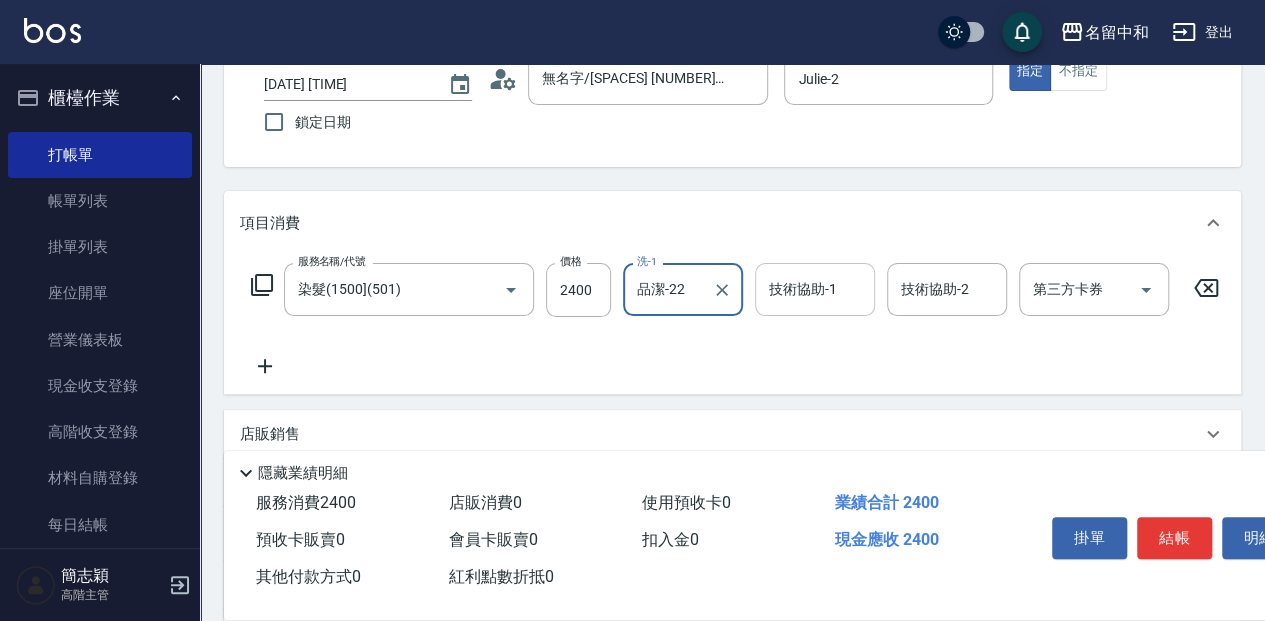 type on "品潔-22" 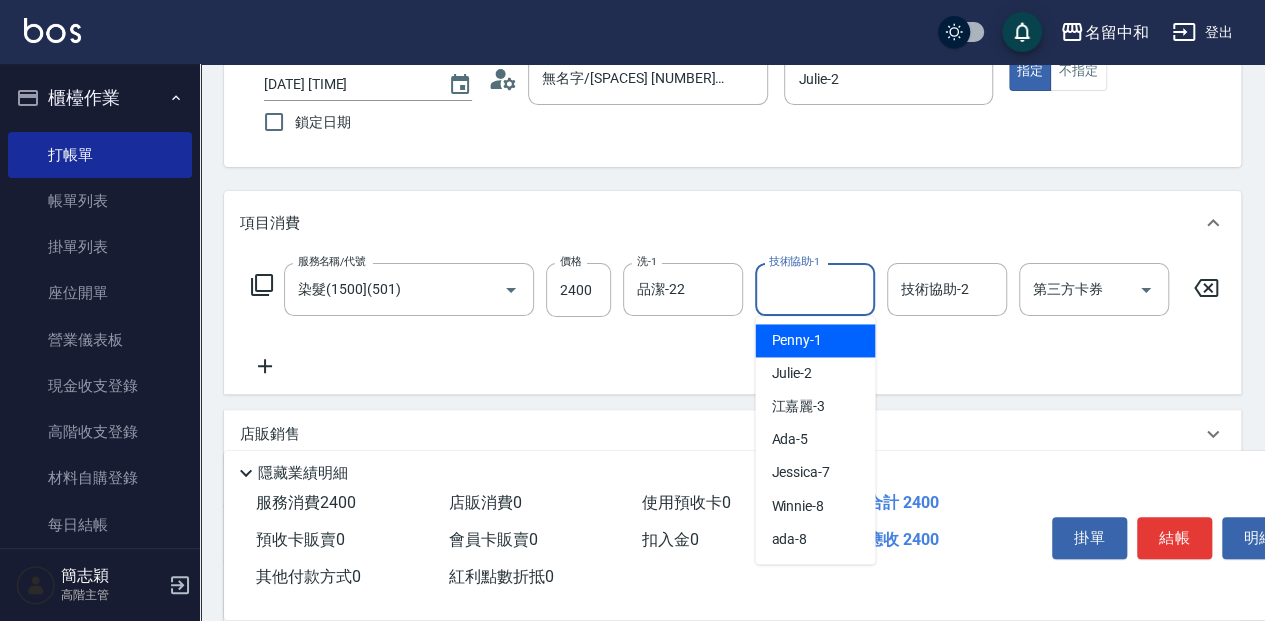 click on "技術協助-1" at bounding box center (815, 289) 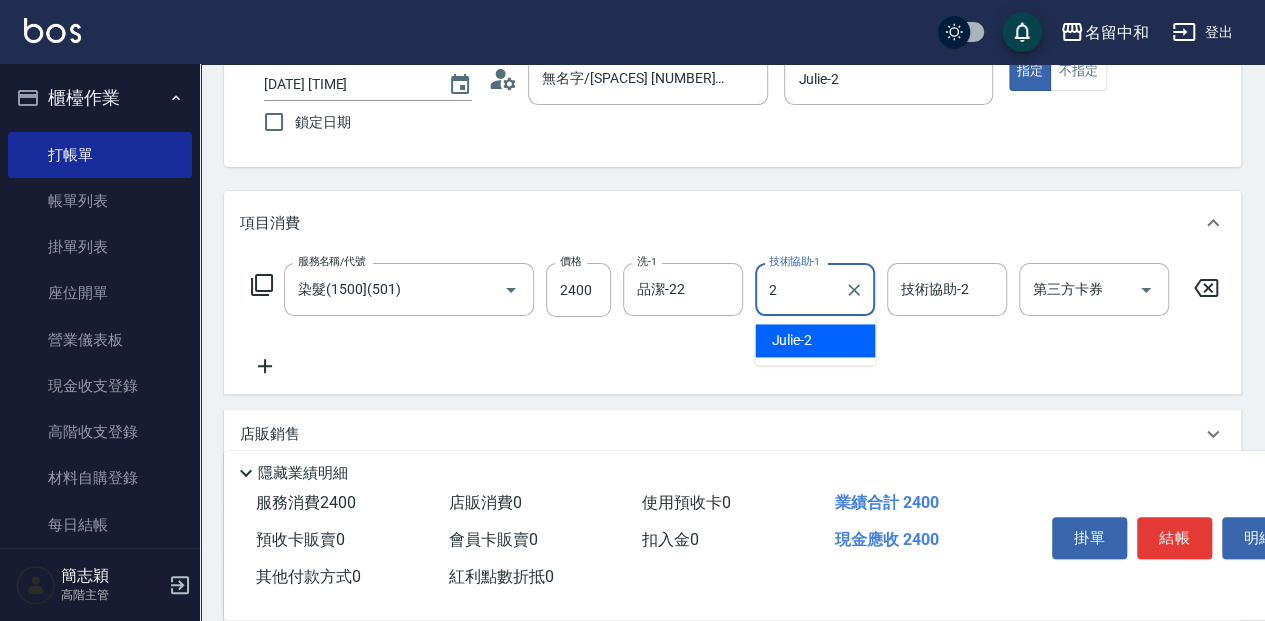 drag, startPoint x: 828, startPoint y: 347, endPoint x: 865, endPoint y: 334, distance: 39.217342 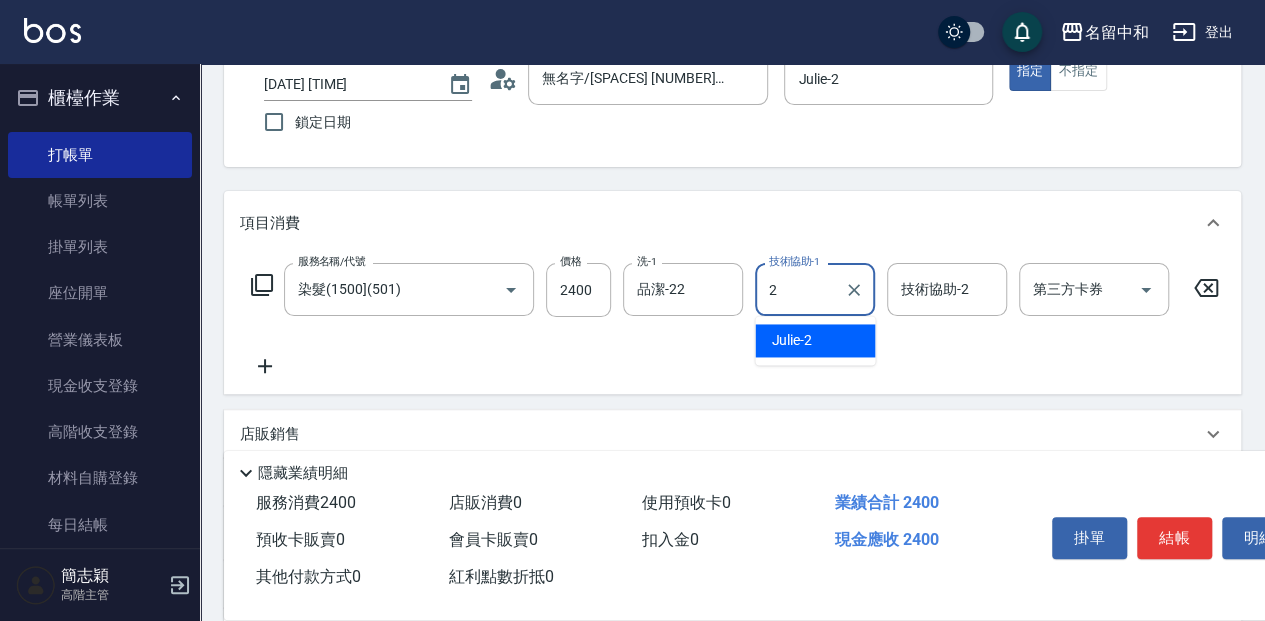 click on "Julie -2" at bounding box center (815, 340) 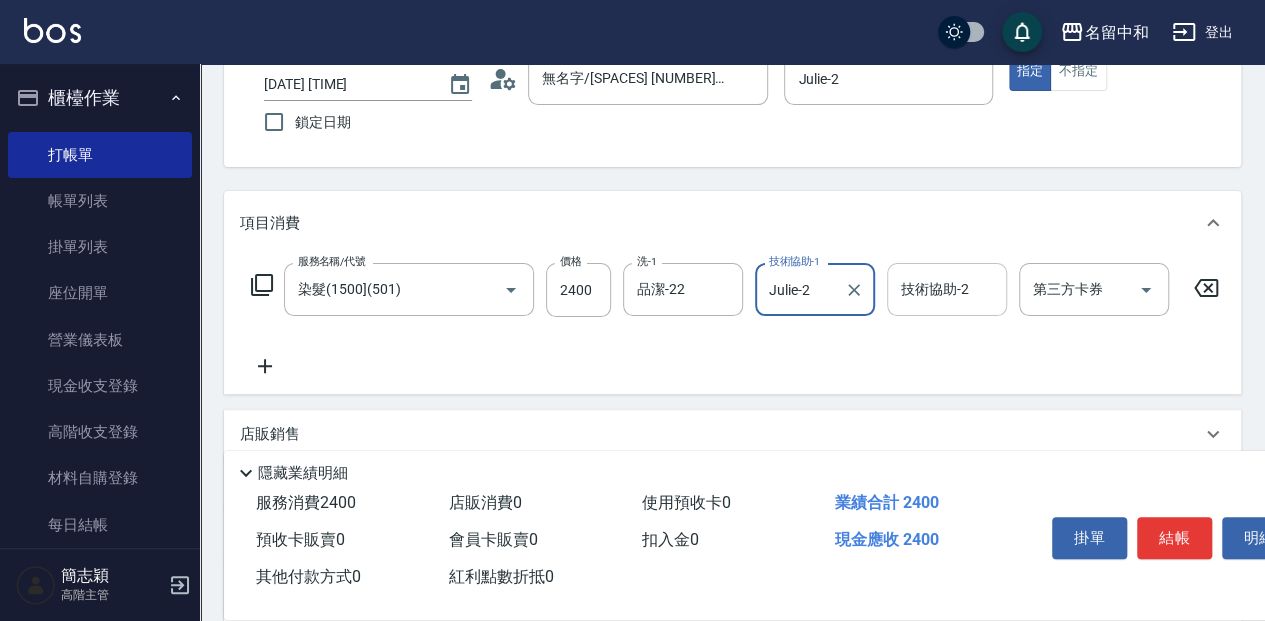 type on "Julie-2" 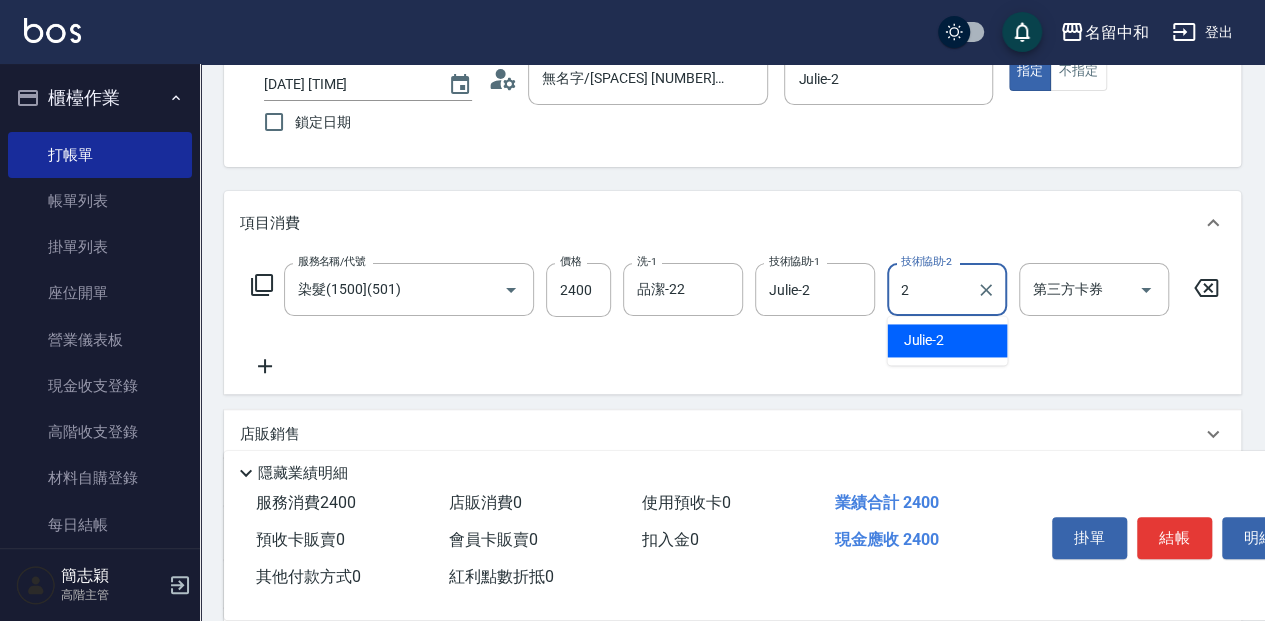 click on "Julie -2" at bounding box center [947, 340] 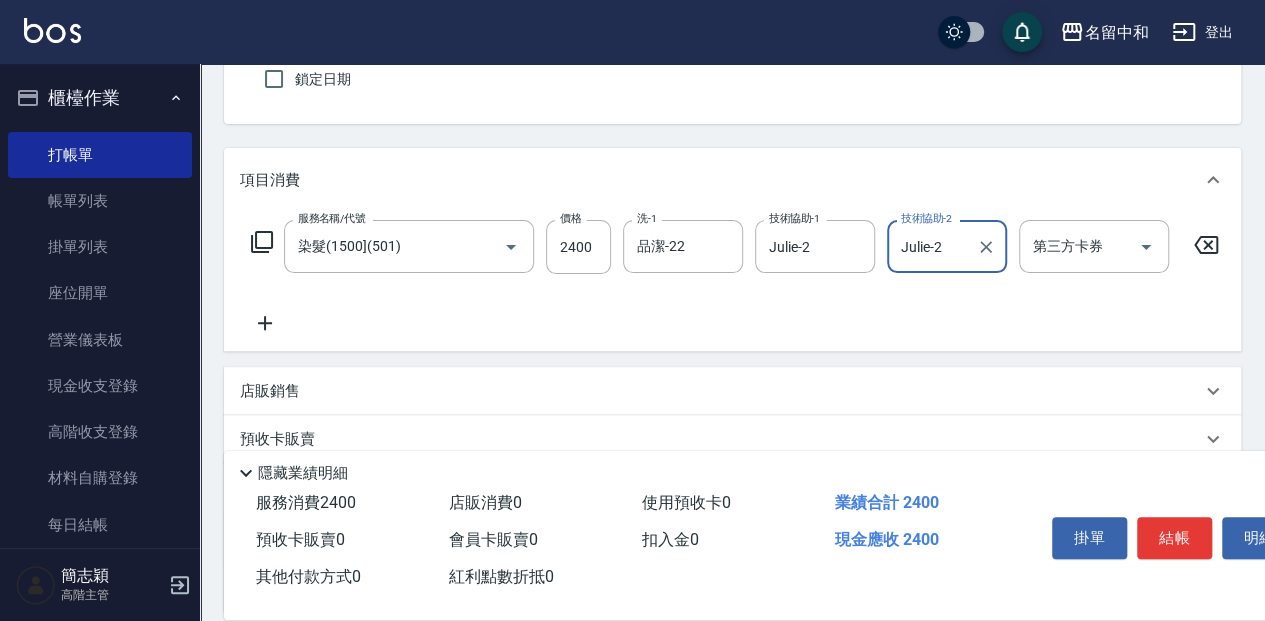 scroll, scrollTop: 200, scrollLeft: 0, axis: vertical 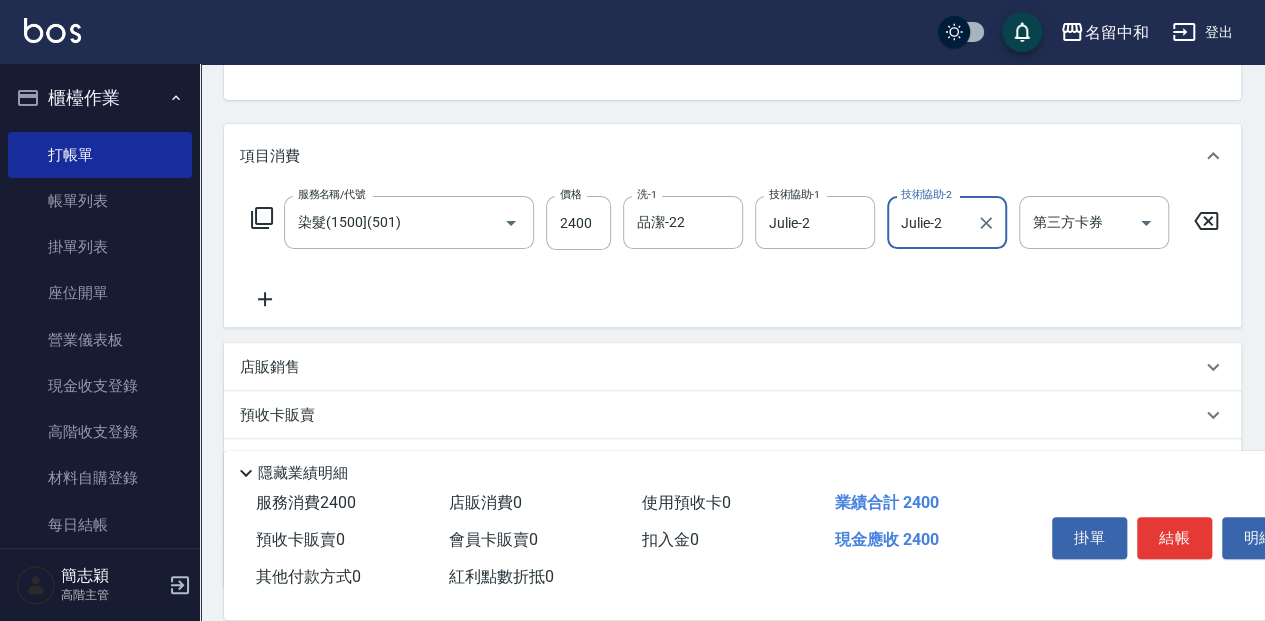 type on "Julie-2" 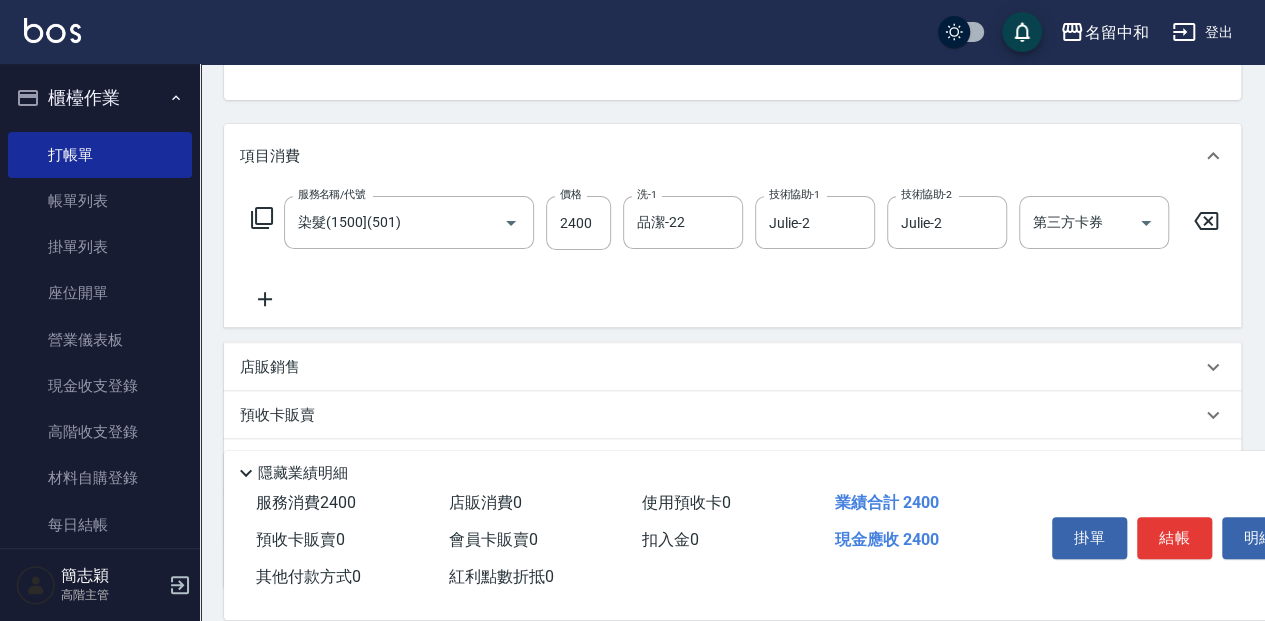 click 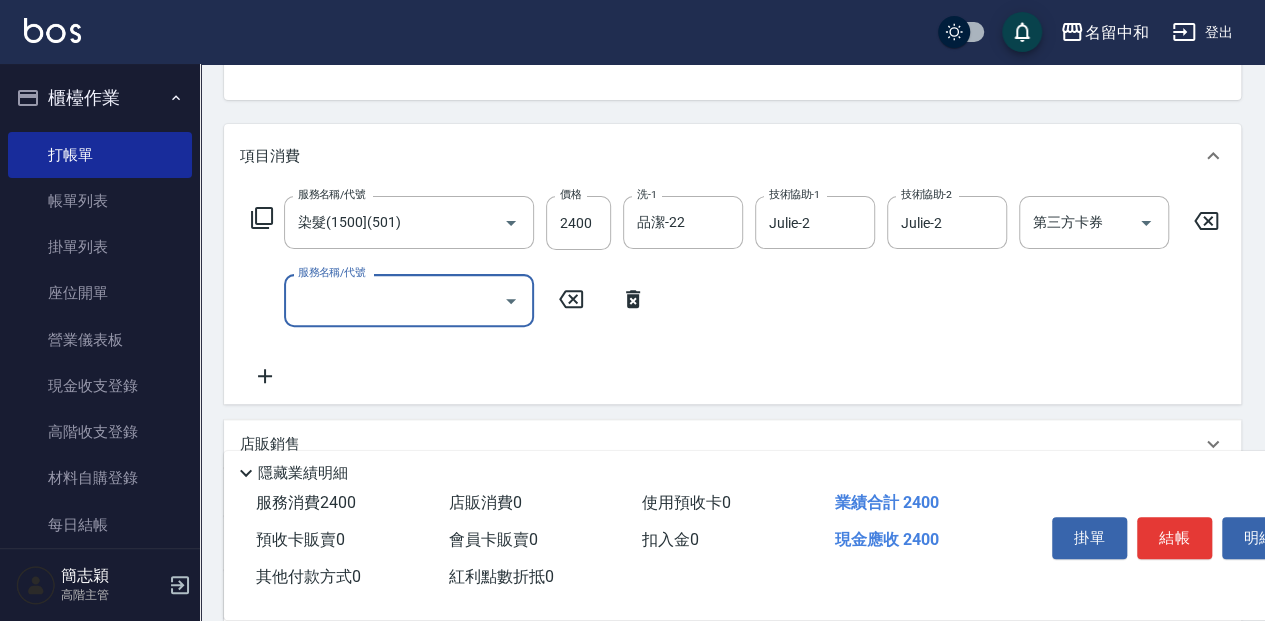 drag, startPoint x: 438, startPoint y: 297, endPoint x: 412, endPoint y: 300, distance: 26.172504 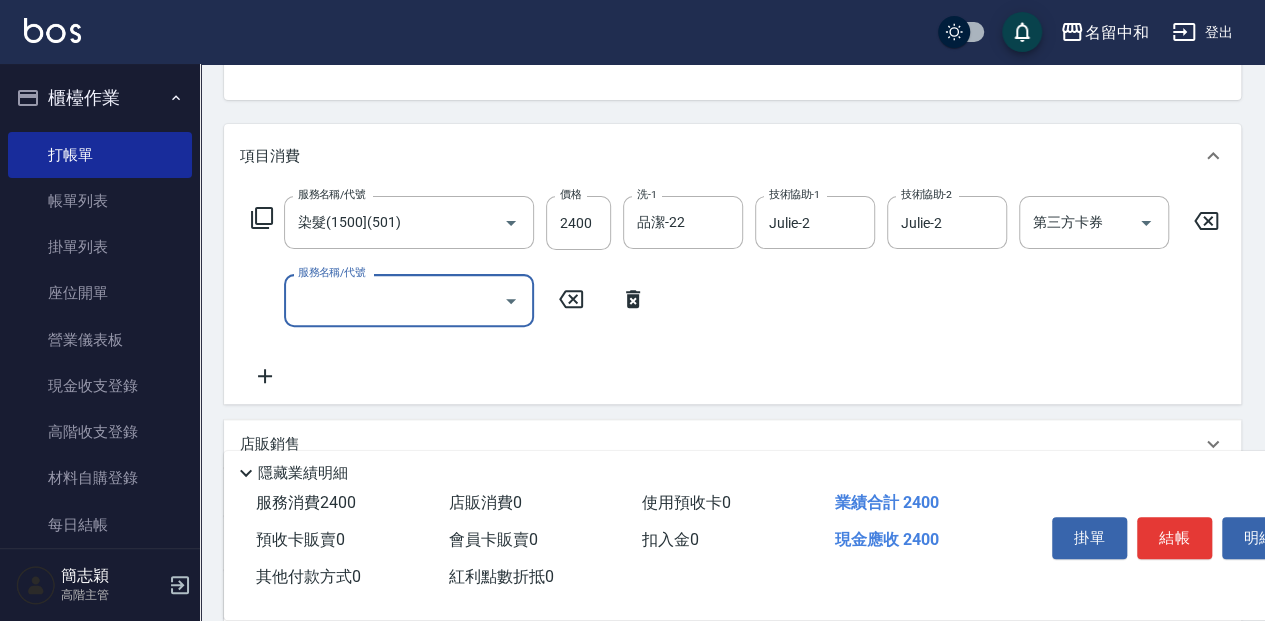 click on "服務名稱/代號" at bounding box center (394, 300) 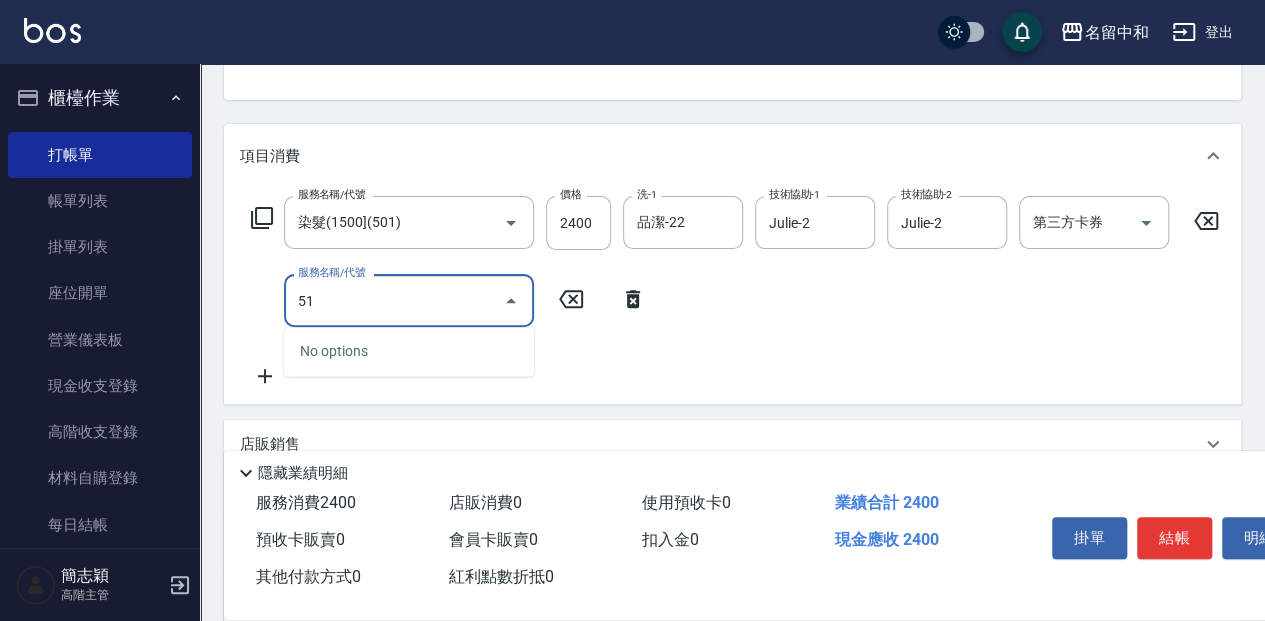 type on "5" 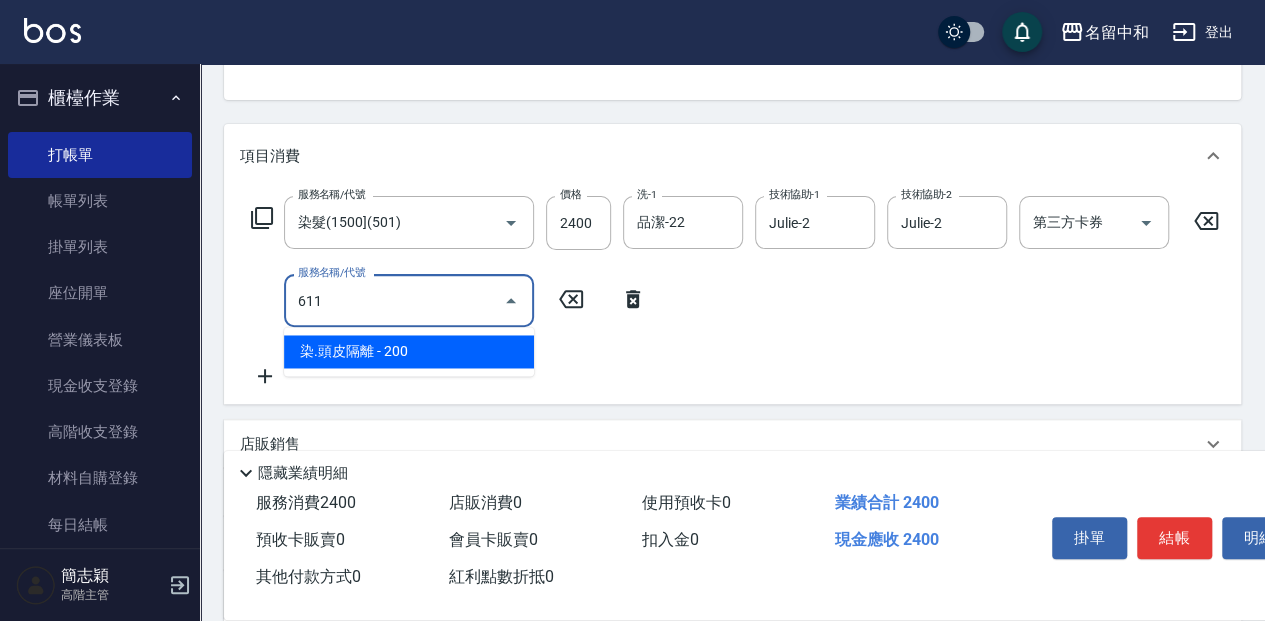 click on "染.頭皮隔離 - 200" at bounding box center (409, 351) 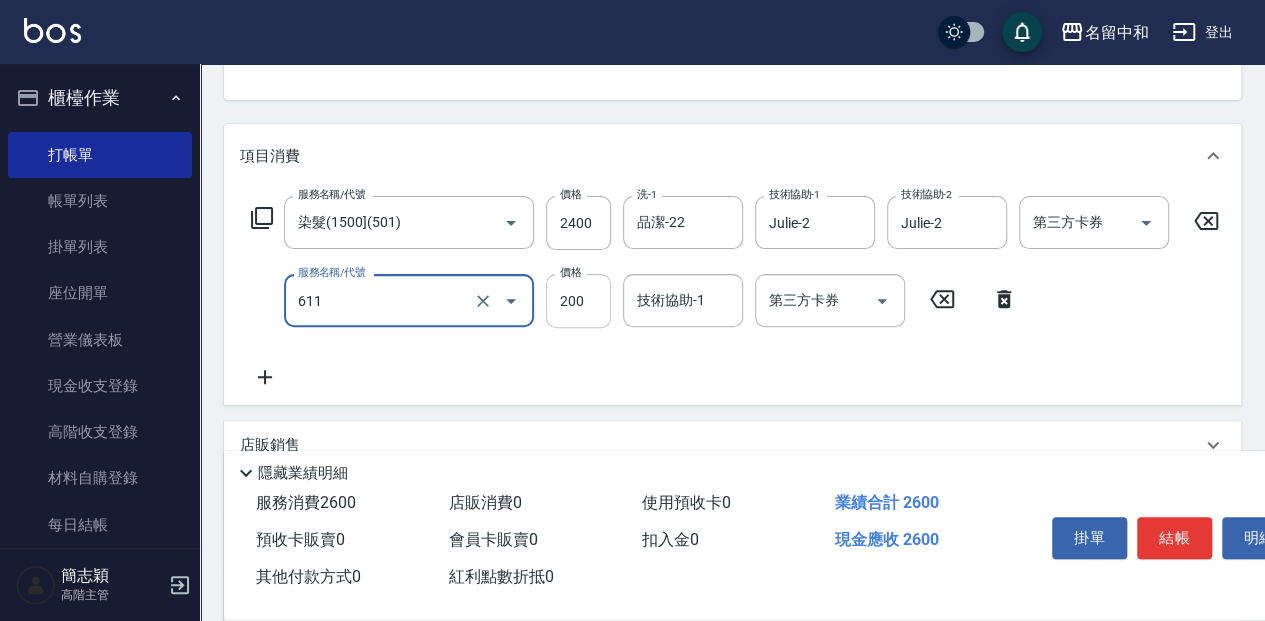 type on "染.頭皮隔離(611)" 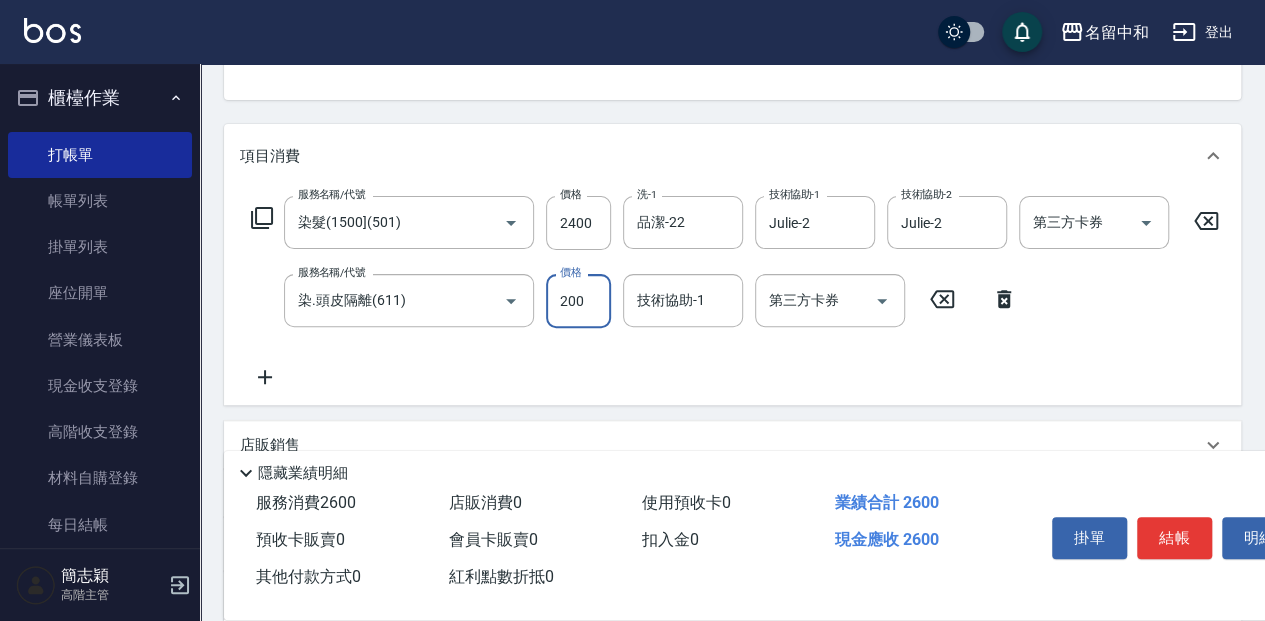 click on "200" at bounding box center (578, 301) 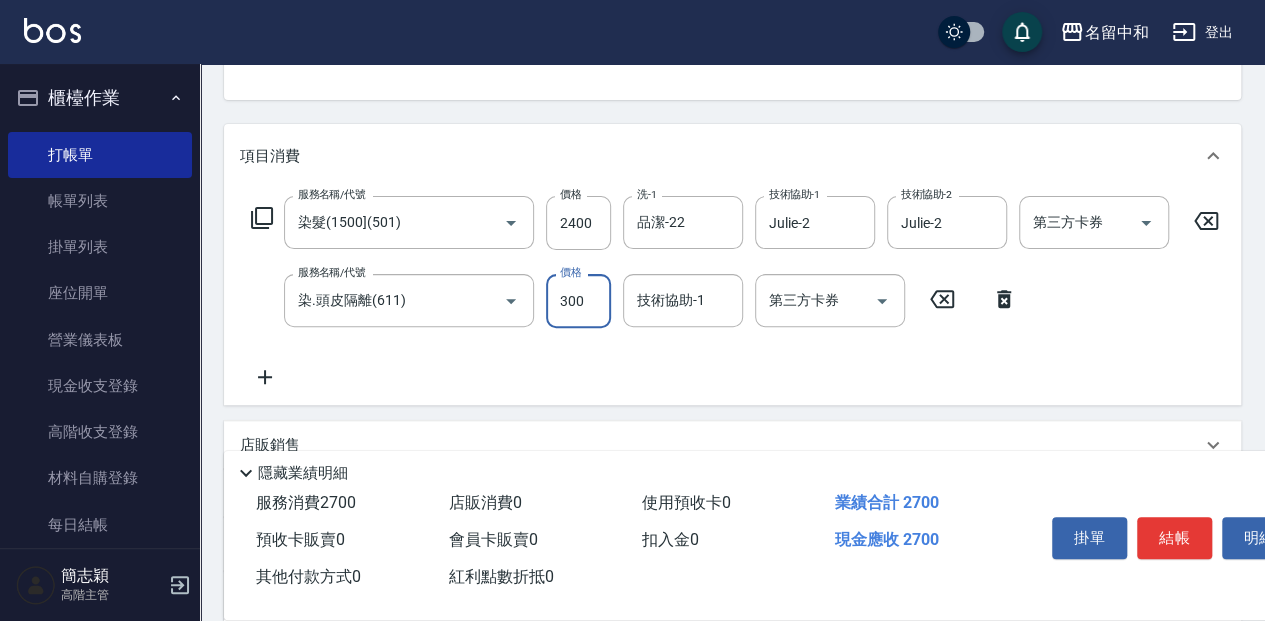 type on "300" 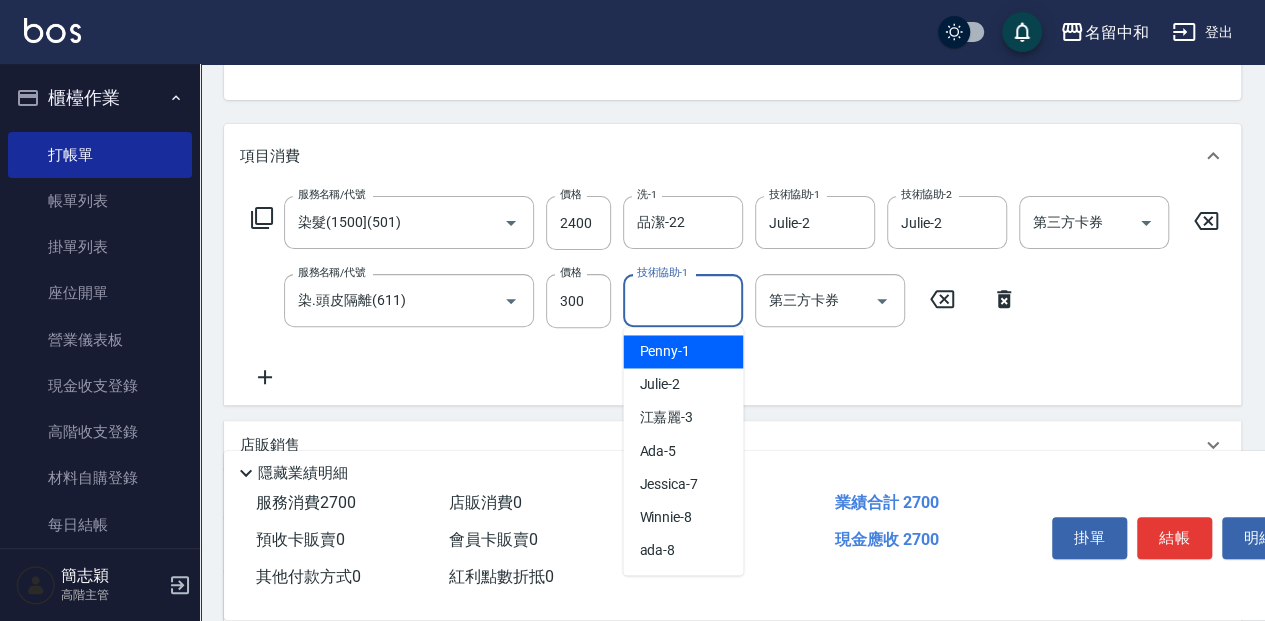 click on "技術協助-1" at bounding box center [683, 300] 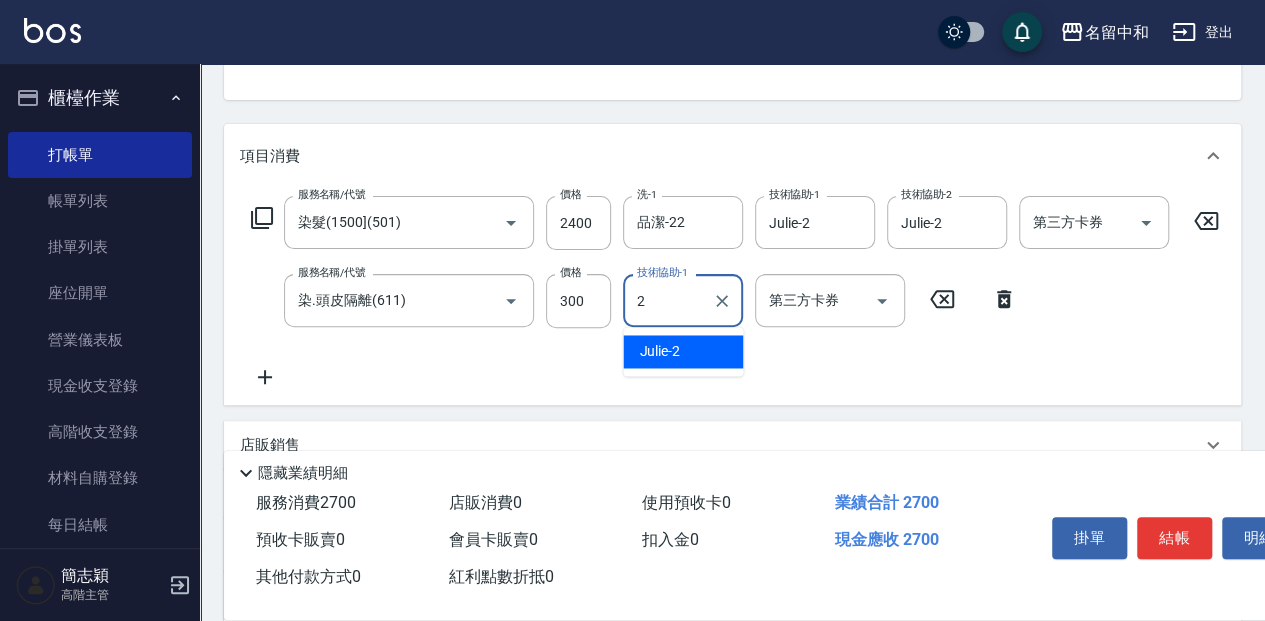 click on "Julie -2" at bounding box center [683, 351] 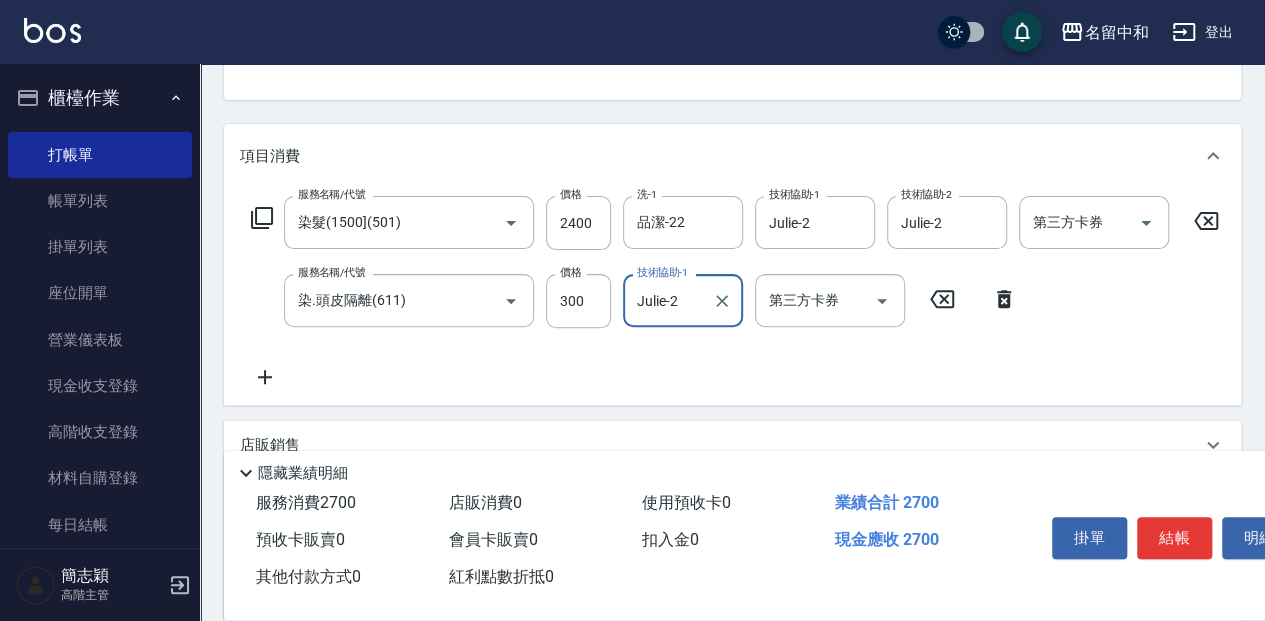 type on "Julie-2" 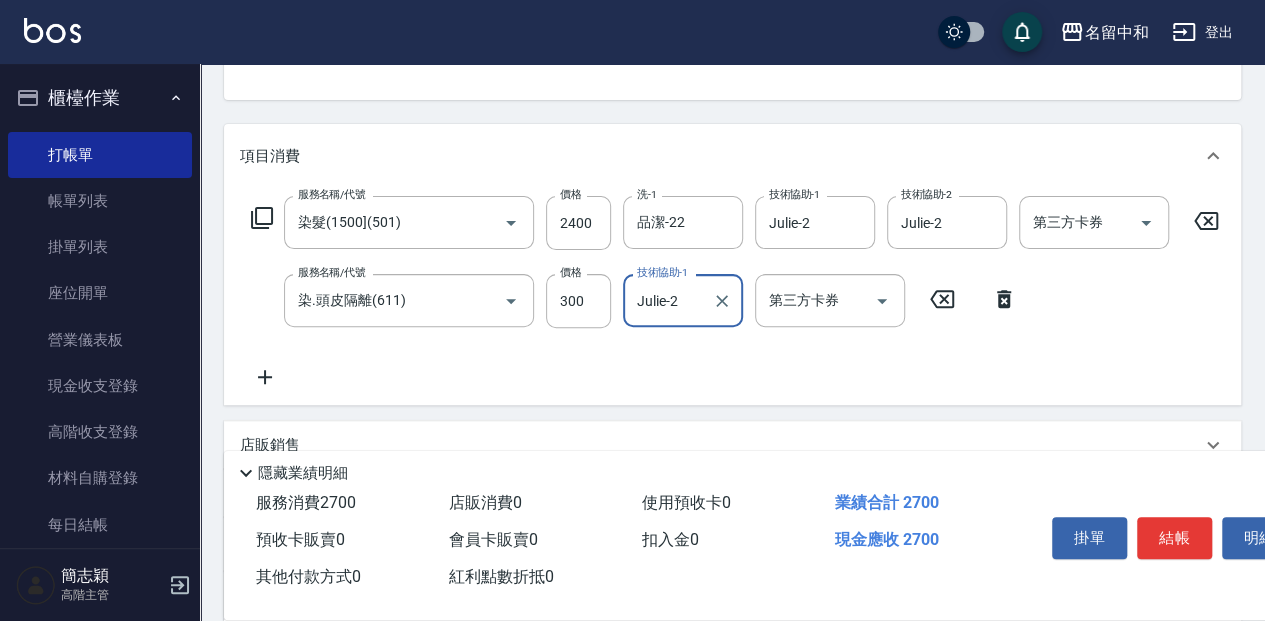 click 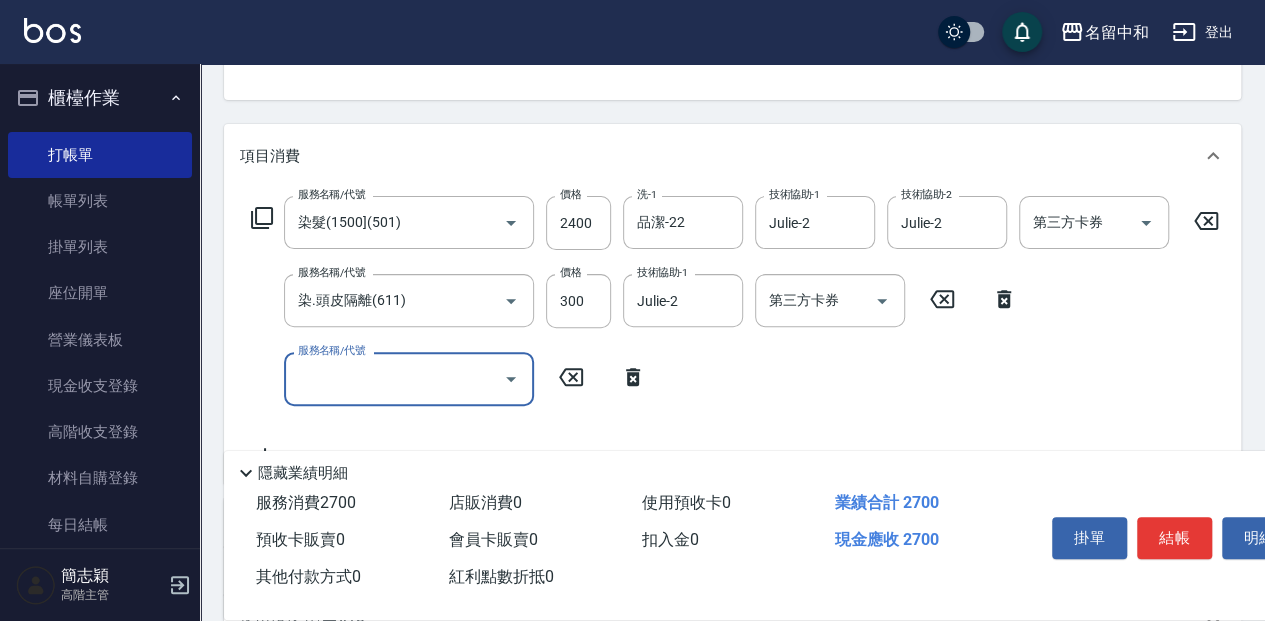 click on "服務名稱/代號" at bounding box center [394, 378] 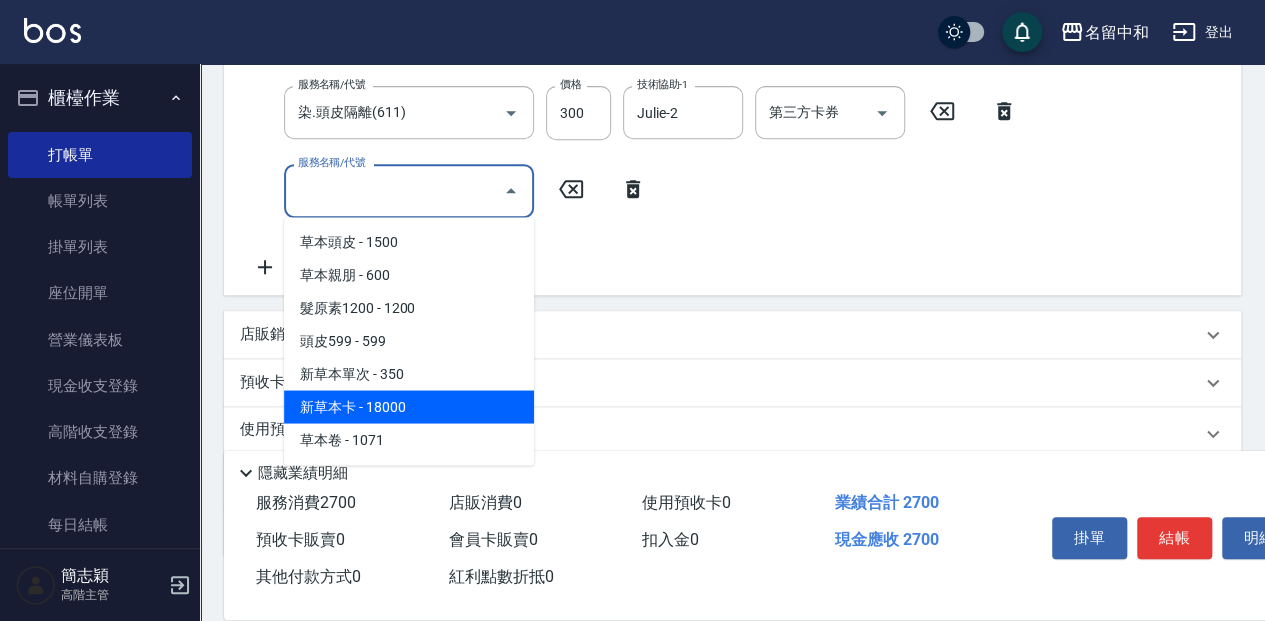 scroll, scrollTop: 400, scrollLeft: 0, axis: vertical 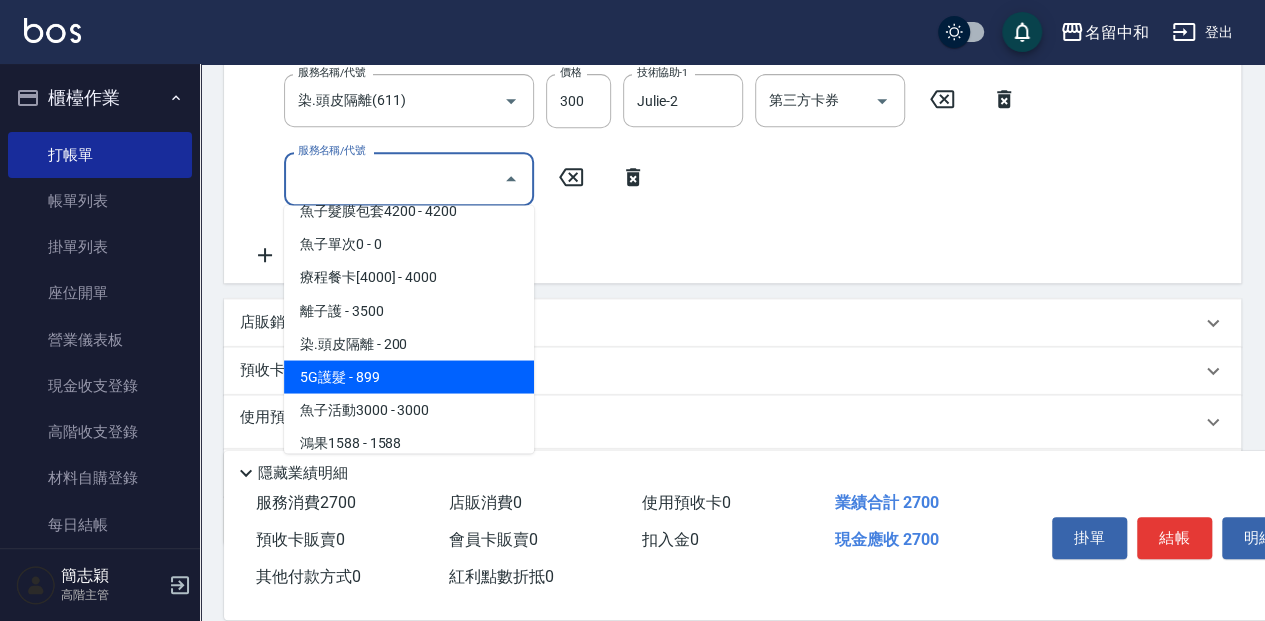 drag, startPoint x: 385, startPoint y: 372, endPoint x: 453, endPoint y: 334, distance: 77.89737 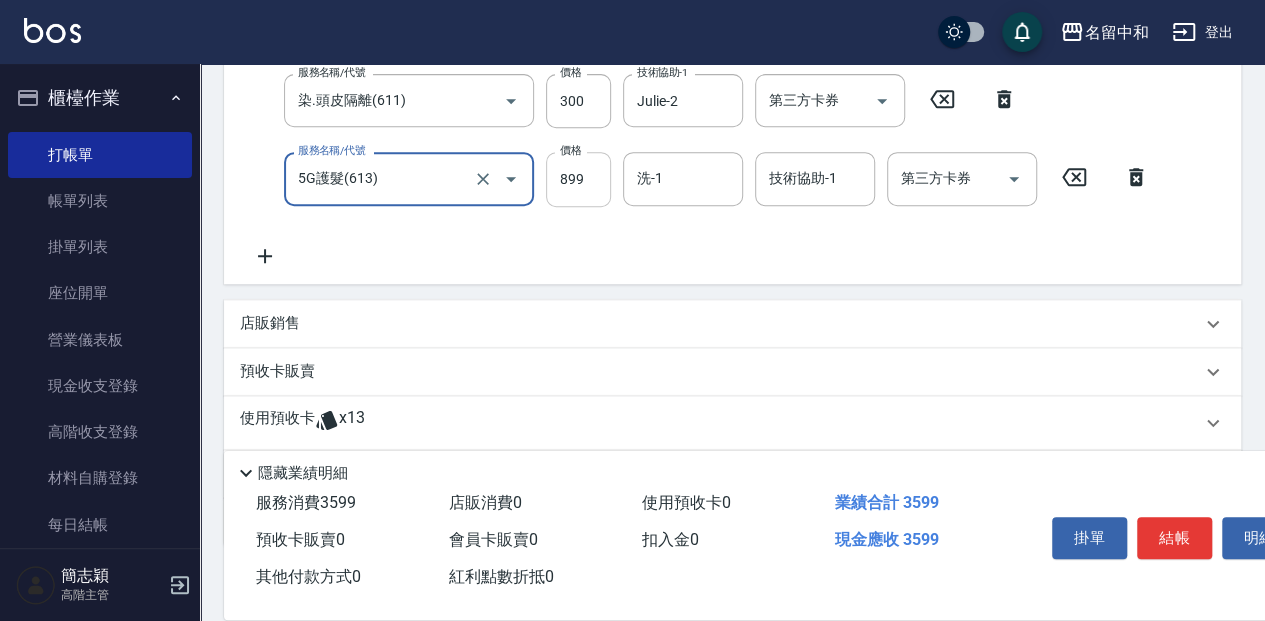 scroll, scrollTop: 396, scrollLeft: 0, axis: vertical 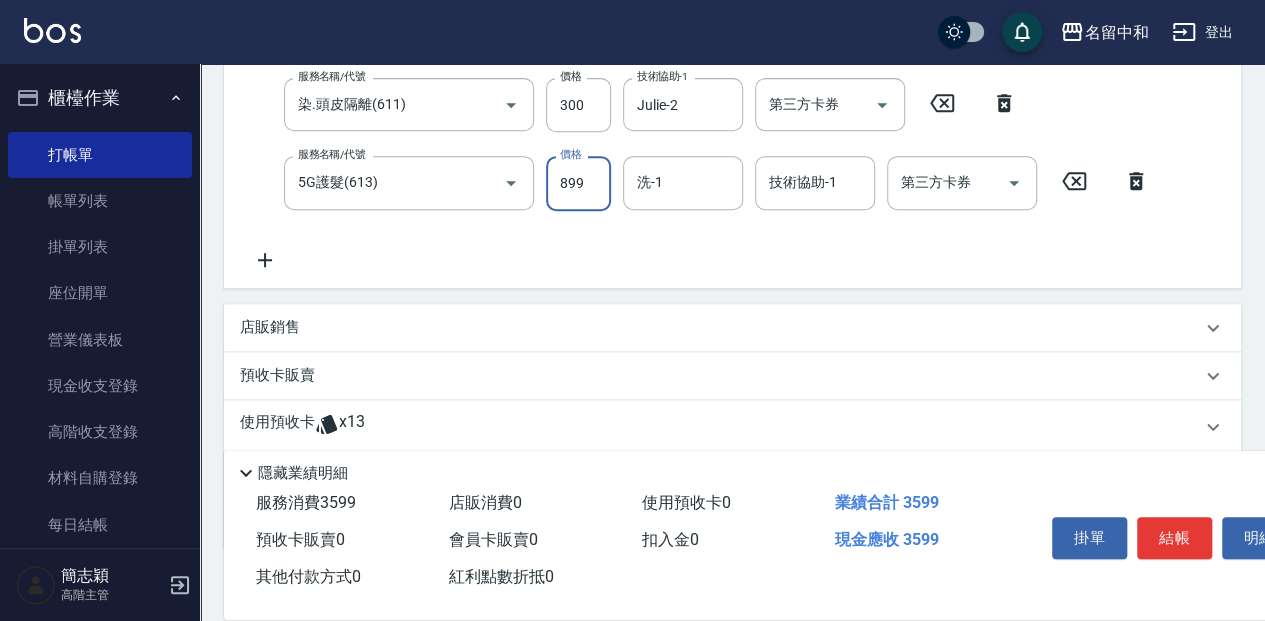 click on "899" at bounding box center [578, 183] 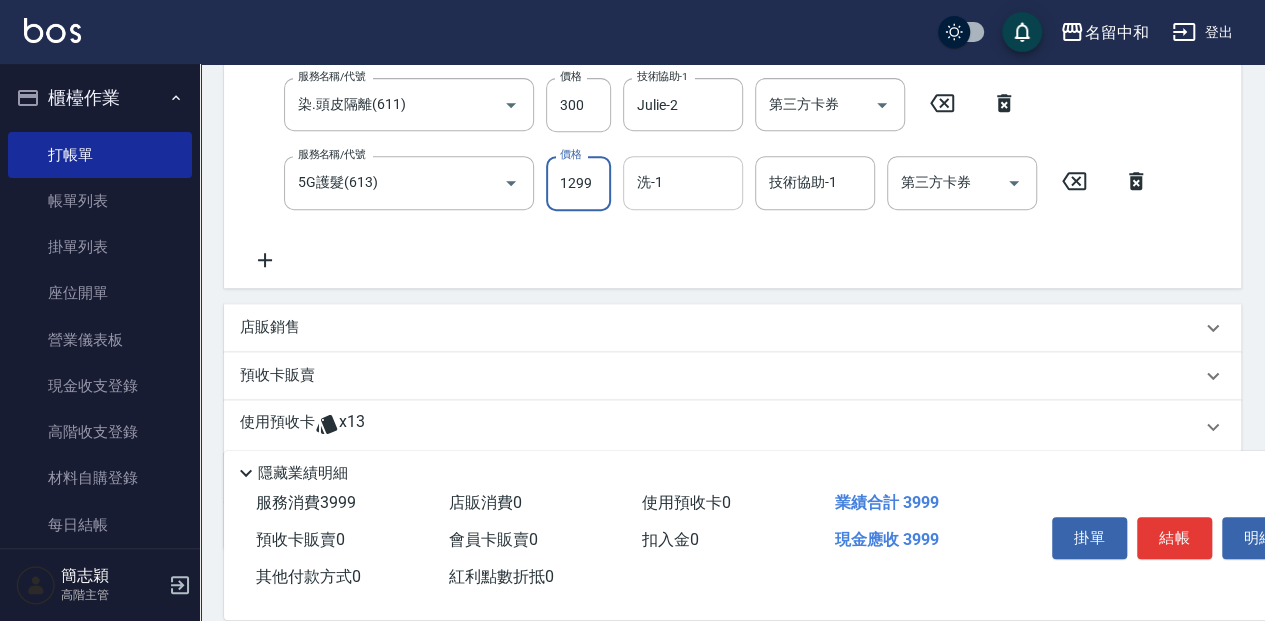 type on "1299" 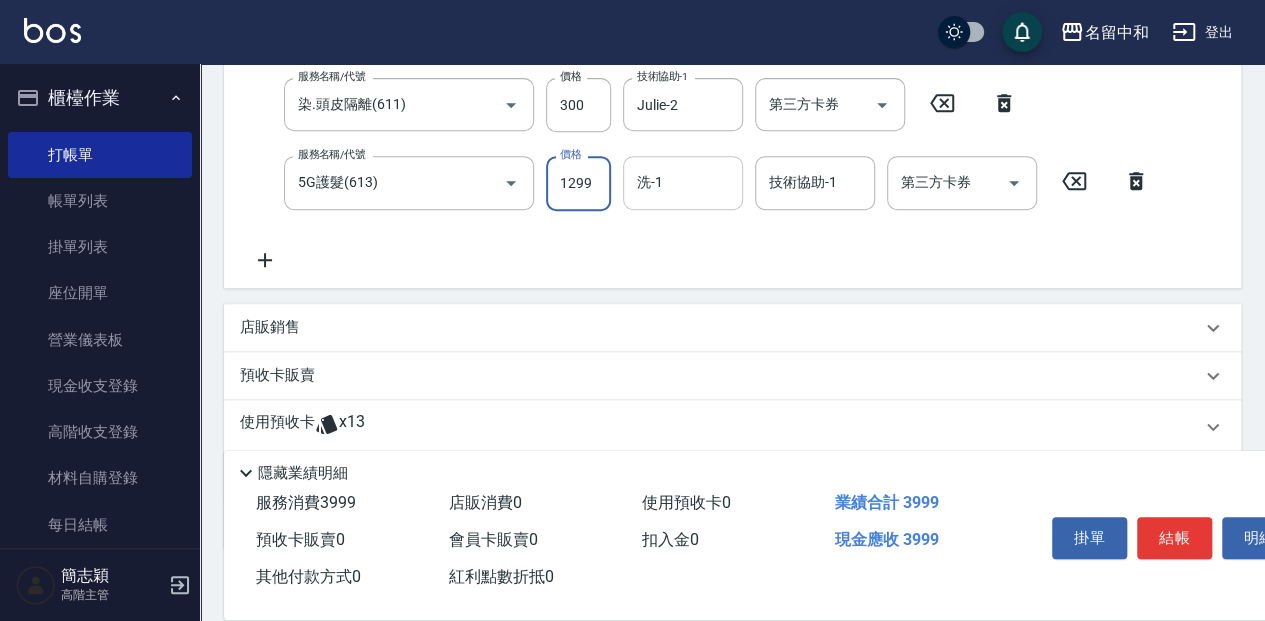 click on "洗-1" at bounding box center [683, 182] 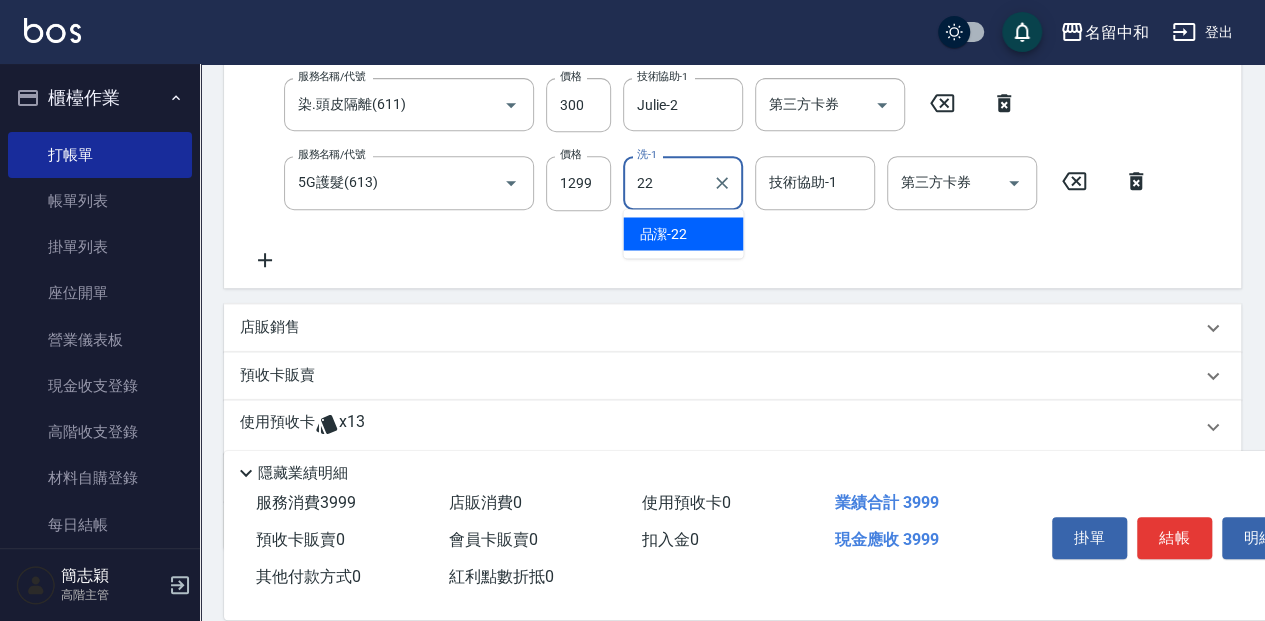 click on "[FIRST] [NUMBER]" at bounding box center (663, 233) 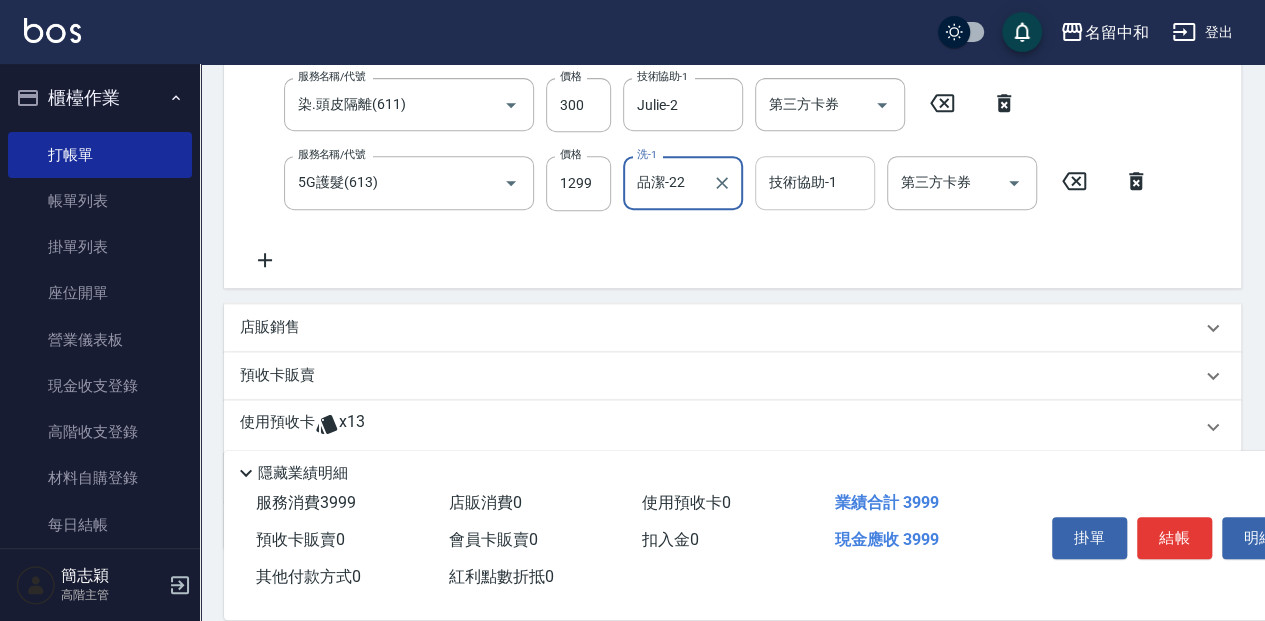 type on "品潔-22" 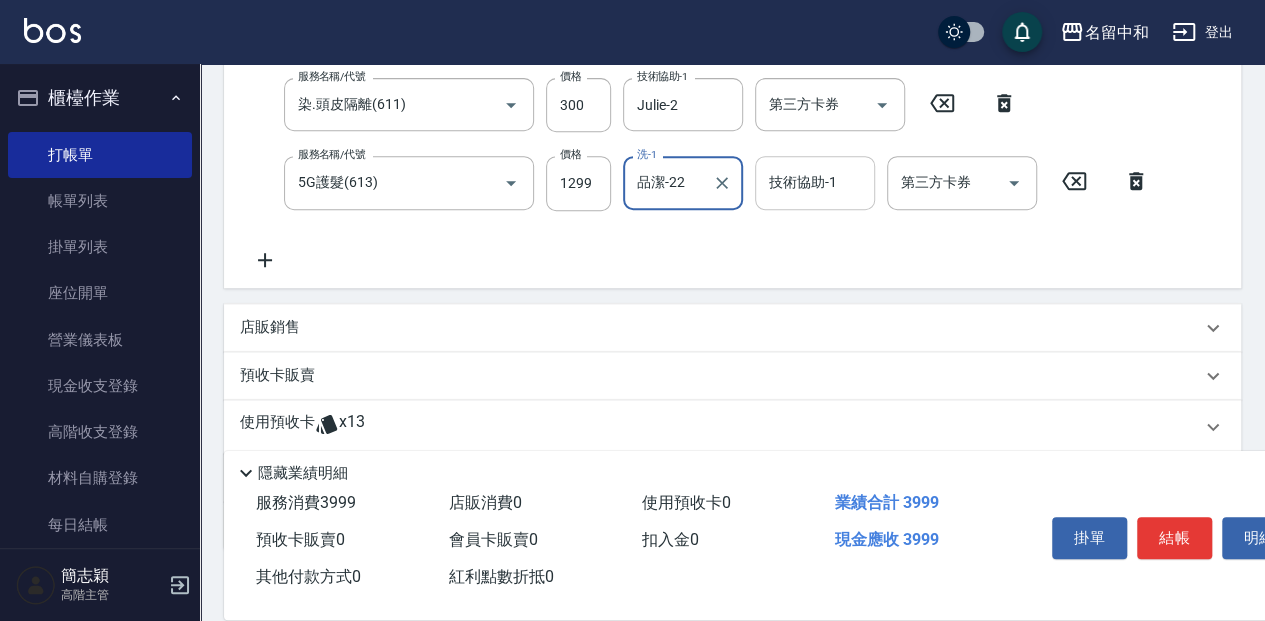 click on "技術協助-1 技術協助-1" at bounding box center [815, 182] 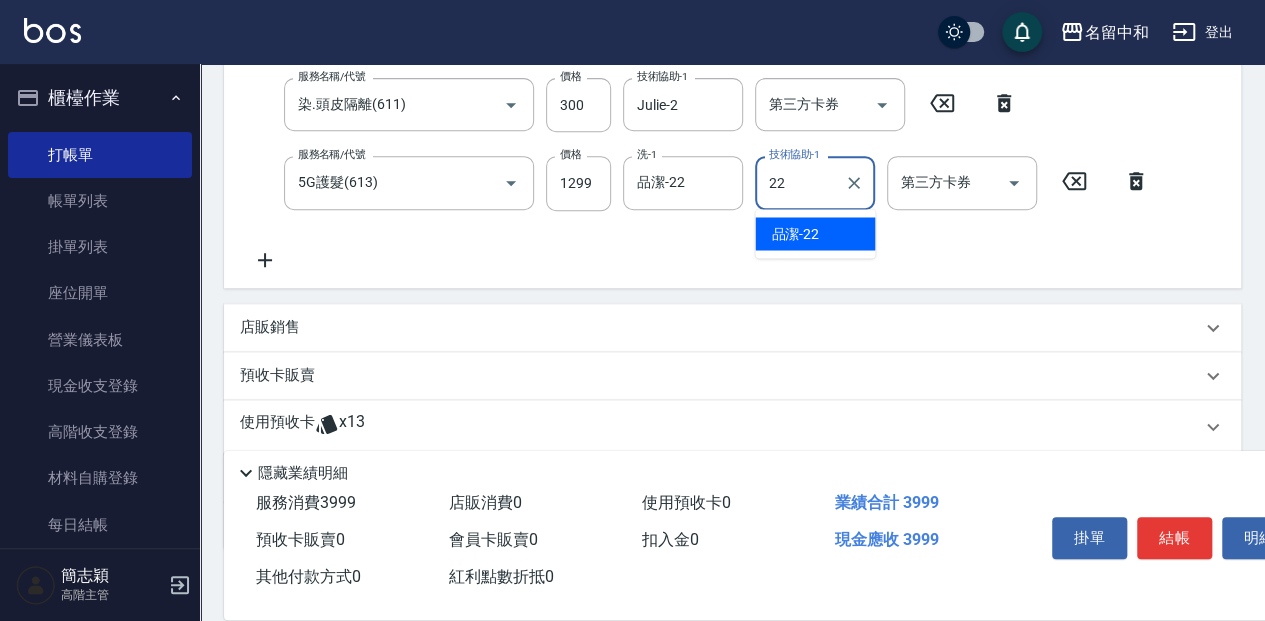 click on "[FIRST] [NUMBER]" at bounding box center [815, 233] 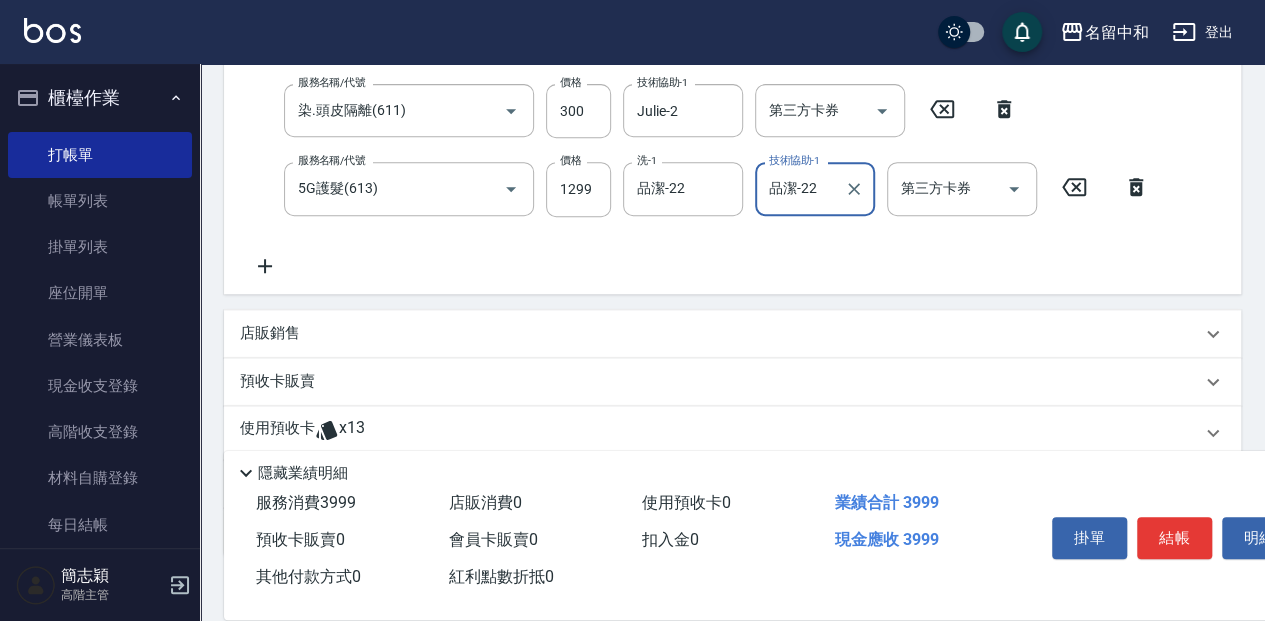scroll, scrollTop: 396, scrollLeft: 0, axis: vertical 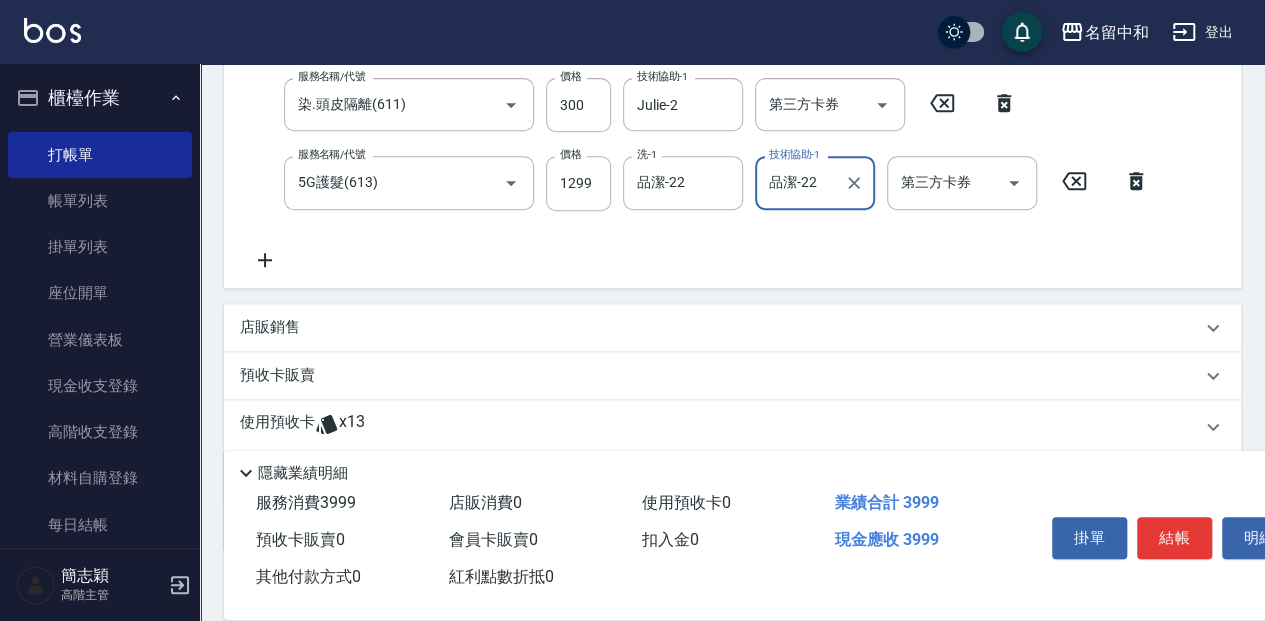 type on "品潔-22" 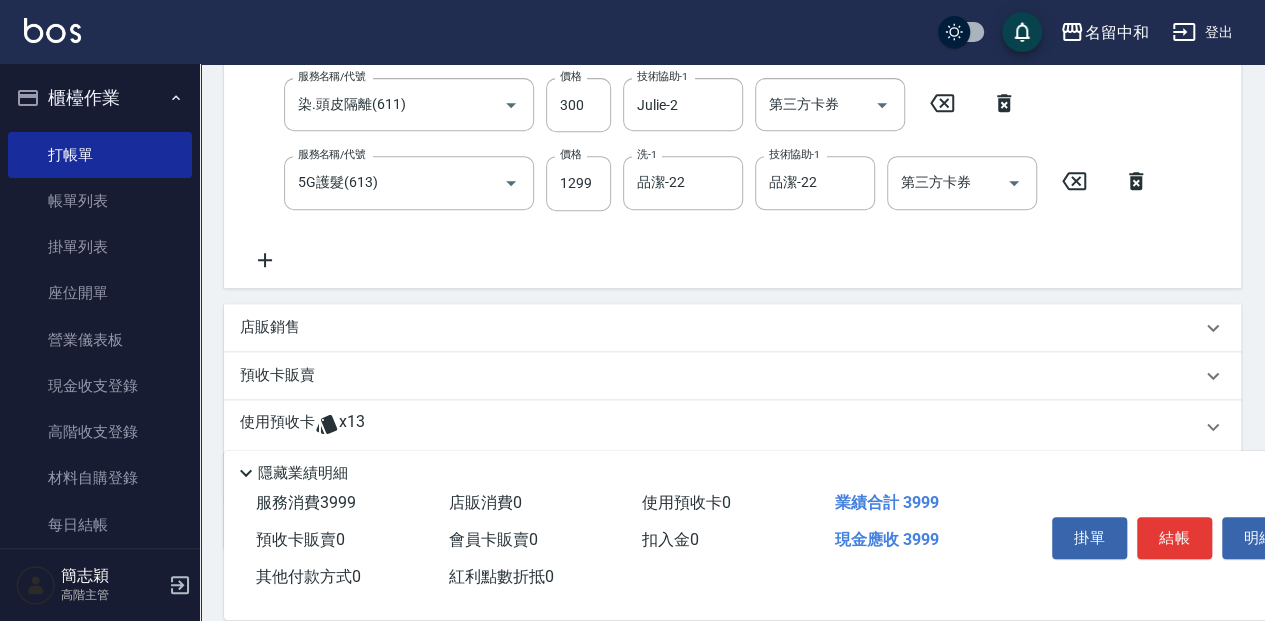 drag, startPoint x: 266, startPoint y: 330, endPoint x: 282, endPoint y: 328, distance: 16.124516 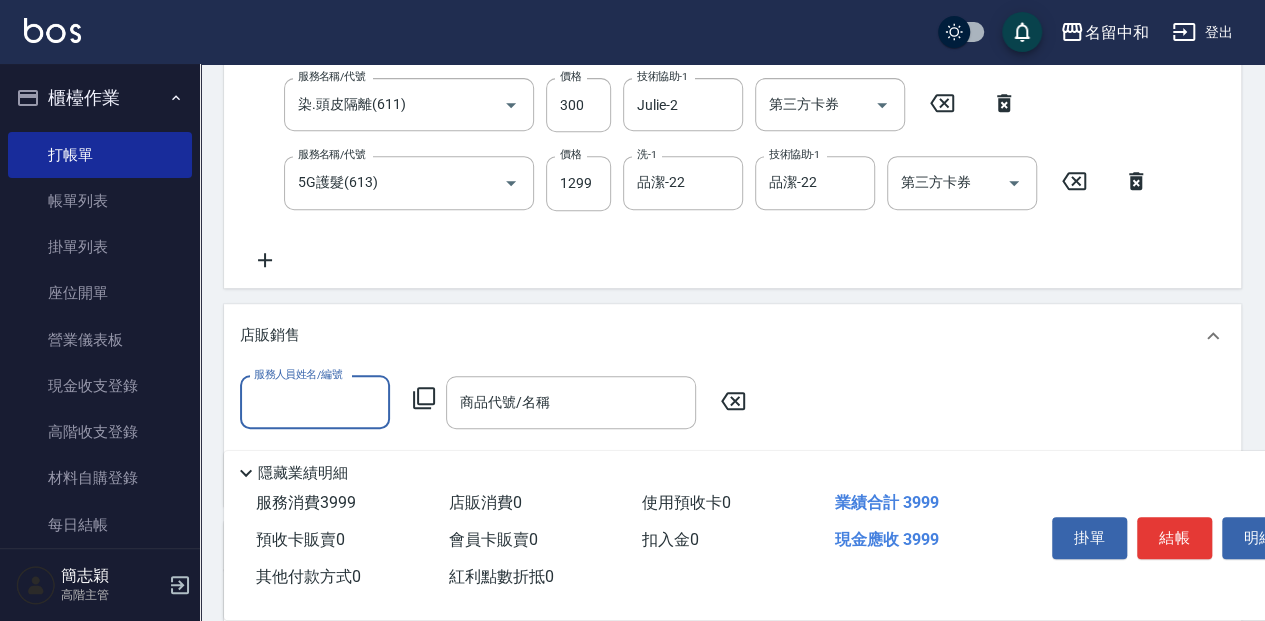 scroll, scrollTop: 0, scrollLeft: 0, axis: both 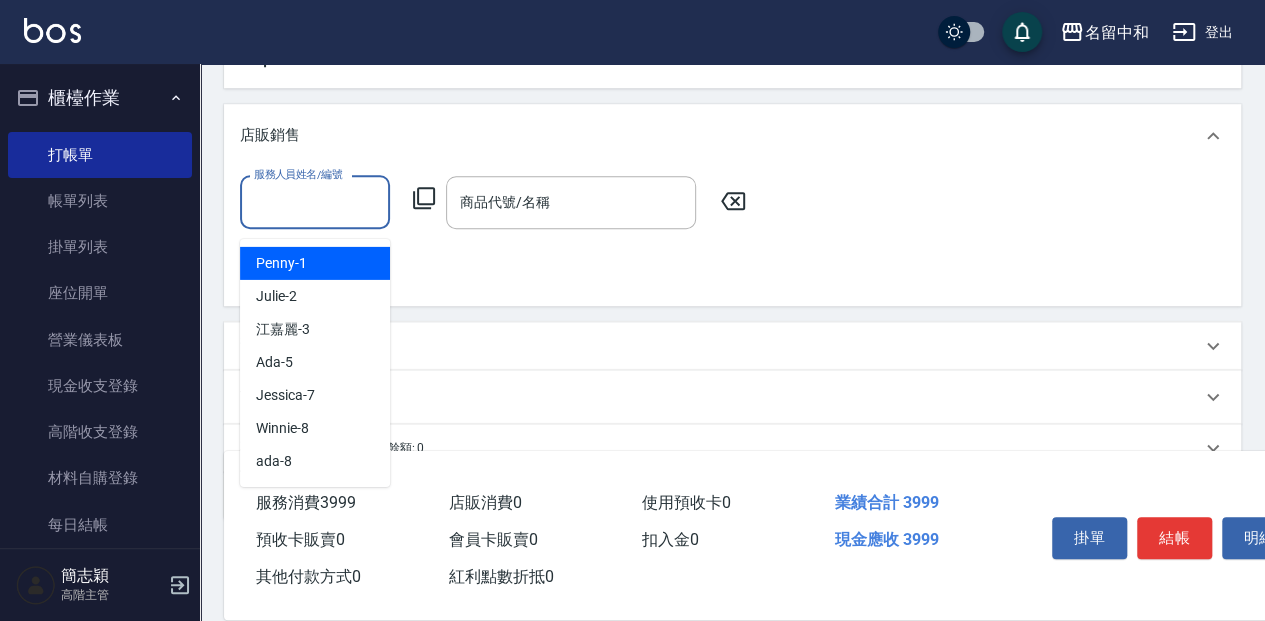 click on "服務人員姓名/編號" at bounding box center (315, 202) 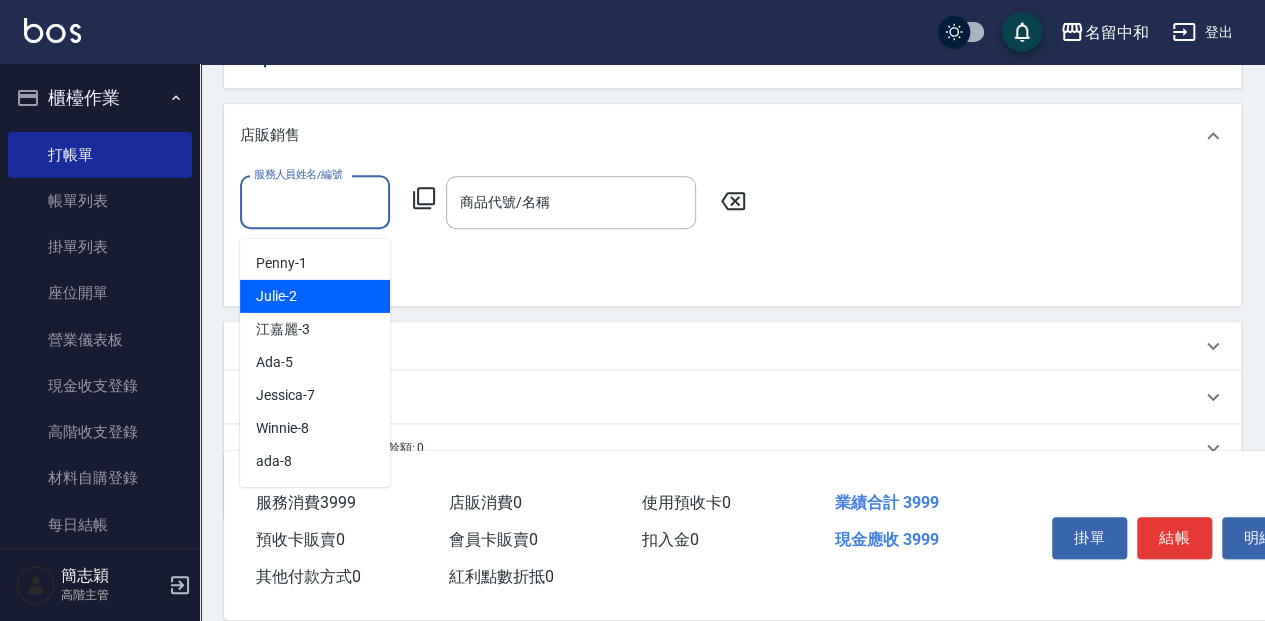 drag, startPoint x: 321, startPoint y: 293, endPoint x: 482, endPoint y: 268, distance: 162.92943 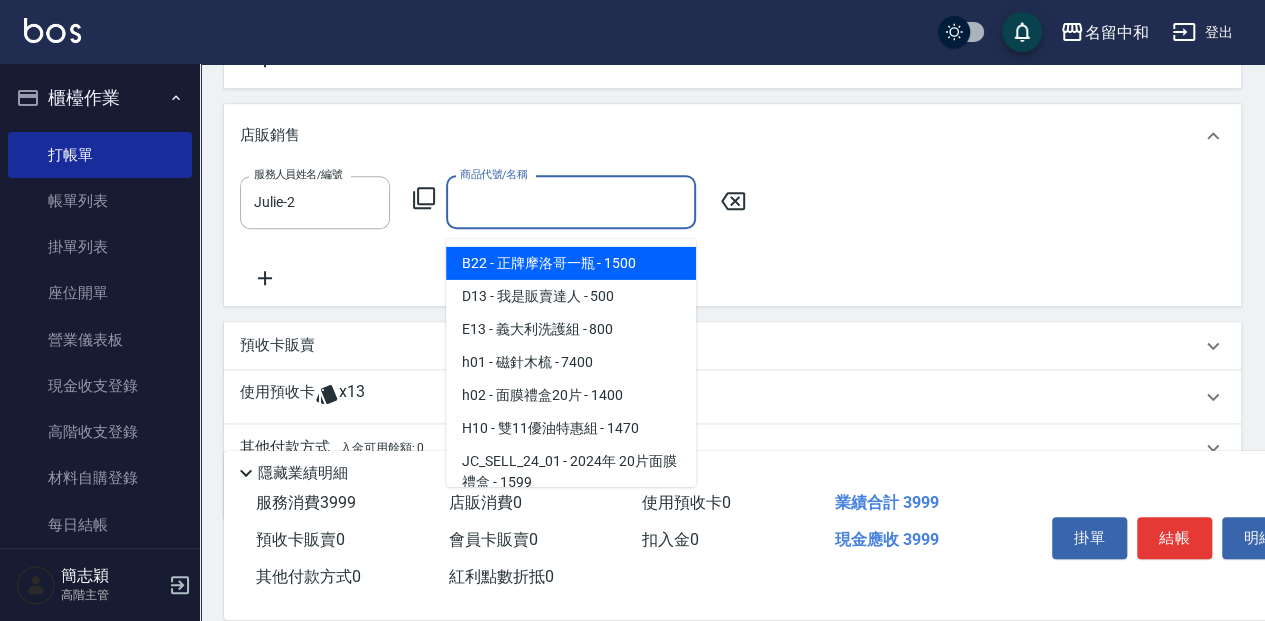 click on "商品代號/名稱" at bounding box center [571, 202] 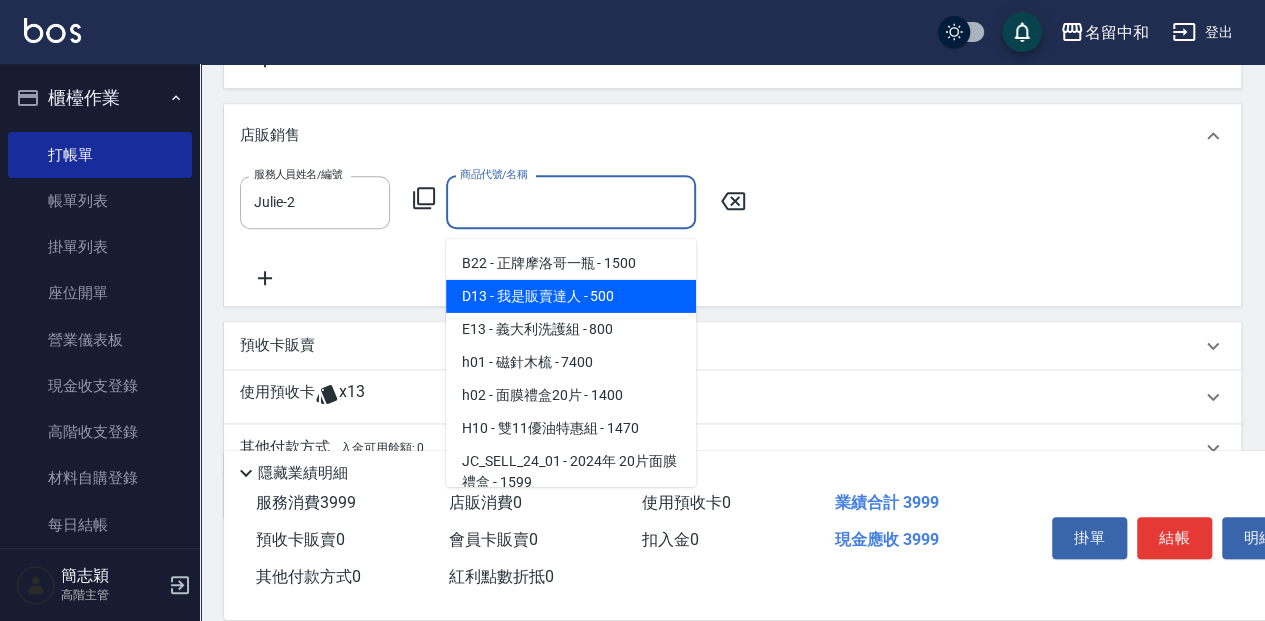 click on "D13 - 我是販賣達人 - 500" at bounding box center [571, 296] 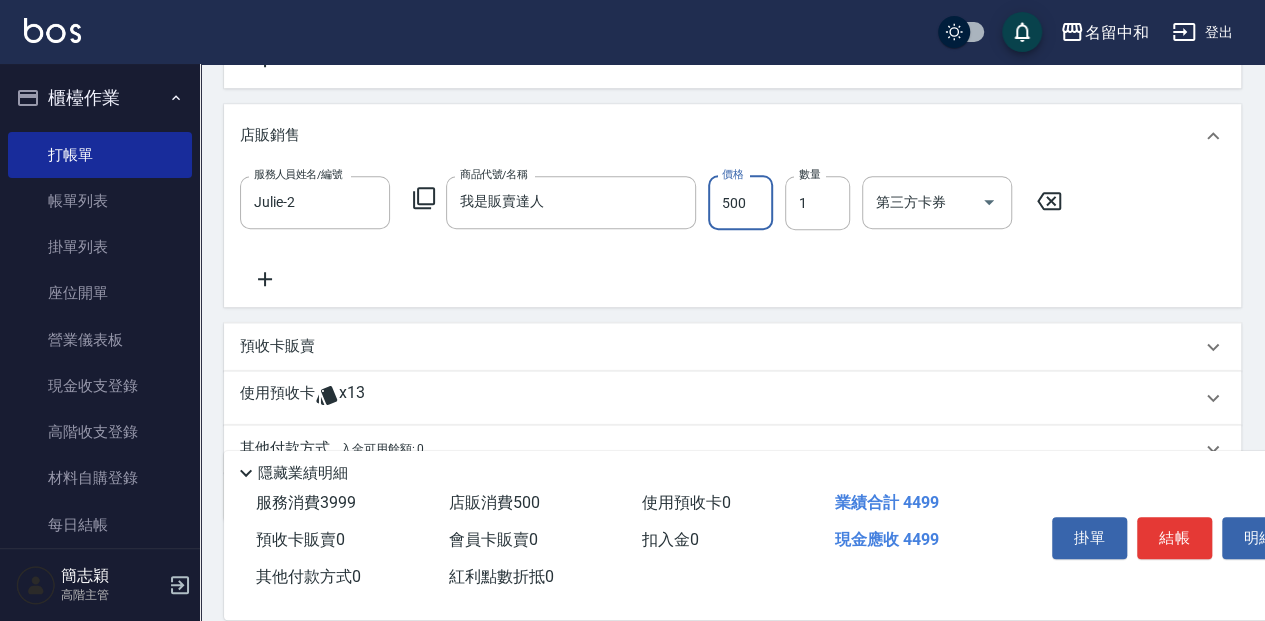 click on "500" at bounding box center (740, 203) 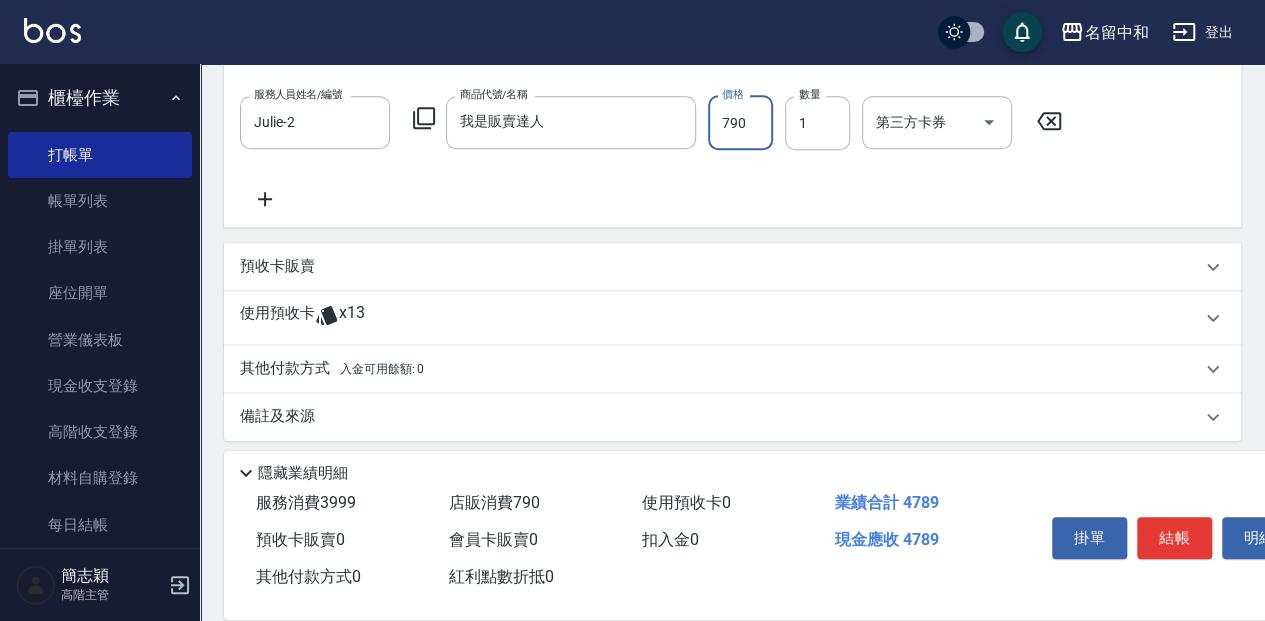 scroll, scrollTop: 694, scrollLeft: 0, axis: vertical 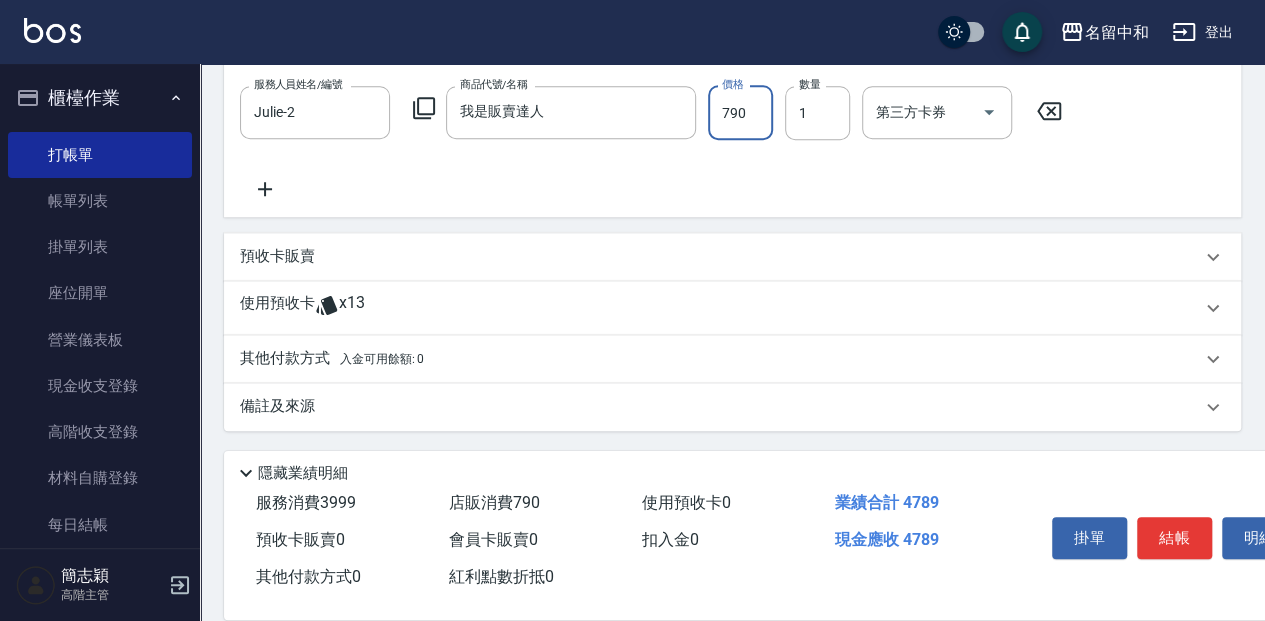 type on "790" 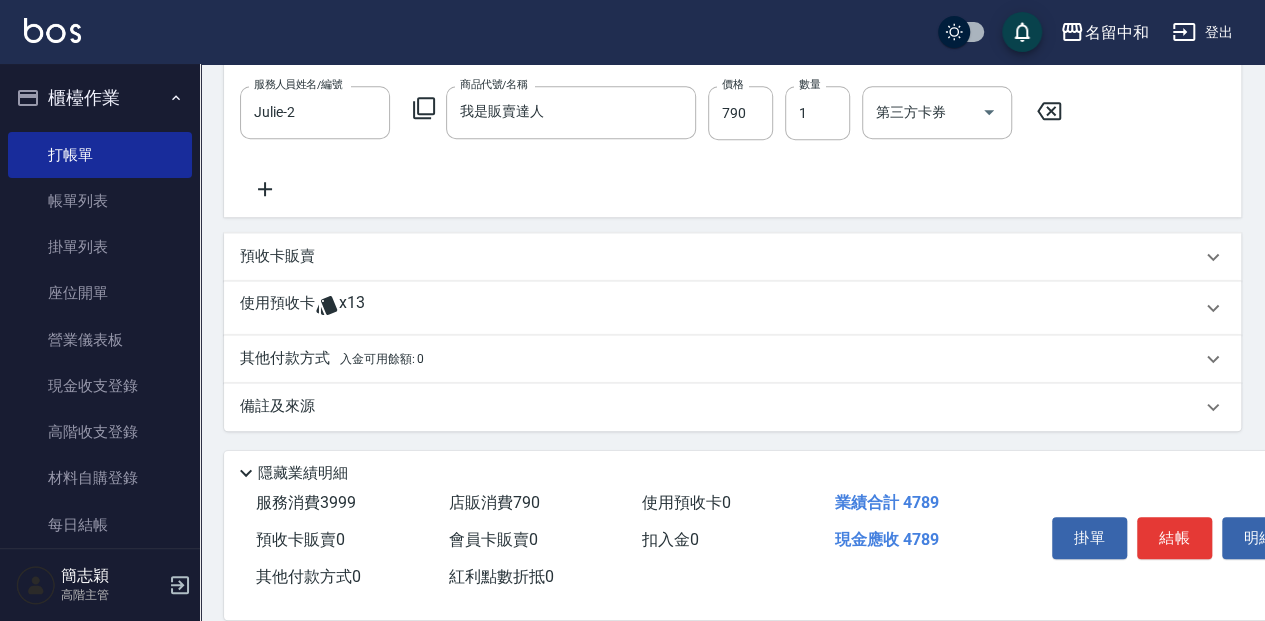 click on "其他付款方式 入金可用餘額: 0" at bounding box center [332, 359] 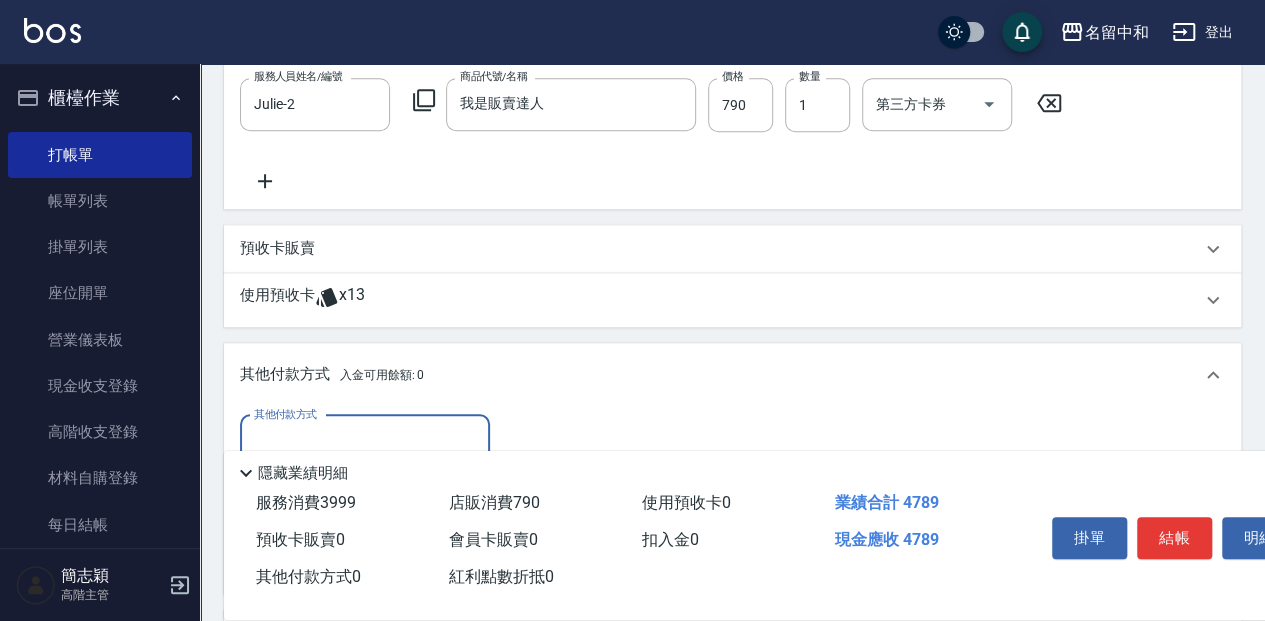 scroll, scrollTop: 0, scrollLeft: 0, axis: both 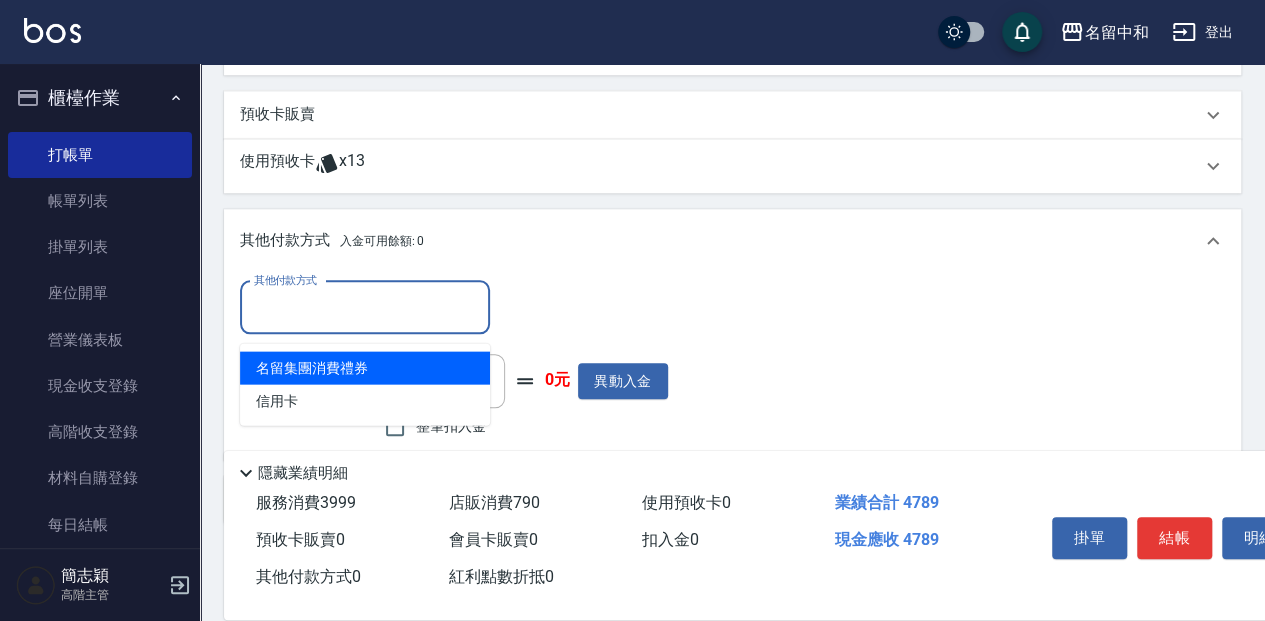 click on "其他付款方式" at bounding box center [365, 307] 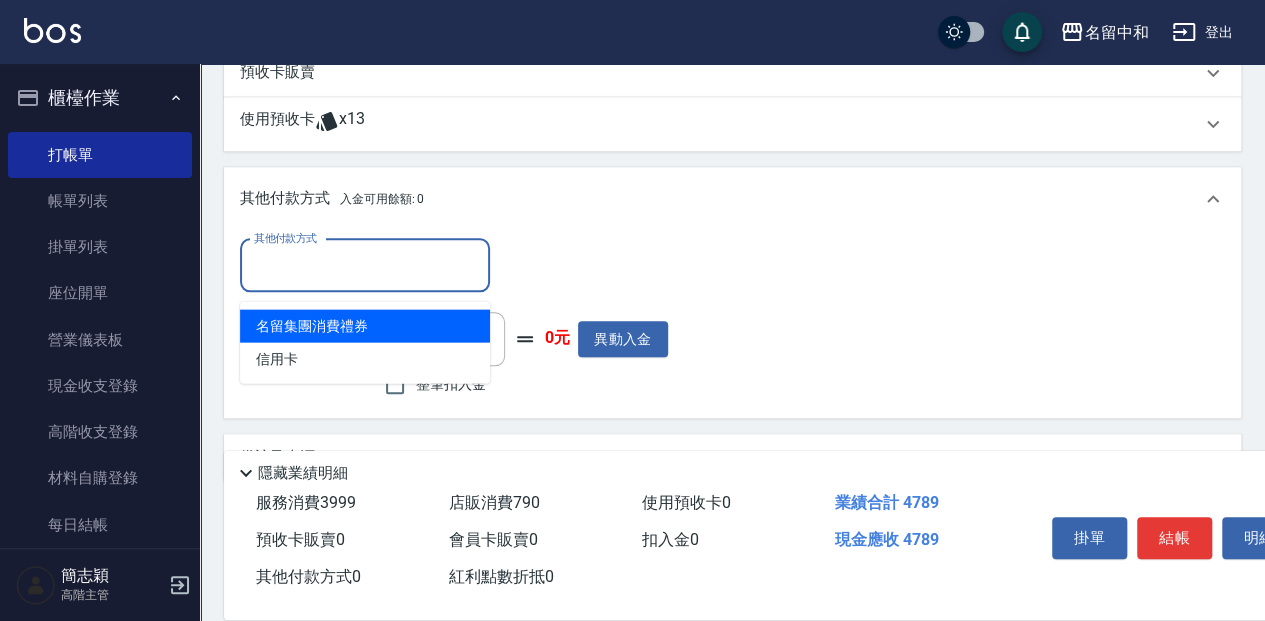 scroll, scrollTop: 894, scrollLeft: 0, axis: vertical 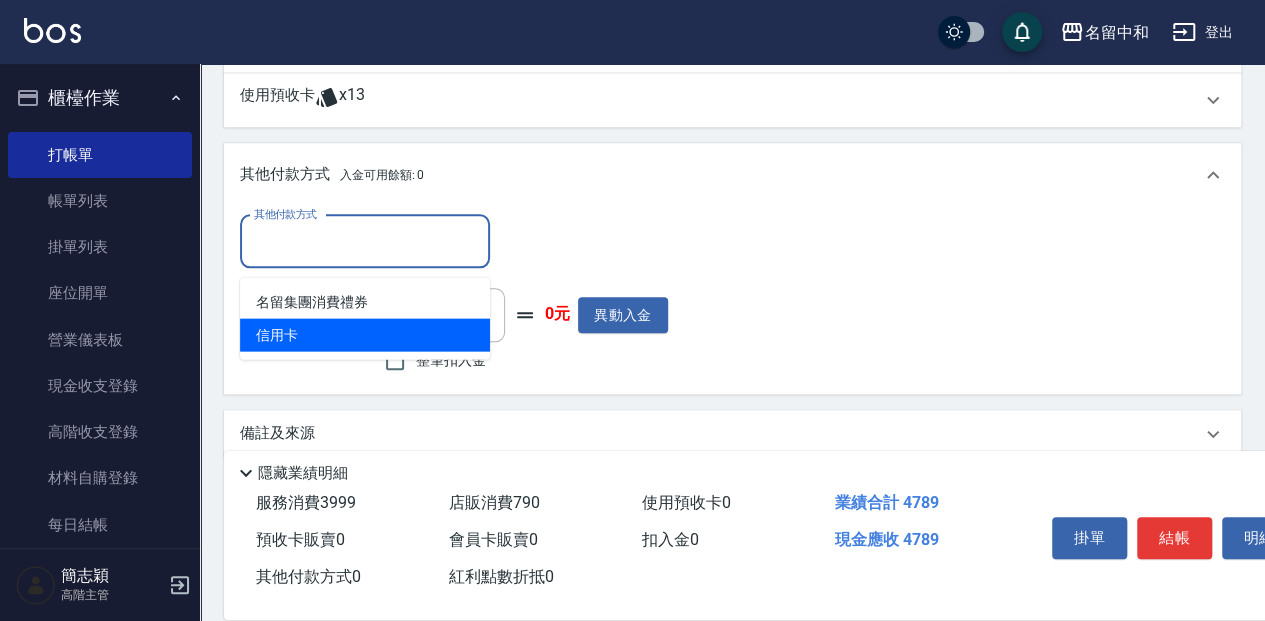 click on "信用卡" at bounding box center (365, 334) 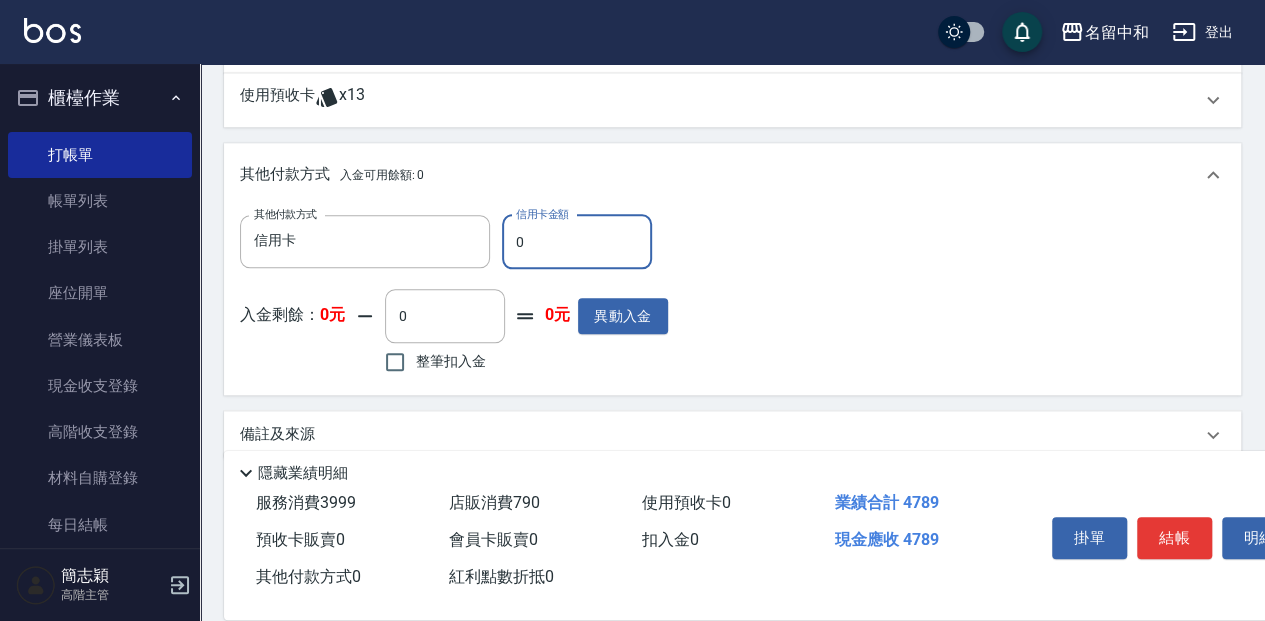 click on "0" at bounding box center (577, 242) 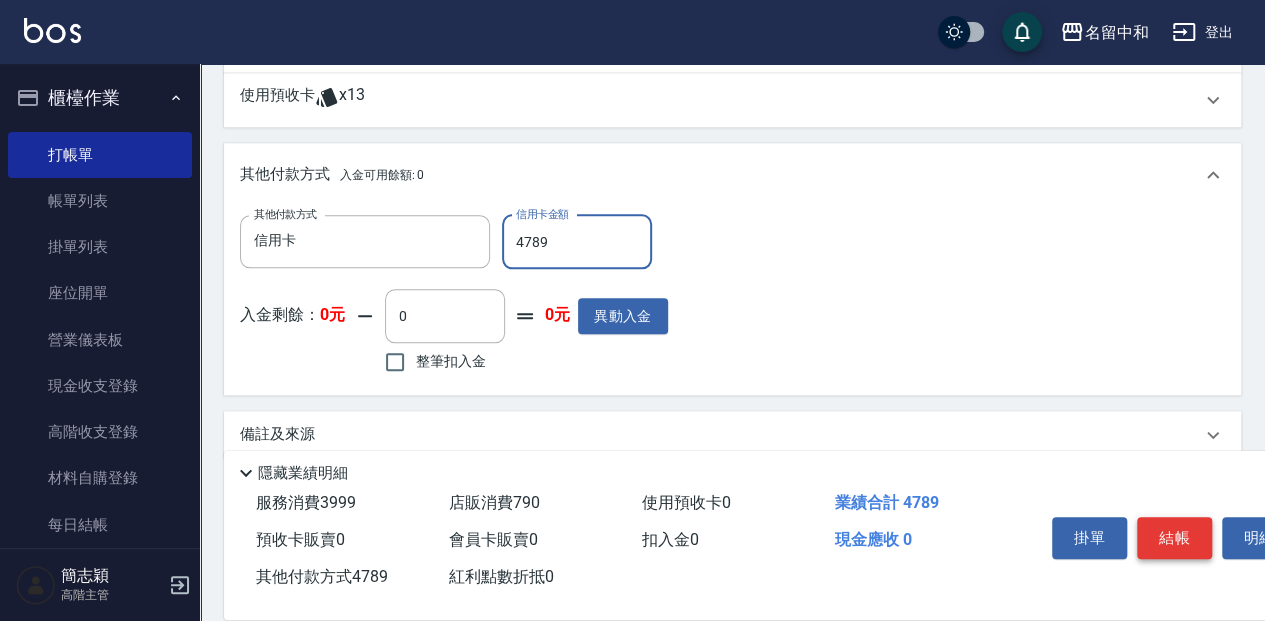 type on "4789" 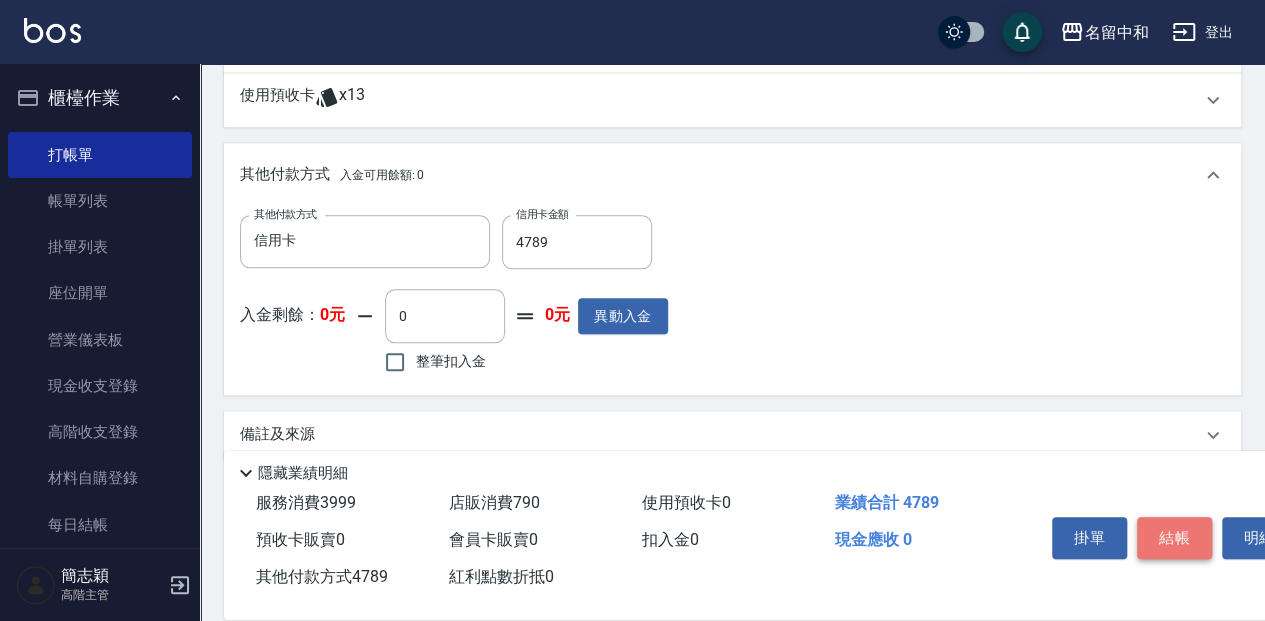 click on "結帳" at bounding box center (1174, 538) 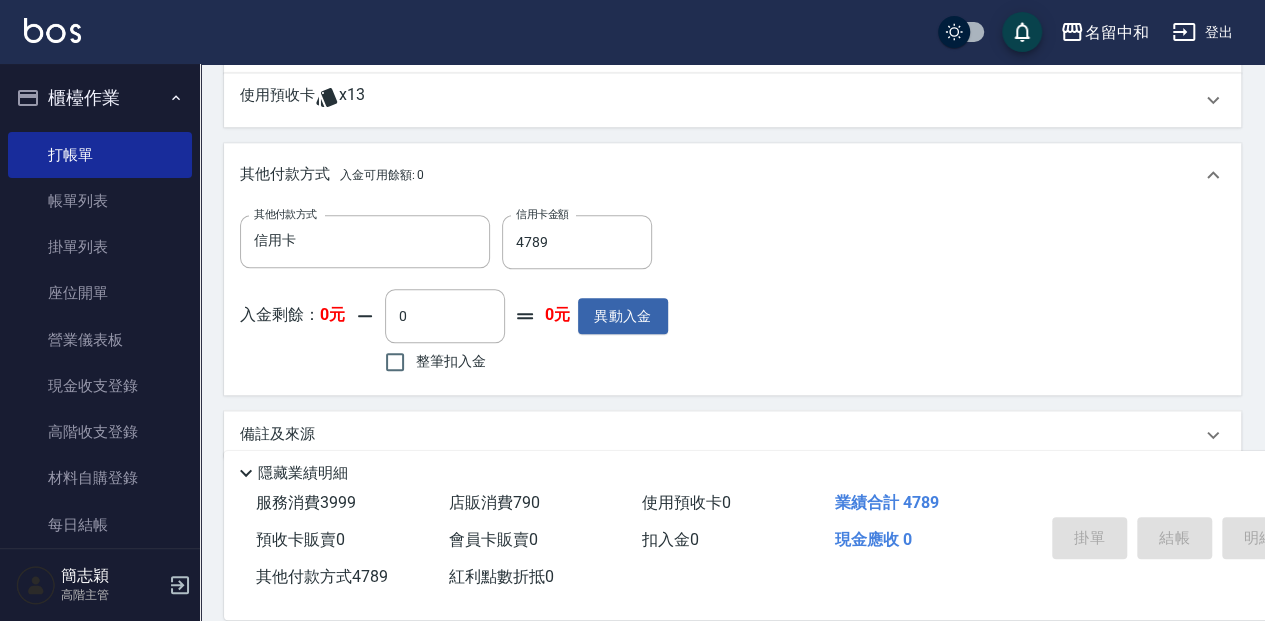 type on "[DATE] [TIME]" 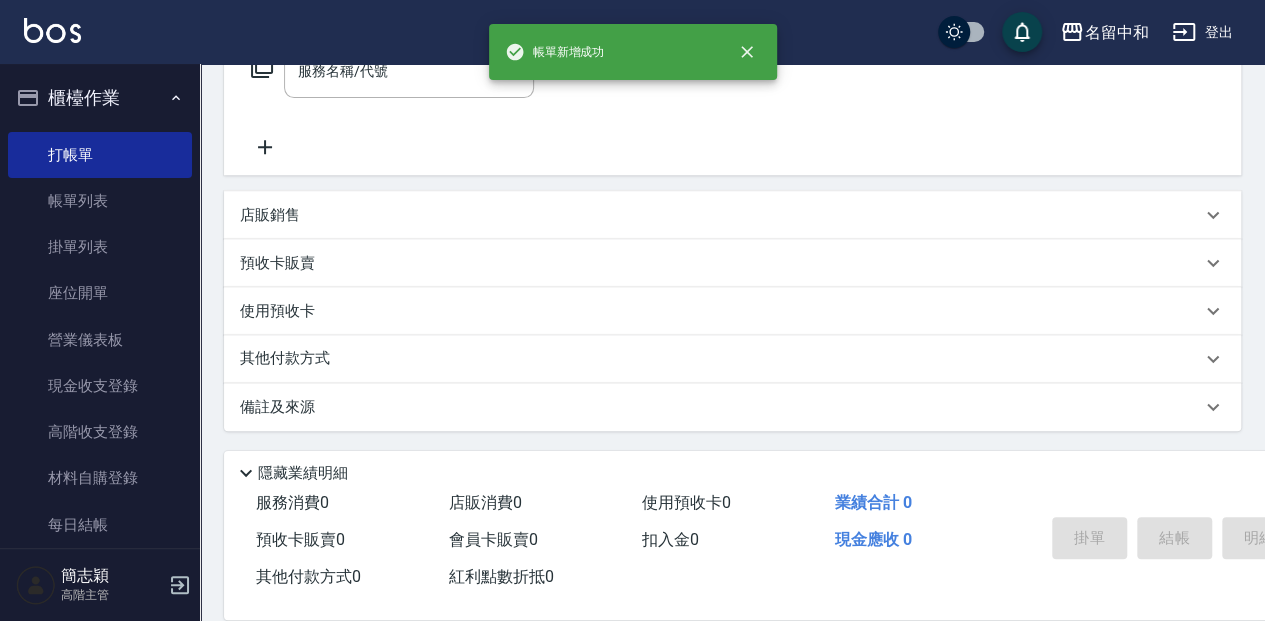 scroll, scrollTop: 0, scrollLeft: 0, axis: both 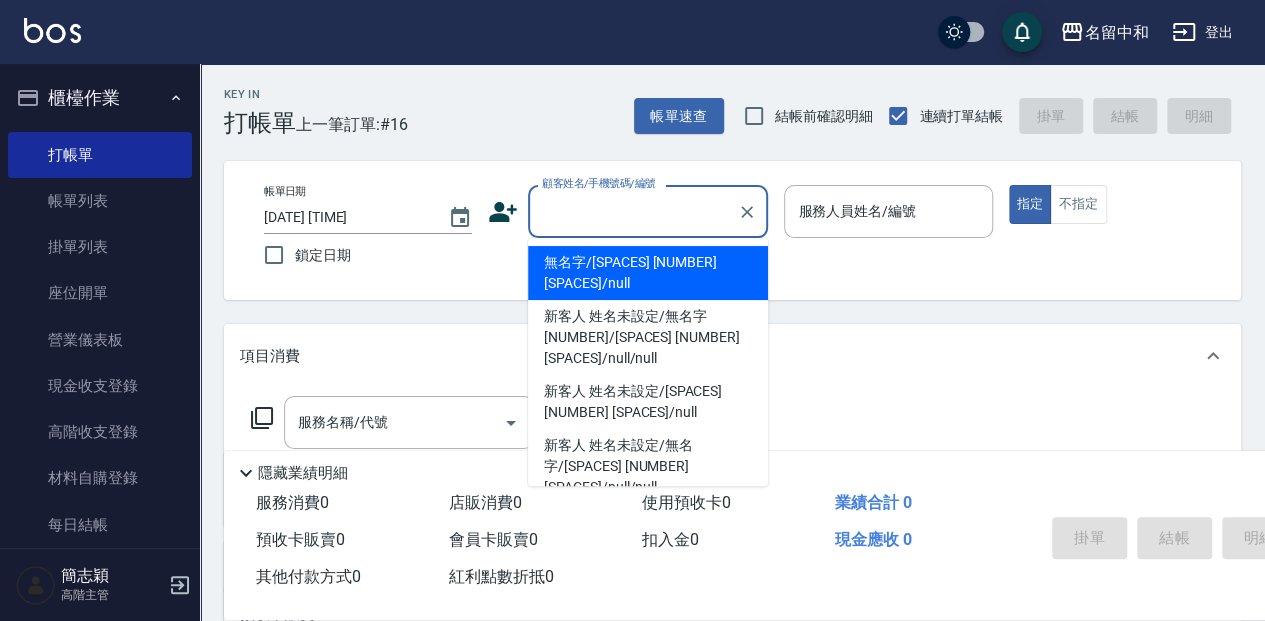 click on "顧客姓名/手機號碼/編號" at bounding box center [633, 211] 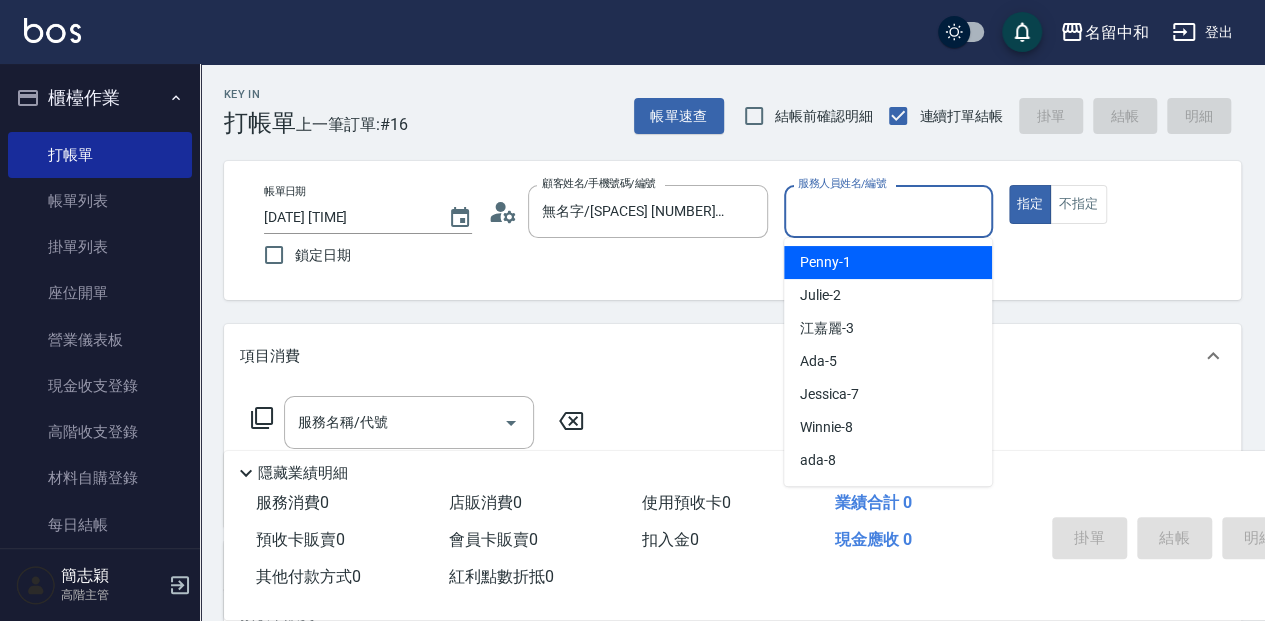 click on "服務人員姓名/編號" at bounding box center [888, 211] 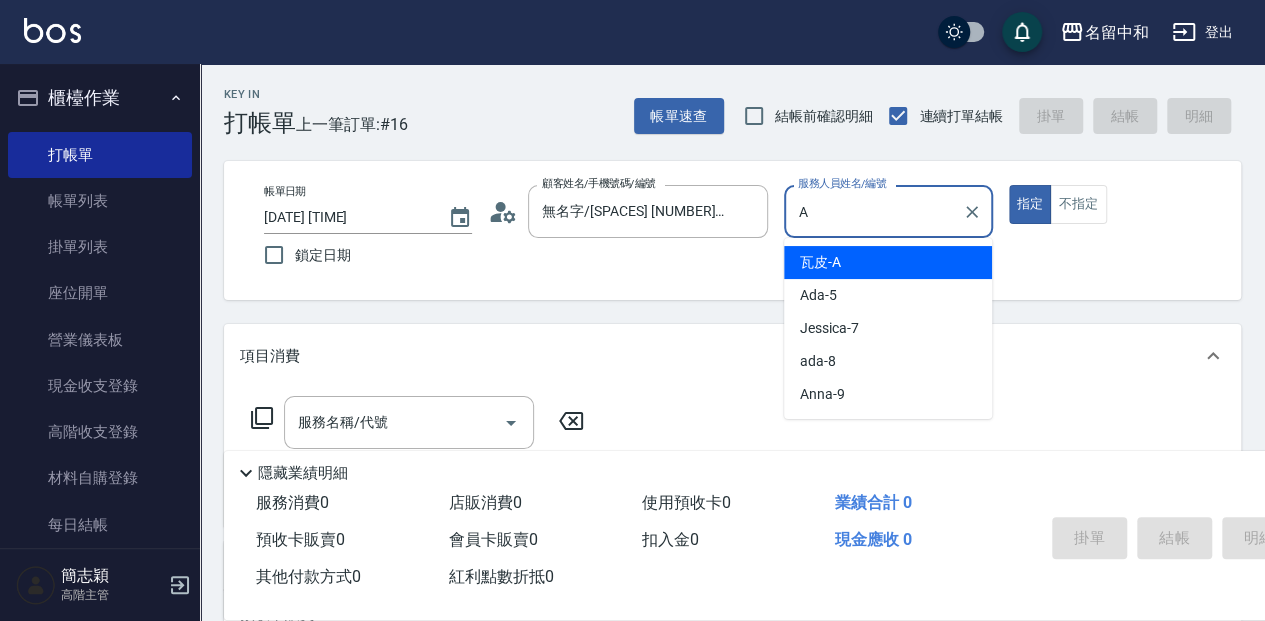 type on "瓦皮-A" 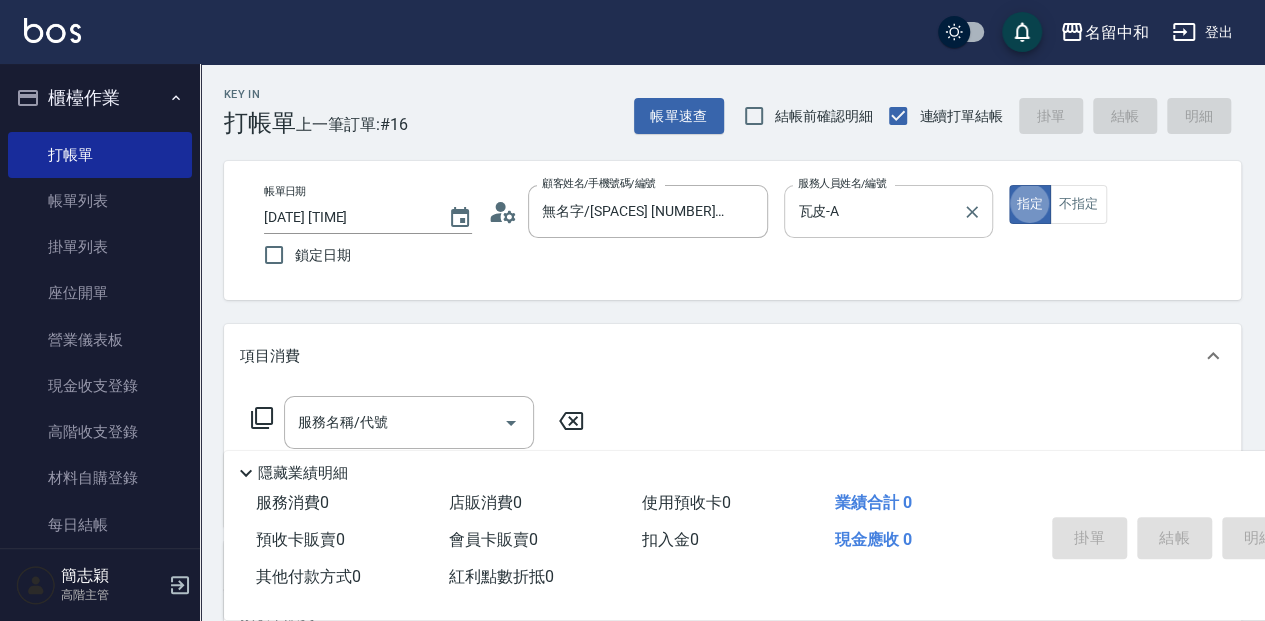 type on "true" 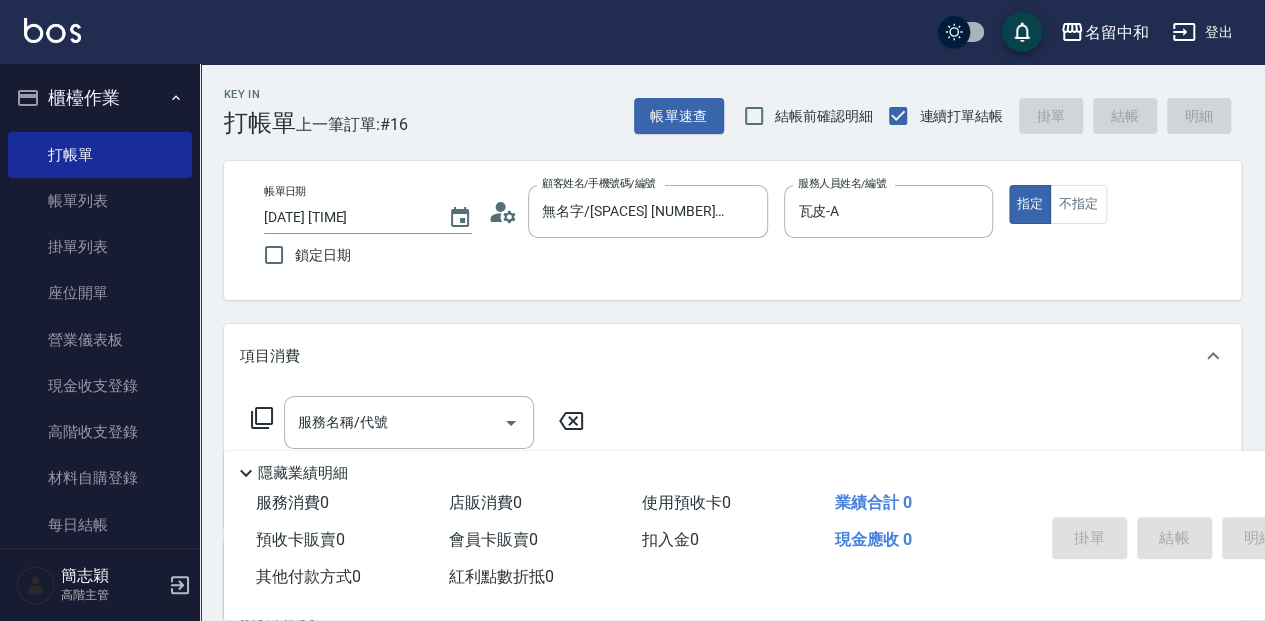 click on "隱藏業績明細" at bounding box center (303, 473) 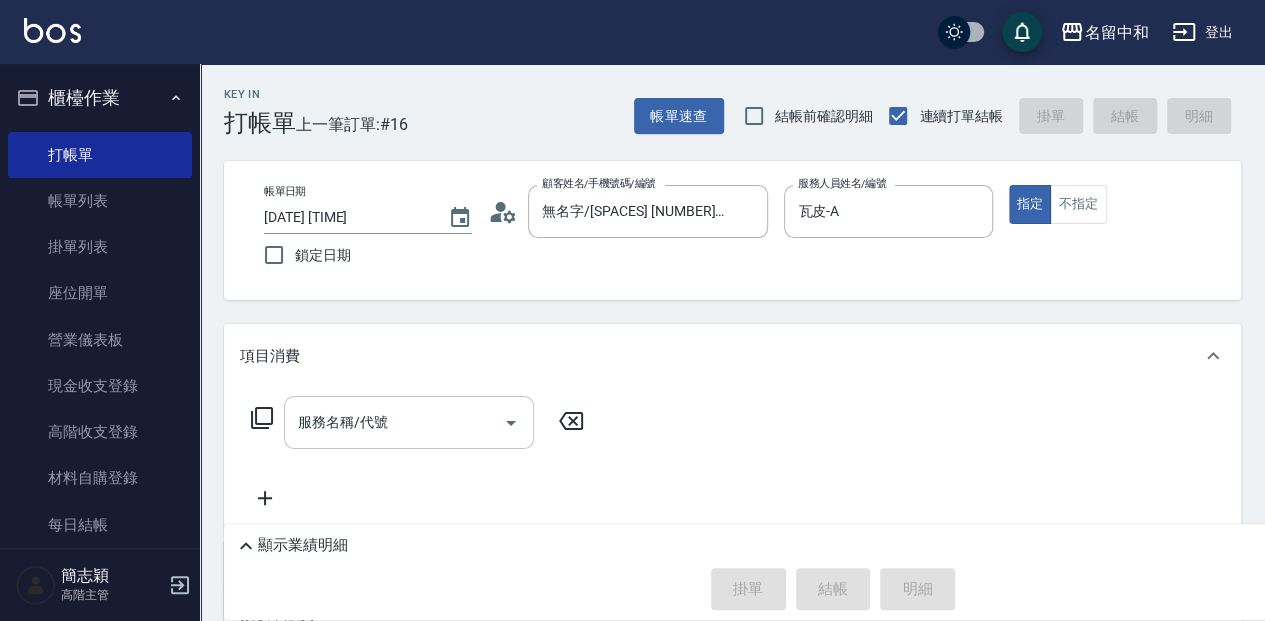 click on "服務名稱/代號" at bounding box center [394, 422] 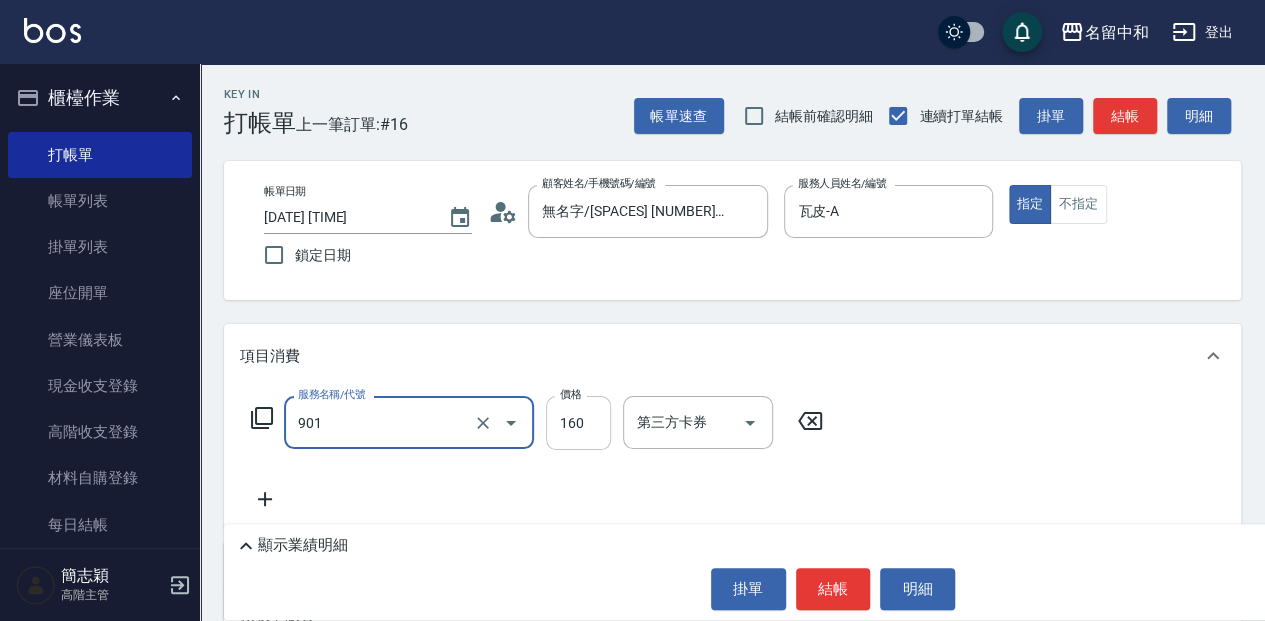 type on "修手(901)" 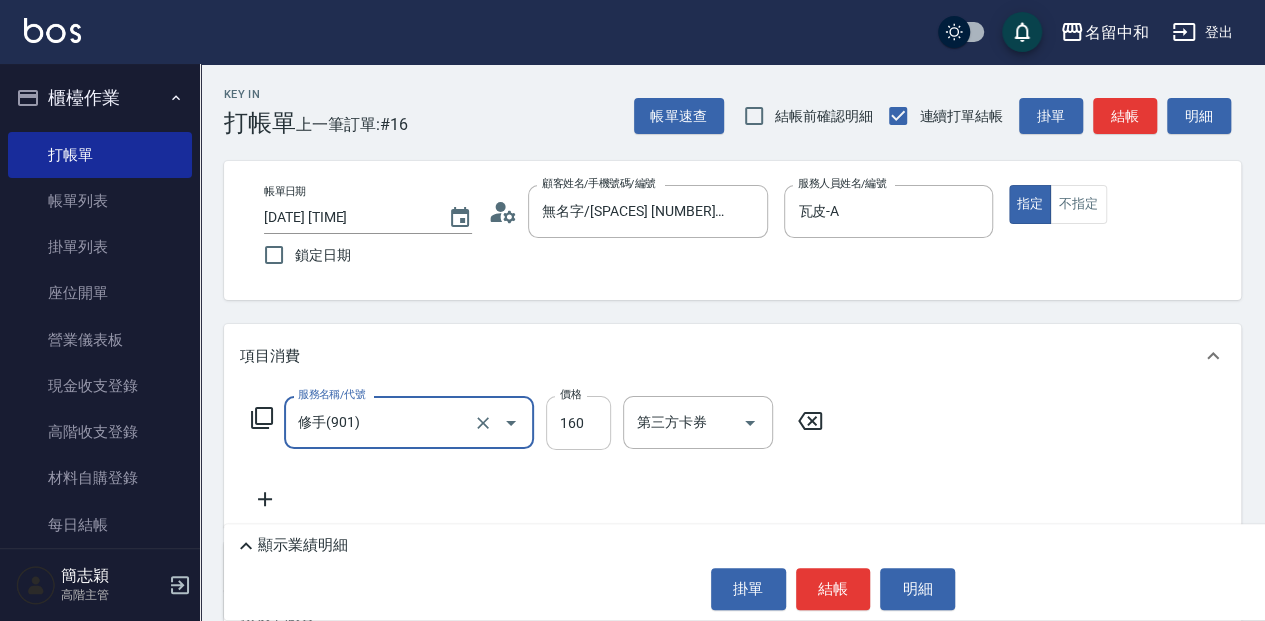 click on "160" at bounding box center [578, 423] 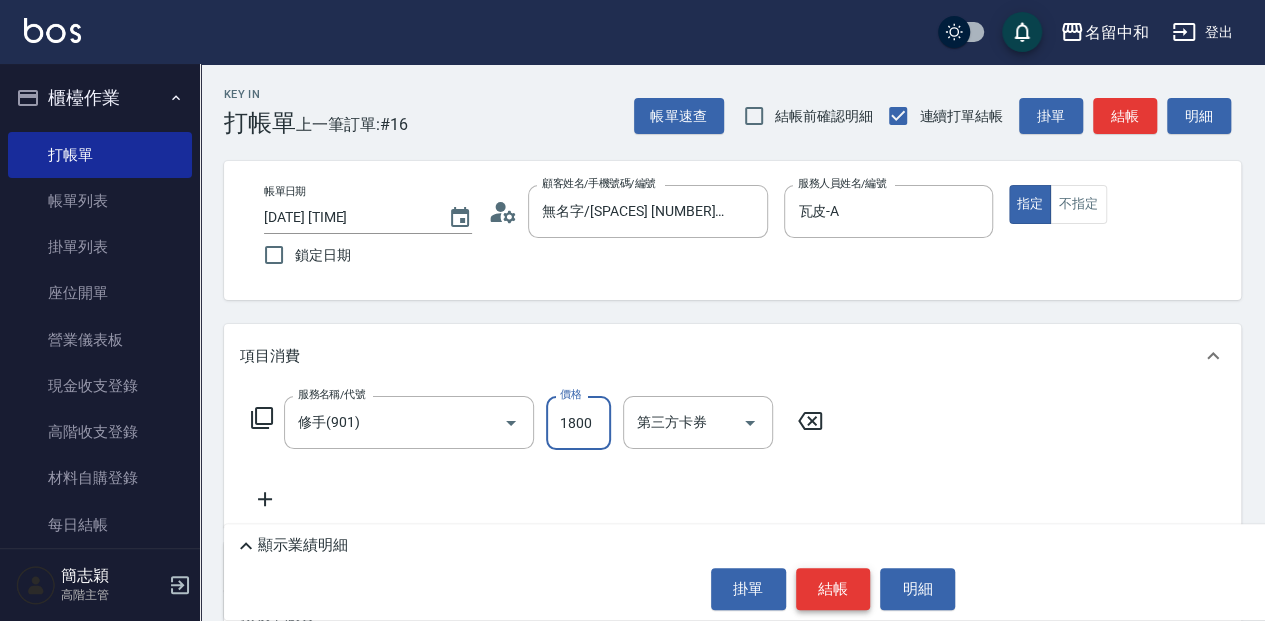 type on "1800" 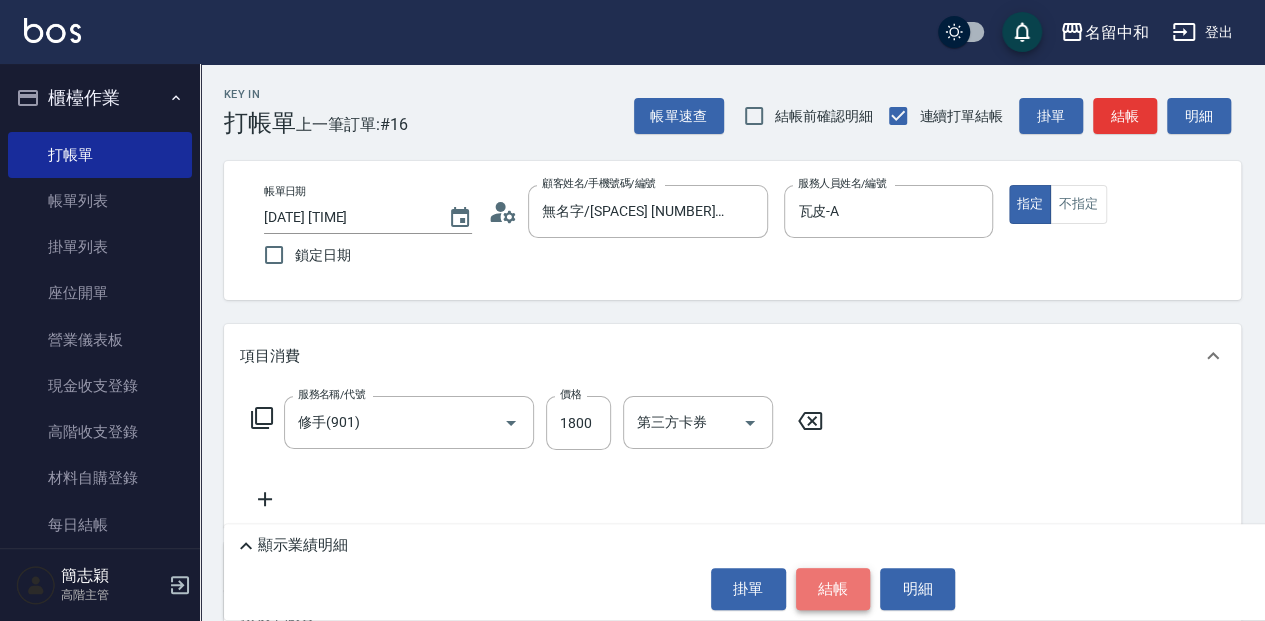 click on "結帳" at bounding box center [833, 589] 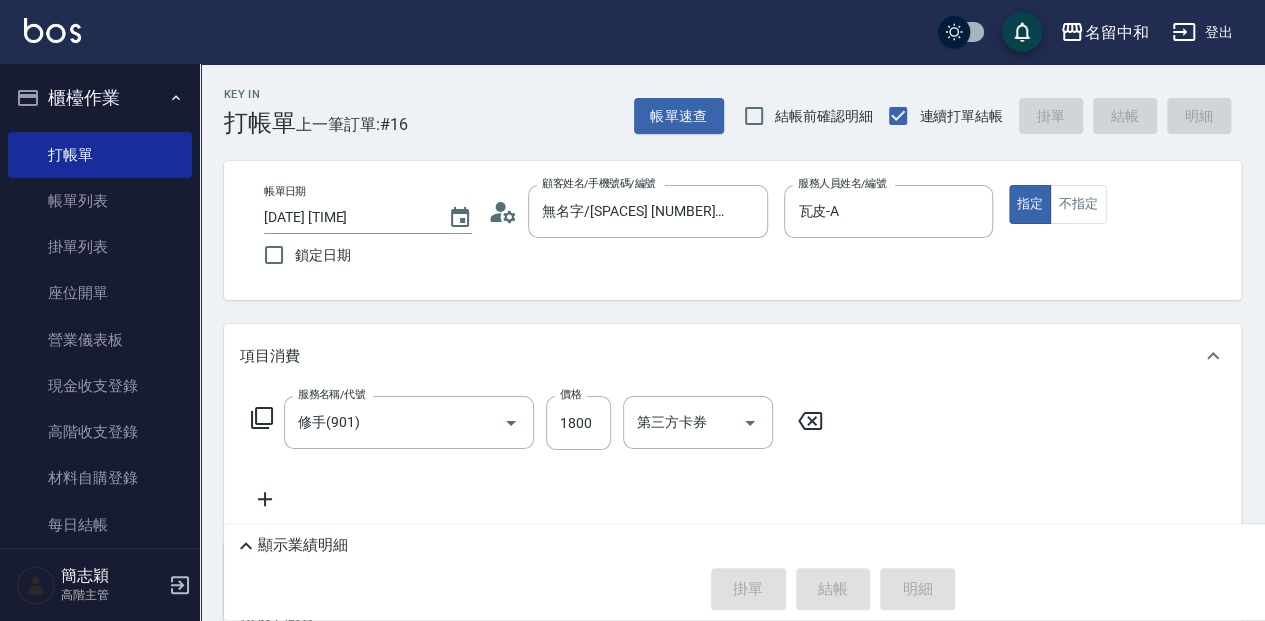 type on "[DATE] [TIME]" 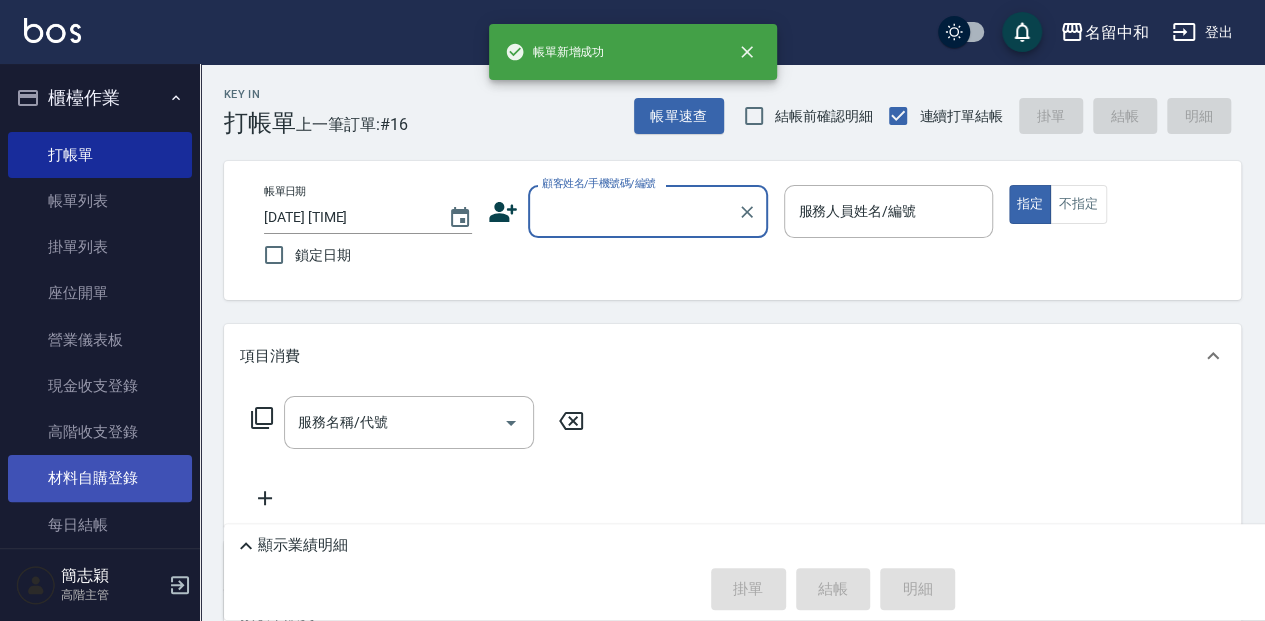 scroll, scrollTop: 0, scrollLeft: 0, axis: both 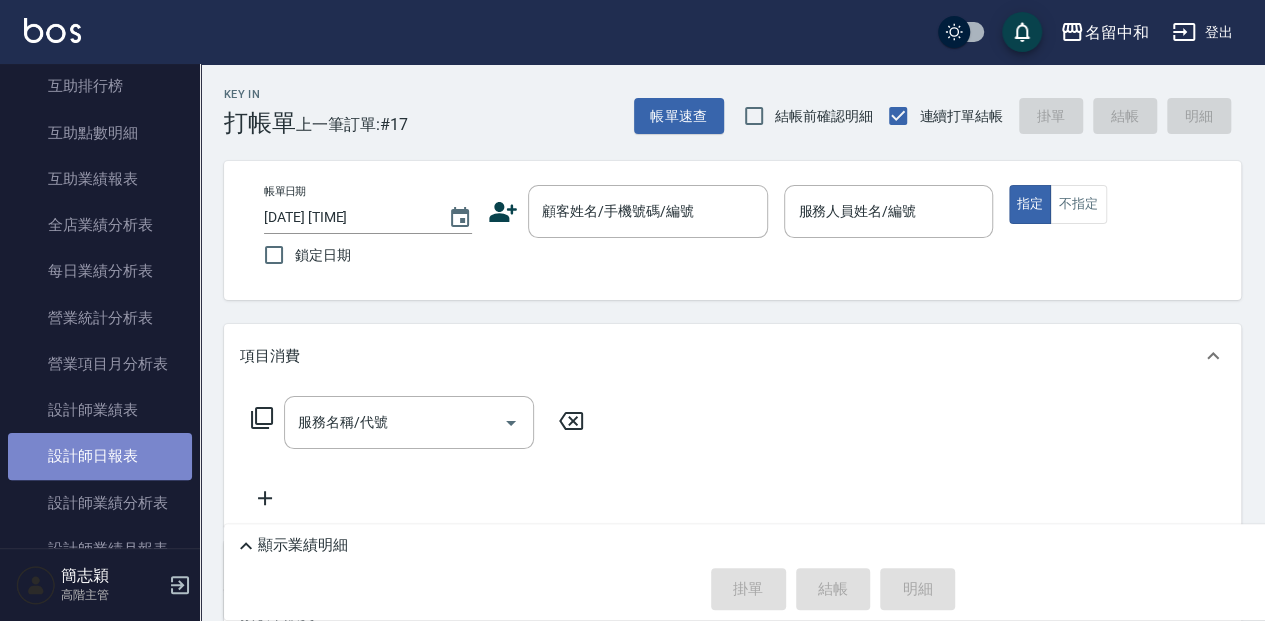 click on "設計師日報表" at bounding box center (100, 456) 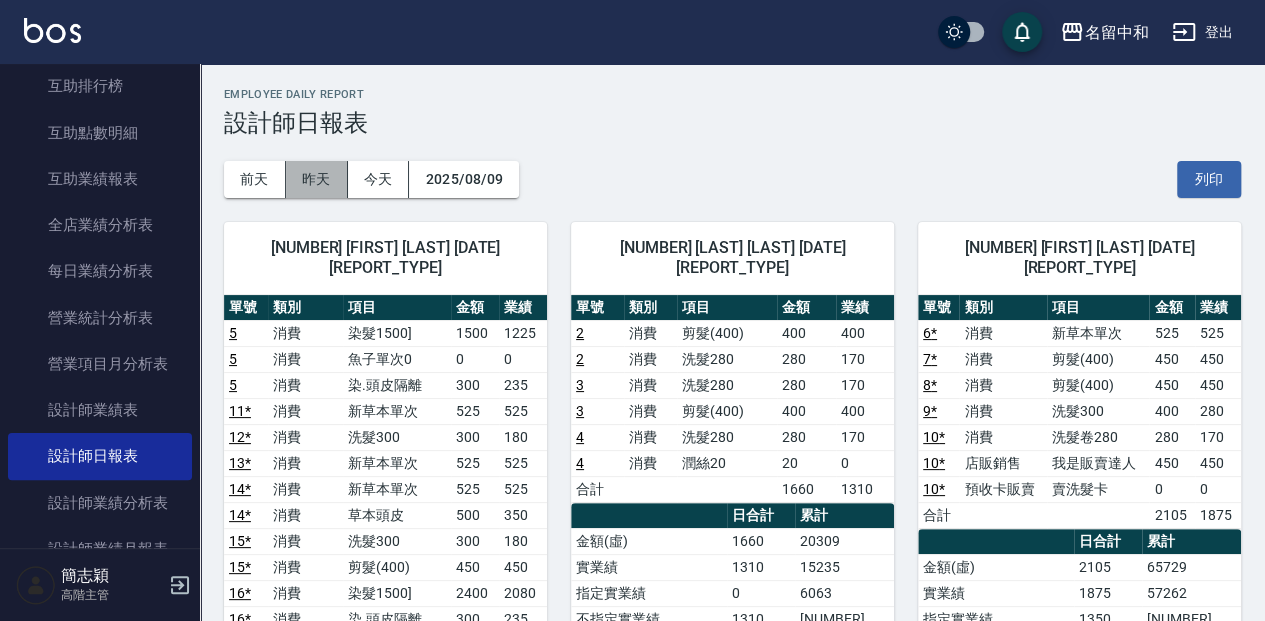 click on "昨天" at bounding box center (317, 179) 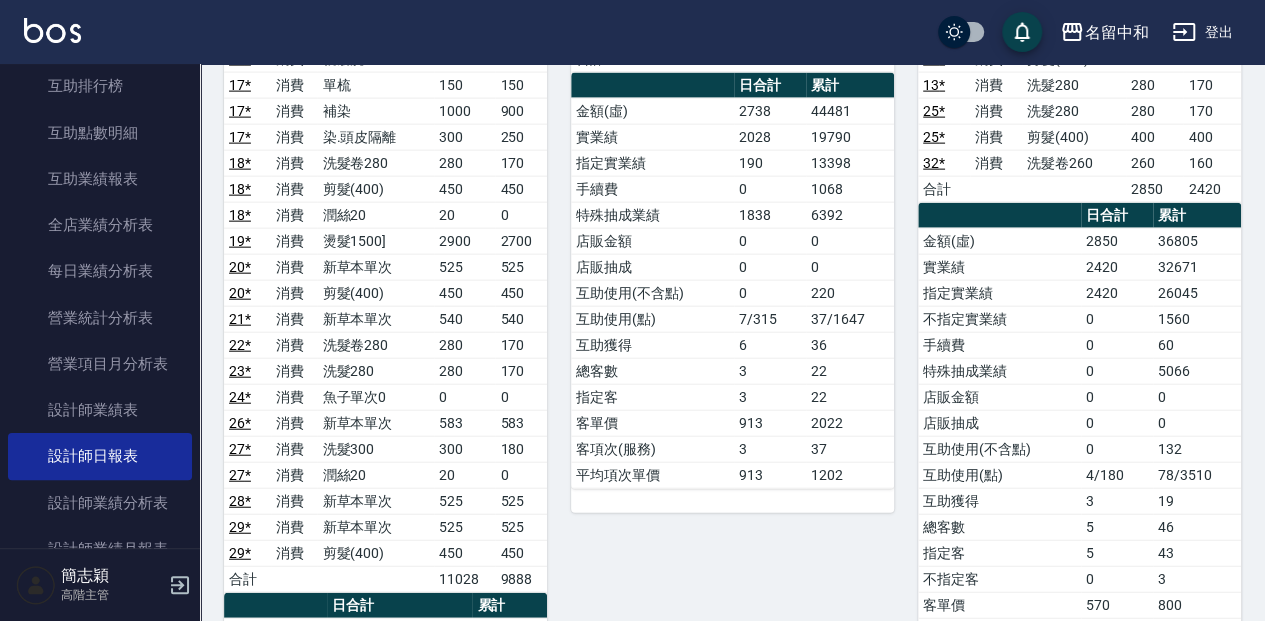 scroll, scrollTop: 2248, scrollLeft: 0, axis: vertical 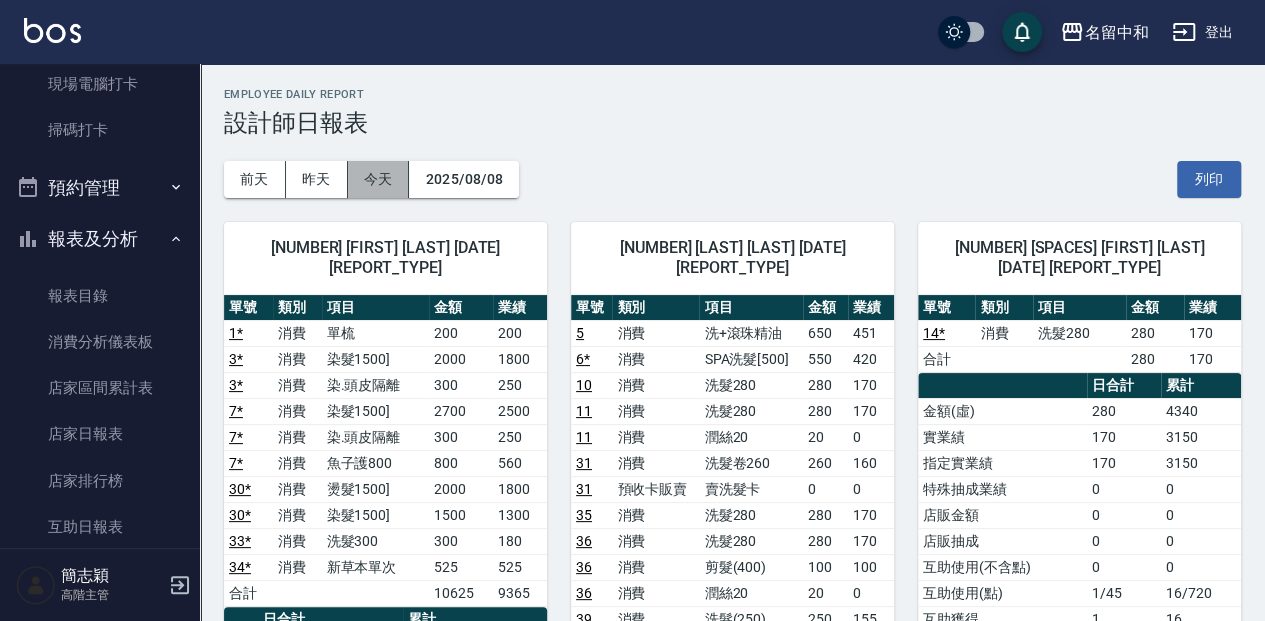 click on "今天" at bounding box center (379, 179) 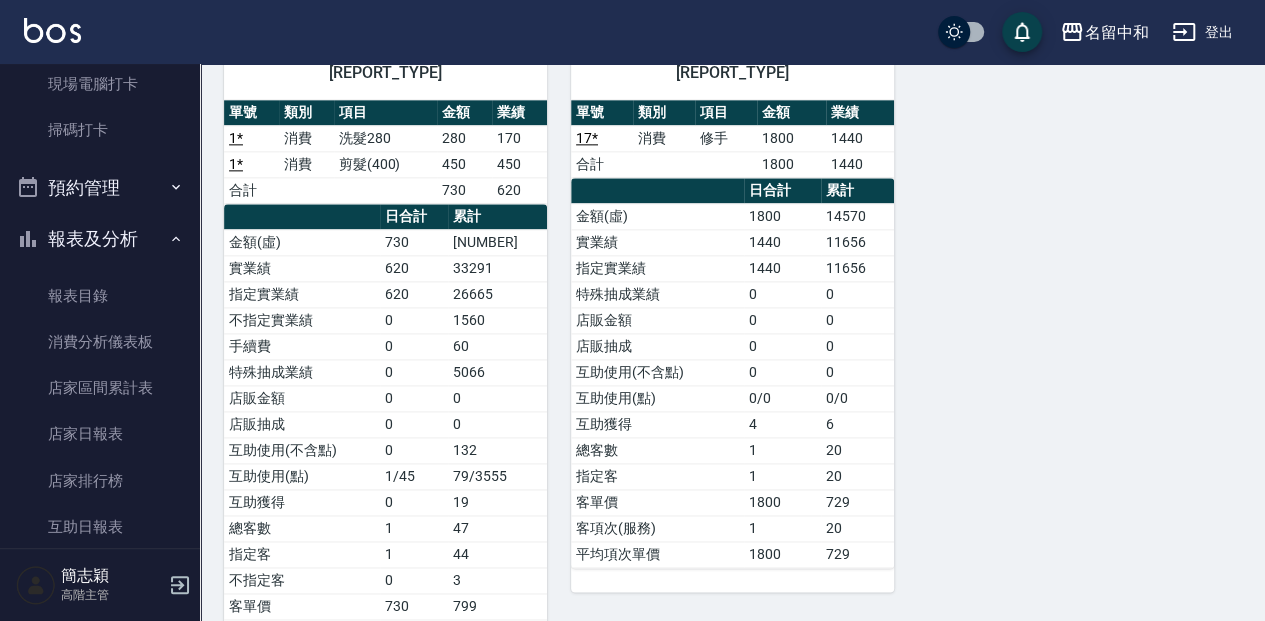 scroll, scrollTop: 1238, scrollLeft: 0, axis: vertical 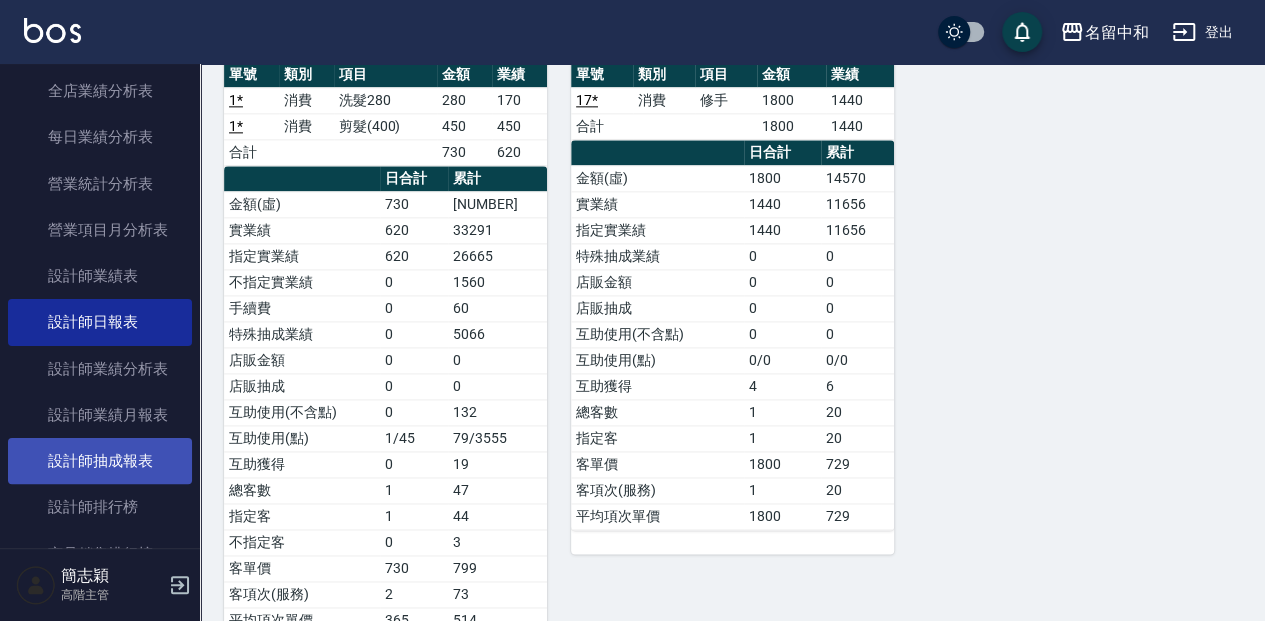 click on "設計師抽成報表" at bounding box center [100, 461] 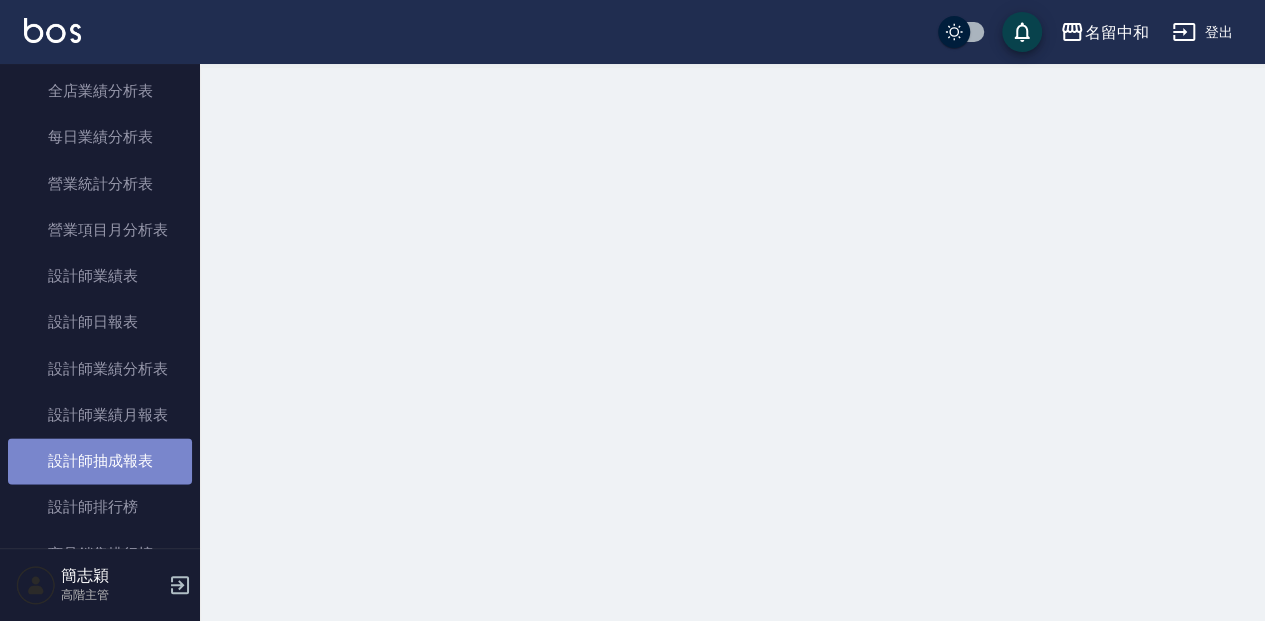 scroll, scrollTop: 0, scrollLeft: 0, axis: both 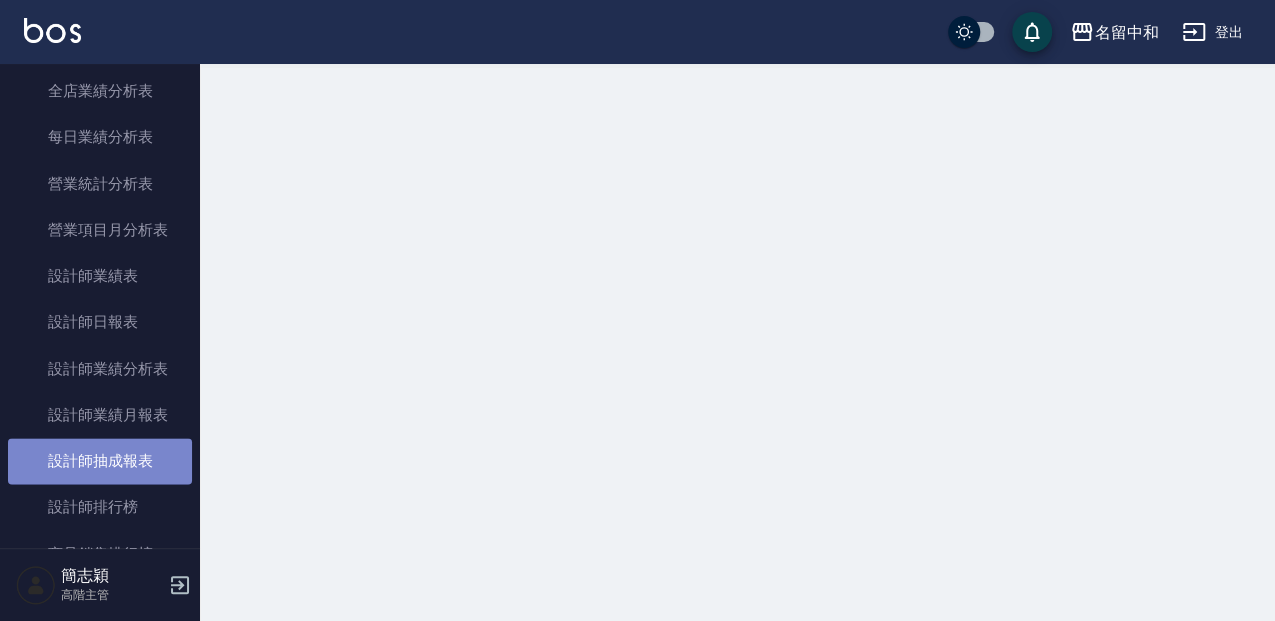 click on "設計師抽成報表" at bounding box center [100, 461] 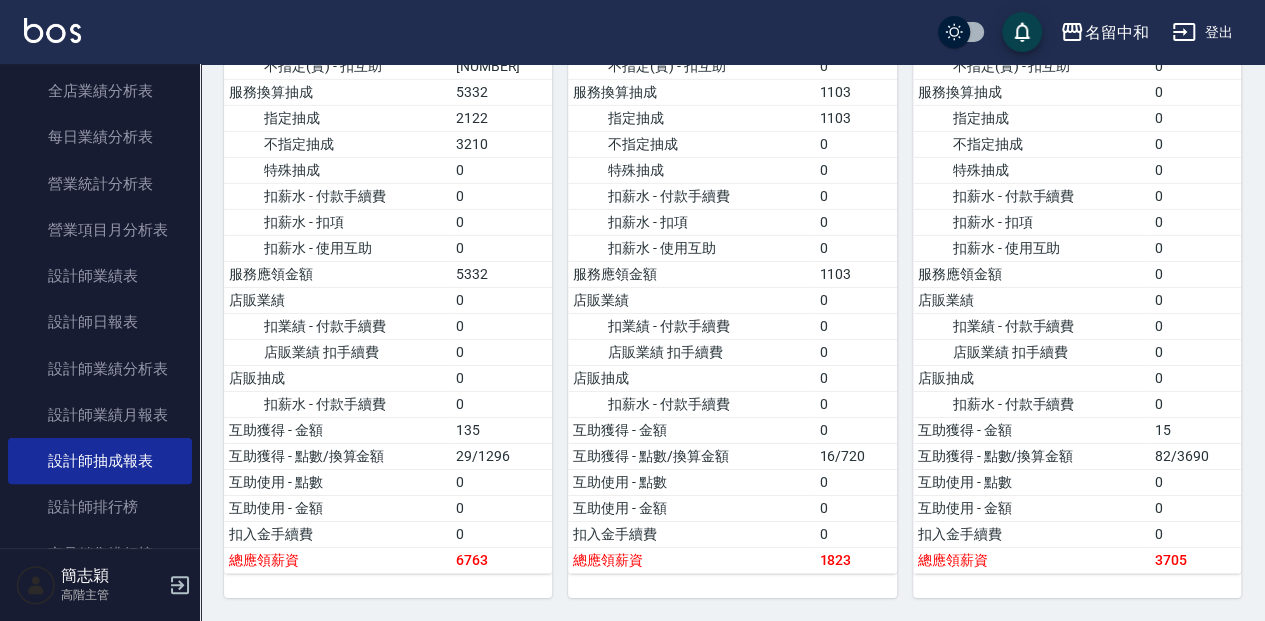 scroll, scrollTop: 3133, scrollLeft: 0, axis: vertical 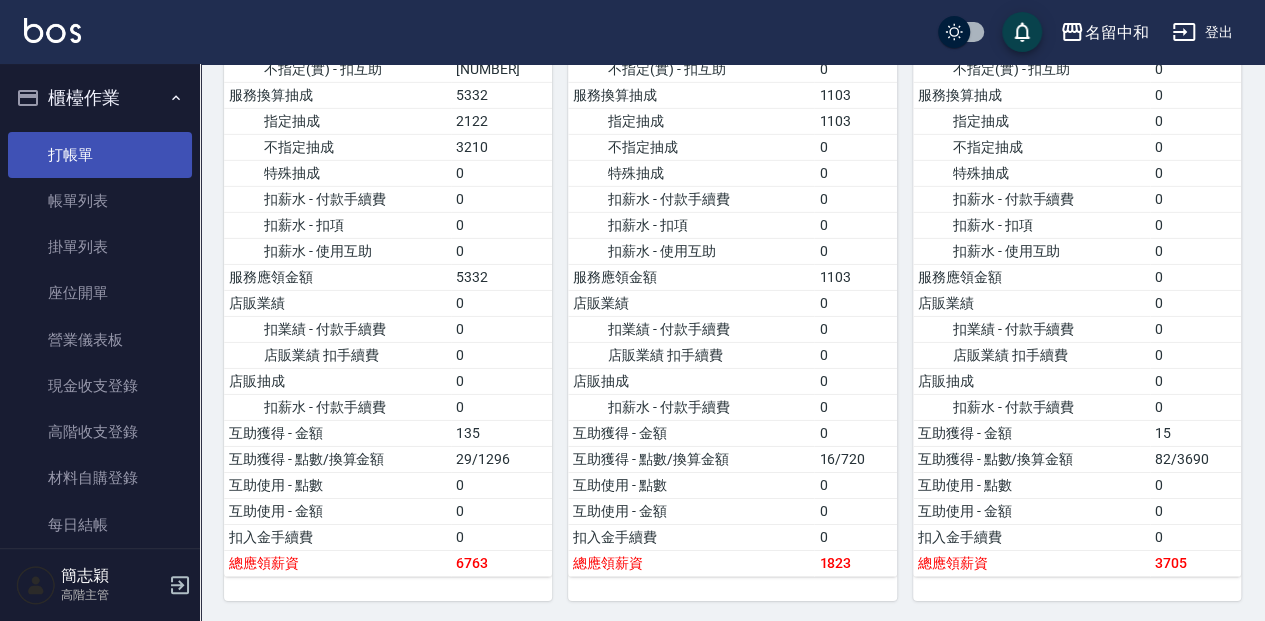 click on "打帳單" at bounding box center [100, 155] 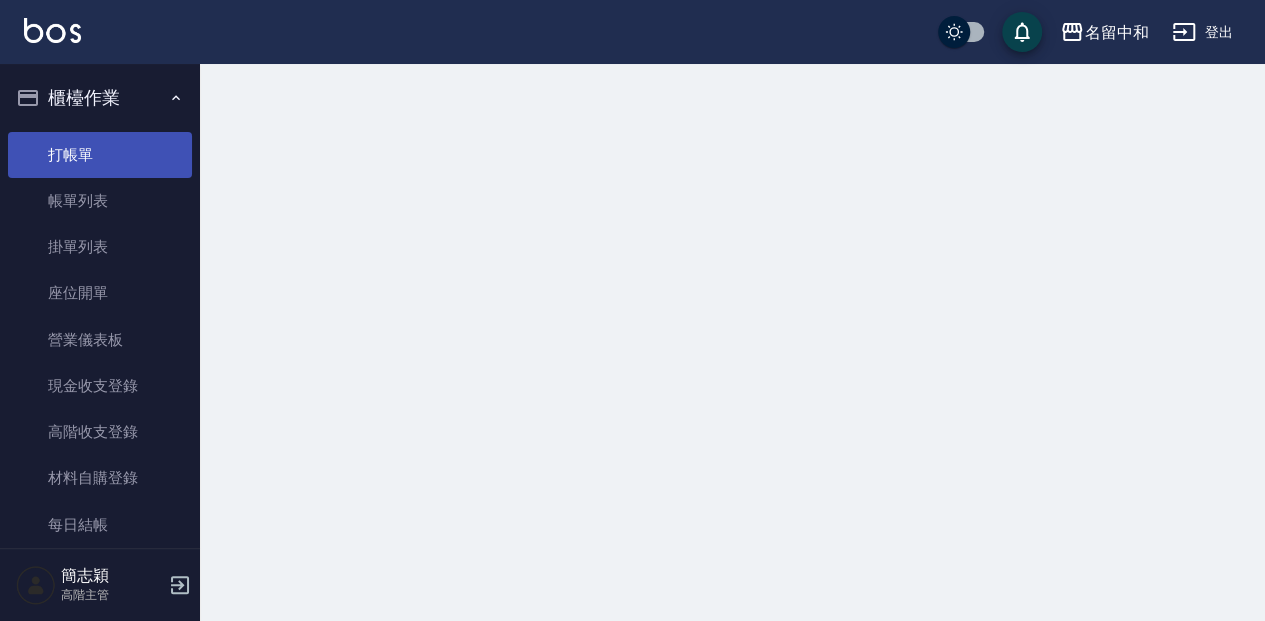 scroll, scrollTop: 0, scrollLeft: 0, axis: both 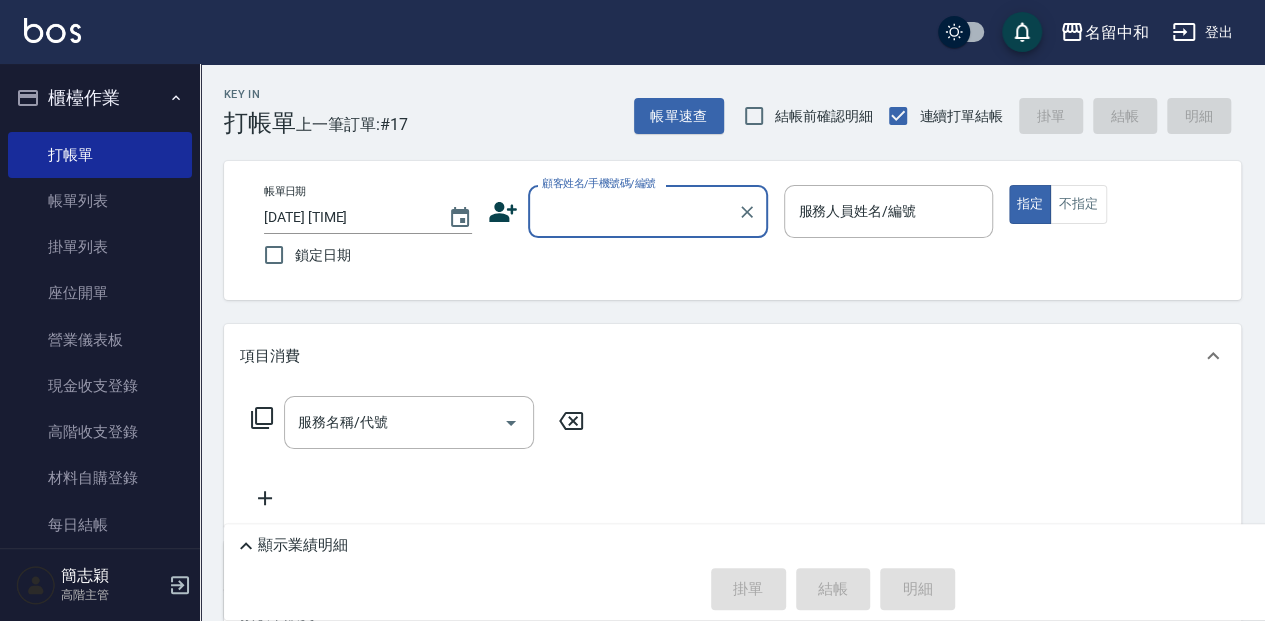 click on "顧客姓名/手機號碼/編號" at bounding box center [648, 211] 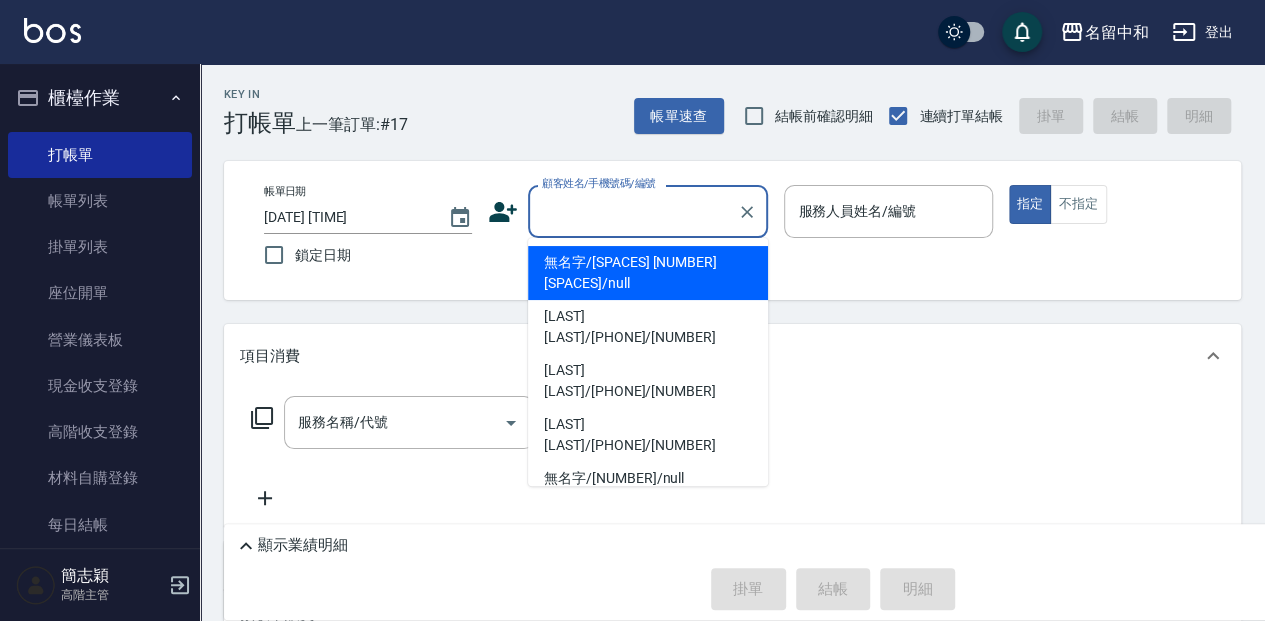 click on "無名字/[SPACES] [NUMBER] [SPACES]/null" at bounding box center (648, 273) 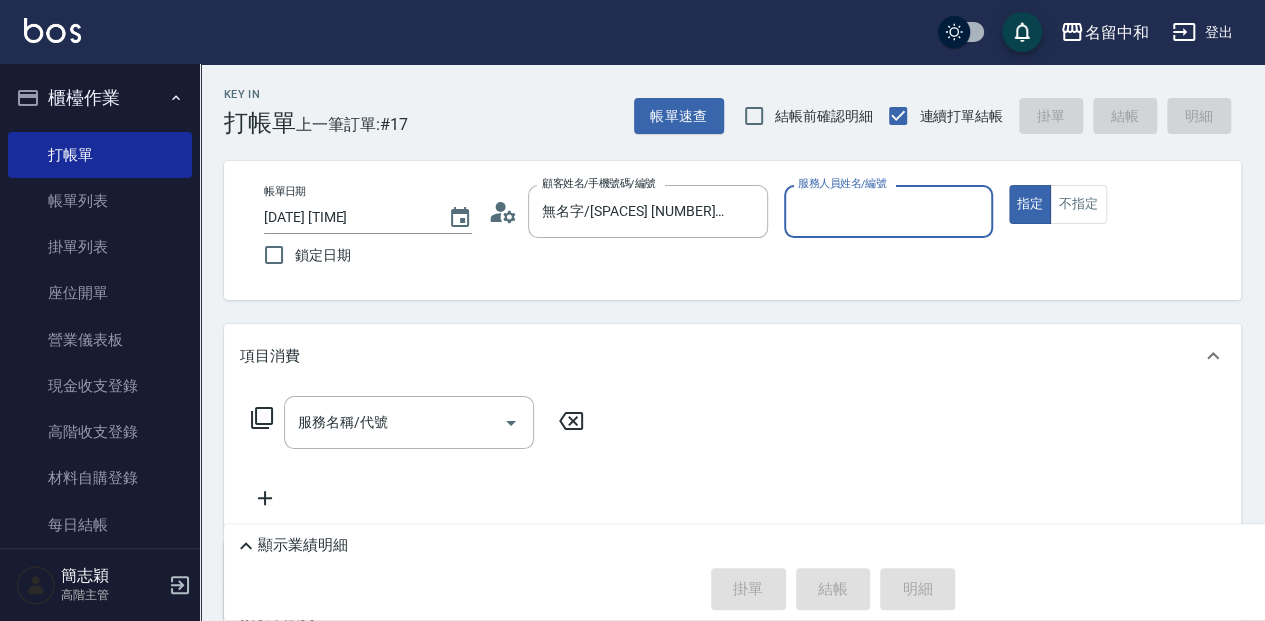 type on "無名字/[SPACES] [NUMBER] [SPACES]/null" 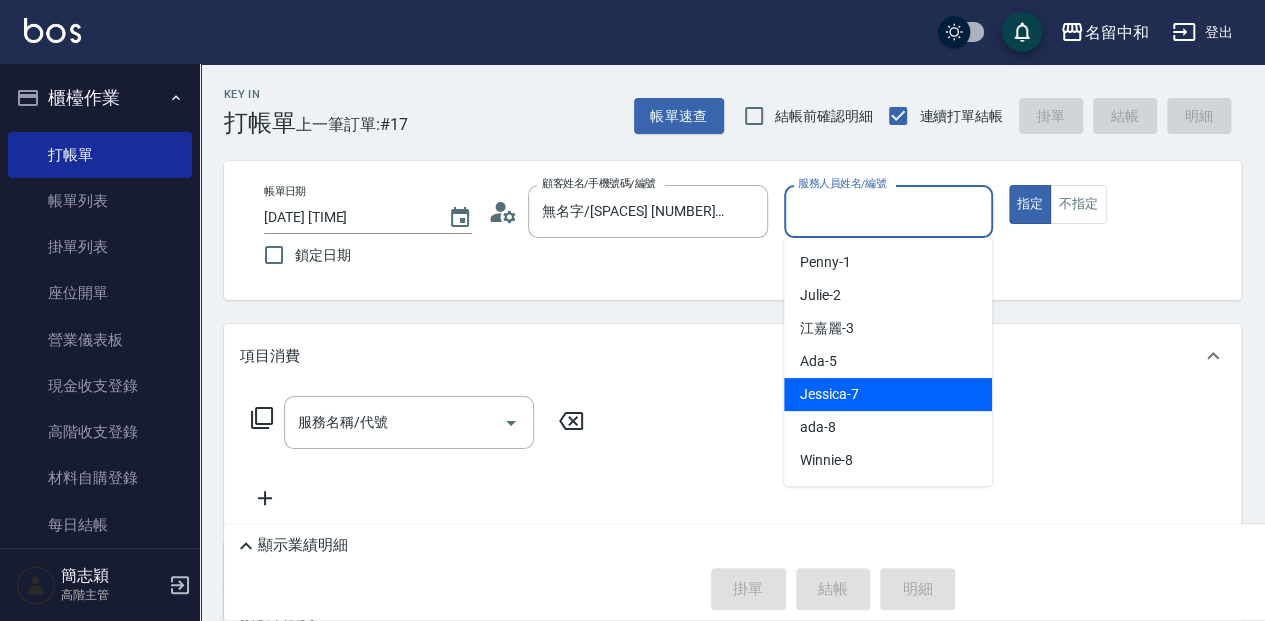 click on "[FIRST] [NUMBER]" at bounding box center [888, 394] 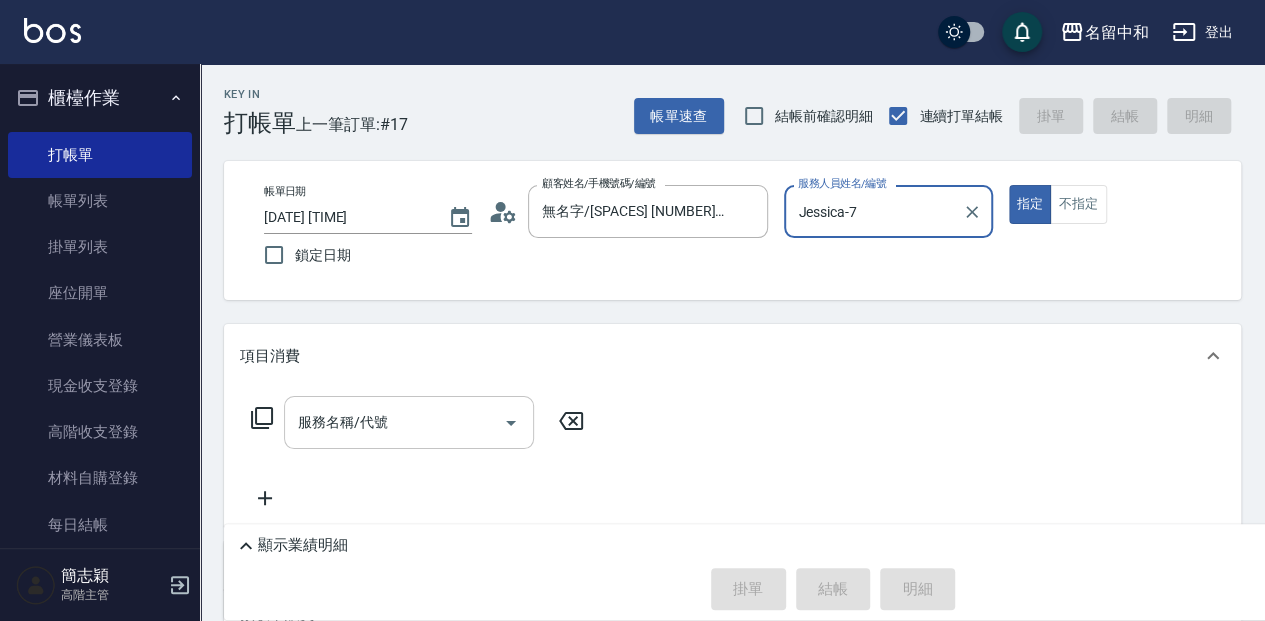 drag, startPoint x: 452, startPoint y: 408, endPoint x: 476, endPoint y: 407, distance: 24.020824 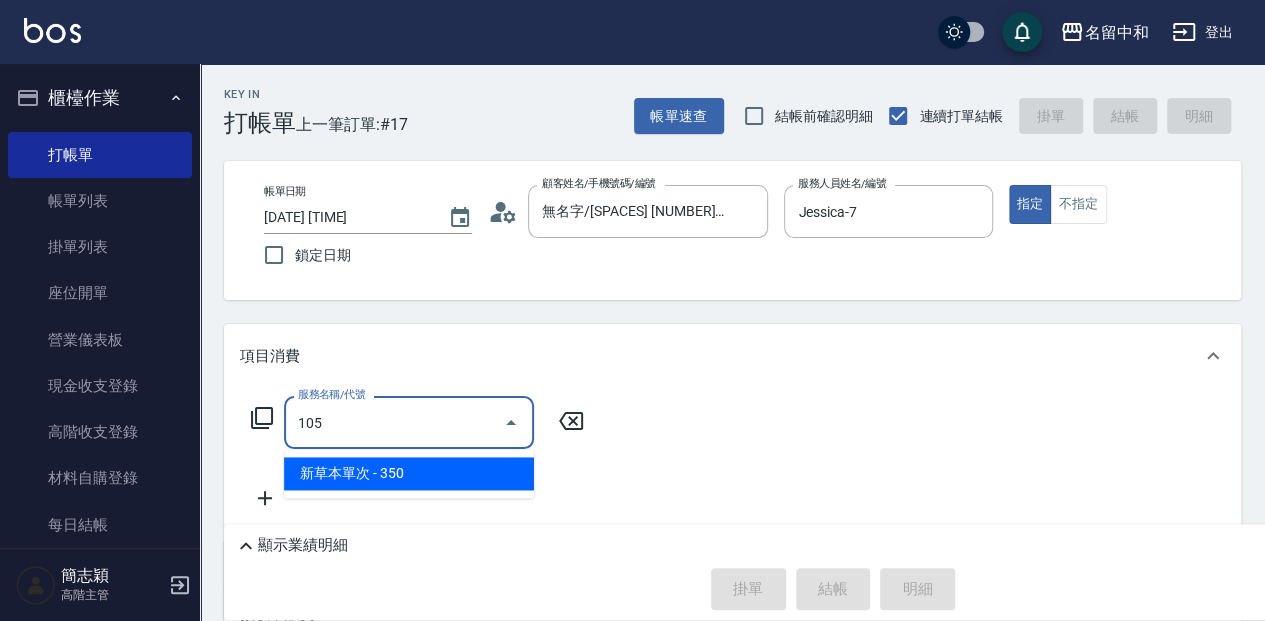 type on "新草本單次(105)" 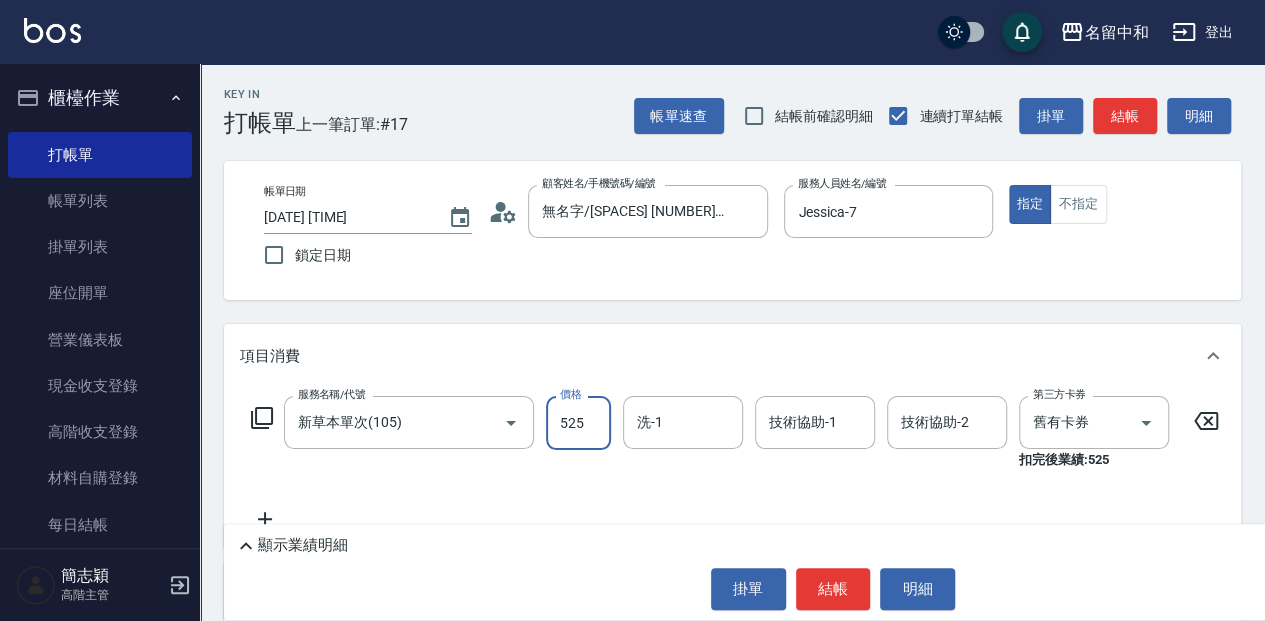 type on "525" 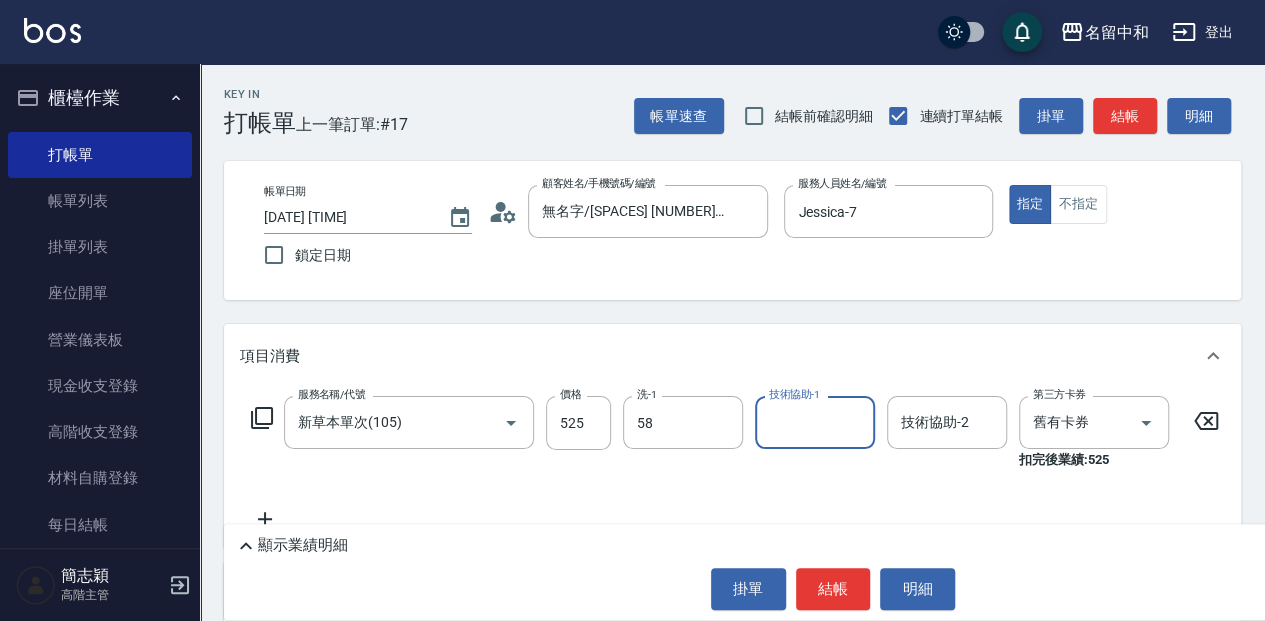 type on "莫娜-58" 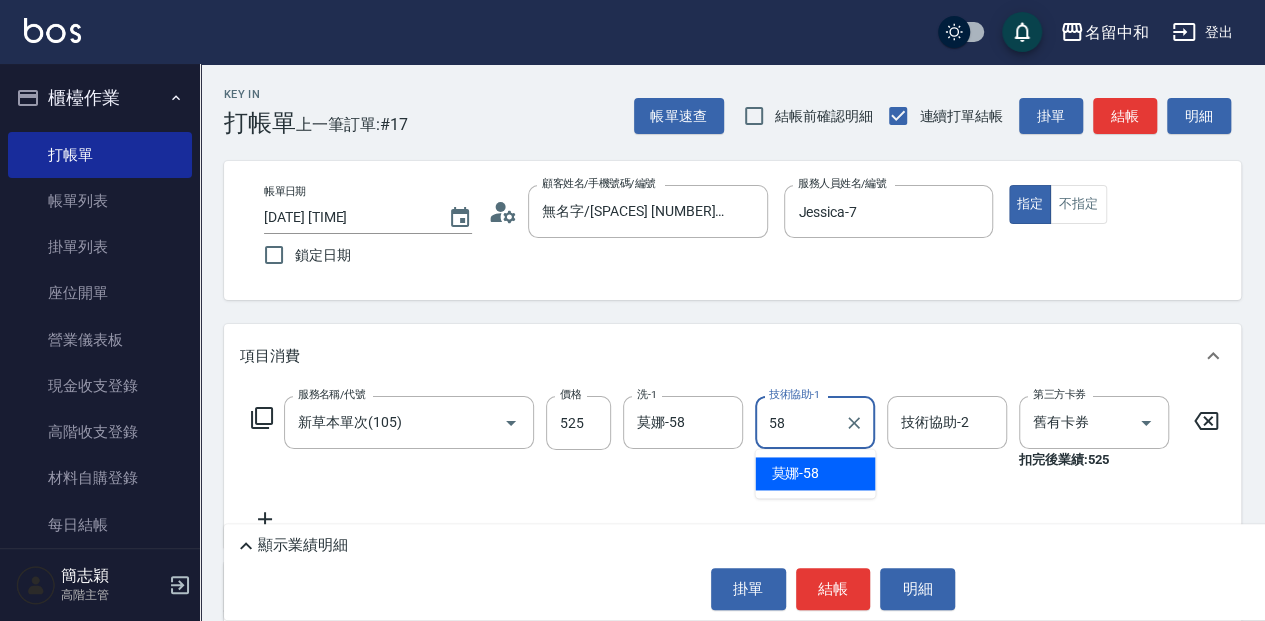 type on "莫娜-58" 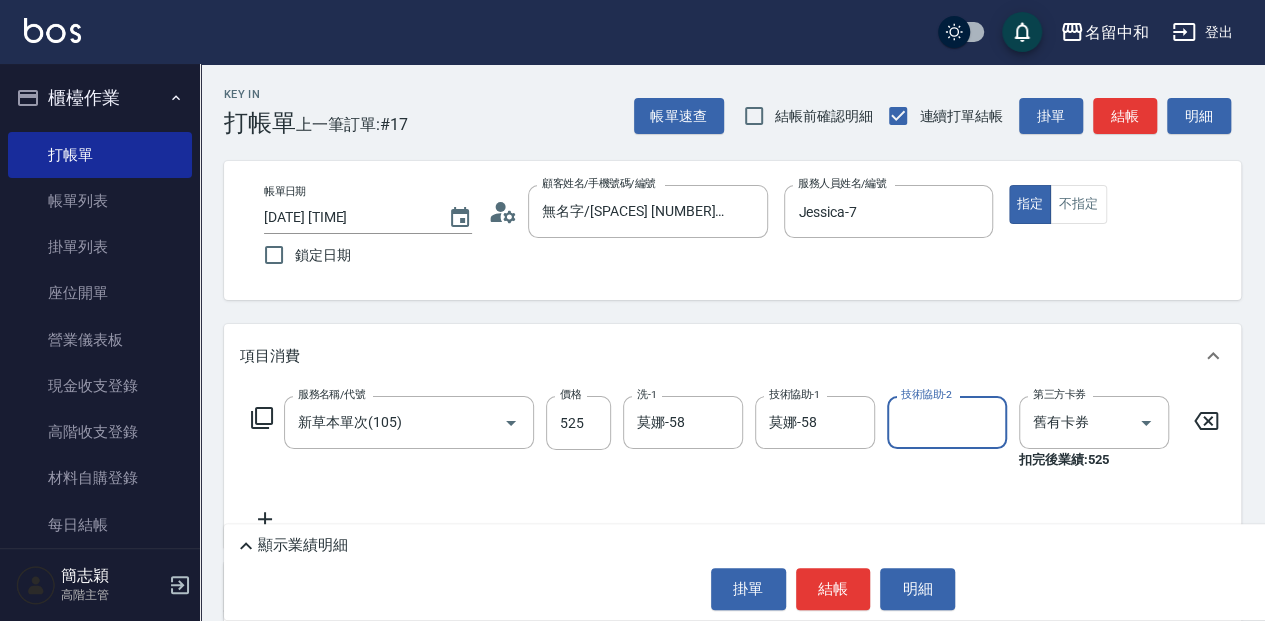 type on "2" 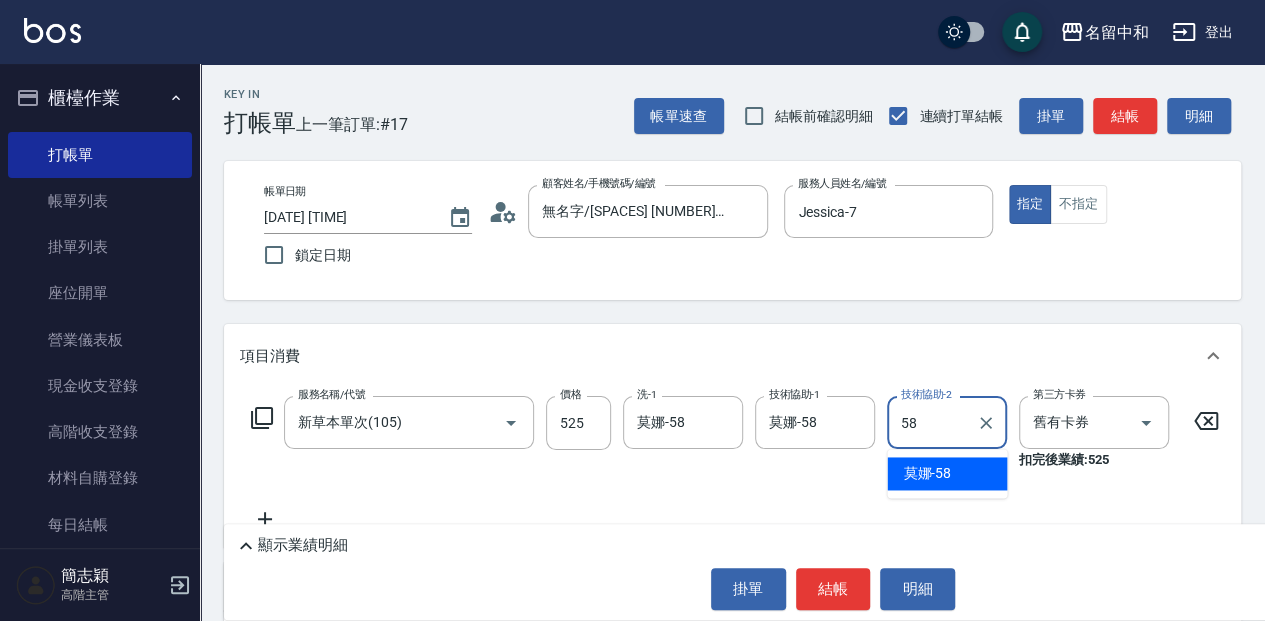 type on "莫娜-58" 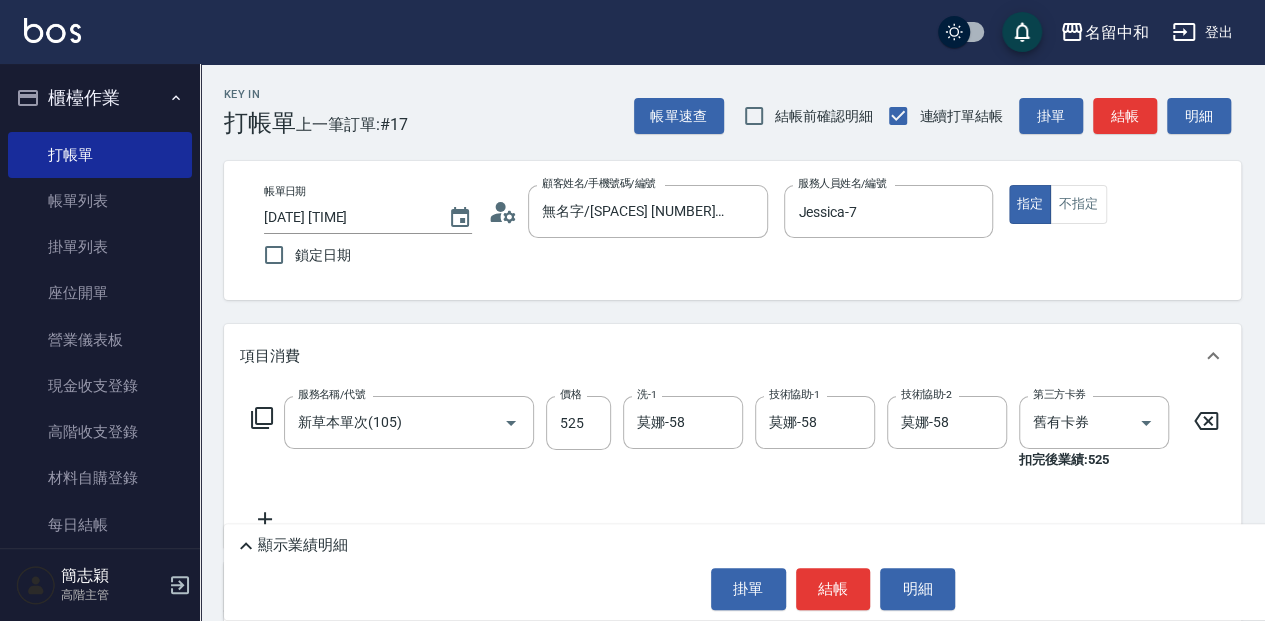 click on "顯示業績明細" at bounding box center (303, 545) 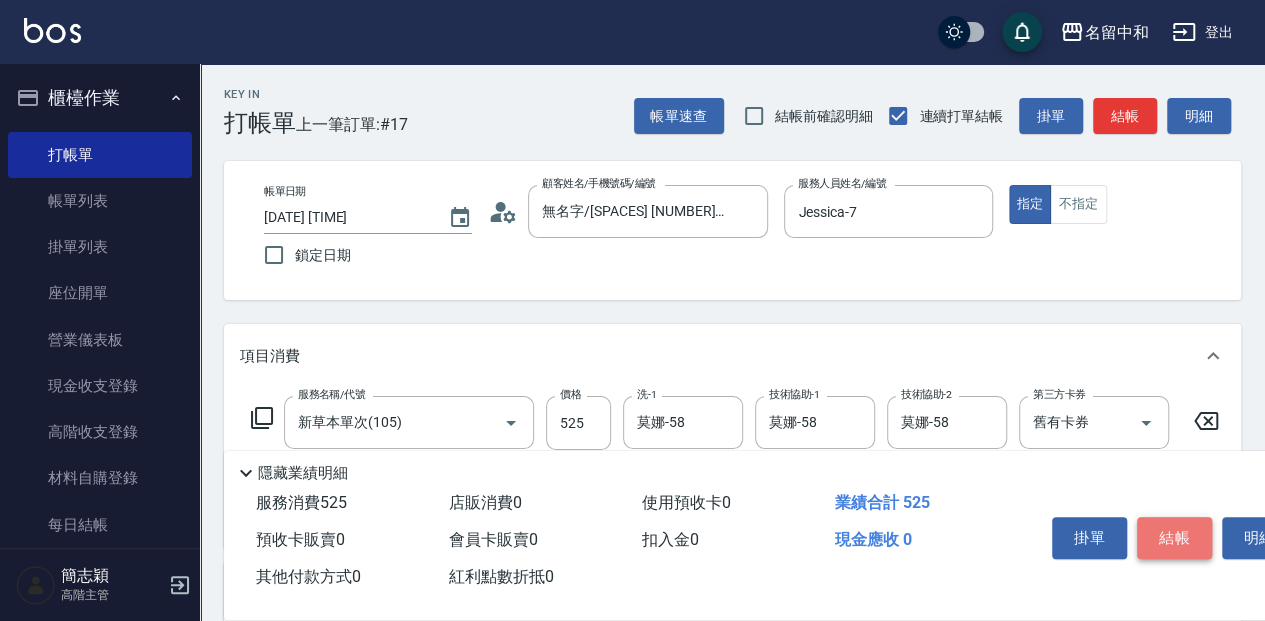 click on "結帳" at bounding box center (1174, 538) 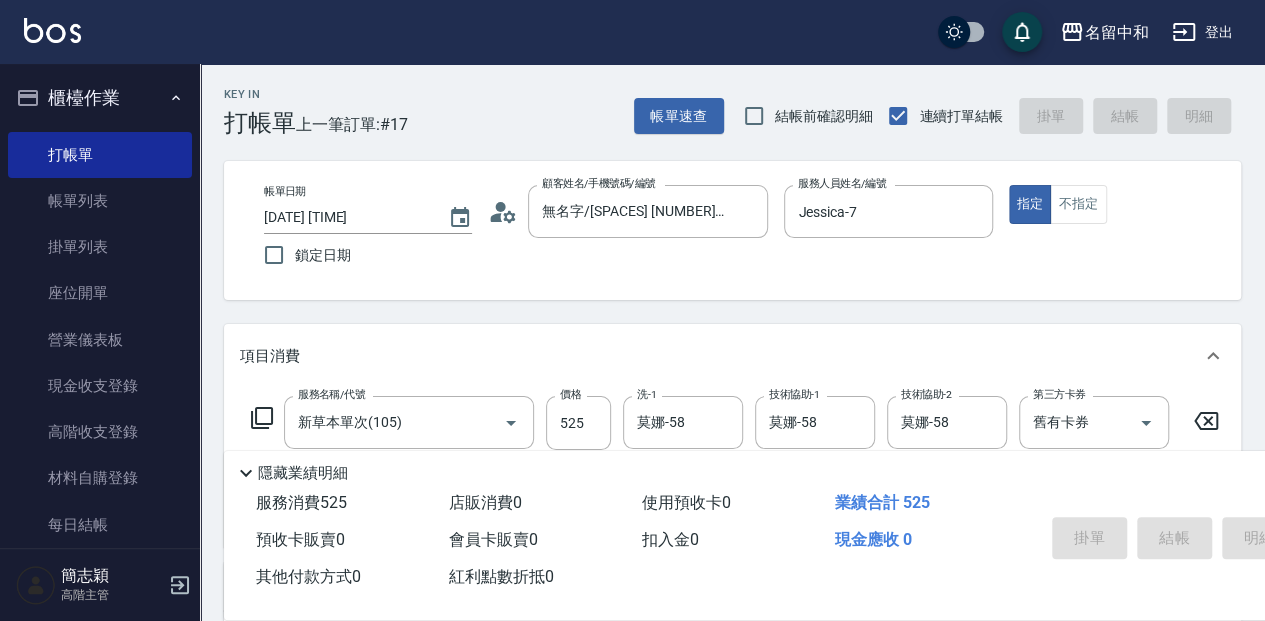 type on "[DATE] [TIME]" 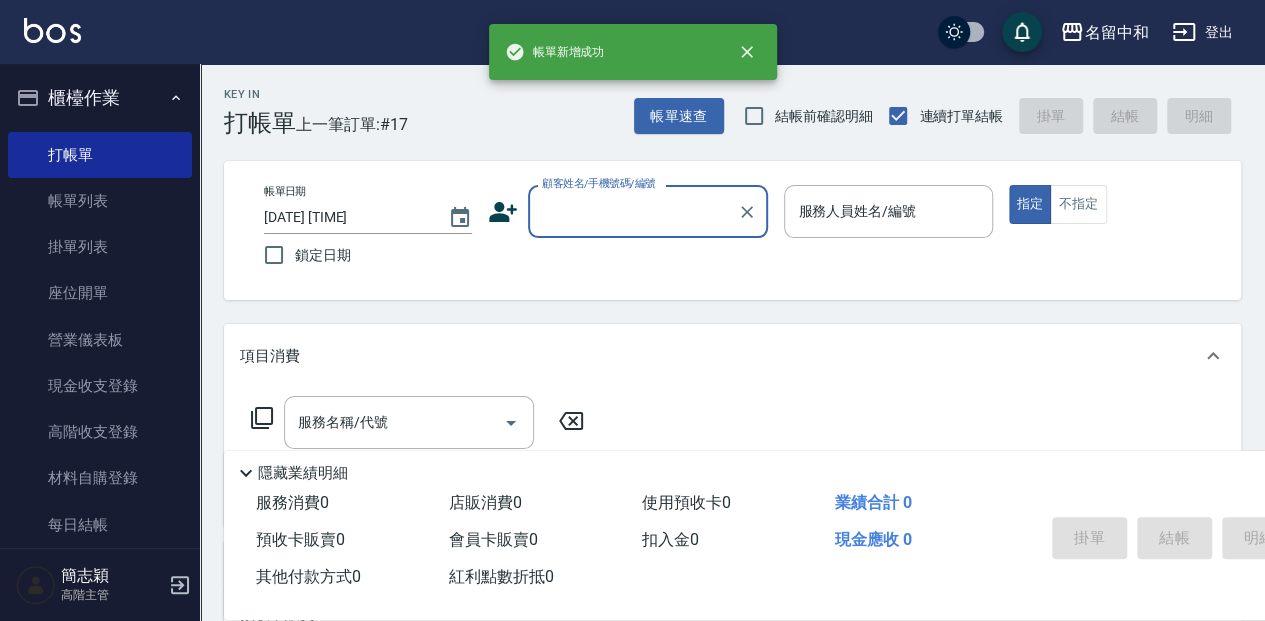 scroll, scrollTop: 0, scrollLeft: 0, axis: both 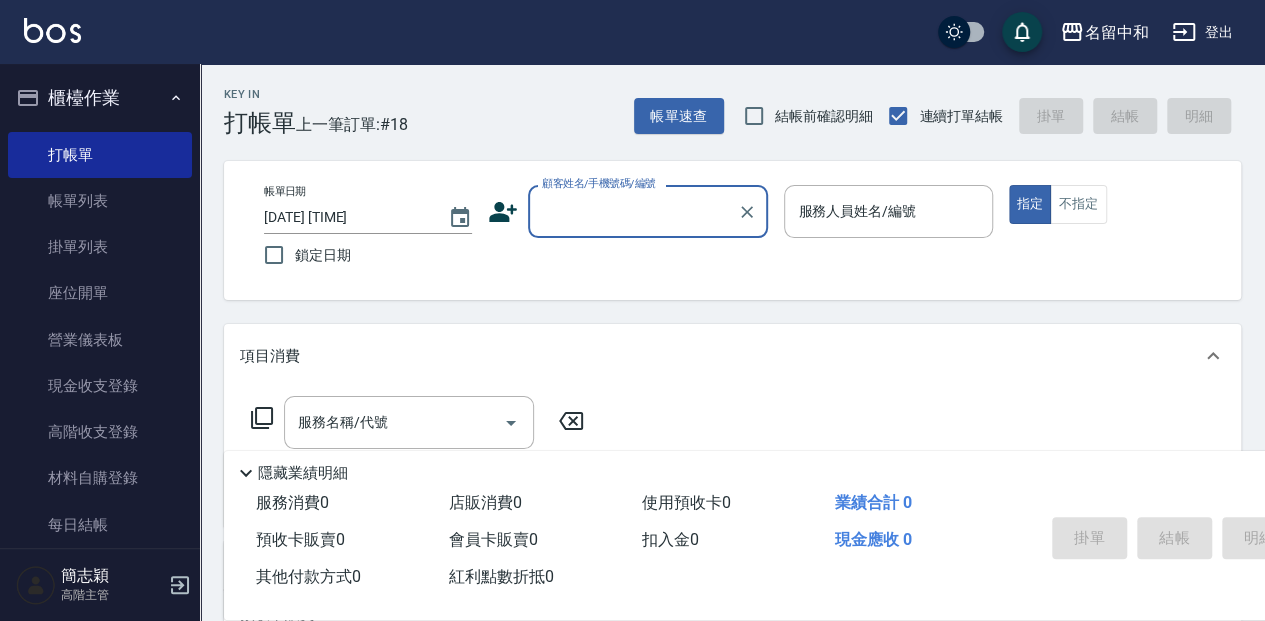 click on "顧客姓名/手機號碼/編號" at bounding box center [633, 211] 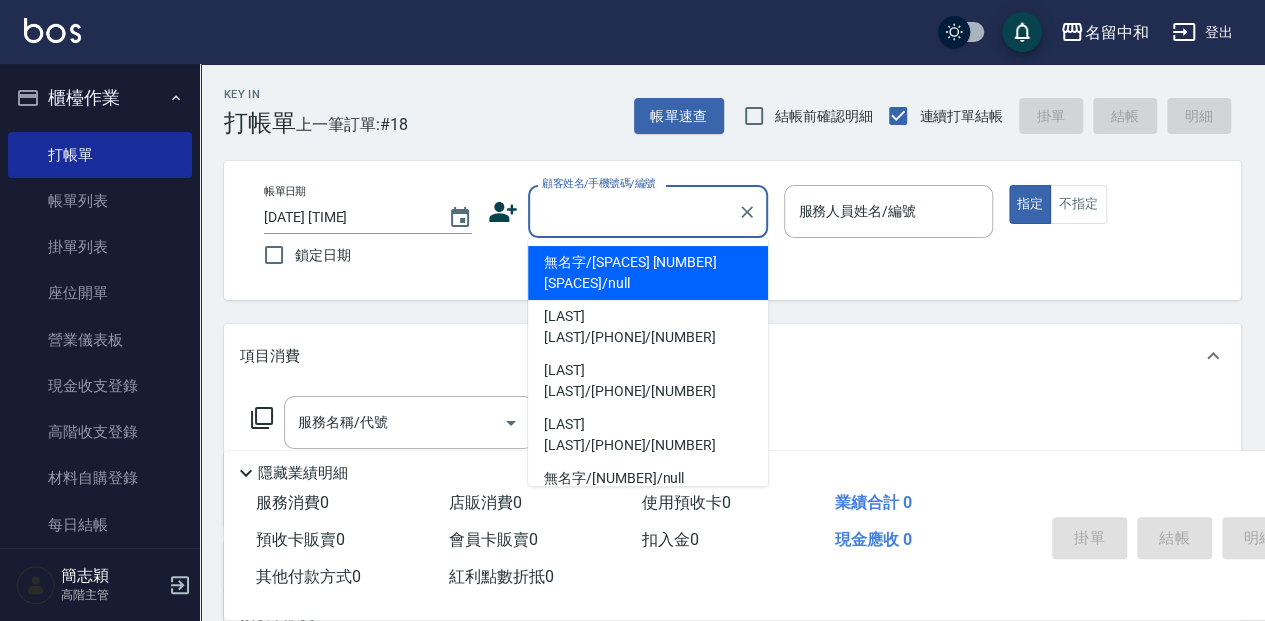 drag, startPoint x: 612, startPoint y: 262, endPoint x: 862, endPoint y: 214, distance: 254.5663 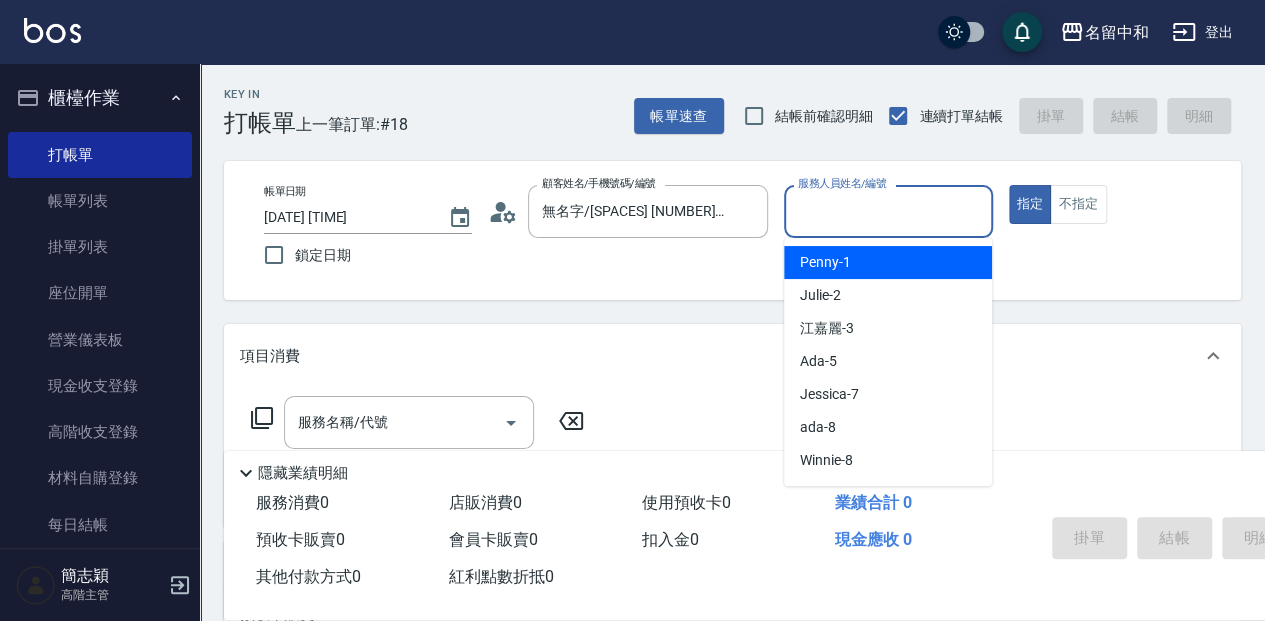 click on "服務人員姓名/編號" at bounding box center [888, 211] 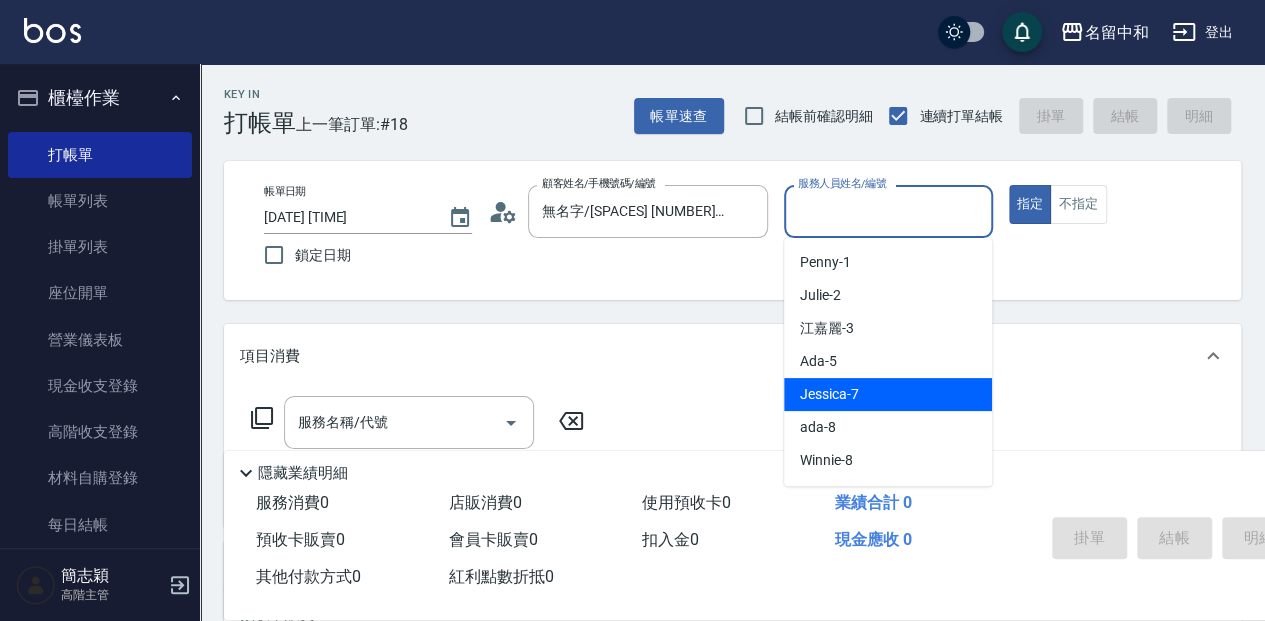 click on "[FIRST] [NUMBER]" at bounding box center [829, 394] 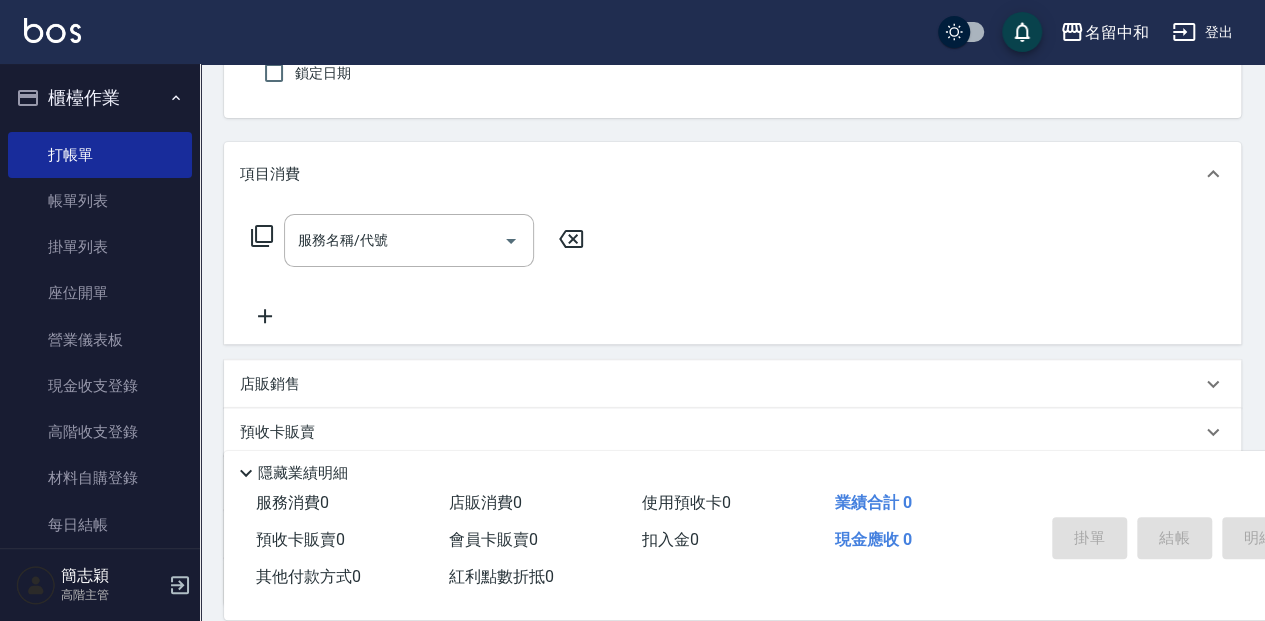 scroll, scrollTop: 200, scrollLeft: 0, axis: vertical 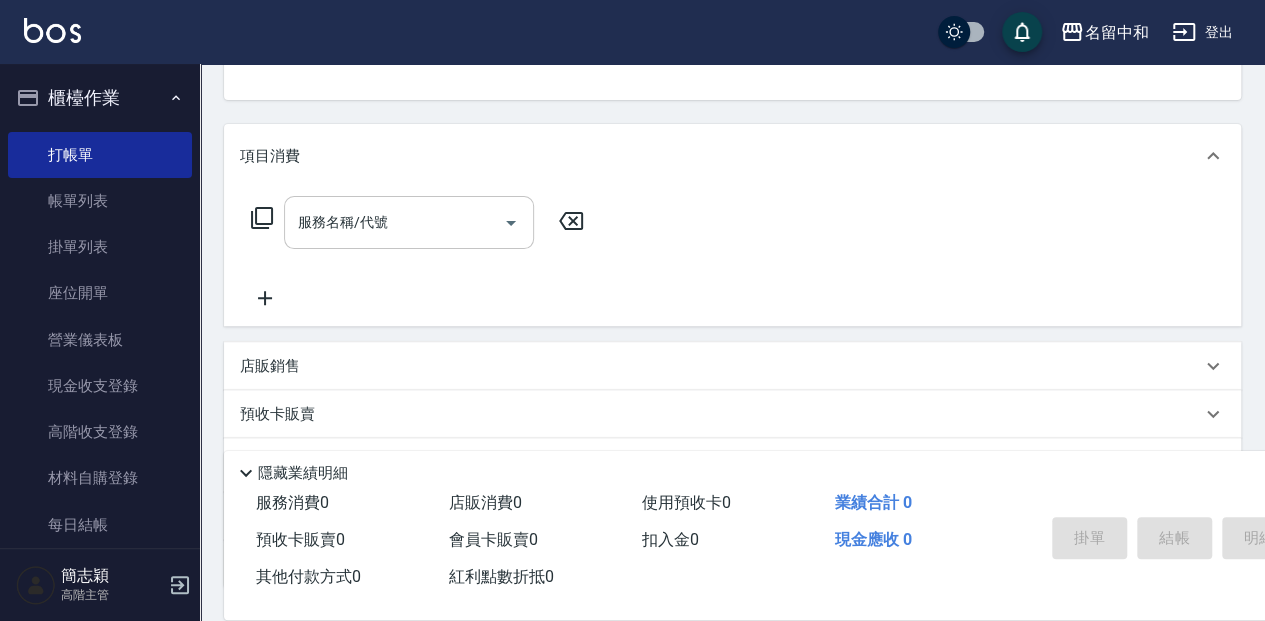 click on "名留中和 登出 櫃檯作業 打帳單 帳單列表 掛單列表 座位開單 營業儀表板 現金收支登錄 高階收支登錄 材料自購登錄 每日結帳 排班表 現場電腦打卡 掃碼打卡 預約管理 預約管理 單日預約紀錄 單週預約紀錄 報表及分析 報表目錄 消費分析儀表板 店家區間累計表 店家日報表 店家排行榜 互助日報表 互助月報表 互助排行榜 互助點數明細 互助業績報表 全店業績分析表 每日業績分析表 營業統計分析表 營業項目月分析表 設計師業績表 設計師日報表 設計師業績分析表 設計師業績月報表 設計師抽成報表 設計師排行榜 商品銷售排行榜 商品消耗明細 商品進銷貨報表 商品庫存表 商品庫存盤點表 會員卡銷售報表 服務扣項明細表 單一服務項目查詢 店販抽成明細 店販分類抽成明細 顧客入金餘額表 顧客卡券餘額表 每日非現金明細 每日收支明細 收支分類明細表 收支匯款表 0" at bounding box center (632, 289) 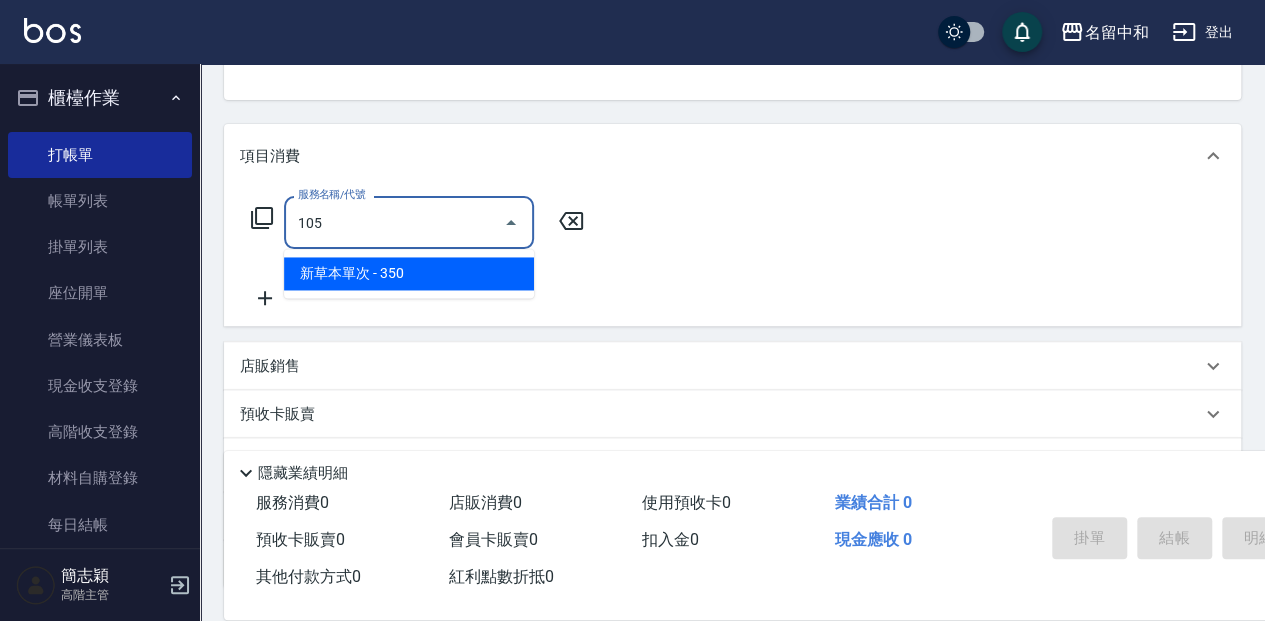 type on "新草本單次(105)" 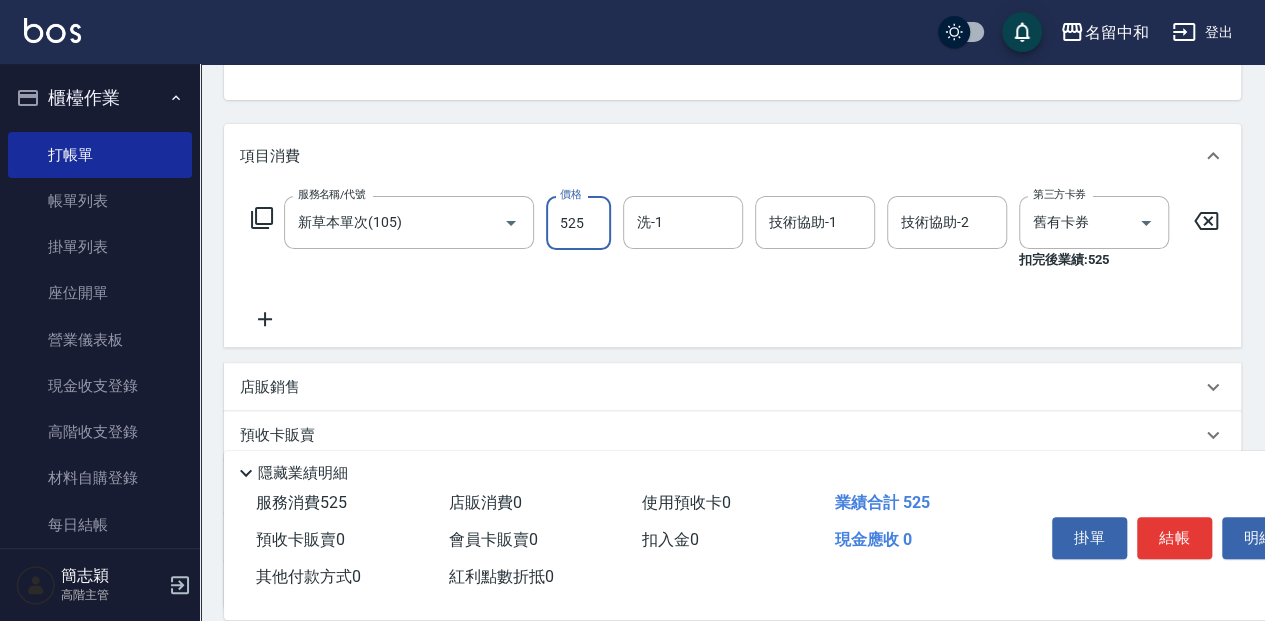 type on "525" 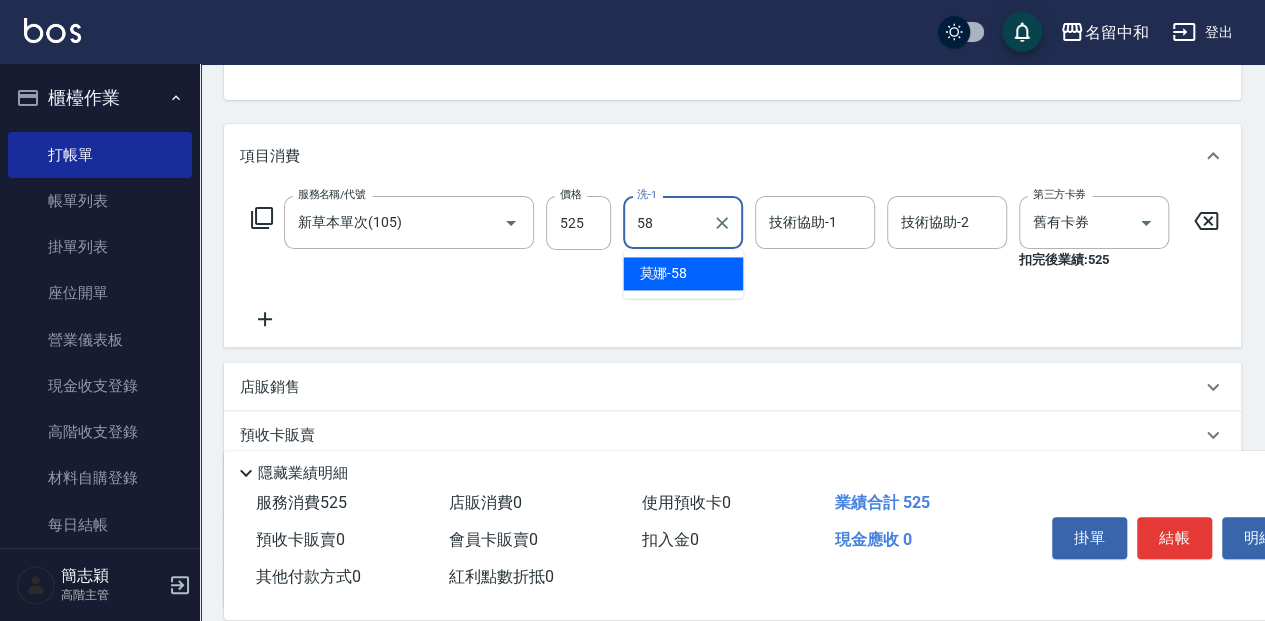 type on "莫娜-58" 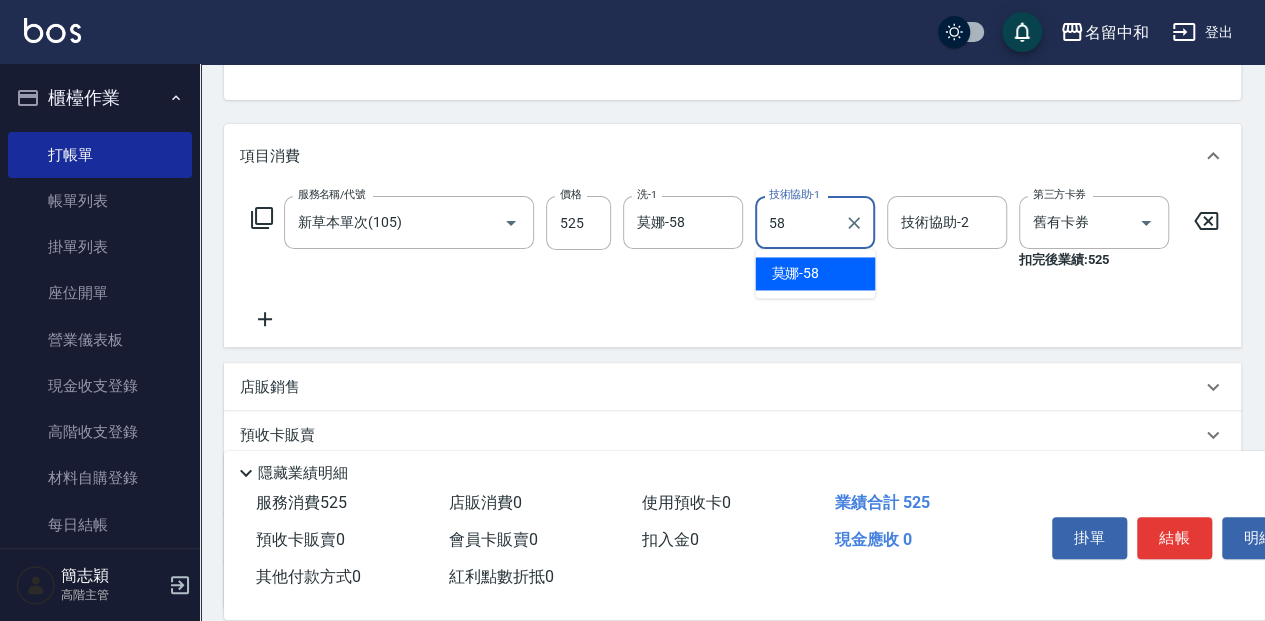 type on "莫娜-58" 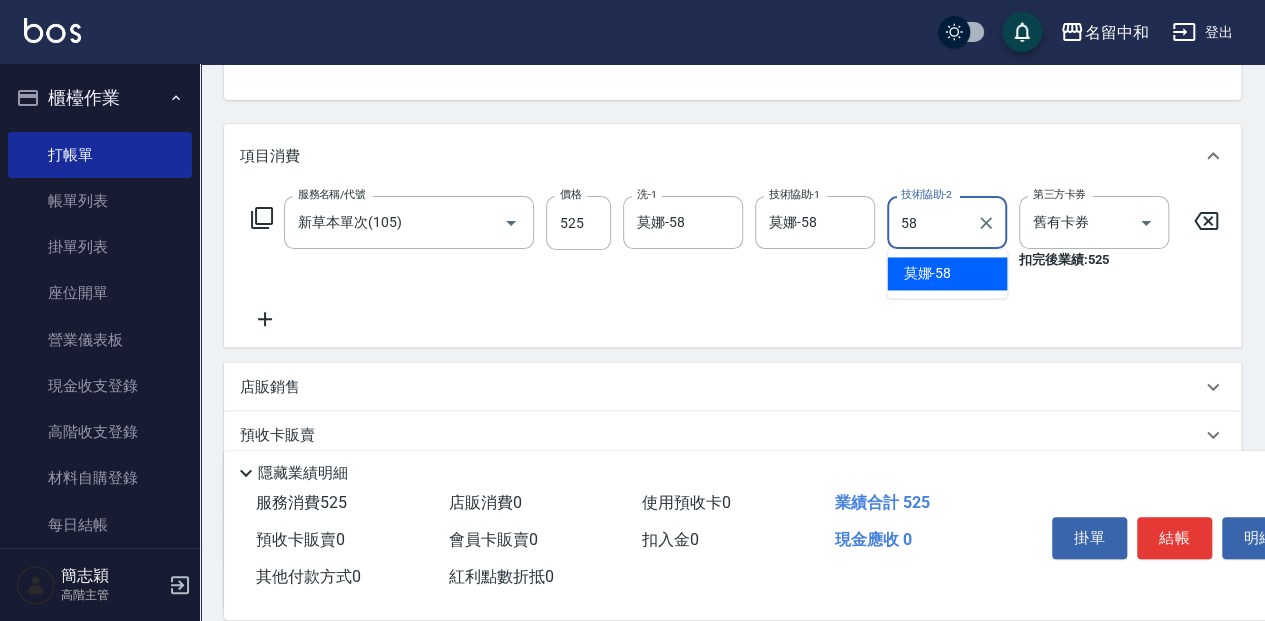 type on "莫娜-58" 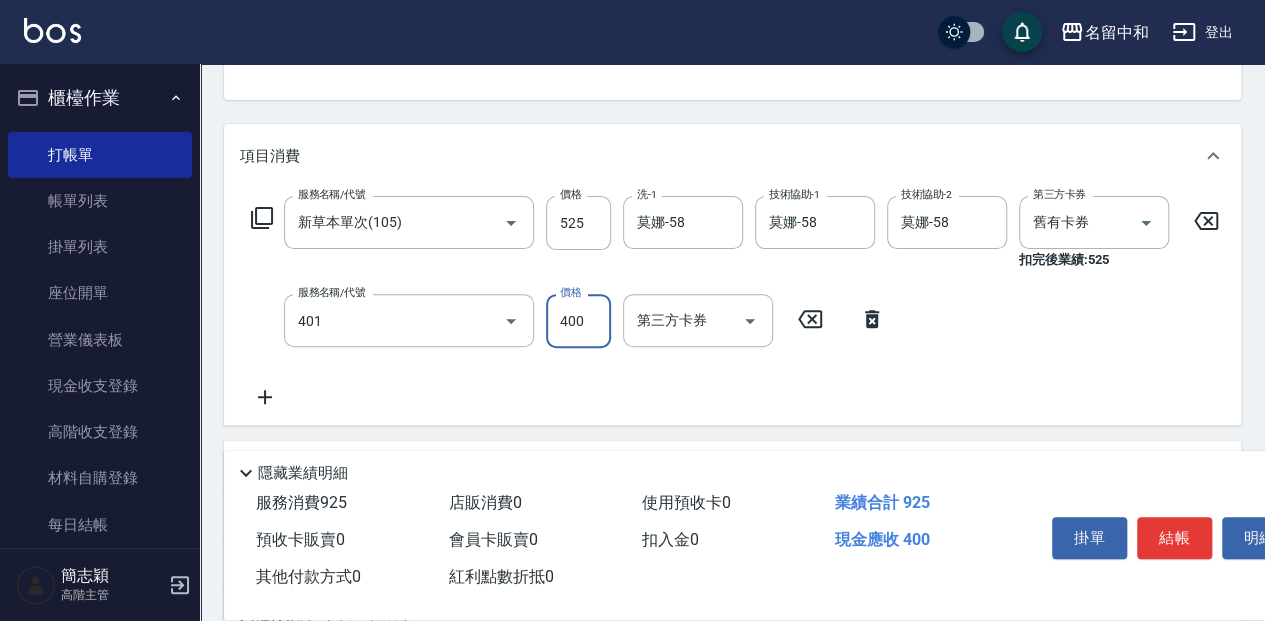 type on "剪髮(400)(401)" 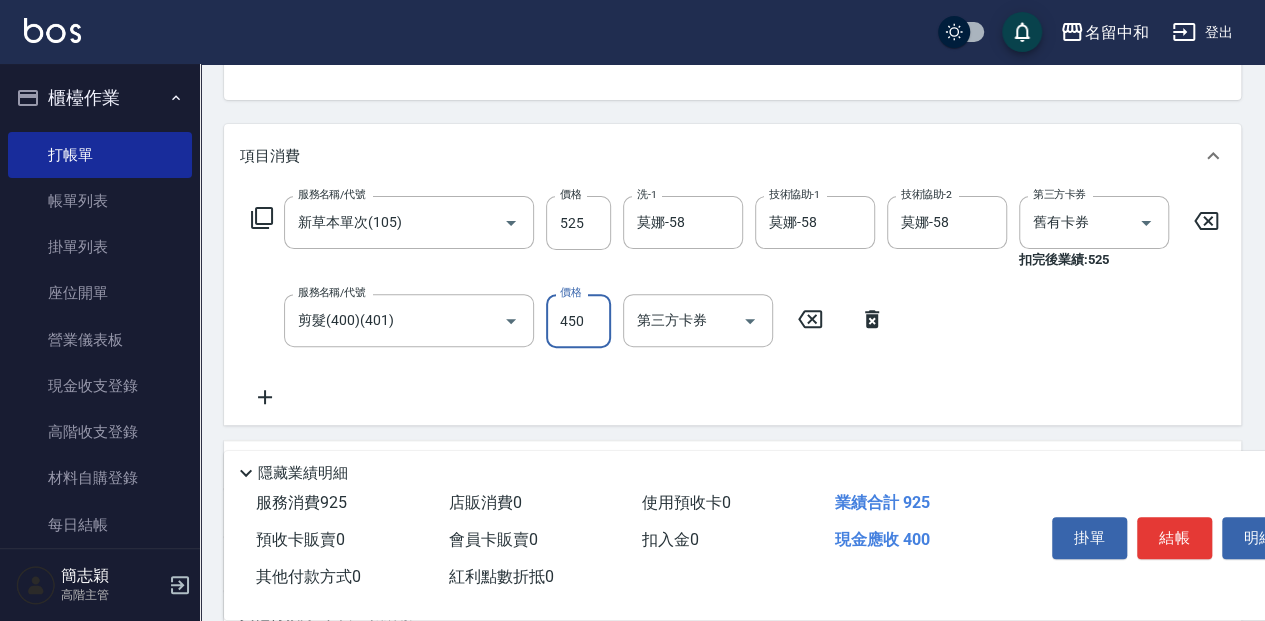 type on "450" 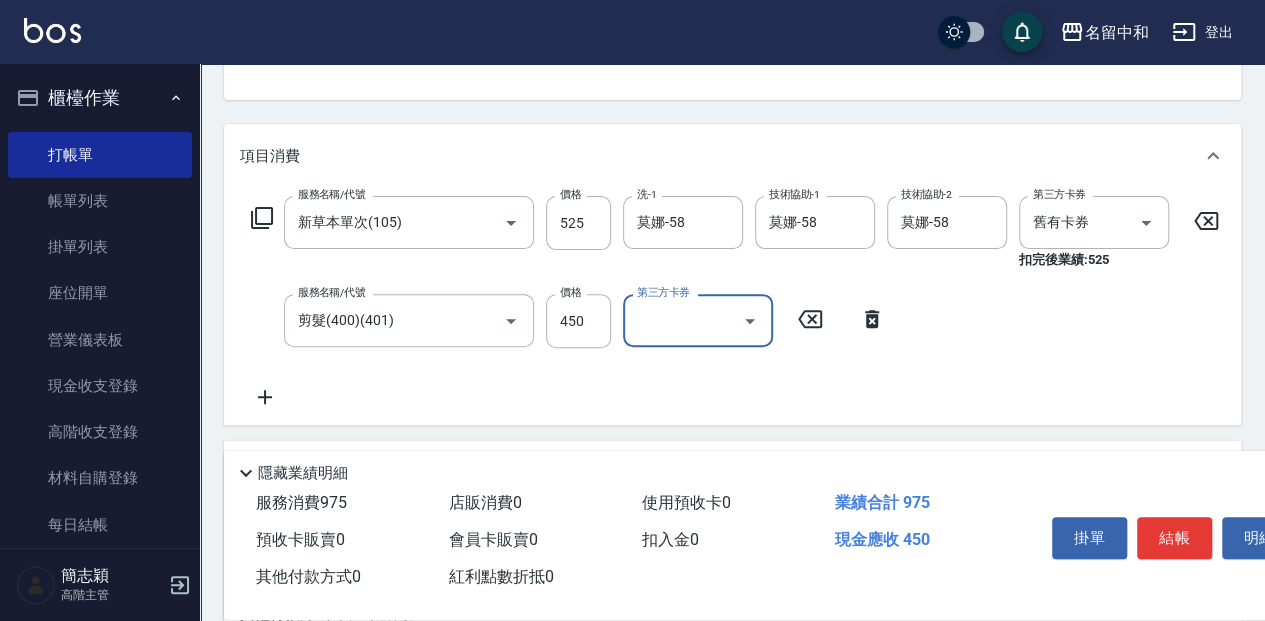 click on "結帳" at bounding box center [1174, 538] 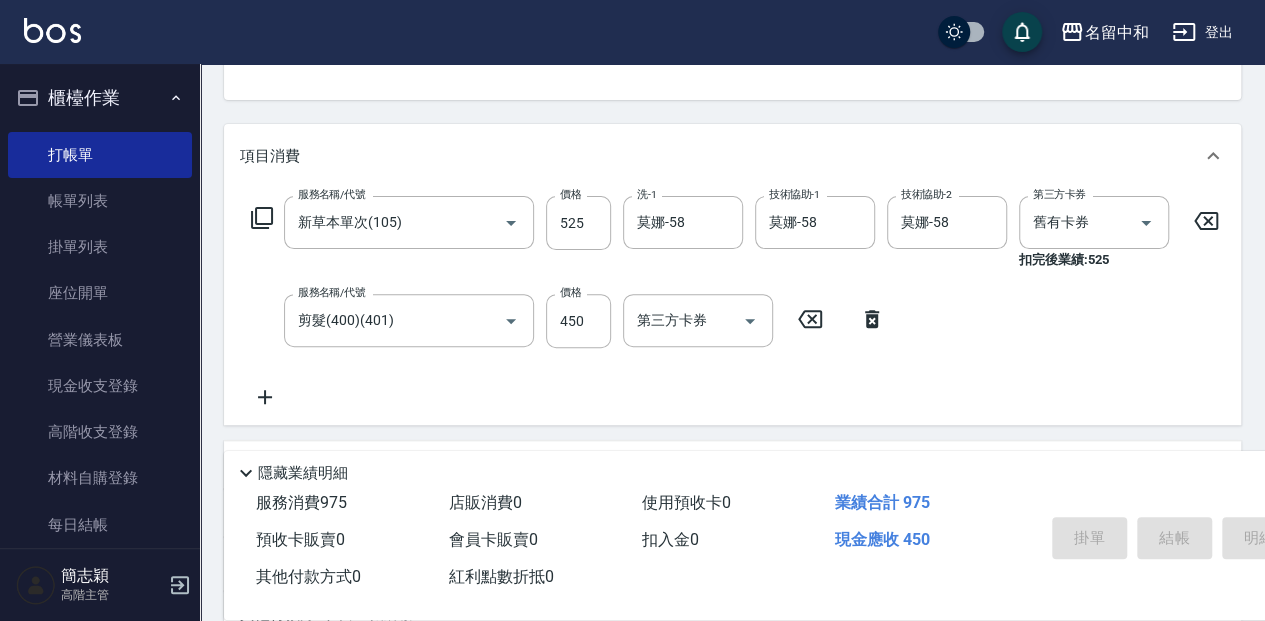 type on "[DATE] [TIME]" 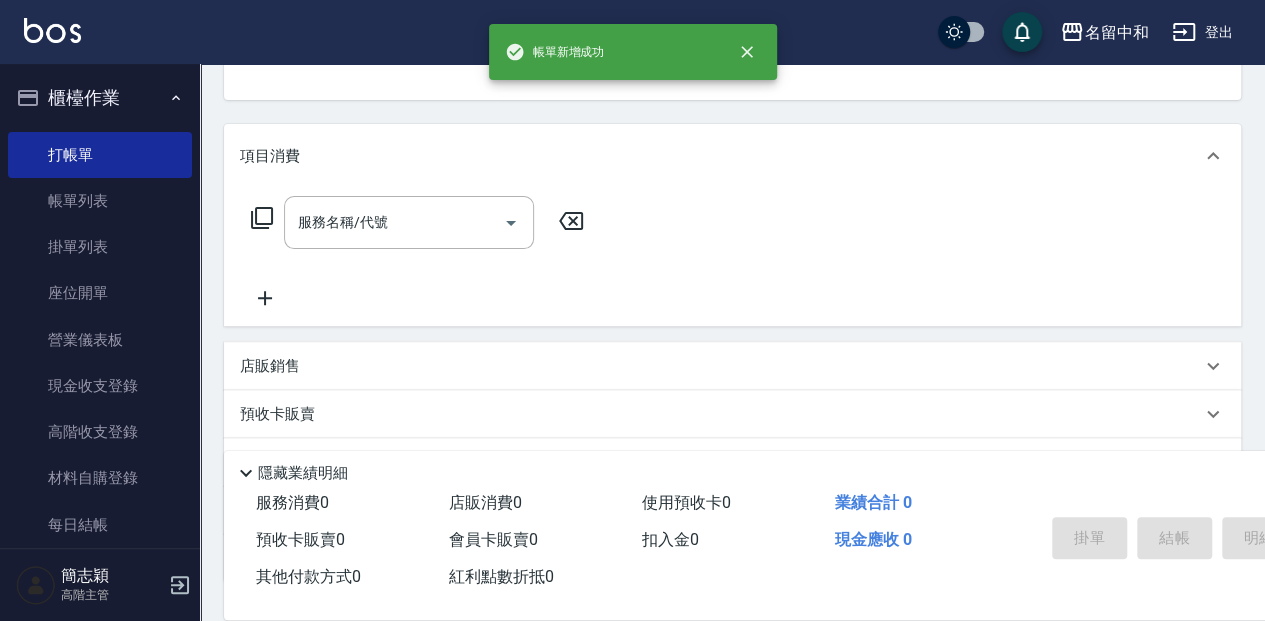 scroll, scrollTop: 194, scrollLeft: 0, axis: vertical 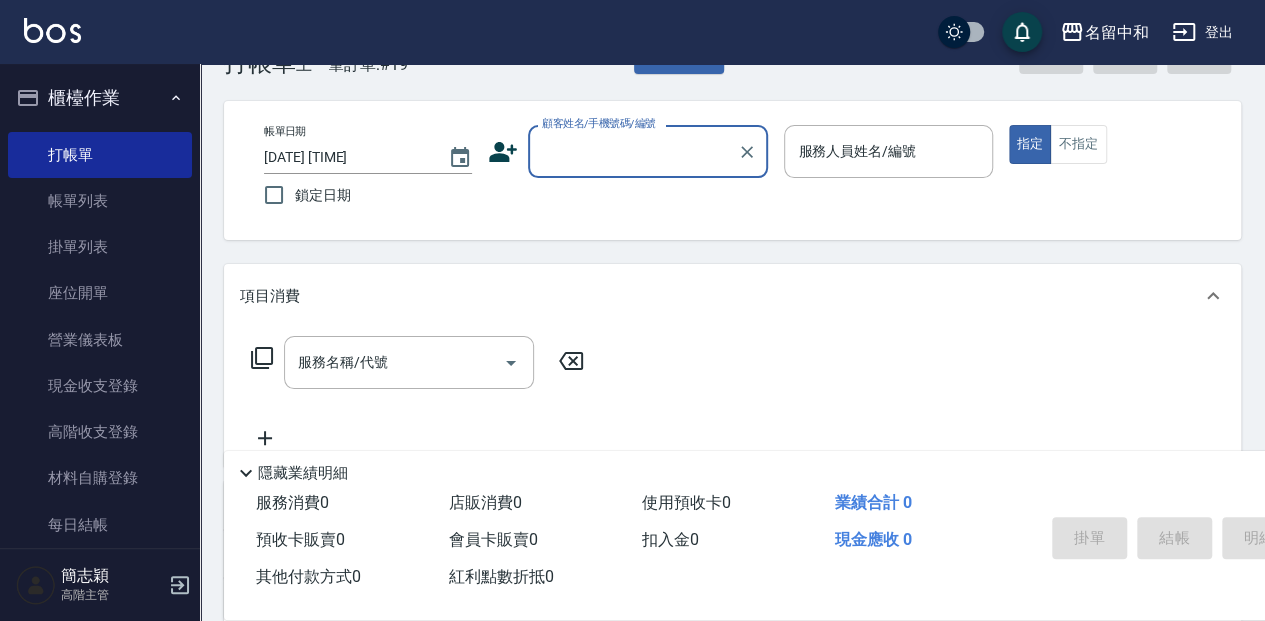 drag, startPoint x: 555, startPoint y: 148, endPoint x: 565, endPoint y: 164, distance: 18.867962 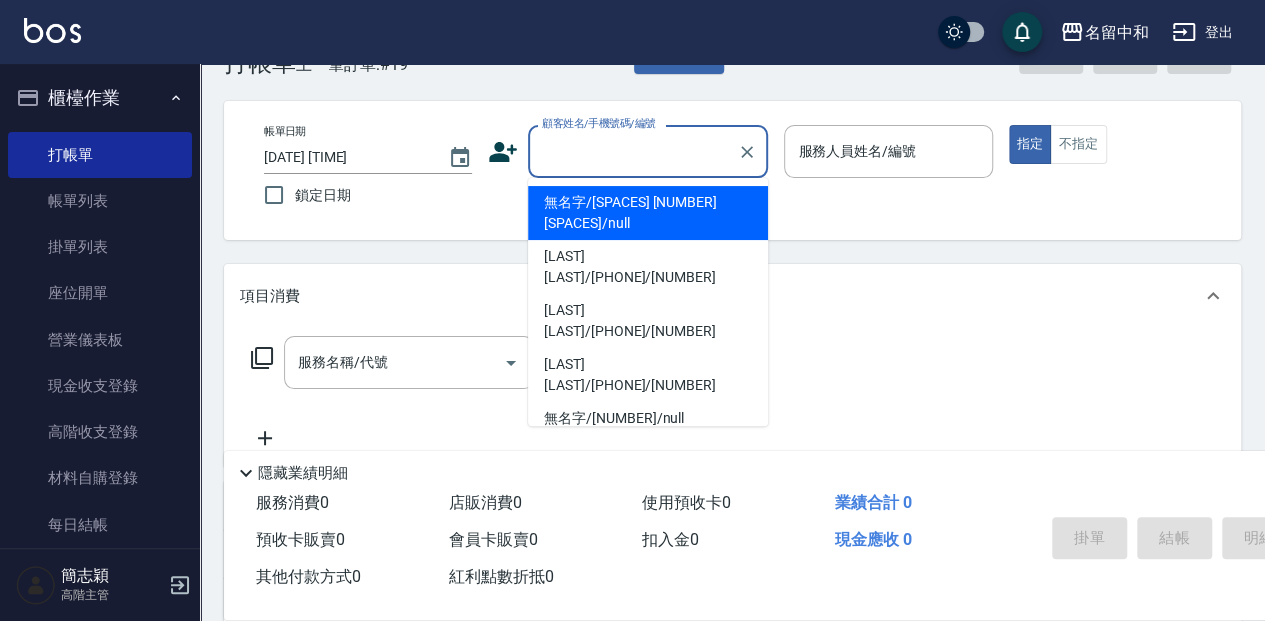 drag, startPoint x: 599, startPoint y: 199, endPoint x: 842, endPoint y: 158, distance: 246.43457 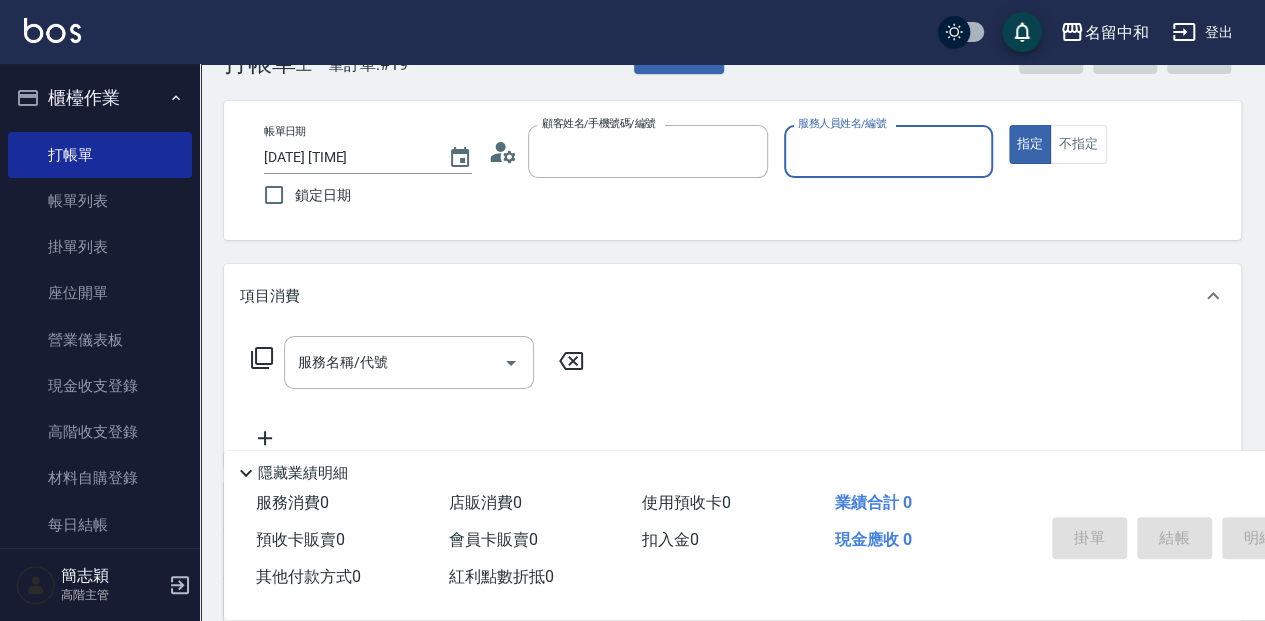 type on "無名字/[SPACES] [NUMBER] [SPACES]/null" 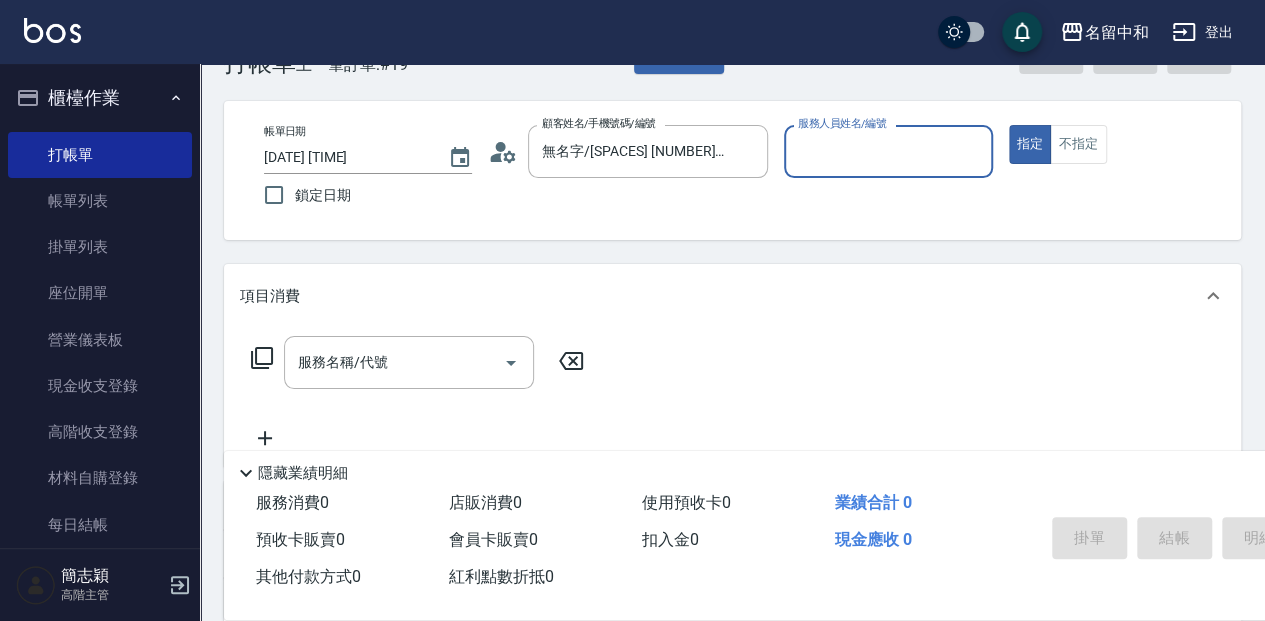 click on "服務人員姓名/編號" at bounding box center [888, 151] 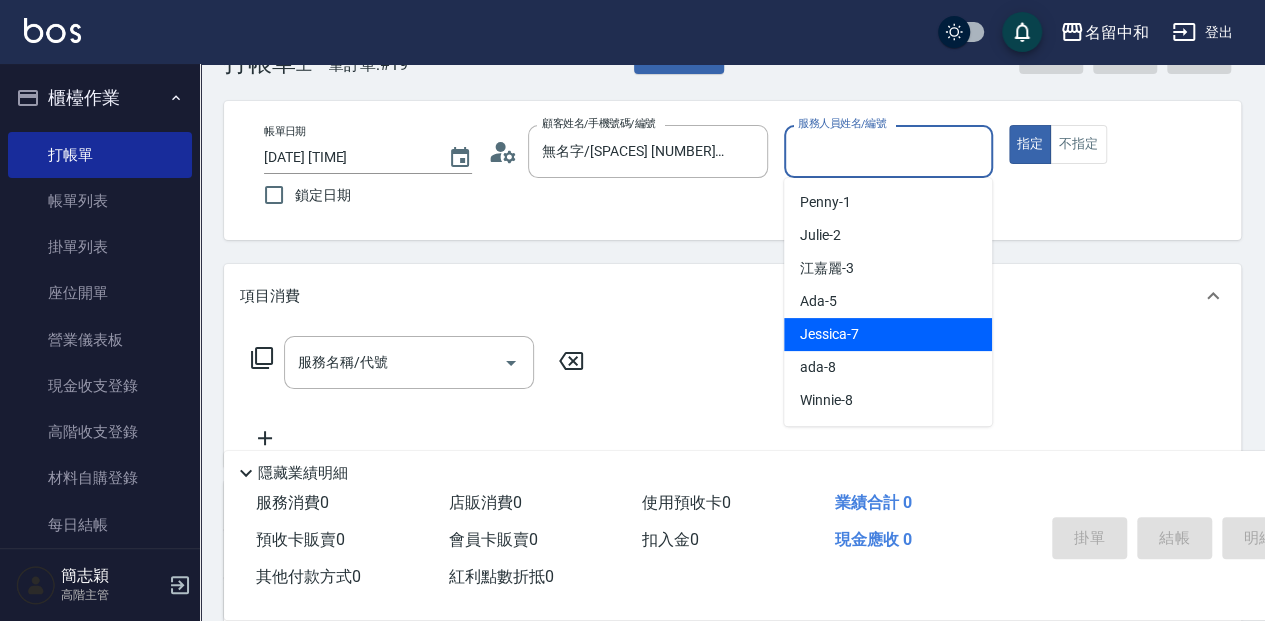 click on "[FIRST] [NUMBER]" at bounding box center (888, 334) 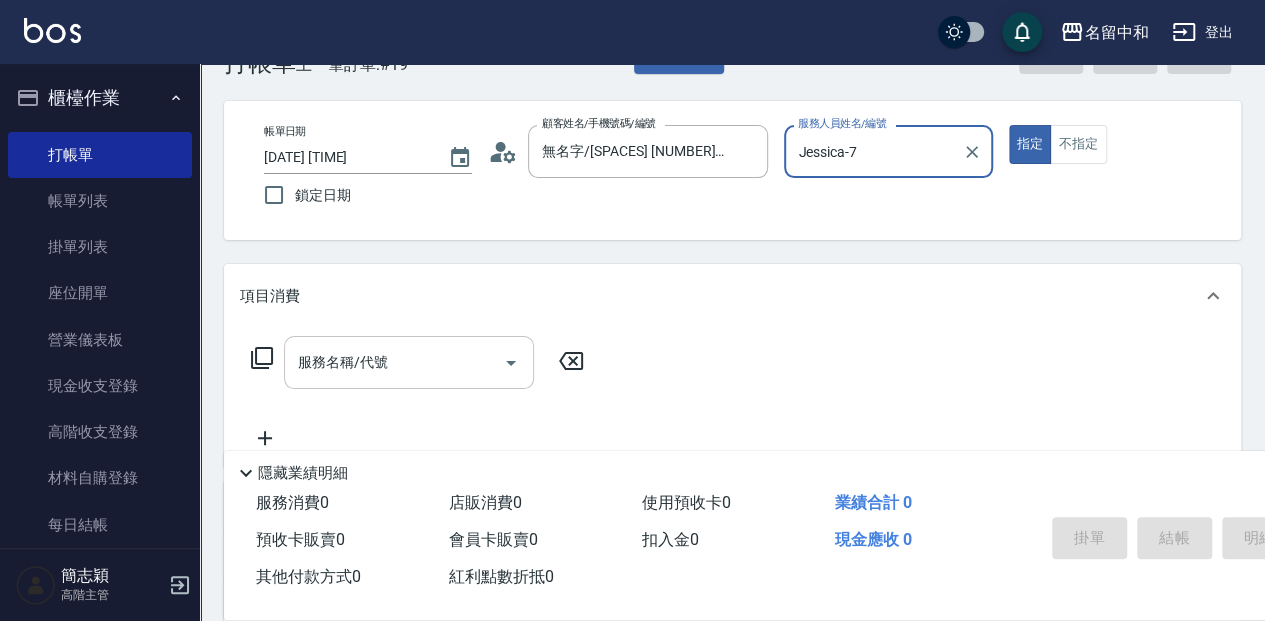 drag, startPoint x: 375, startPoint y: 362, endPoint x: 473, endPoint y: 387, distance: 101.13852 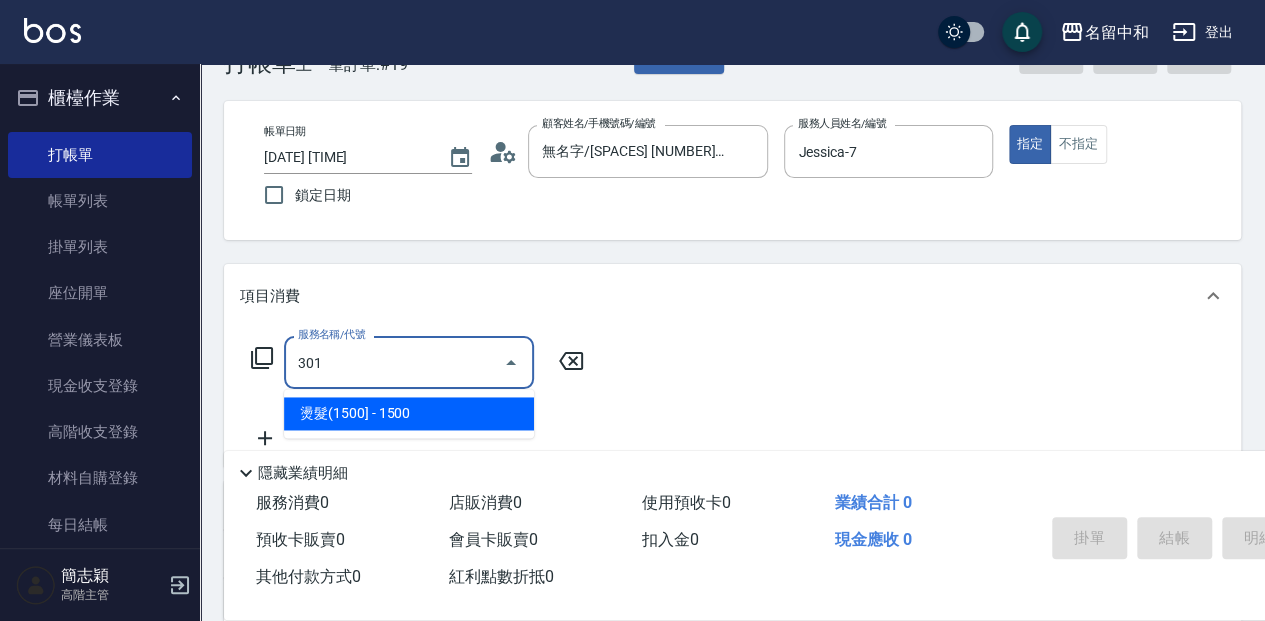type on "燙髮(1500](301)" 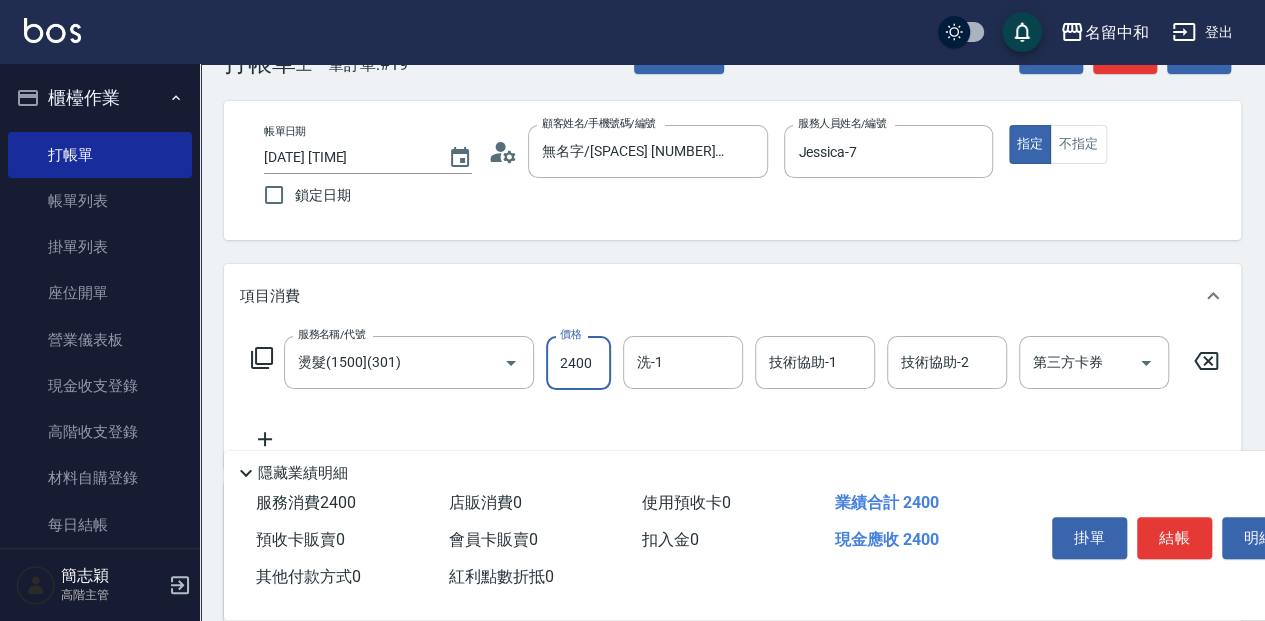 type on "2400" 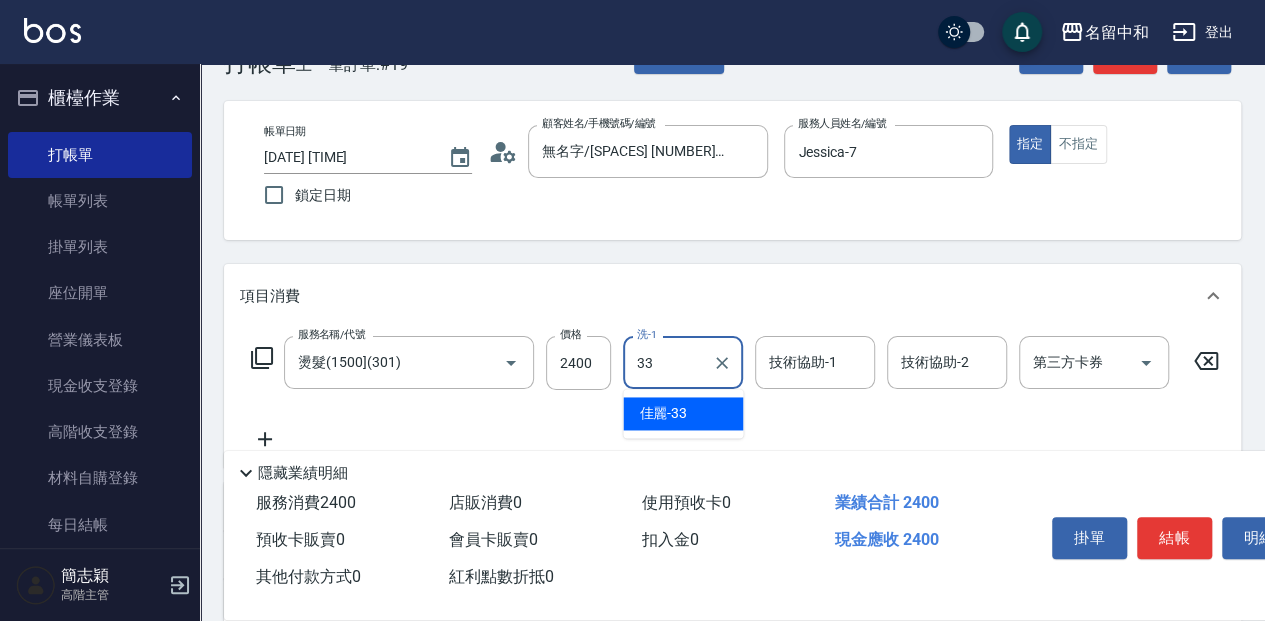 type on "佳麗-33" 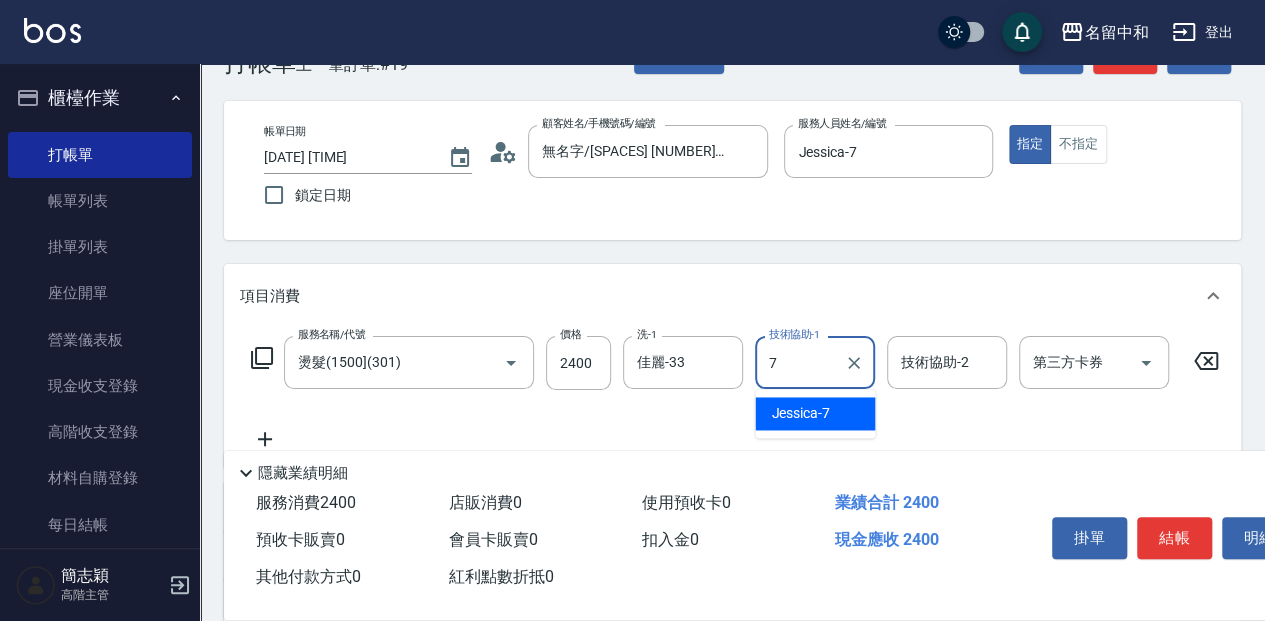 type on "Jessica-7" 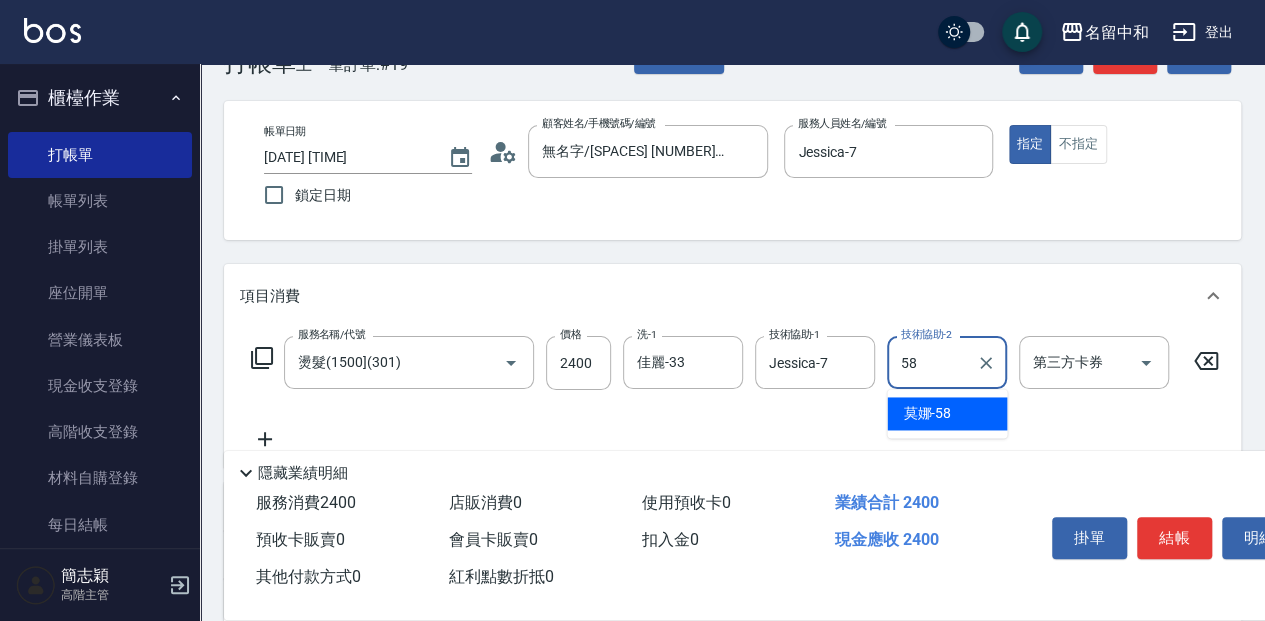 type on "莫娜-58" 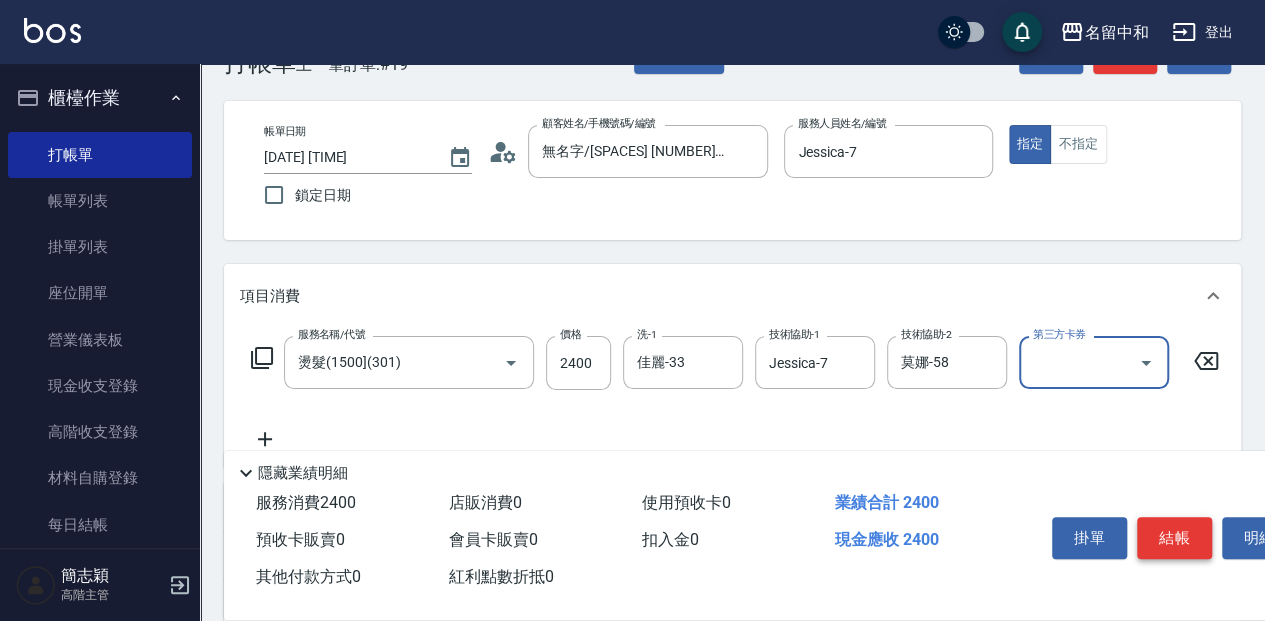 click on "結帳" at bounding box center (1174, 538) 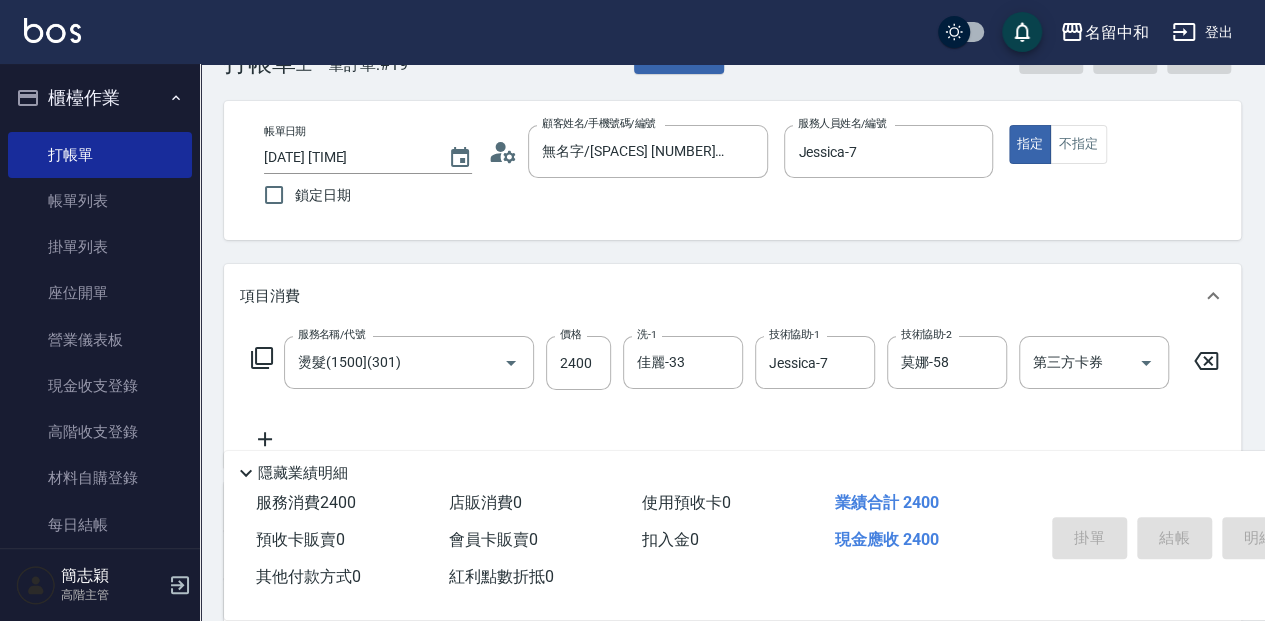 type 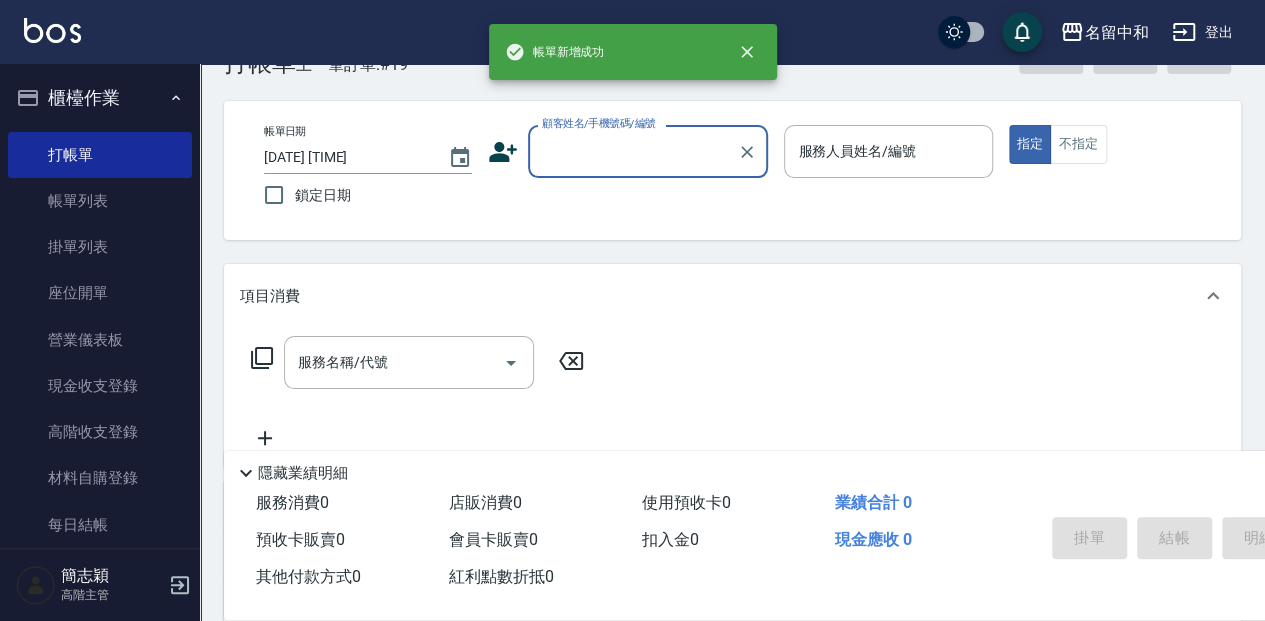 scroll, scrollTop: 0, scrollLeft: 0, axis: both 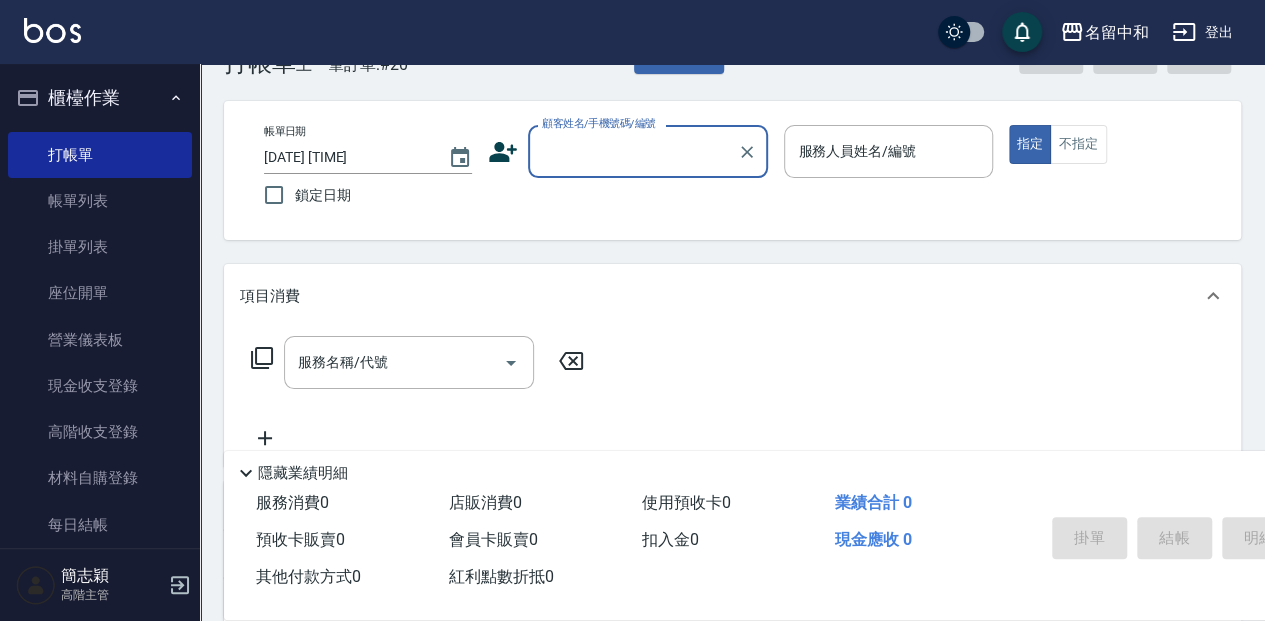 click on "顧客姓名/手機號碼/編號" at bounding box center [633, 151] 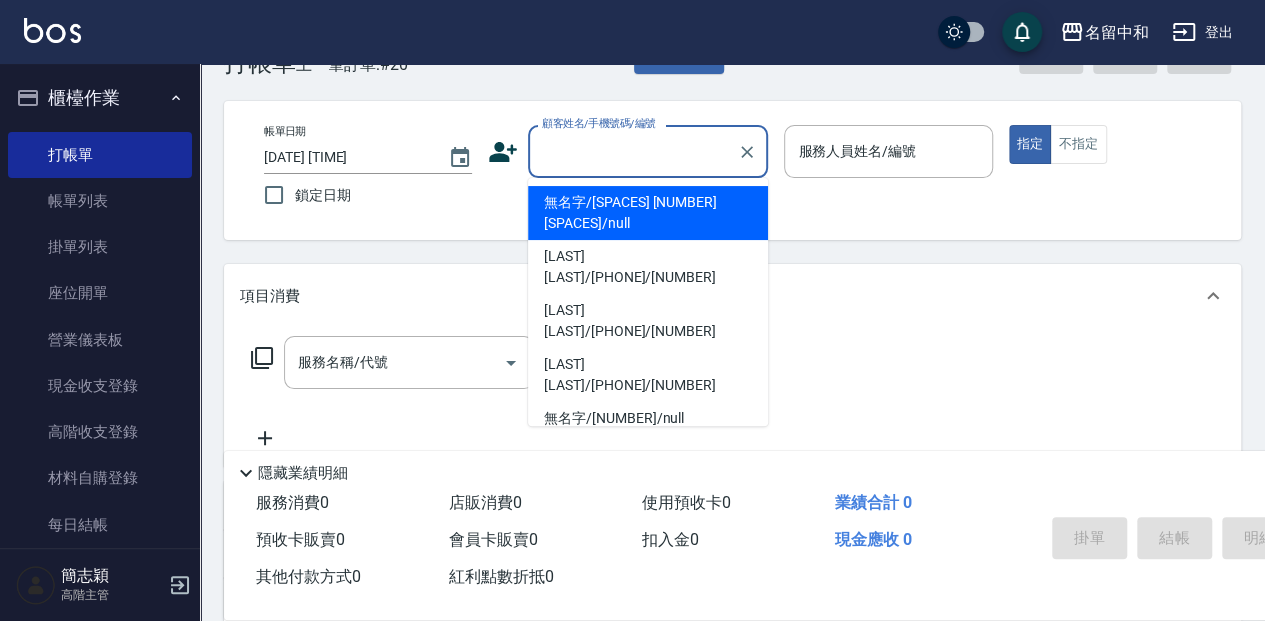 drag, startPoint x: 578, startPoint y: 193, endPoint x: 1006, endPoint y: 188, distance: 428.0292 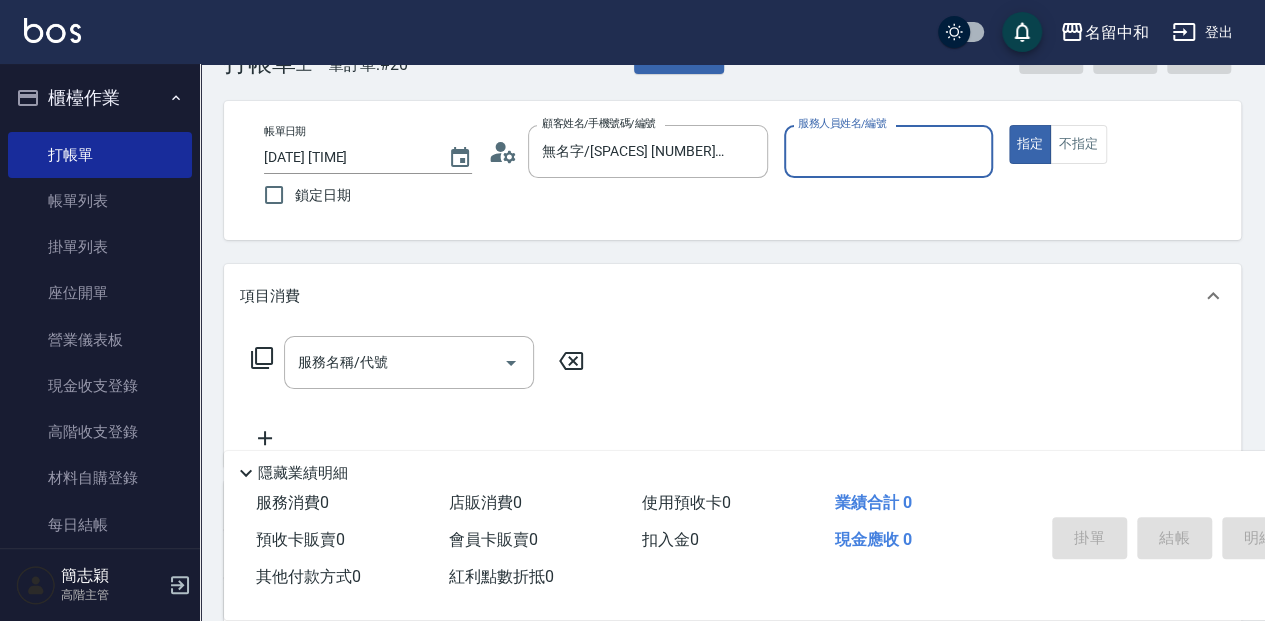 click on "服務人員姓名/編號" at bounding box center (842, 123) 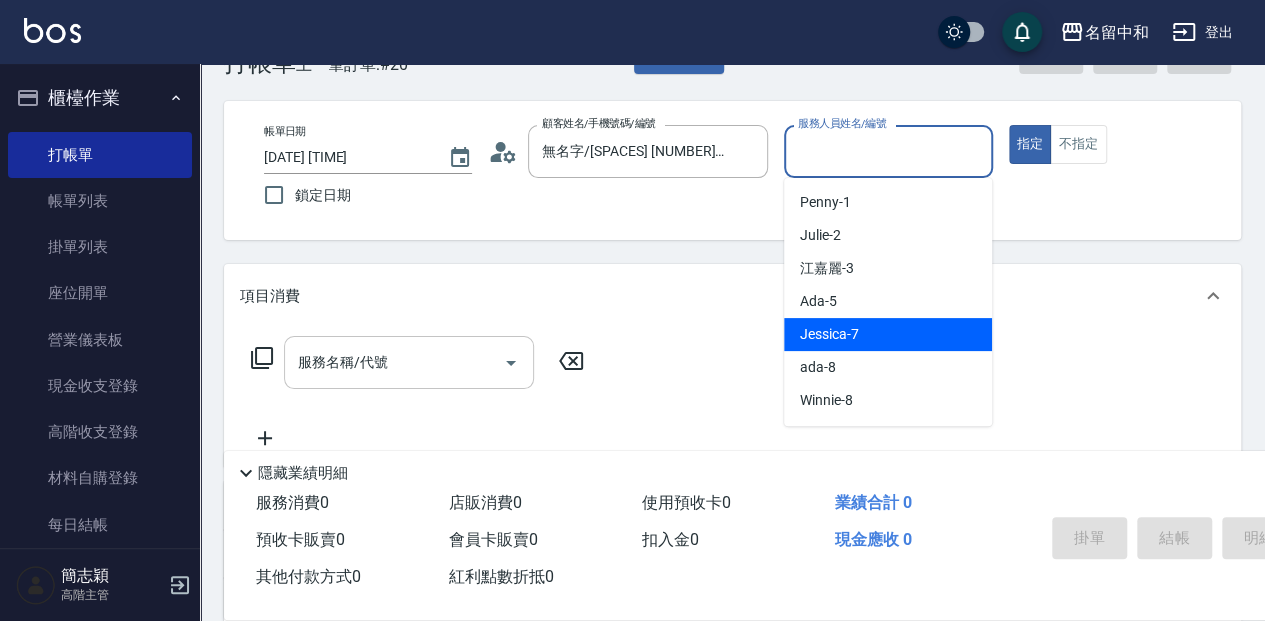 drag, startPoint x: 859, startPoint y: 324, endPoint x: 462, endPoint y: 374, distance: 400.13623 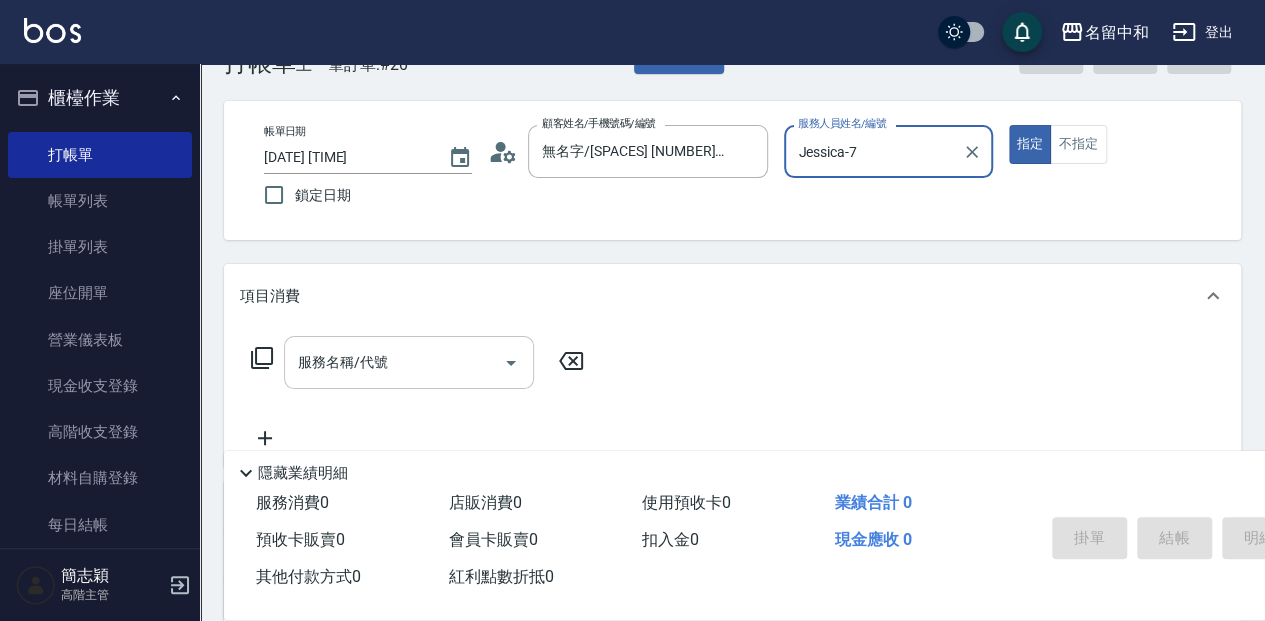click on "服務名稱/代號" at bounding box center [394, 362] 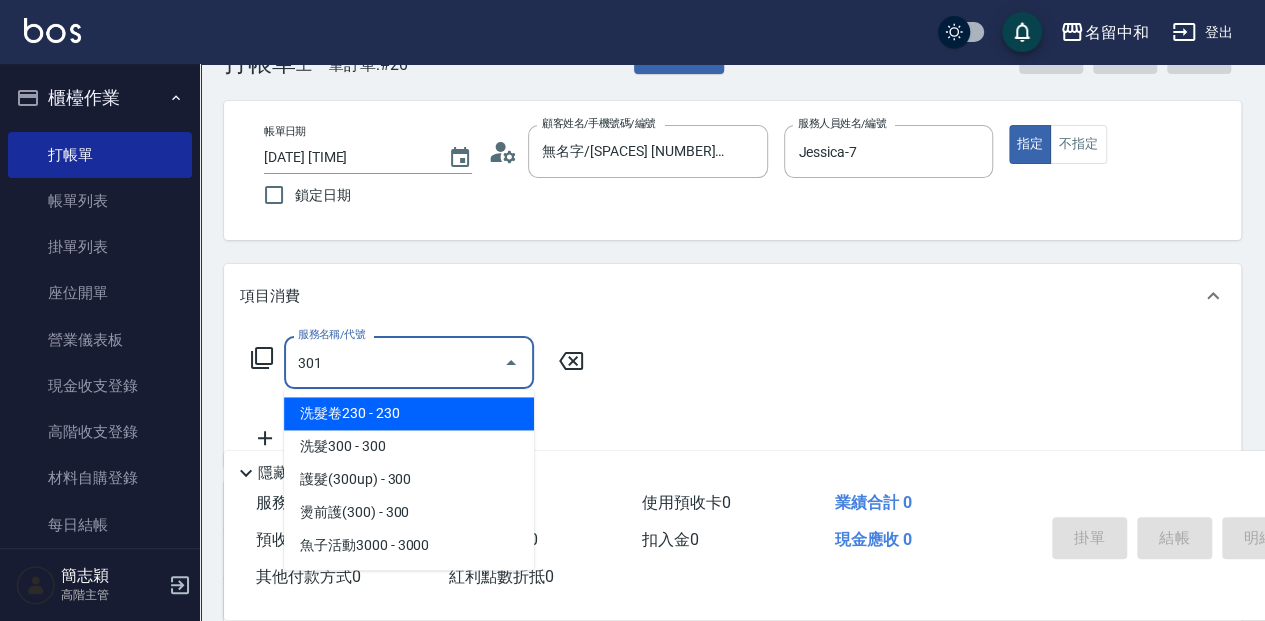 type on "燙髮(1500](301)" 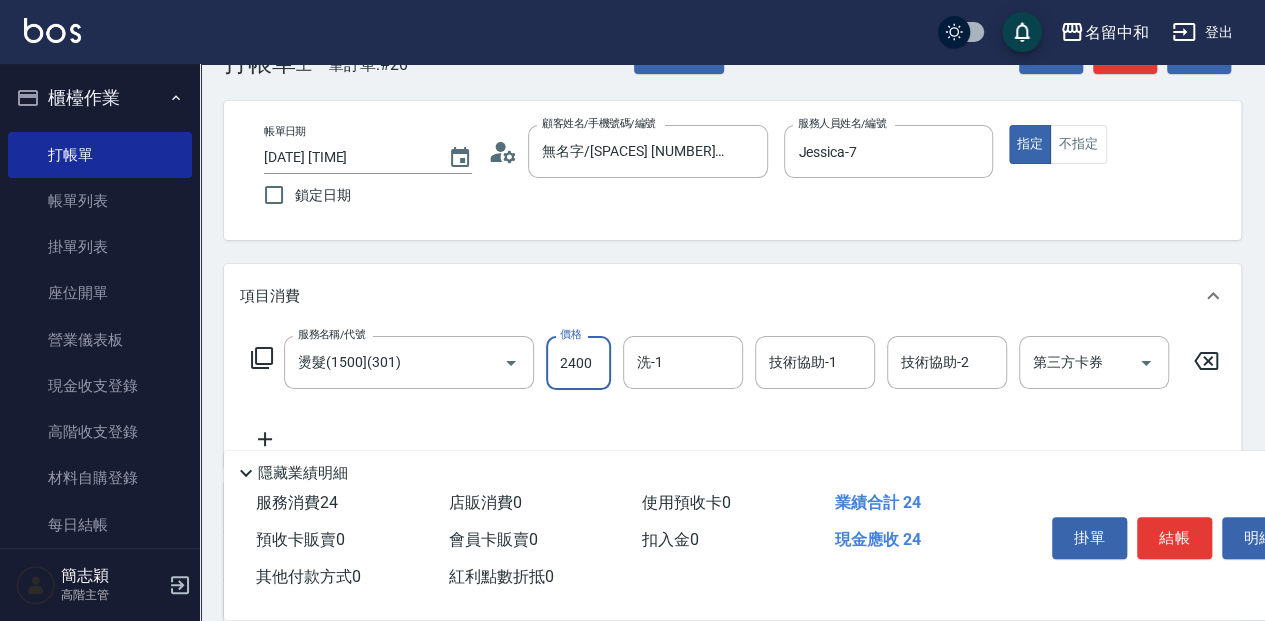 type on "2400" 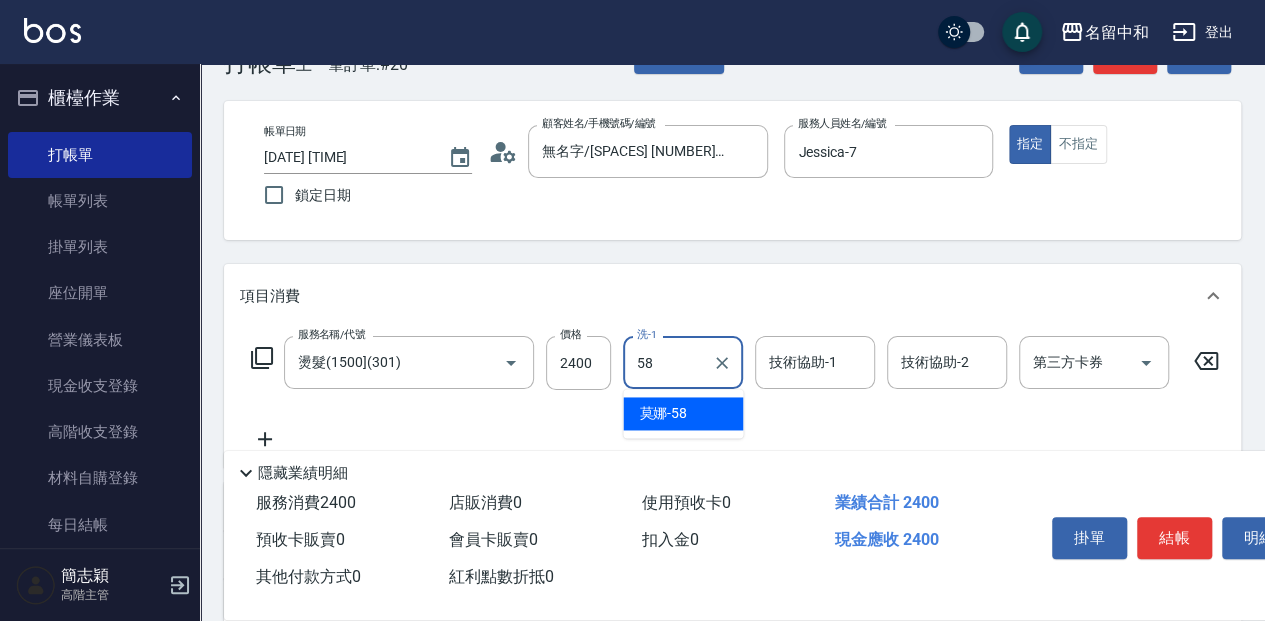 type on "莫娜-58" 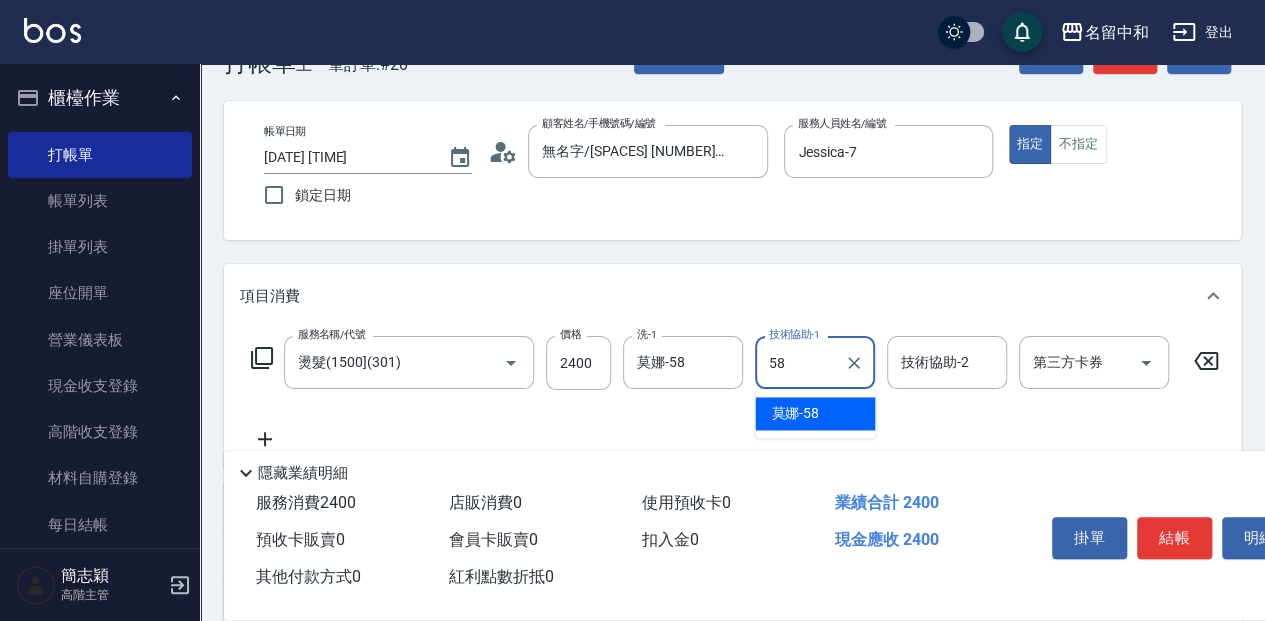 type on "莫娜-58" 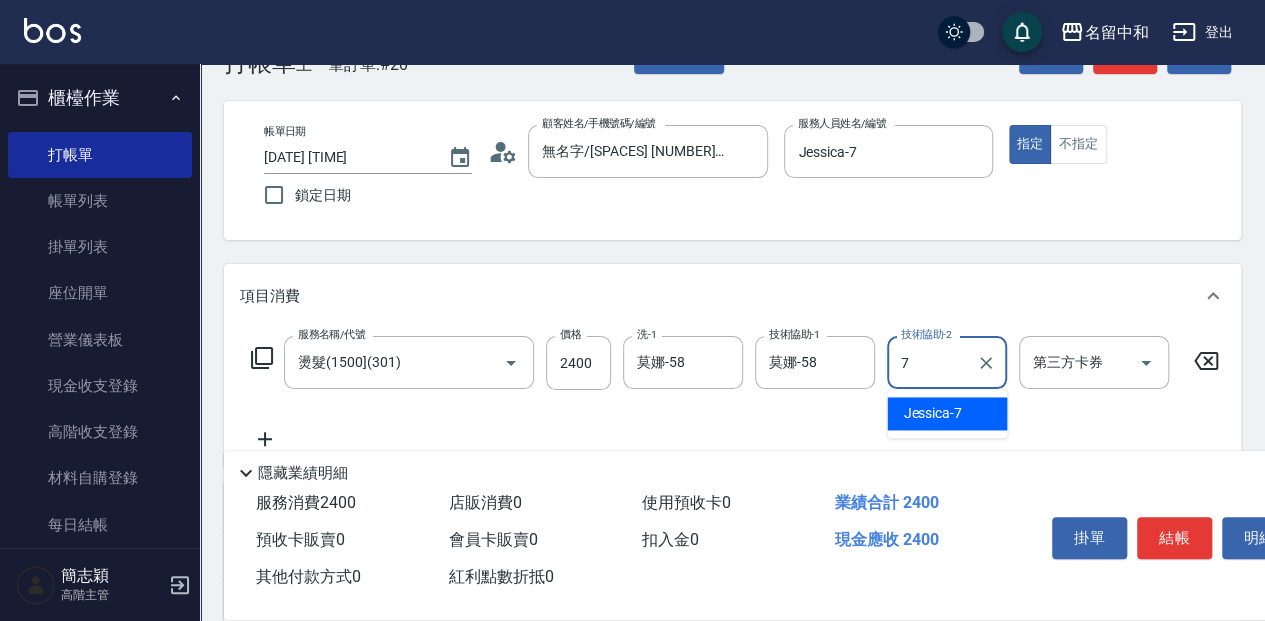 type on "Jessica-7" 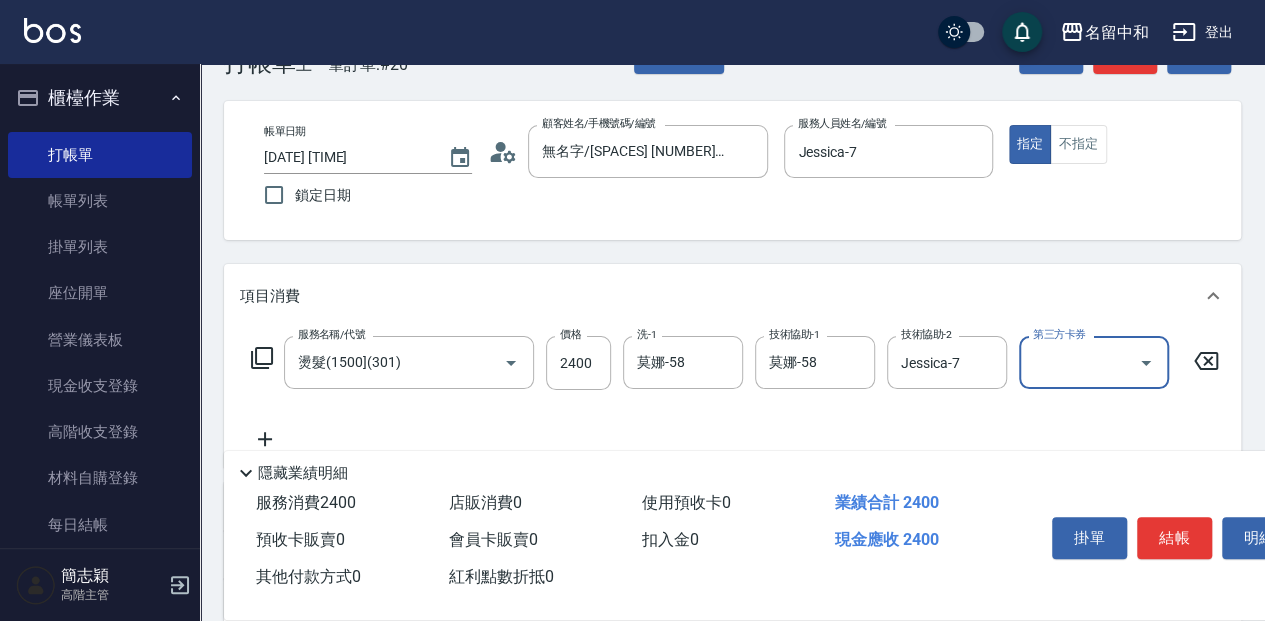 drag, startPoint x: 698, startPoint y: 364, endPoint x: 726, endPoint y: 396, distance: 42.520584 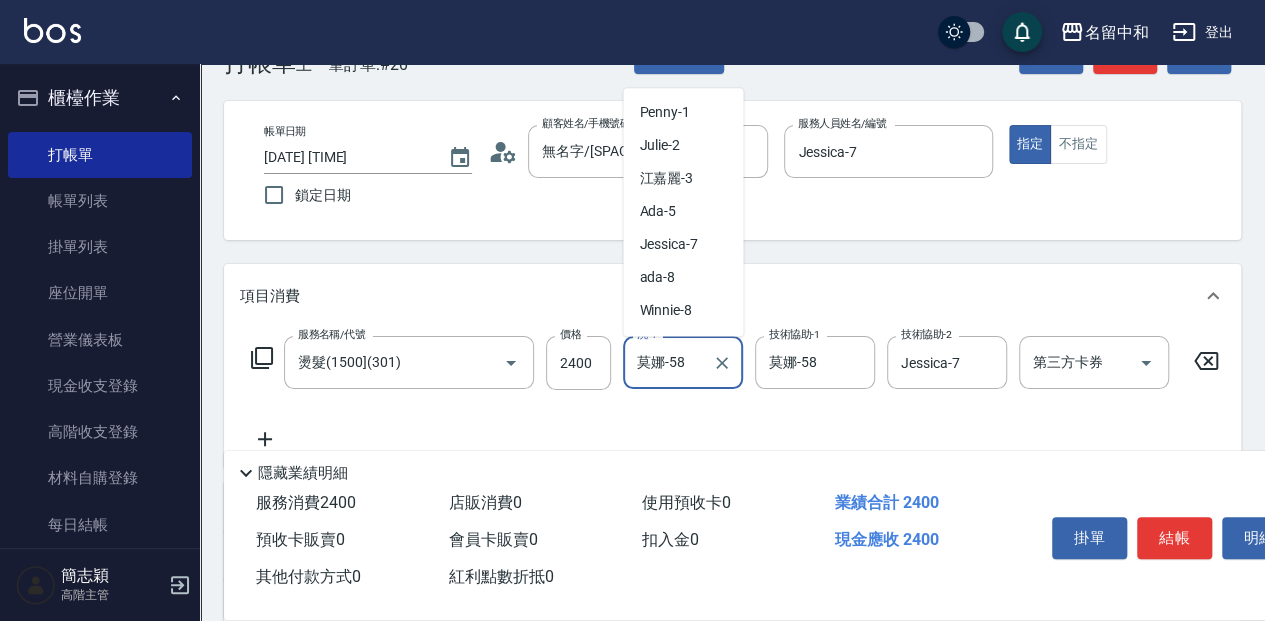scroll, scrollTop: 353, scrollLeft: 0, axis: vertical 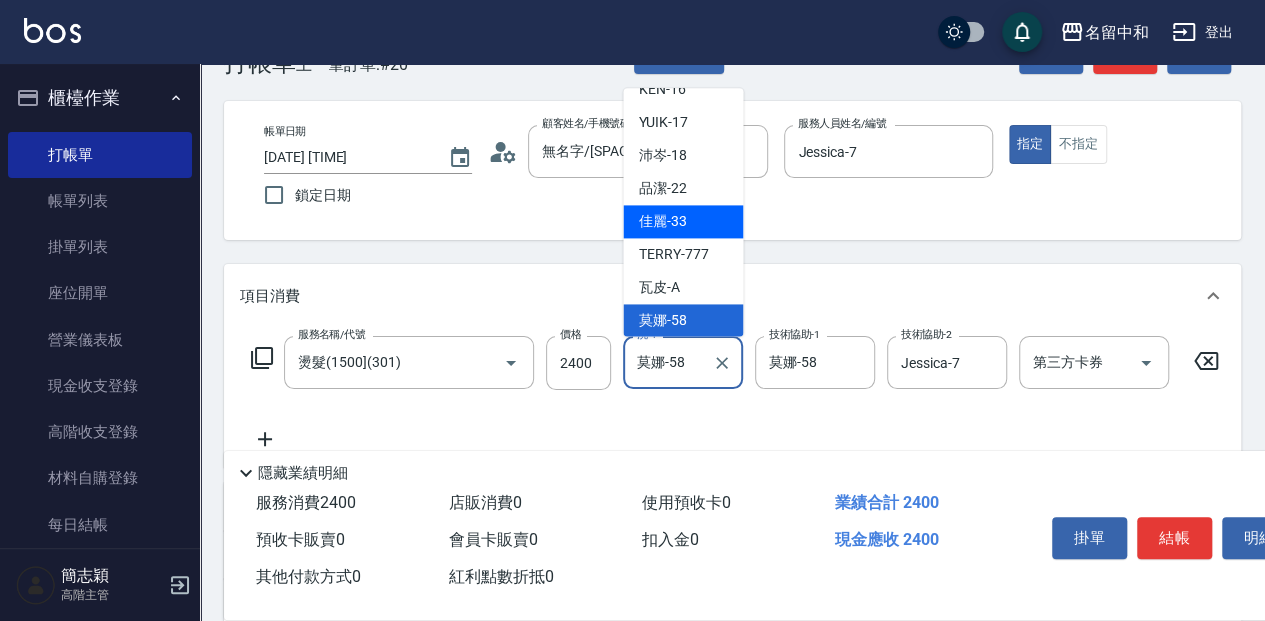 click on "佳麗 -33" at bounding box center (683, 221) 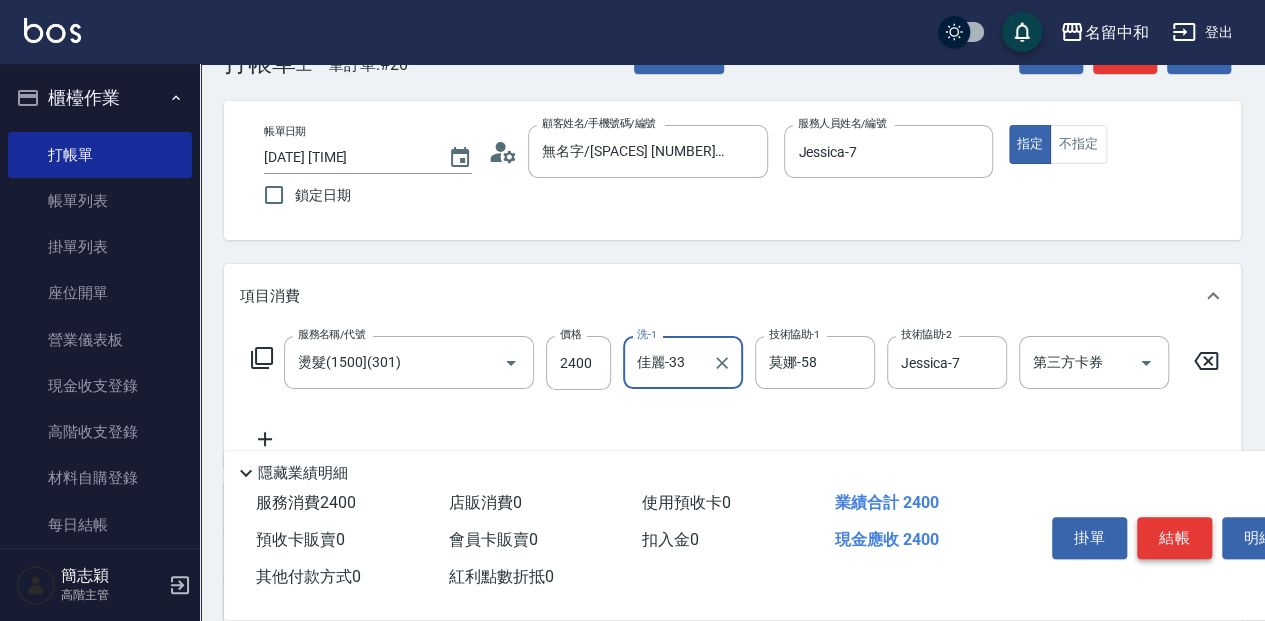 click on "結帳" at bounding box center (1174, 538) 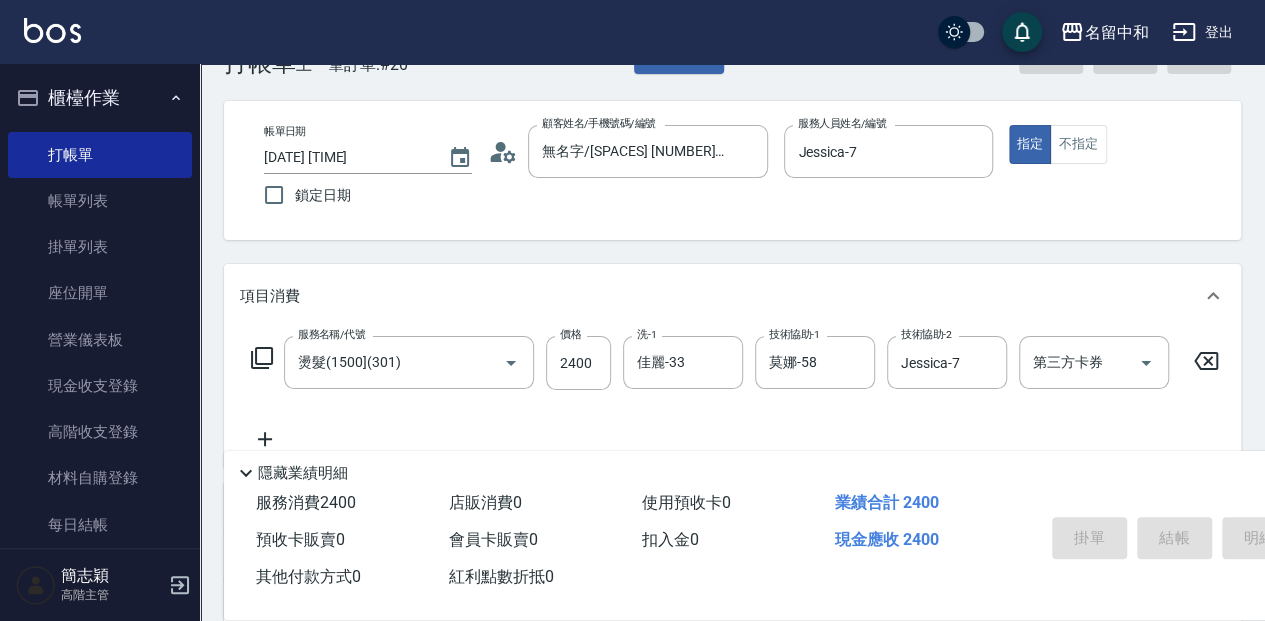 type on "[DATE] [TIME]" 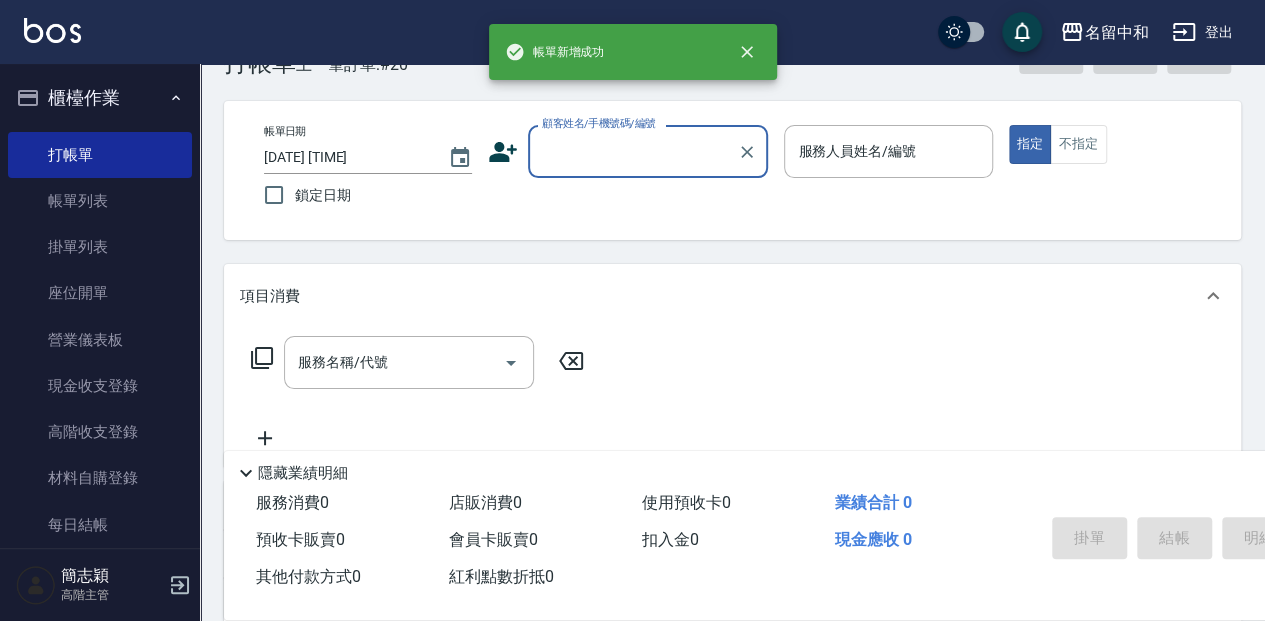 scroll, scrollTop: 0, scrollLeft: 0, axis: both 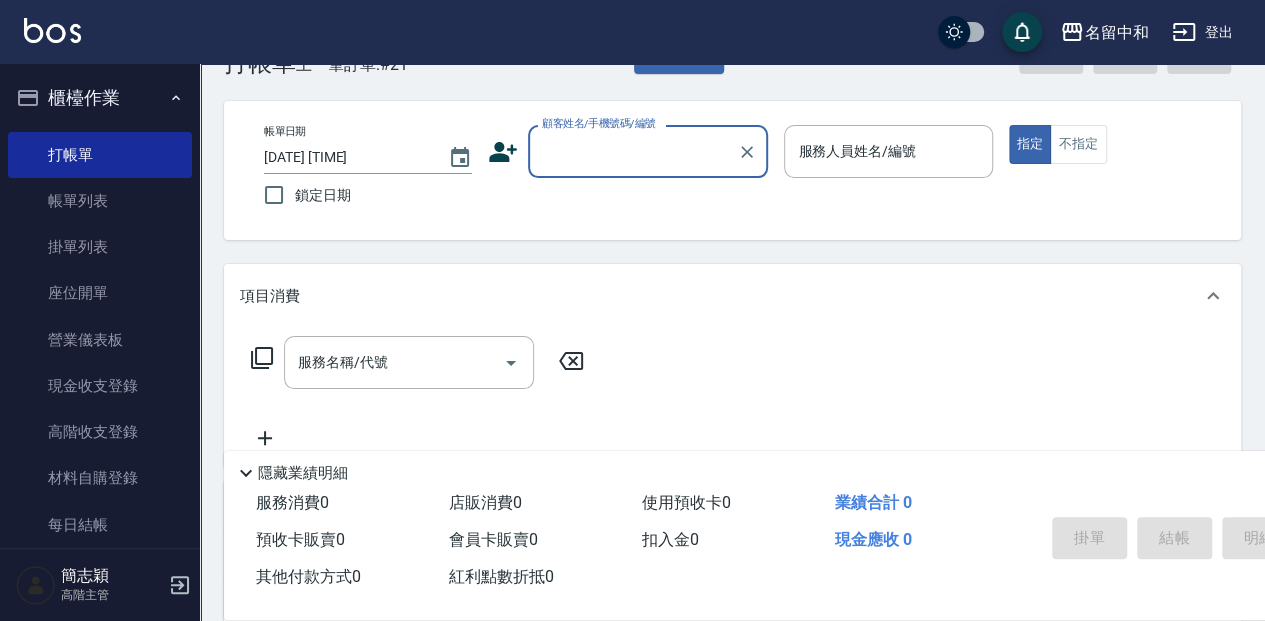 click on "顧客姓名/手機號碼/編號" at bounding box center [633, 151] 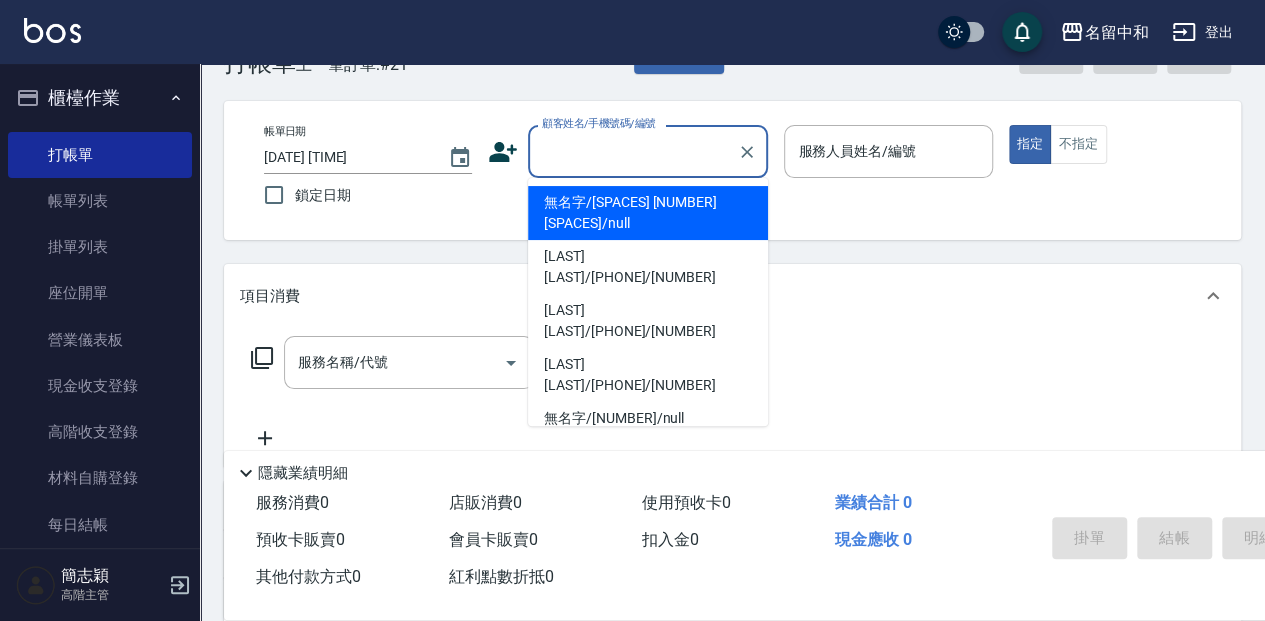 click on "無名字/[SPACES] [NUMBER] [SPACES]/null" at bounding box center (648, 213) 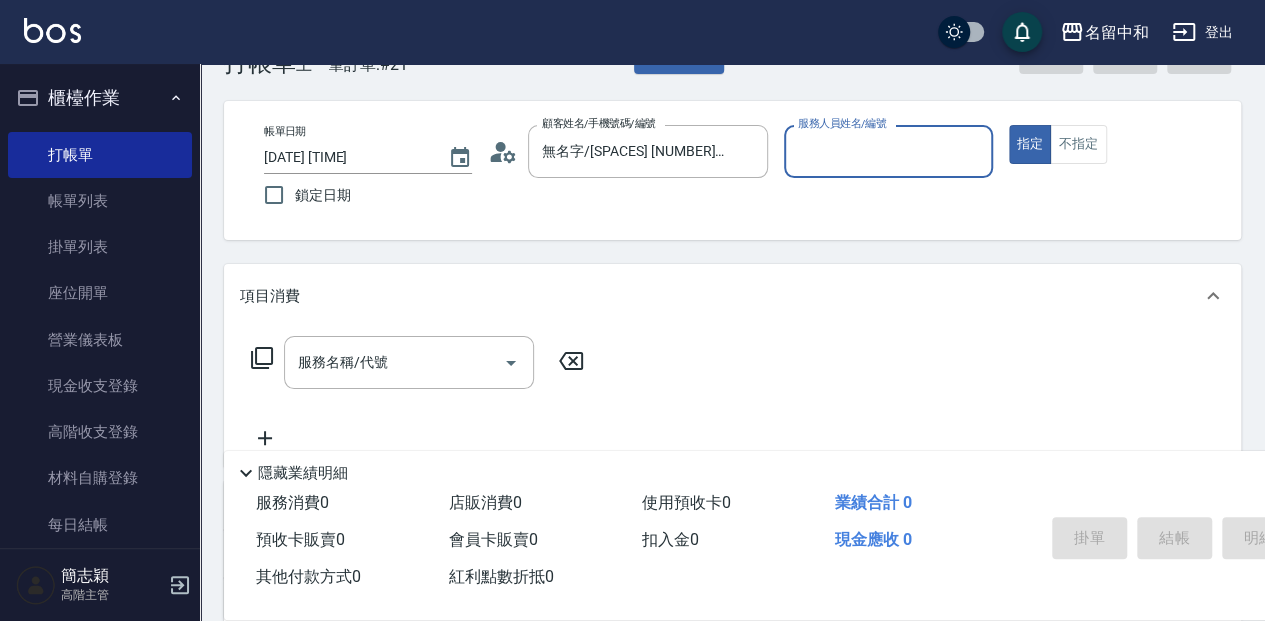 click on "服務人員姓名/編號" at bounding box center [888, 151] 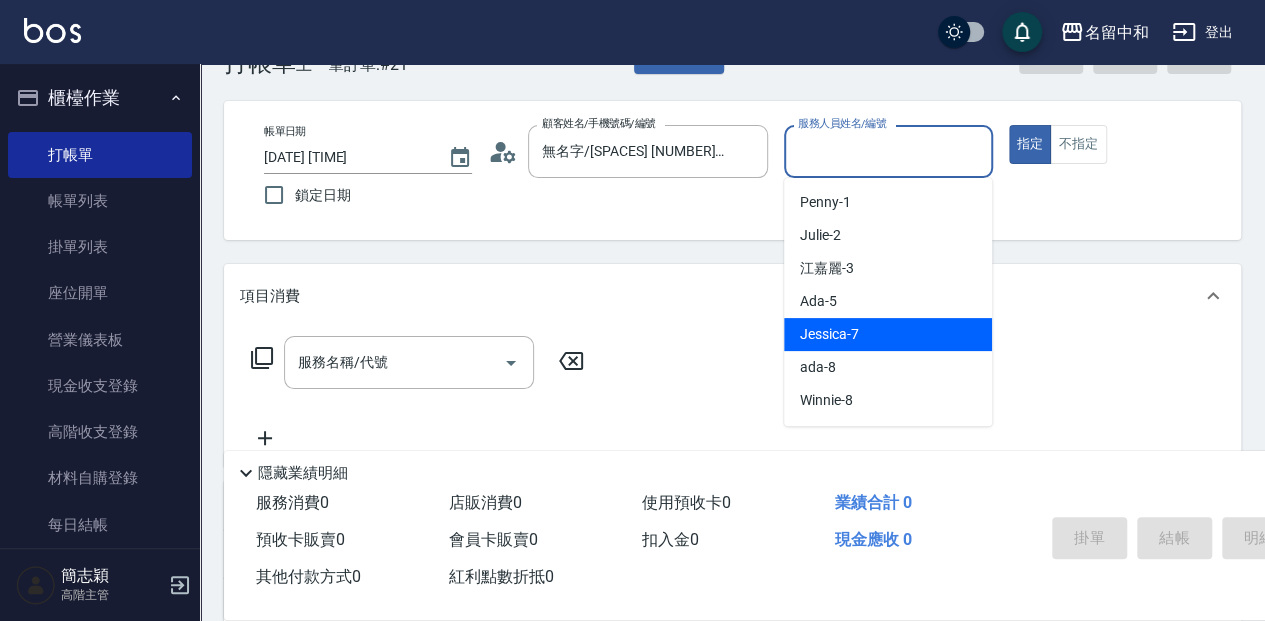 click on "[FIRST] [NUMBER]" at bounding box center (888, 334) 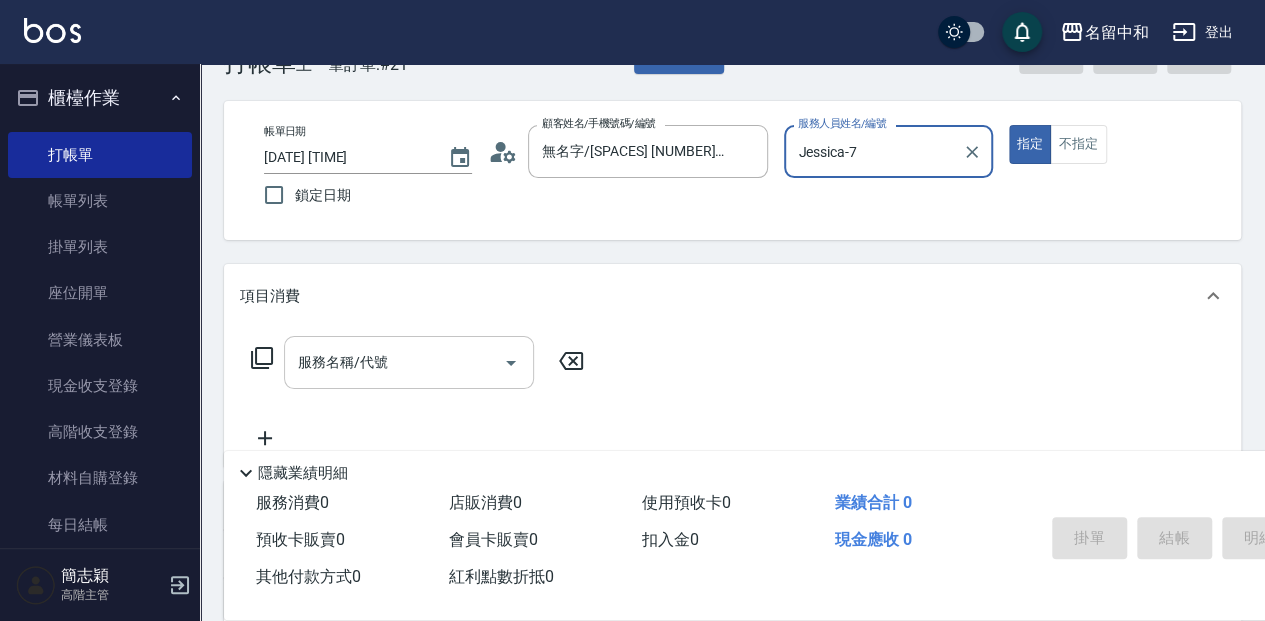 click on "服務名稱/代號 服務名稱/代號" at bounding box center (409, 362) 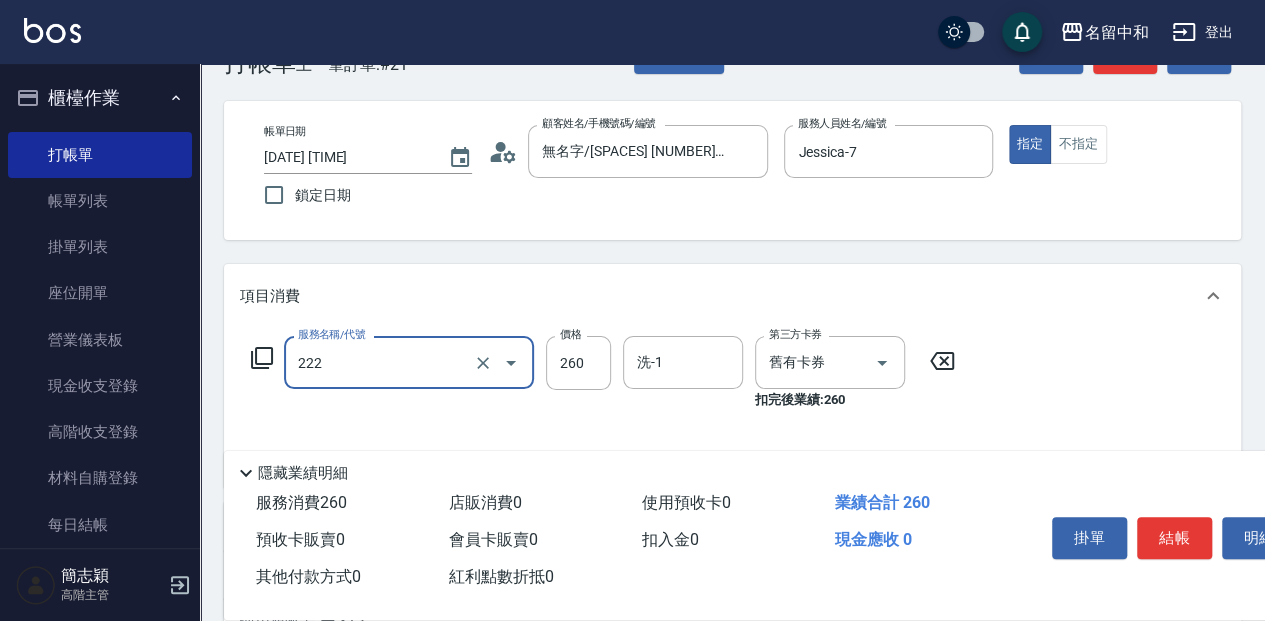 type on "洗髮卷260(222)" 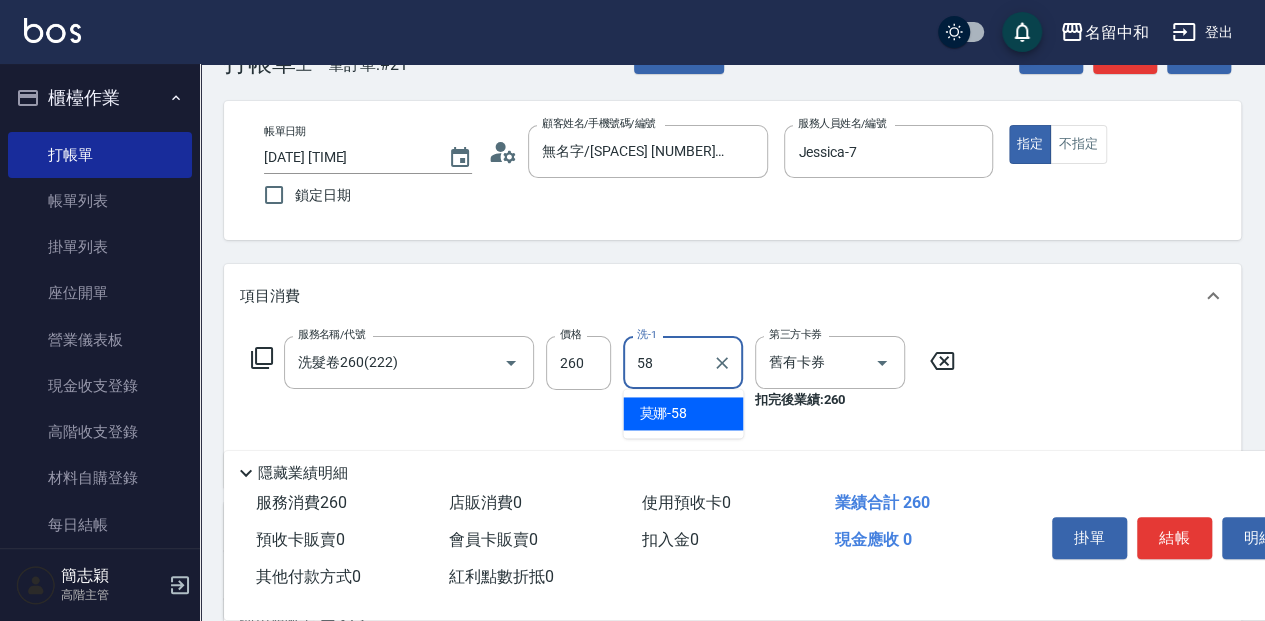 type on "莫娜-58" 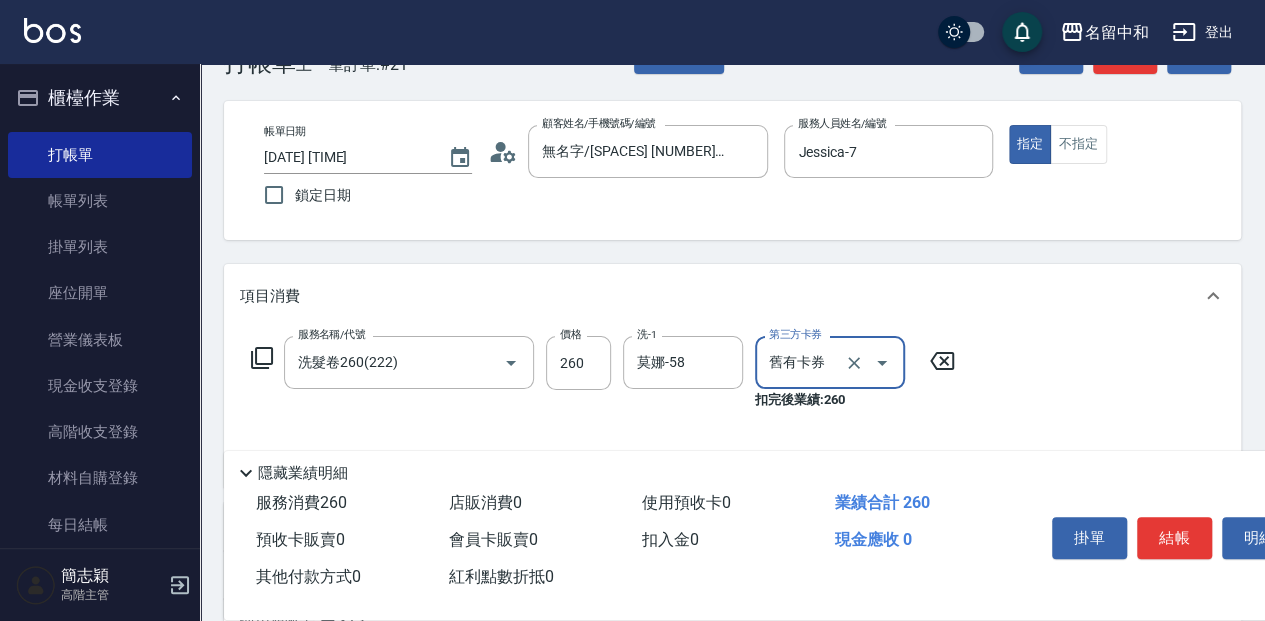 click on "結帳" at bounding box center [1174, 538] 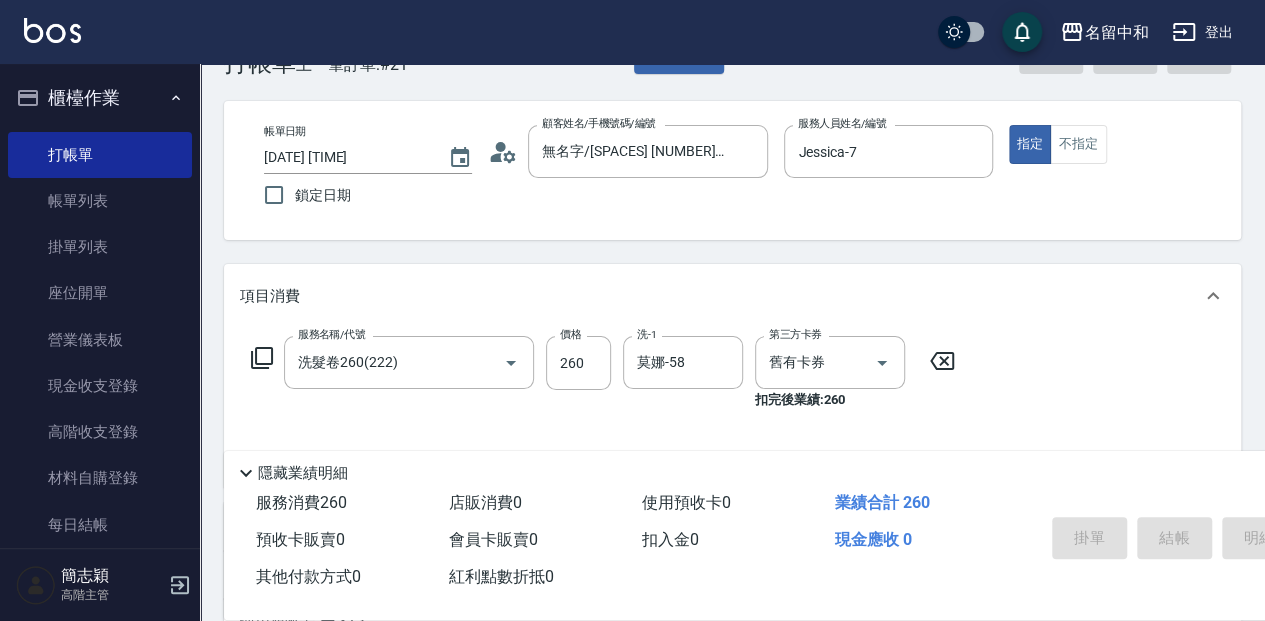 type 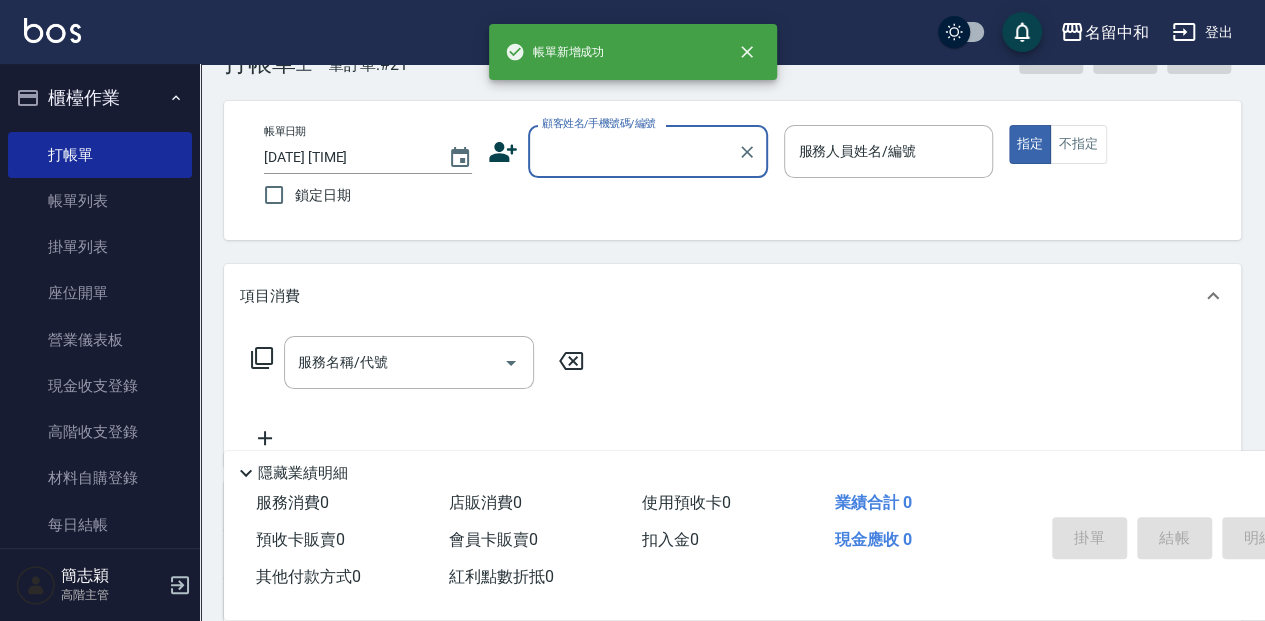 scroll, scrollTop: 0, scrollLeft: 0, axis: both 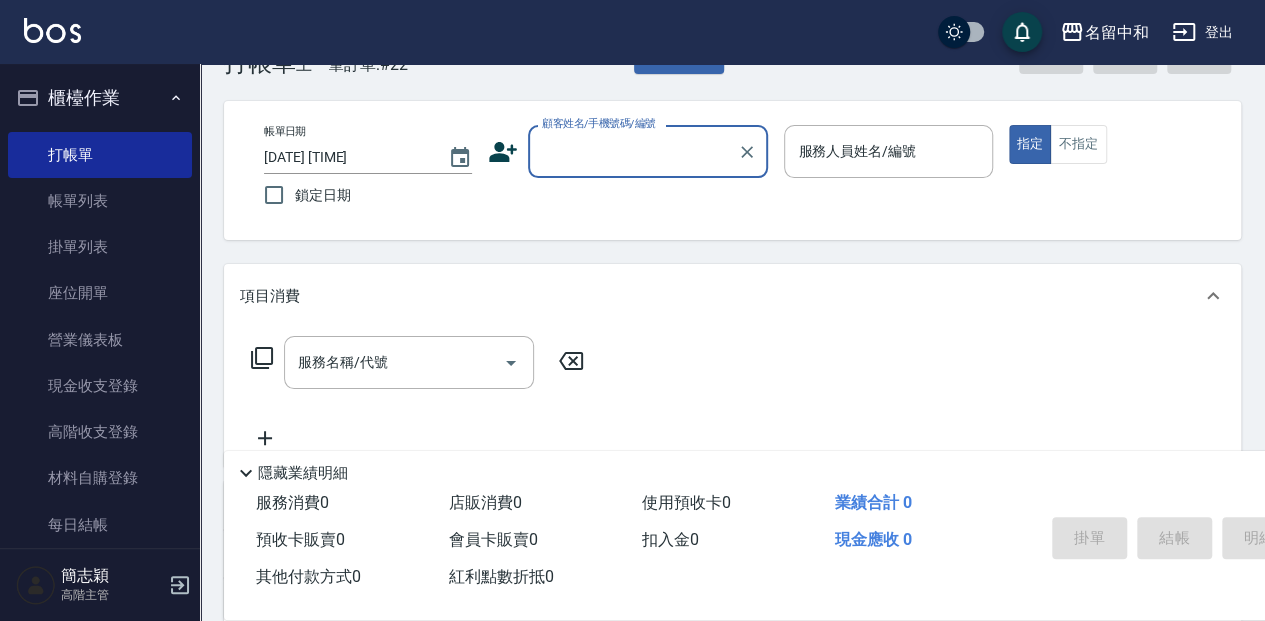 click on "顧客姓名/手機號碼/編號" at bounding box center (633, 151) 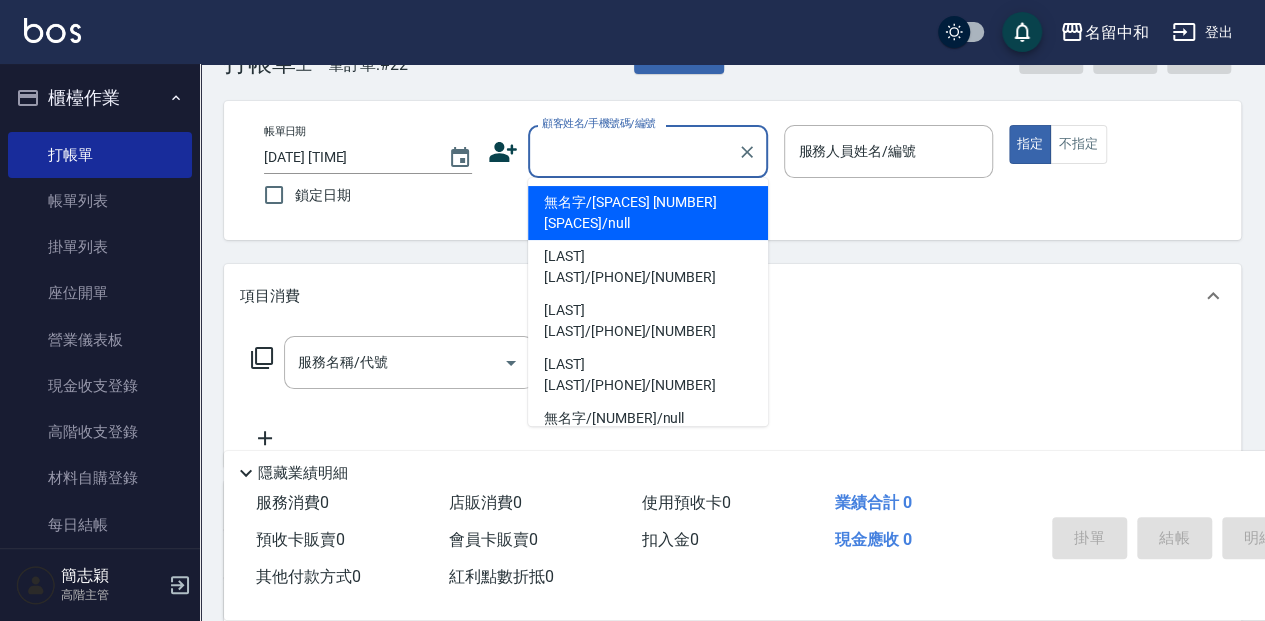 drag, startPoint x: 593, startPoint y: 194, endPoint x: 904, endPoint y: 159, distance: 312.96326 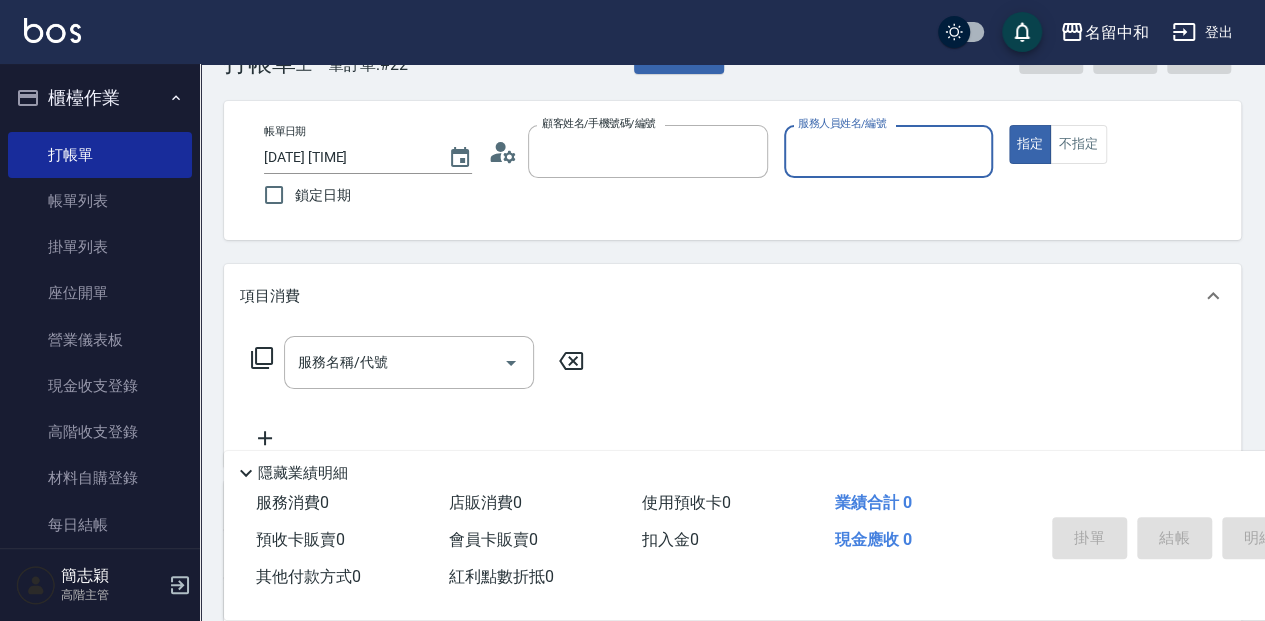 type on "無名字/[SPACES] [NUMBER] [SPACES]/null" 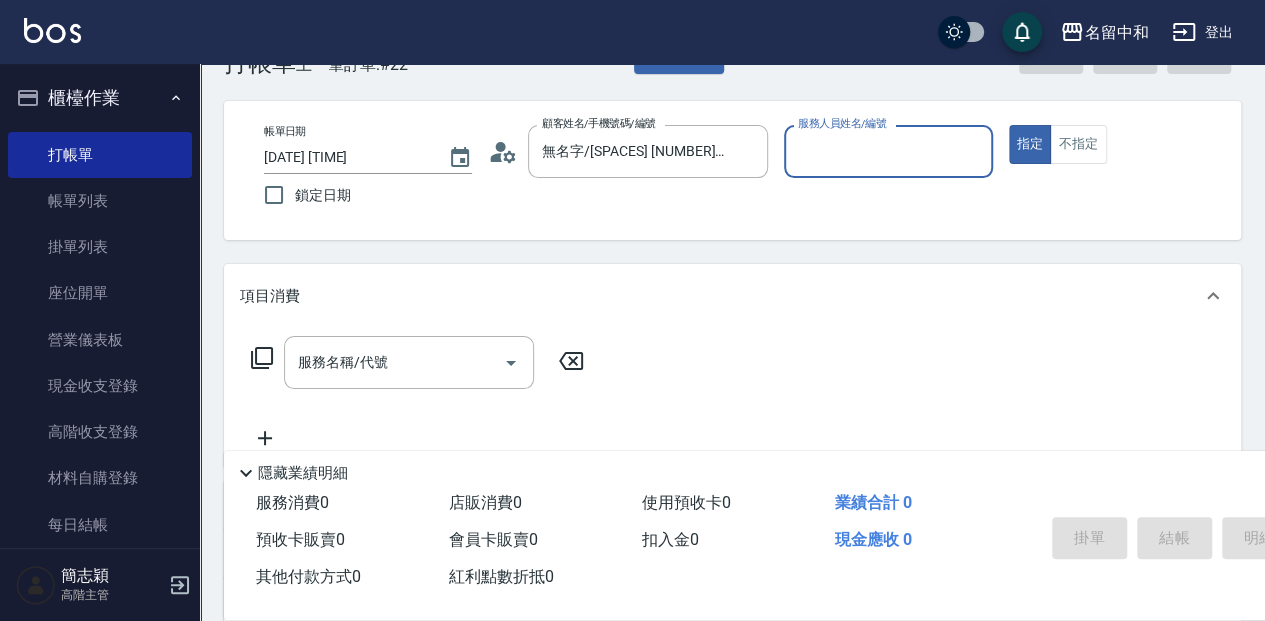 click on "服務人員姓名/編號" at bounding box center (888, 151) 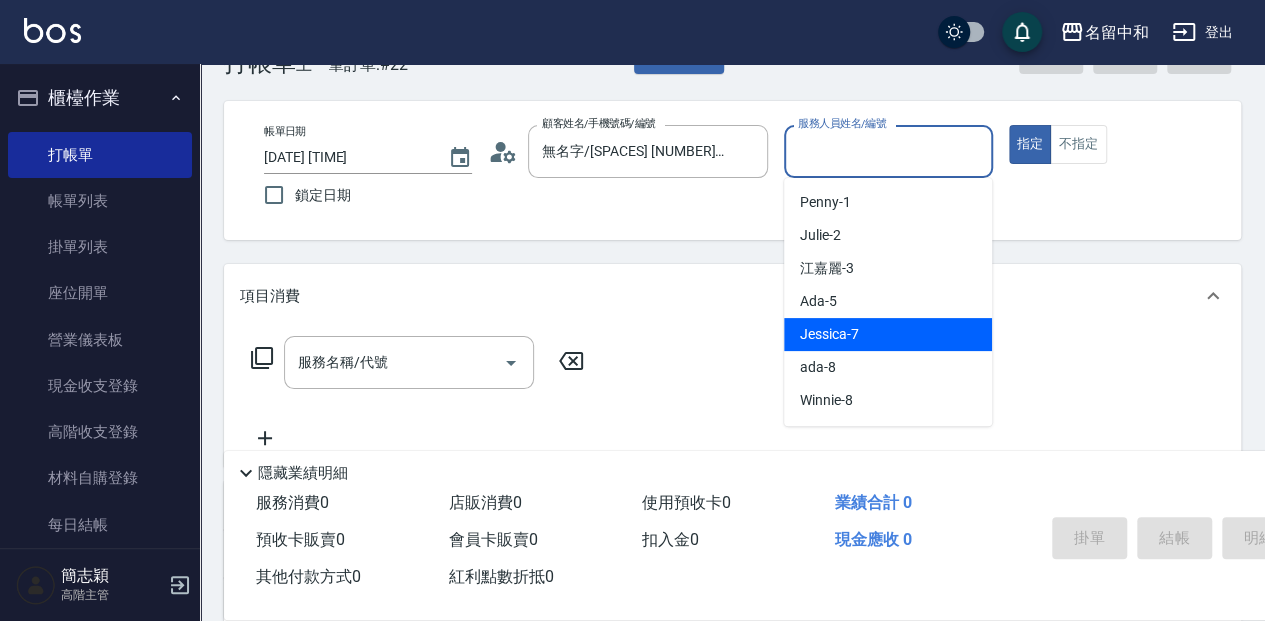 drag, startPoint x: 839, startPoint y: 323, endPoint x: 728, endPoint y: 351, distance: 114.47707 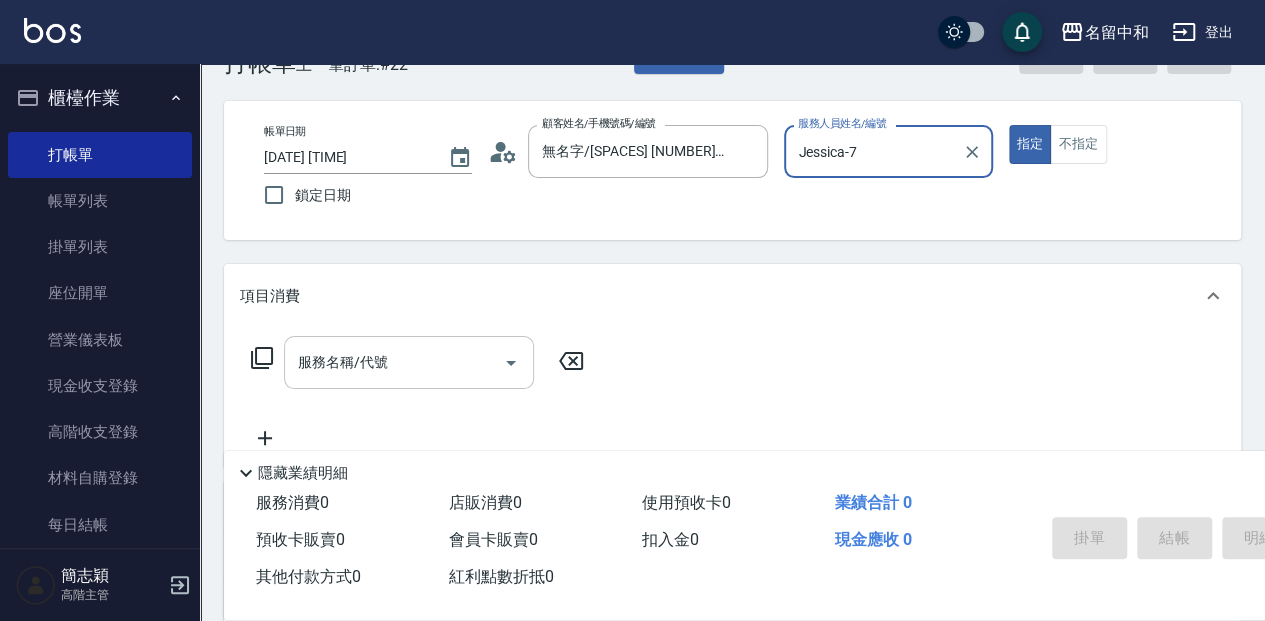 click on "服務名稱/代號" at bounding box center [394, 362] 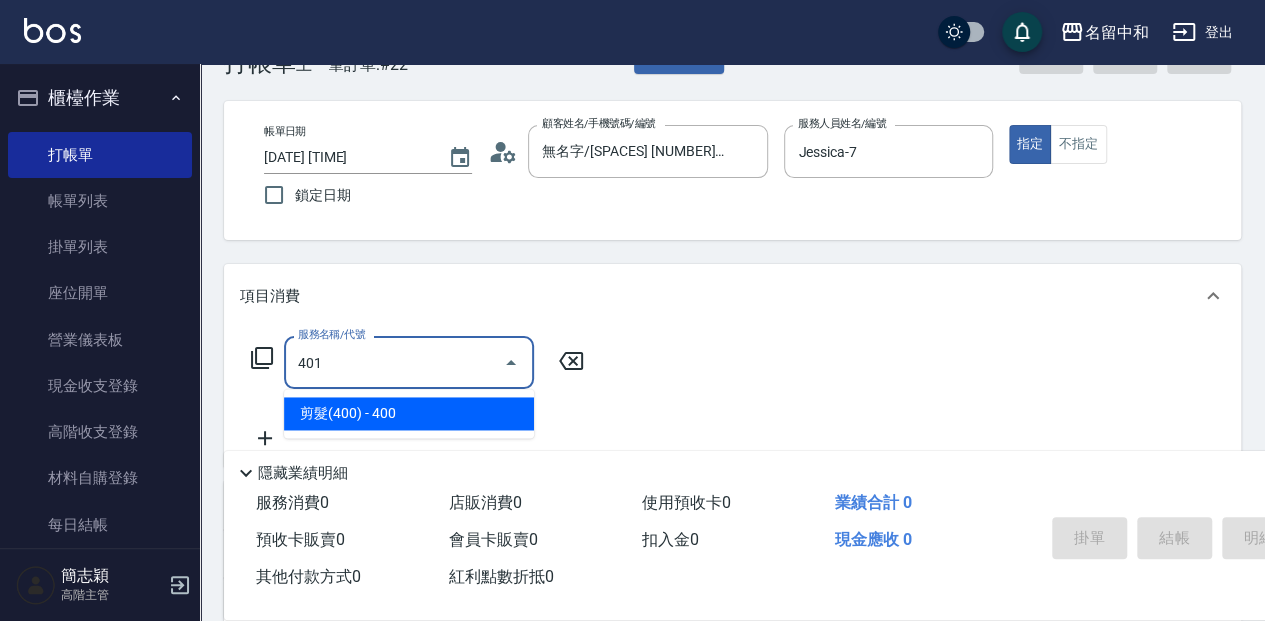 type on "剪髮(400)(401)" 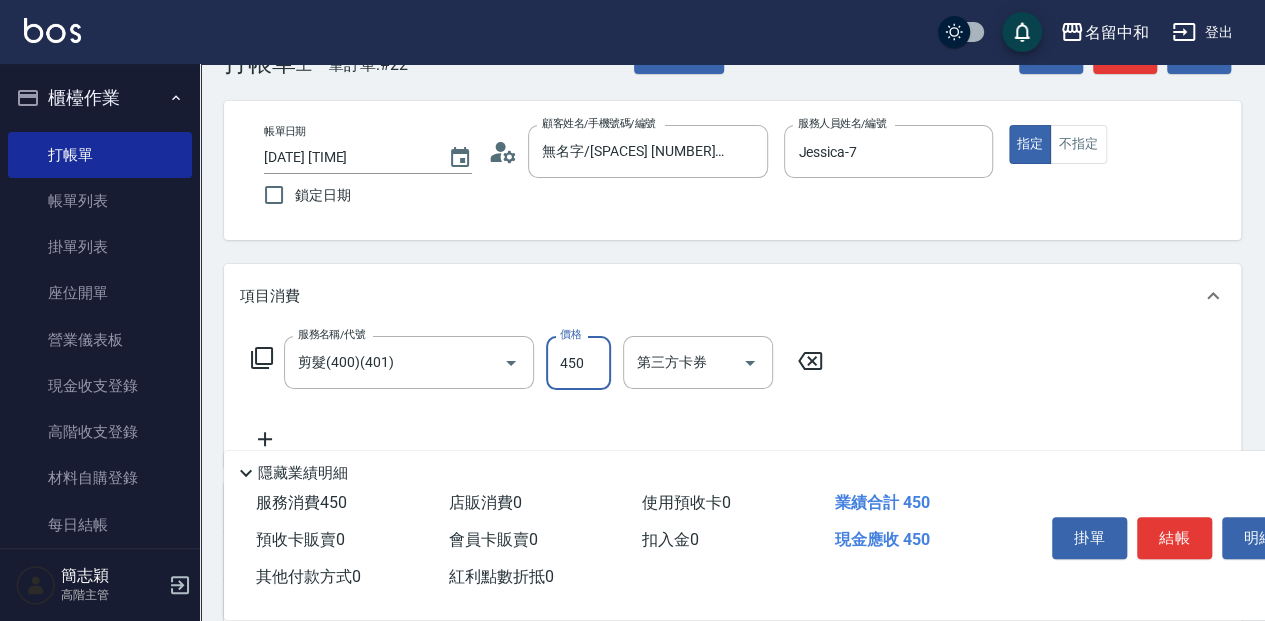 type on "450" 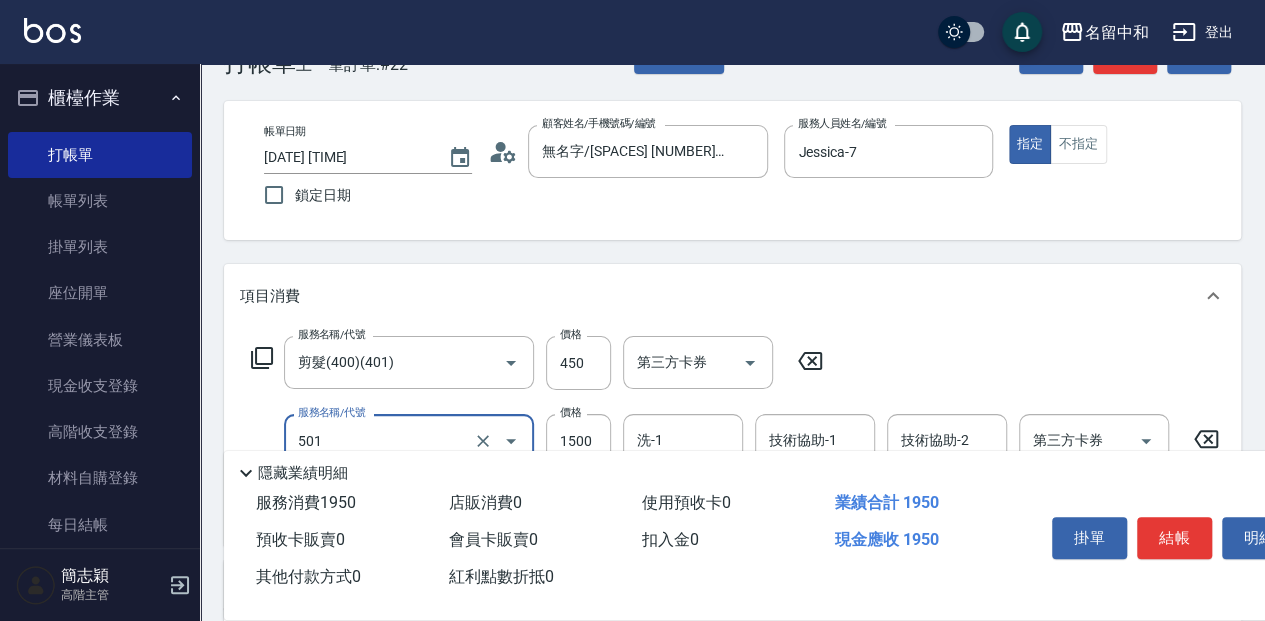type on "染髮(1500](501)" 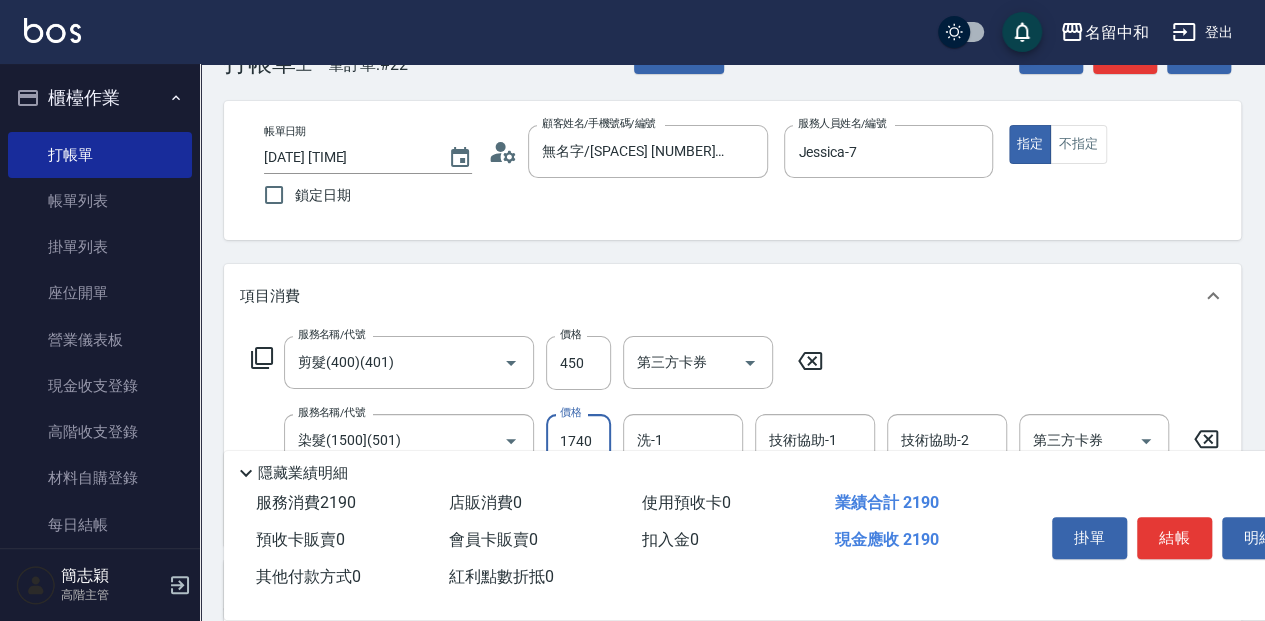 type on "1740" 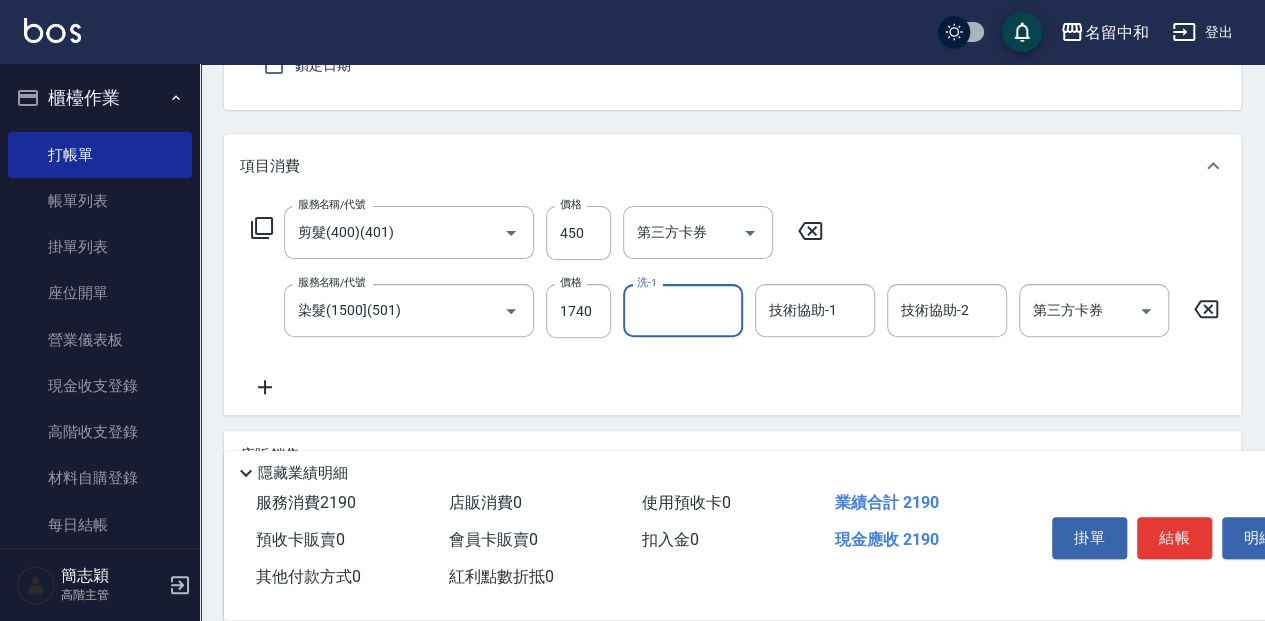 scroll, scrollTop: 194, scrollLeft: 0, axis: vertical 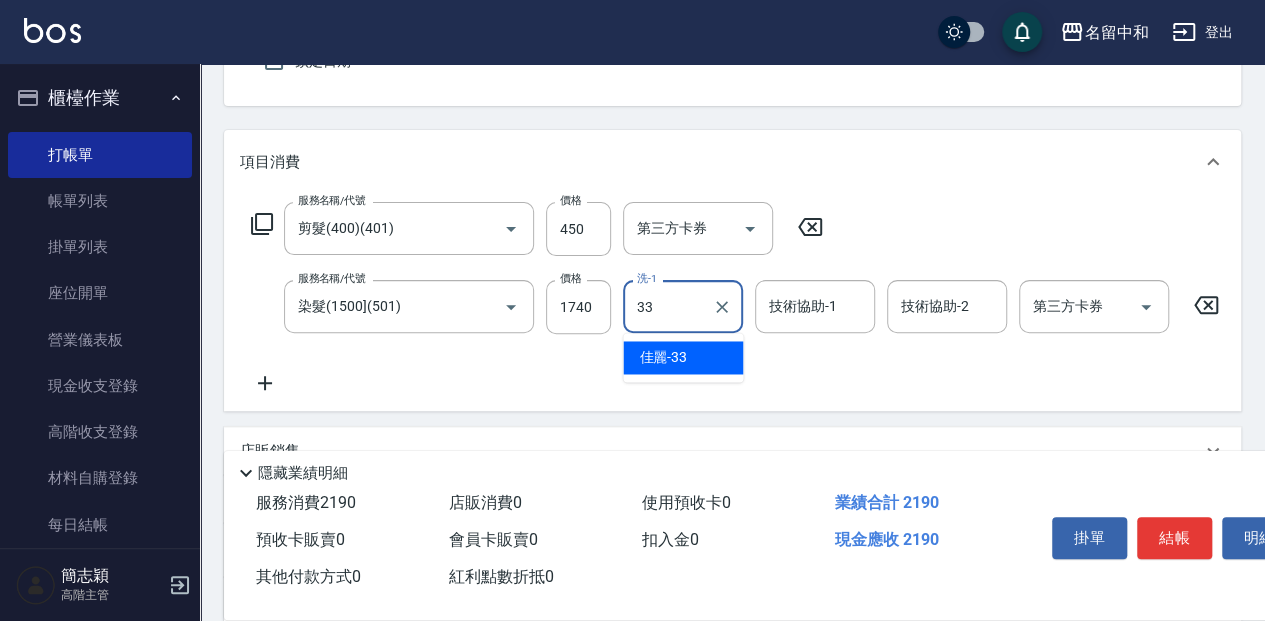 type on "佳麗-33" 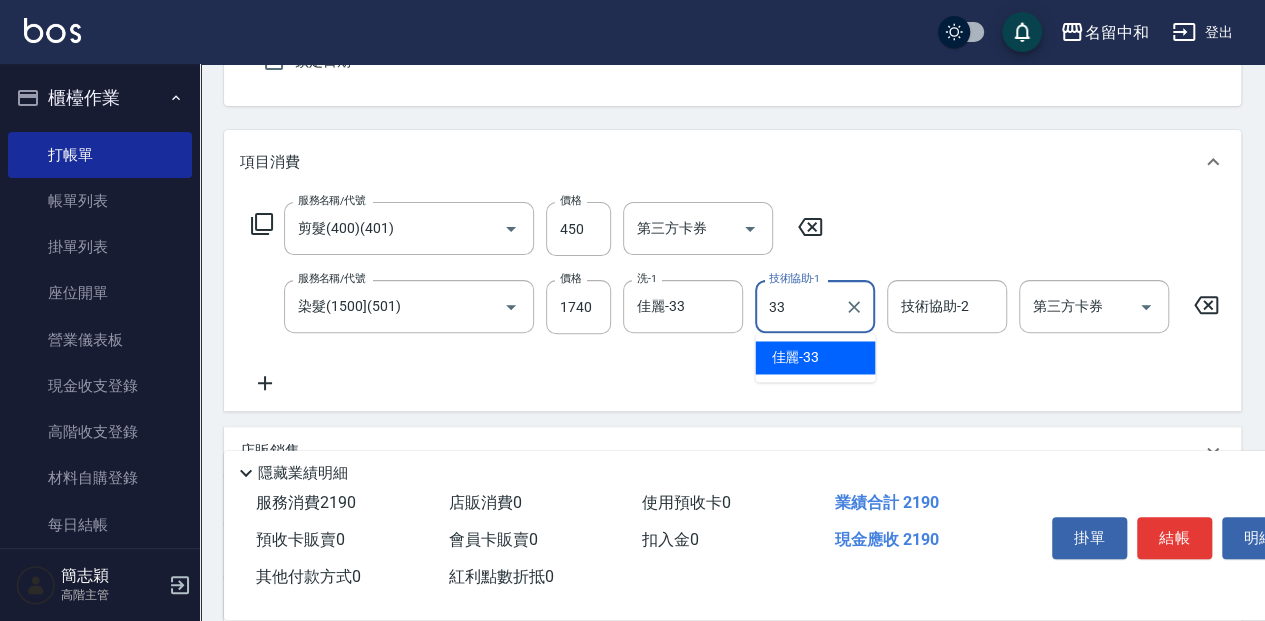type on "佳麗-33" 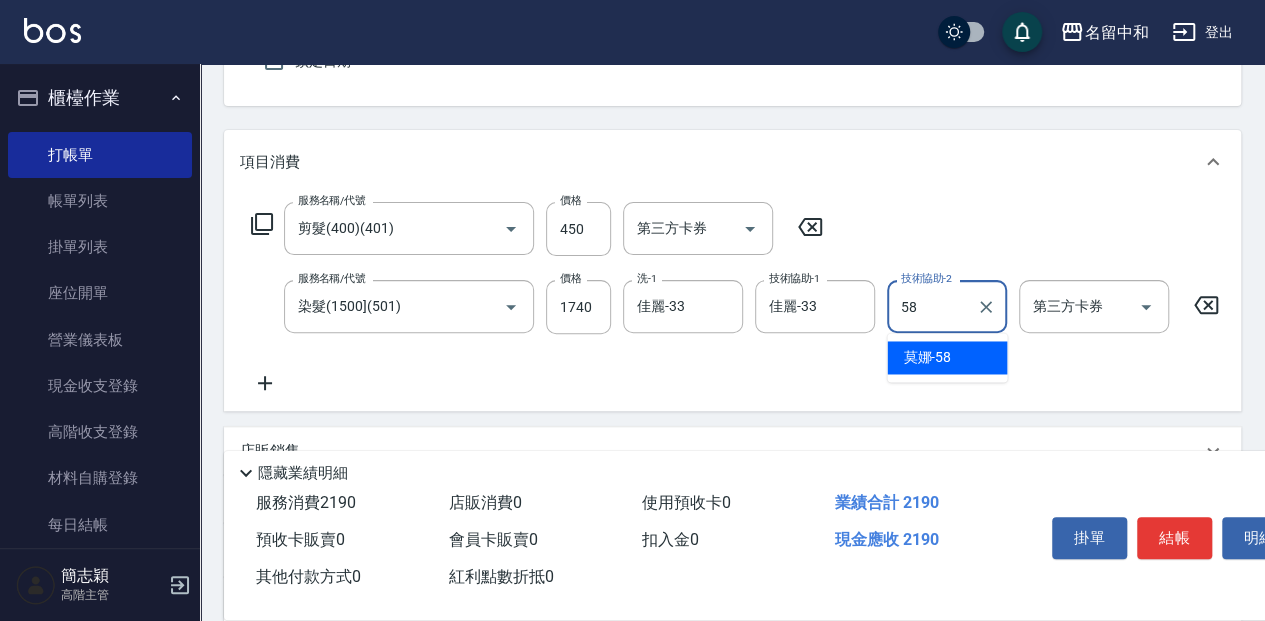 type on "莫娜-58" 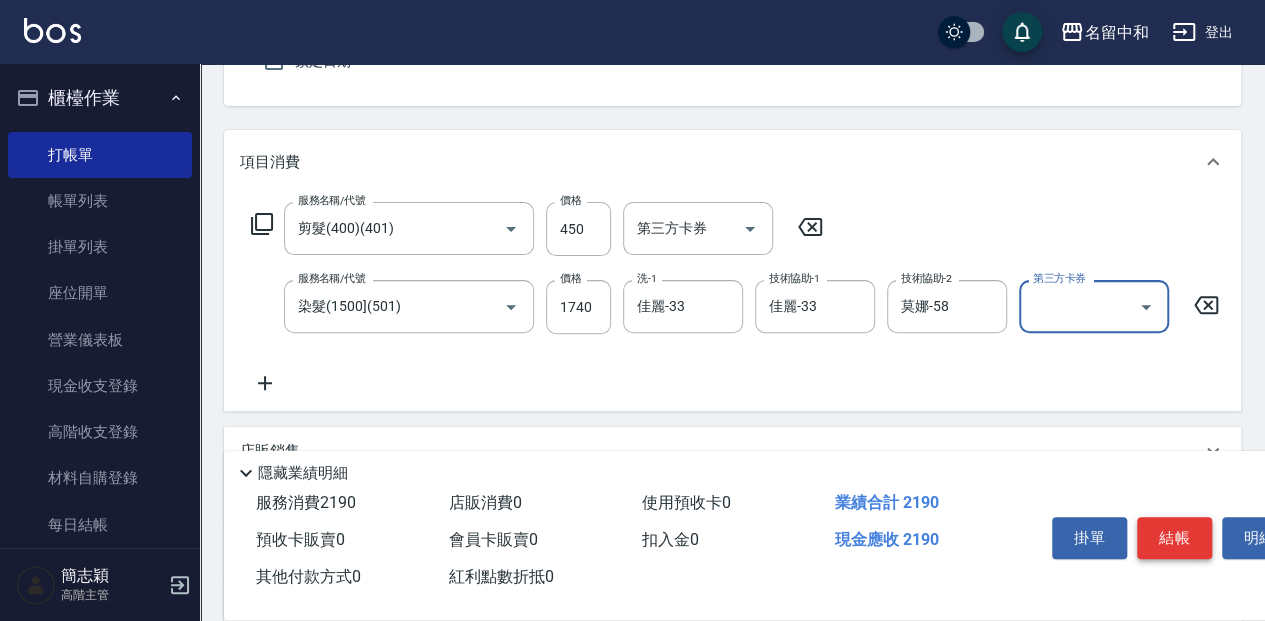 click on "結帳" at bounding box center (1174, 538) 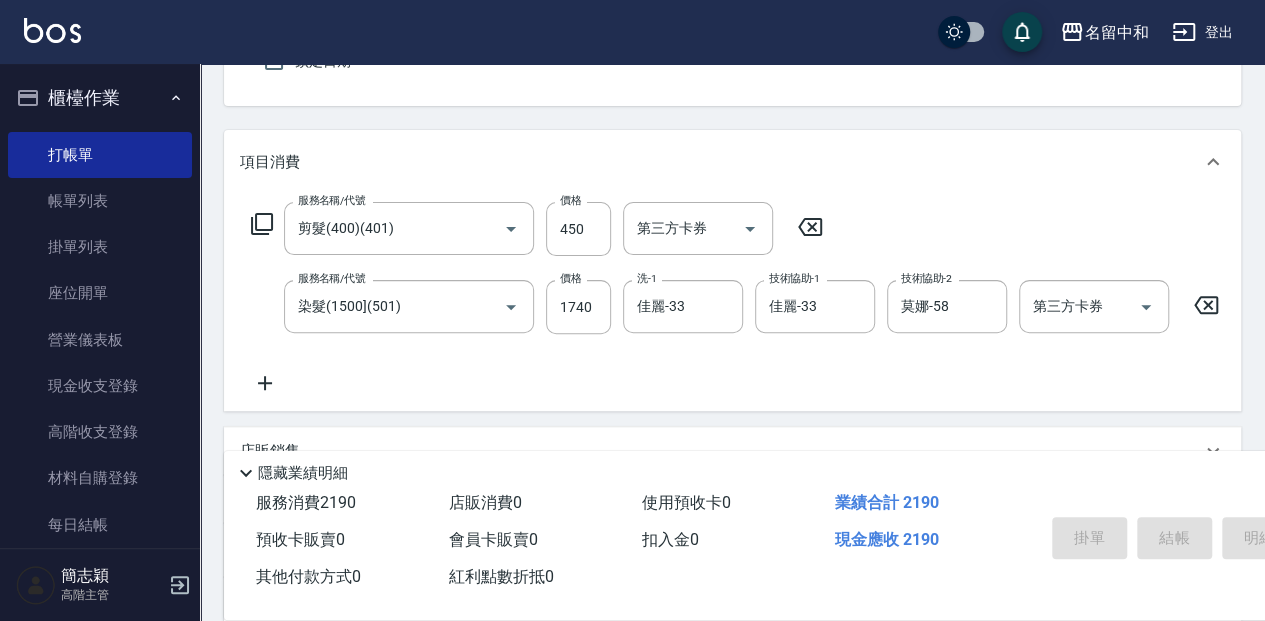 type on "[DATE] [TIME]" 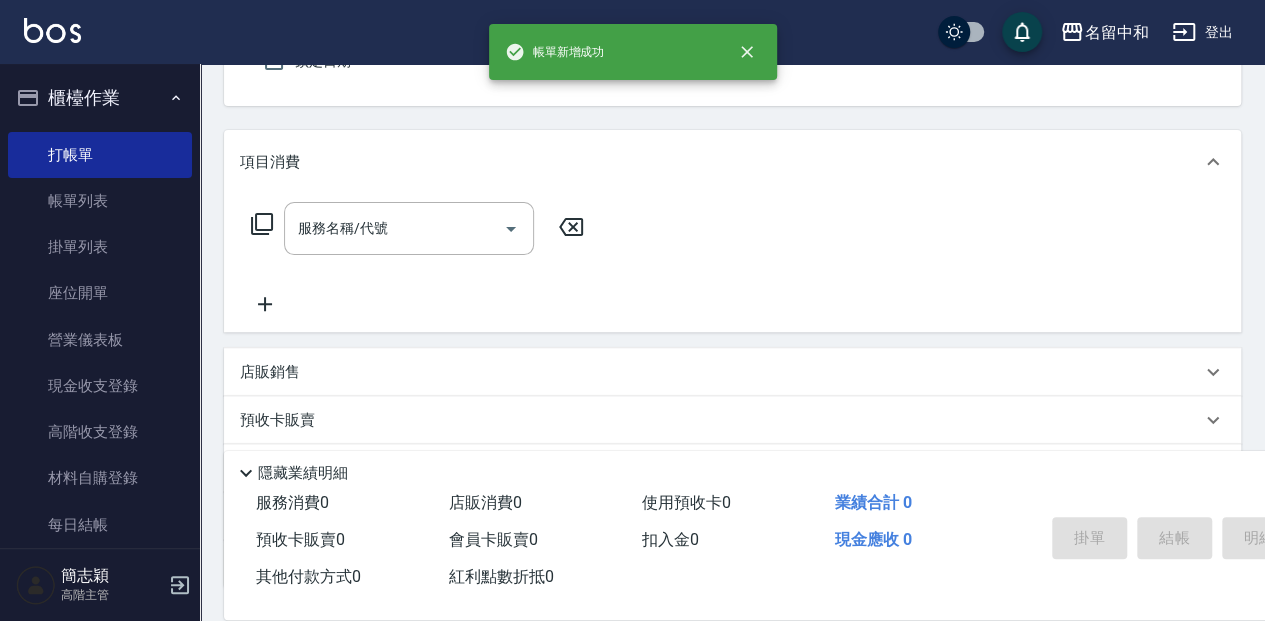 scroll, scrollTop: 0, scrollLeft: 0, axis: both 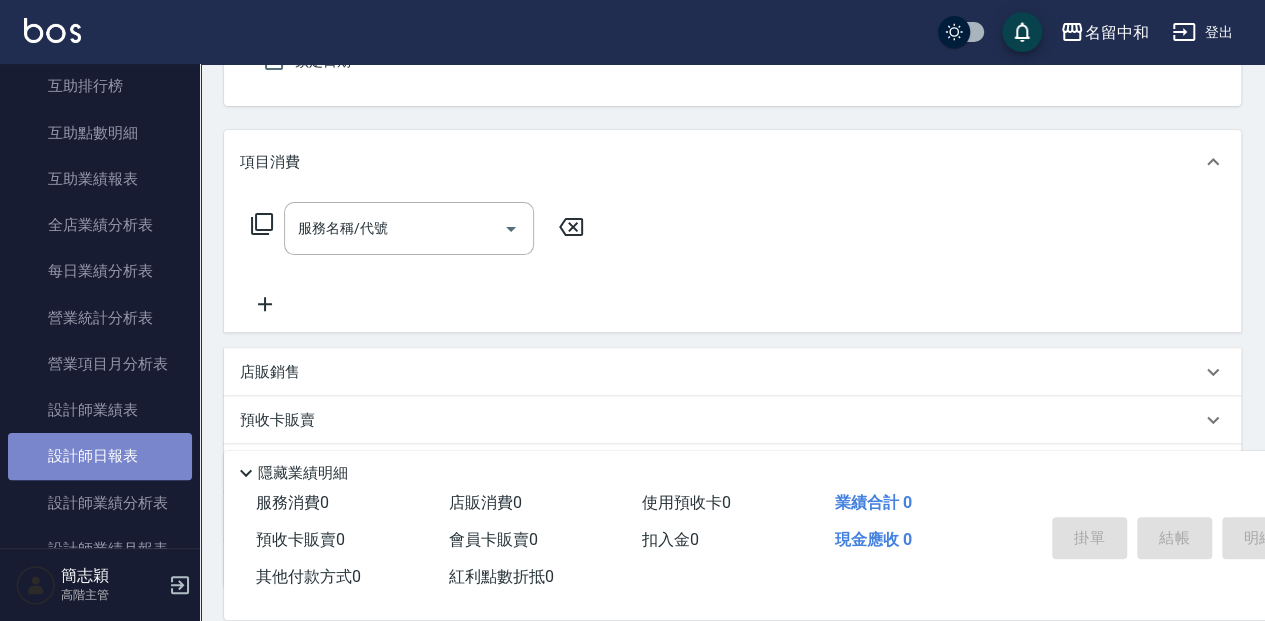 click on "設計師日報表" at bounding box center (100, 456) 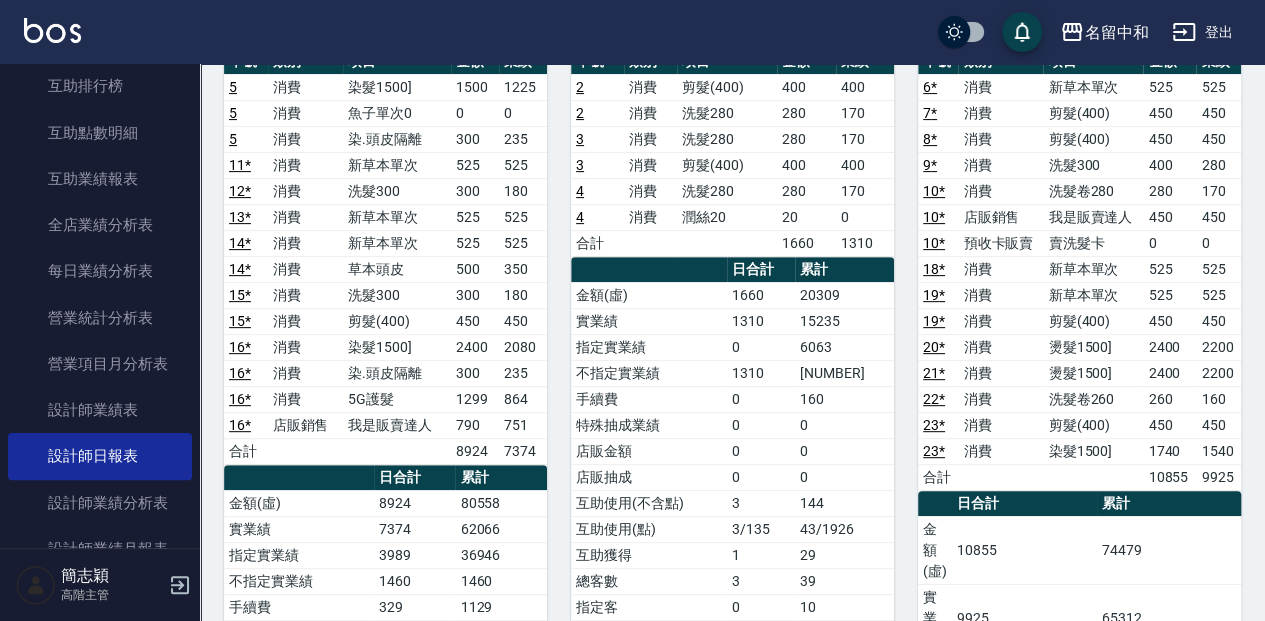 scroll, scrollTop: 266, scrollLeft: 0, axis: vertical 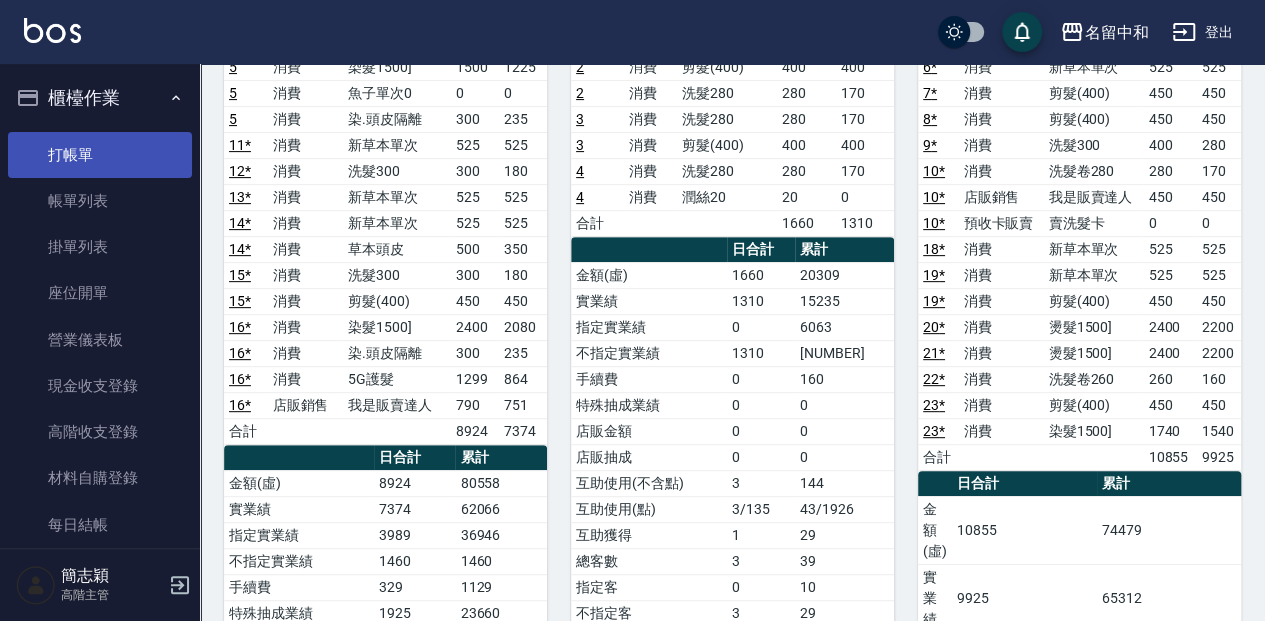click on "打帳單" at bounding box center (100, 155) 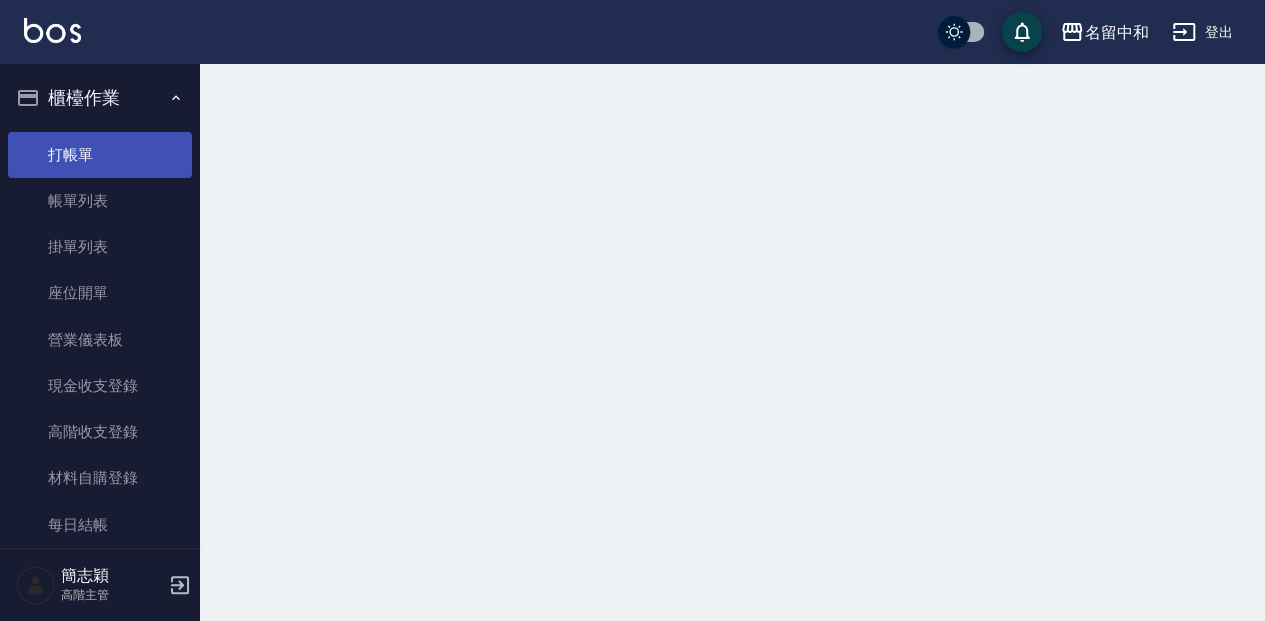 scroll, scrollTop: 0, scrollLeft: 0, axis: both 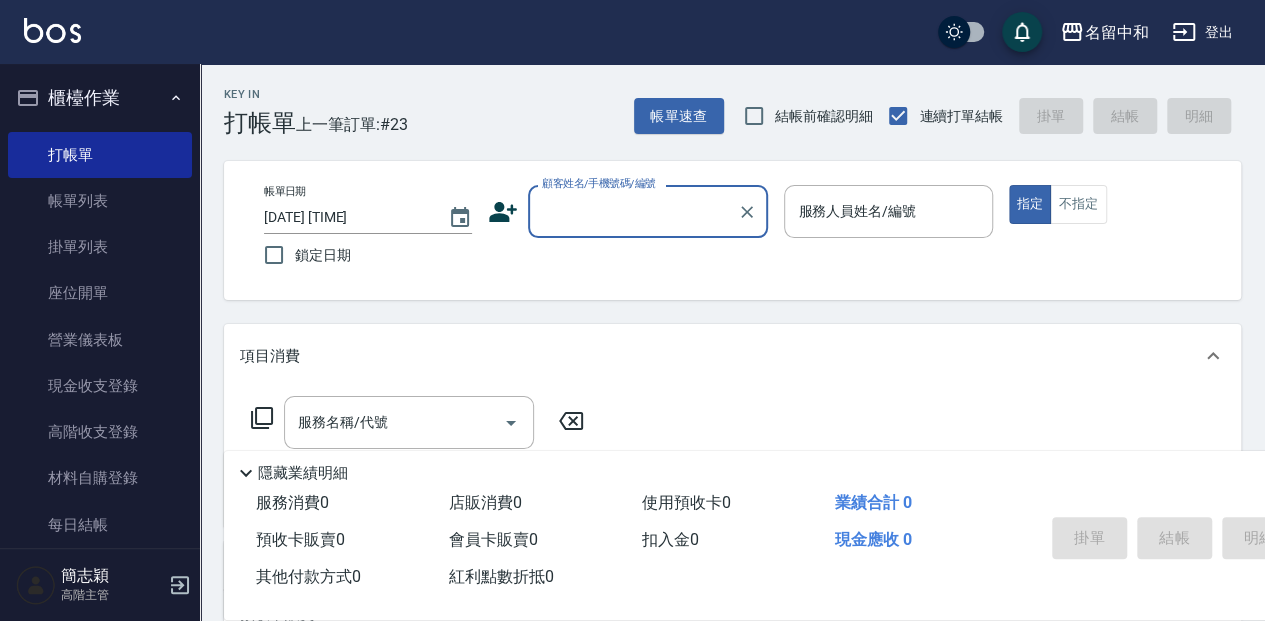 click on "顧客姓名/手機號碼/編號" at bounding box center [633, 211] 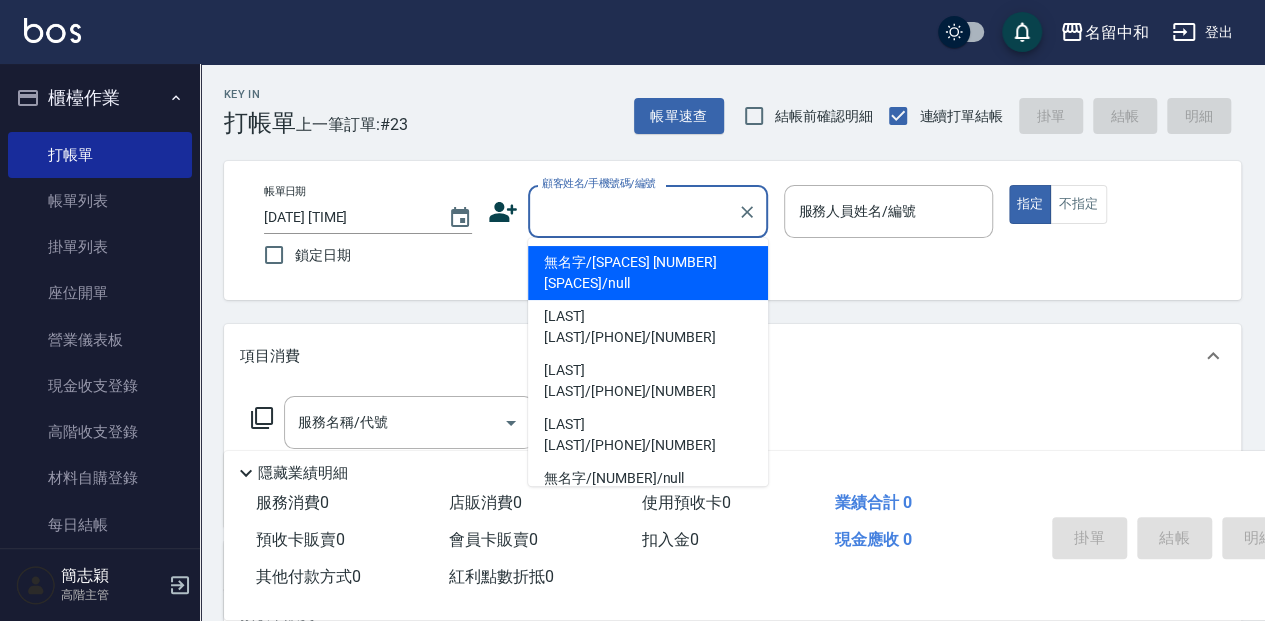 click on "無名字/[SPACES] [NUMBER] [SPACES]/null" at bounding box center (648, 273) 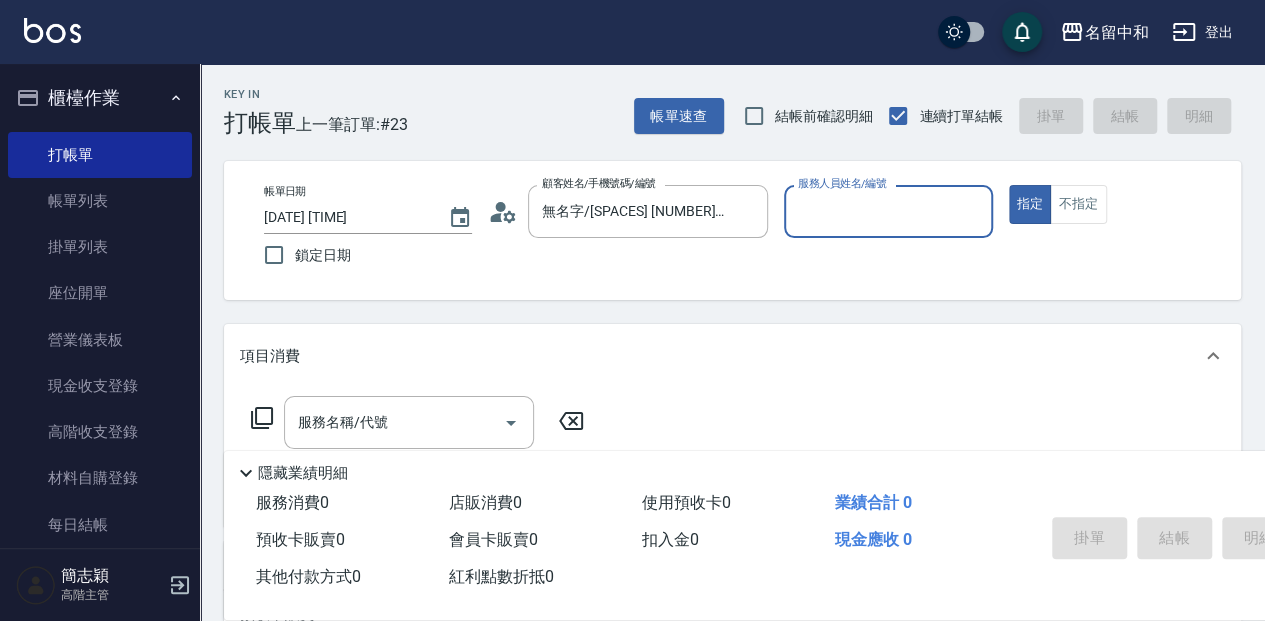 type on "無名字/[SPACES] [NUMBER] [SPACES]/null" 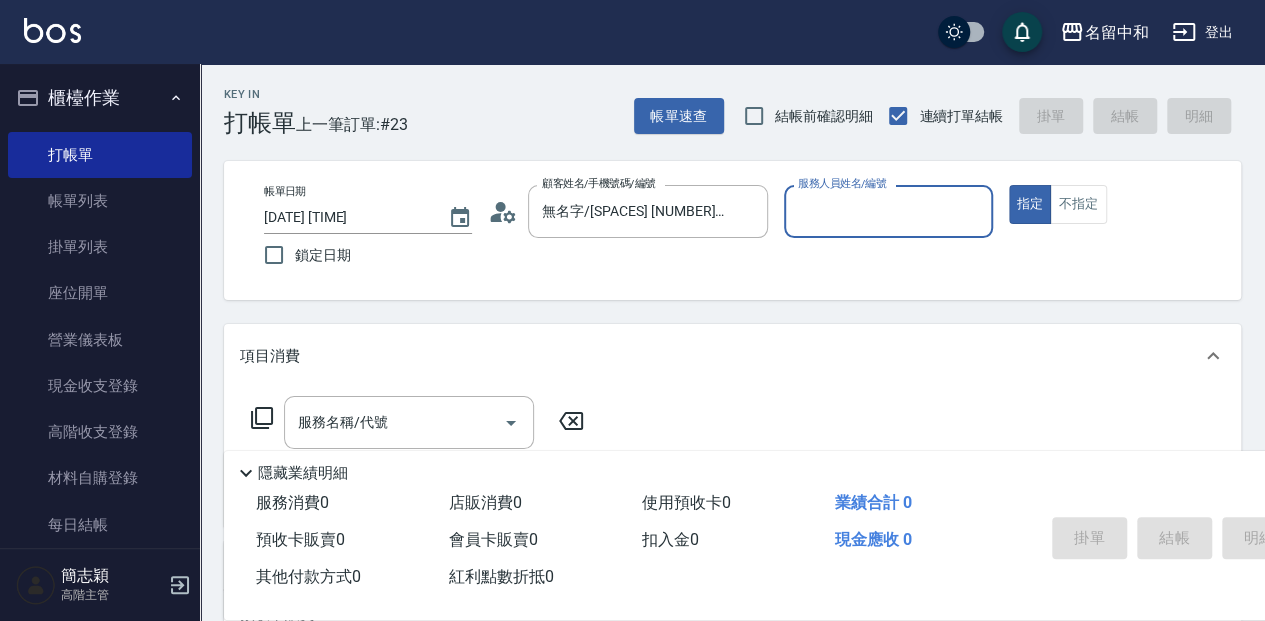 click on "服務人員姓名/編號" at bounding box center [888, 211] 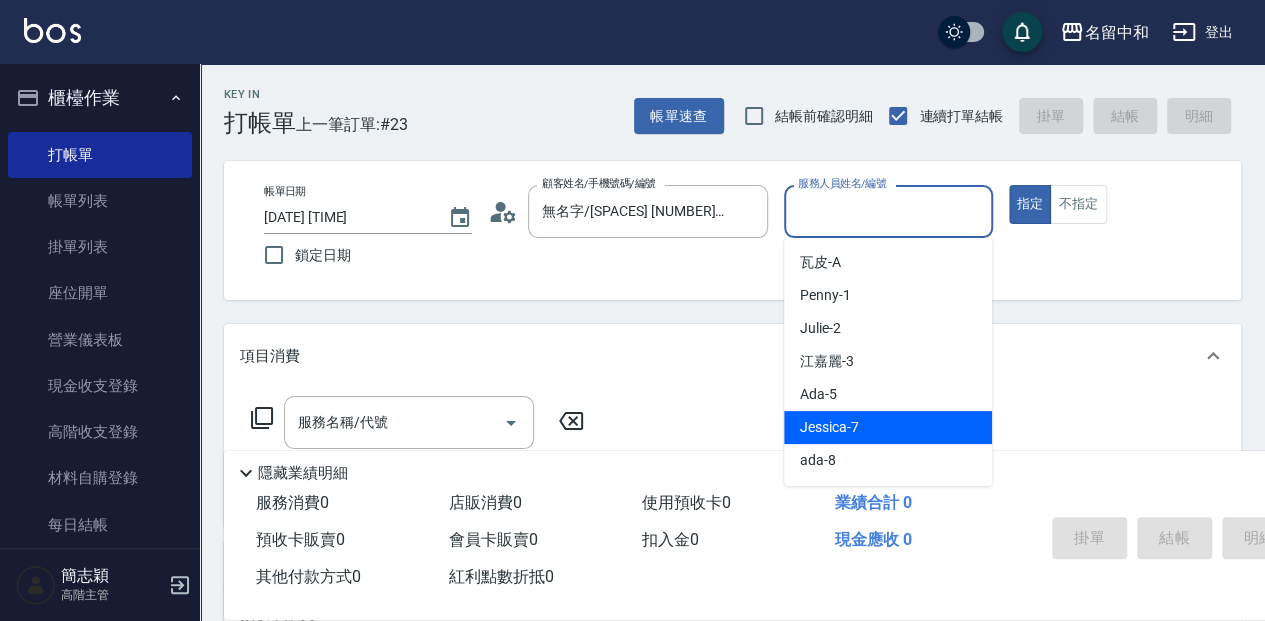 click on "[FIRST] [NUMBER]" at bounding box center (888, 427) 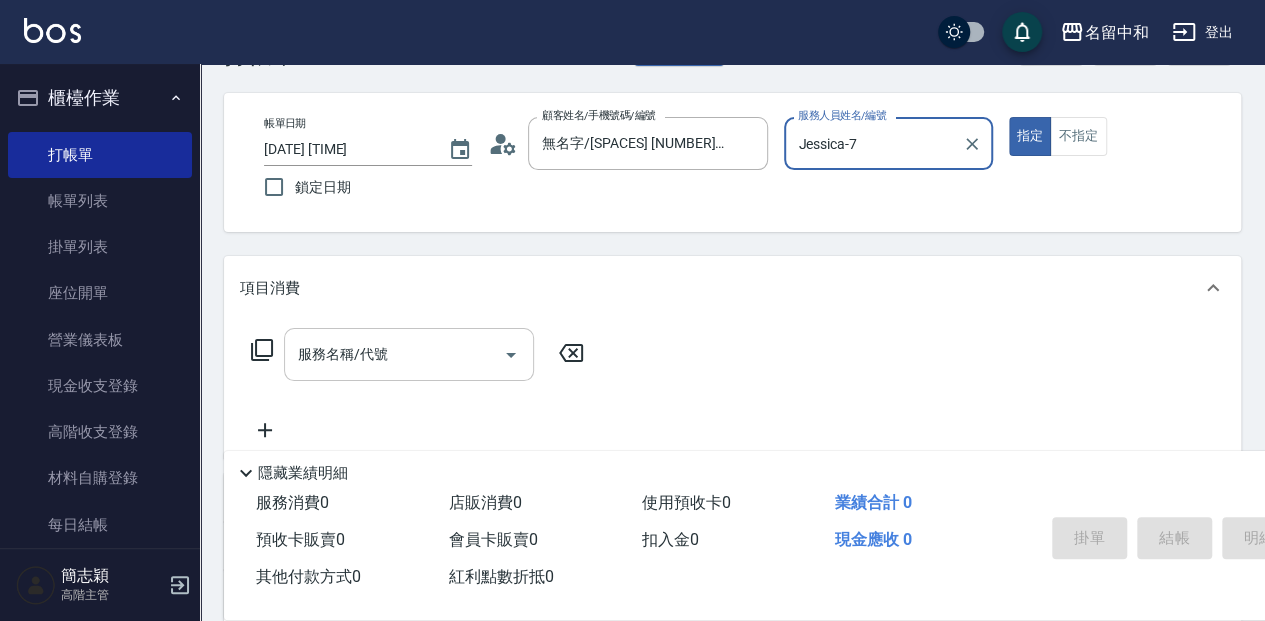scroll, scrollTop: 133, scrollLeft: 0, axis: vertical 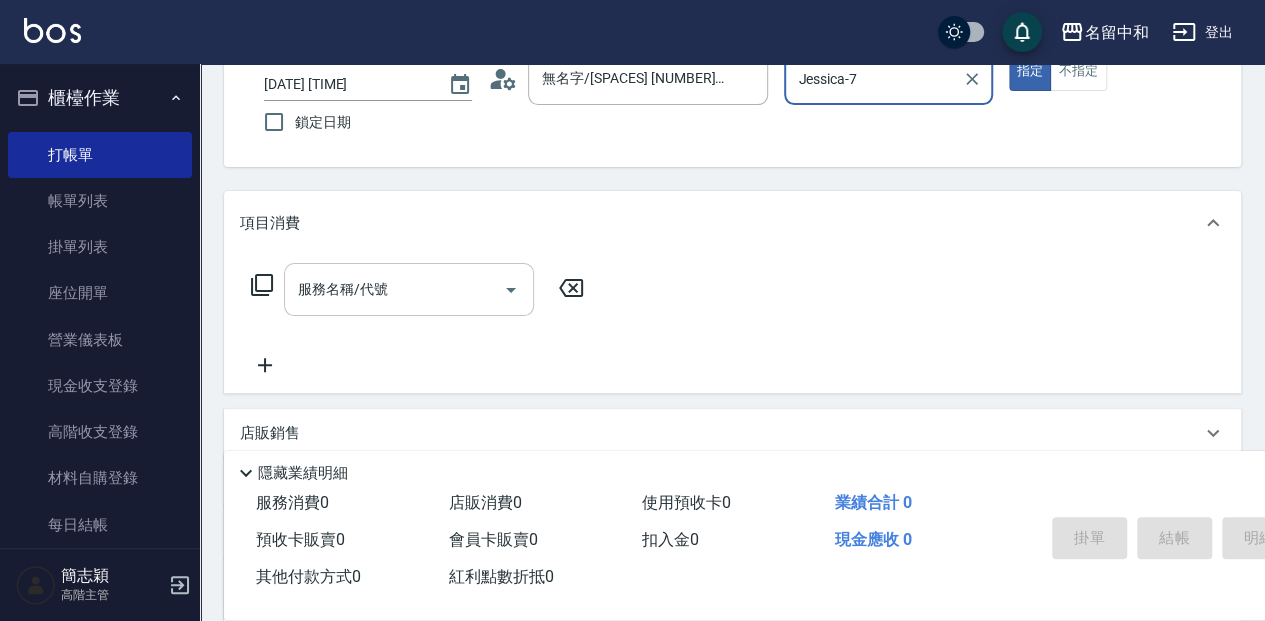 click on "服務名稱/代號" at bounding box center (394, 289) 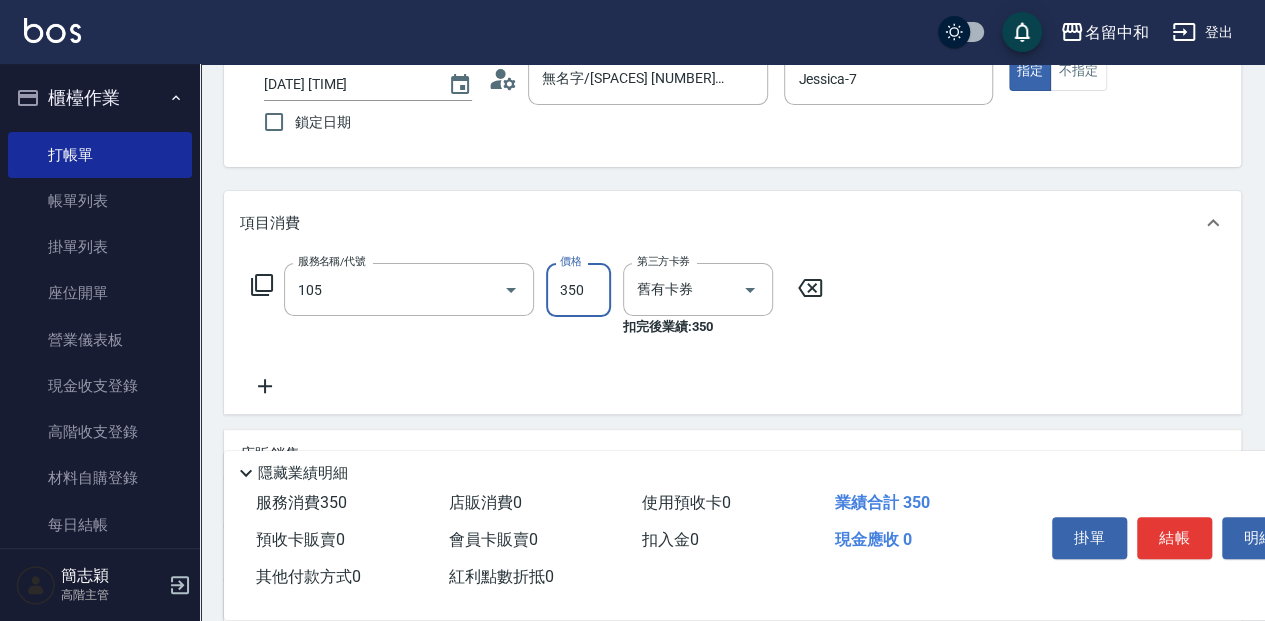 type on "新草本單次(105)" 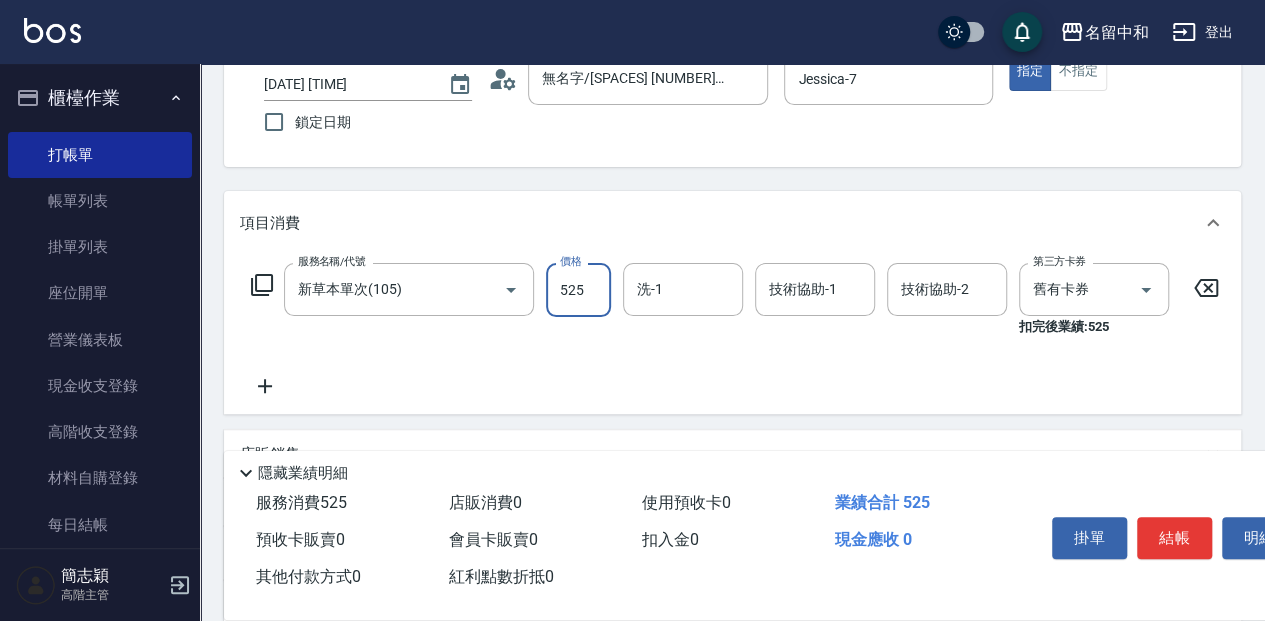 type on "525" 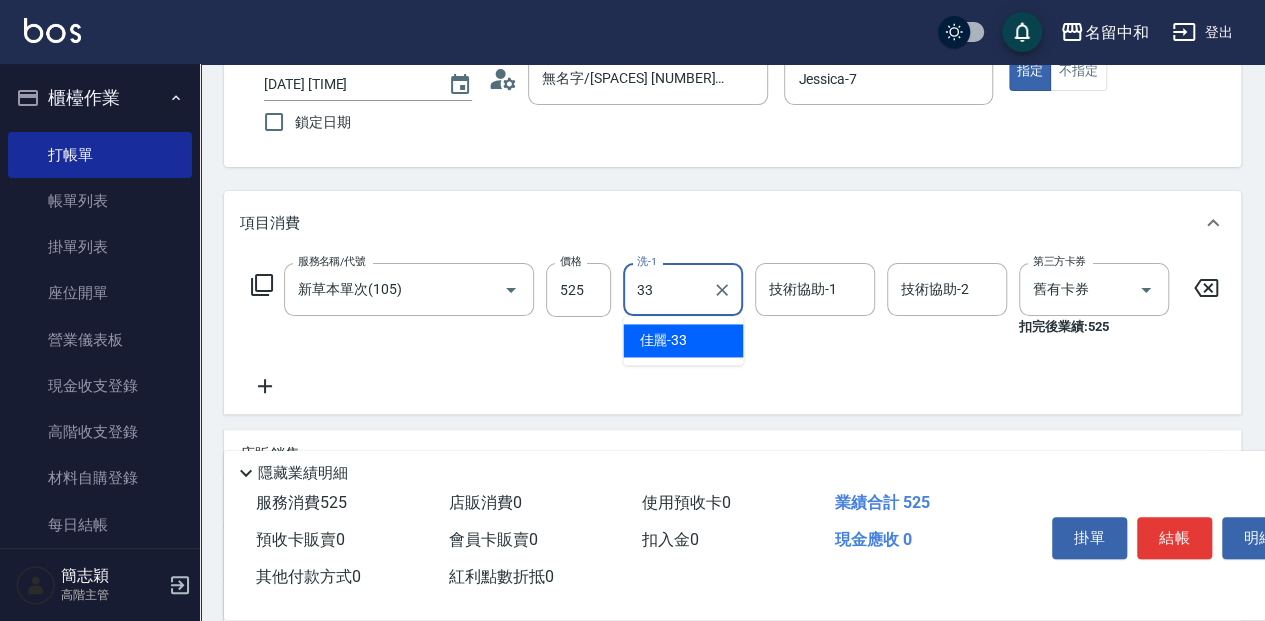 type on "佳麗-33" 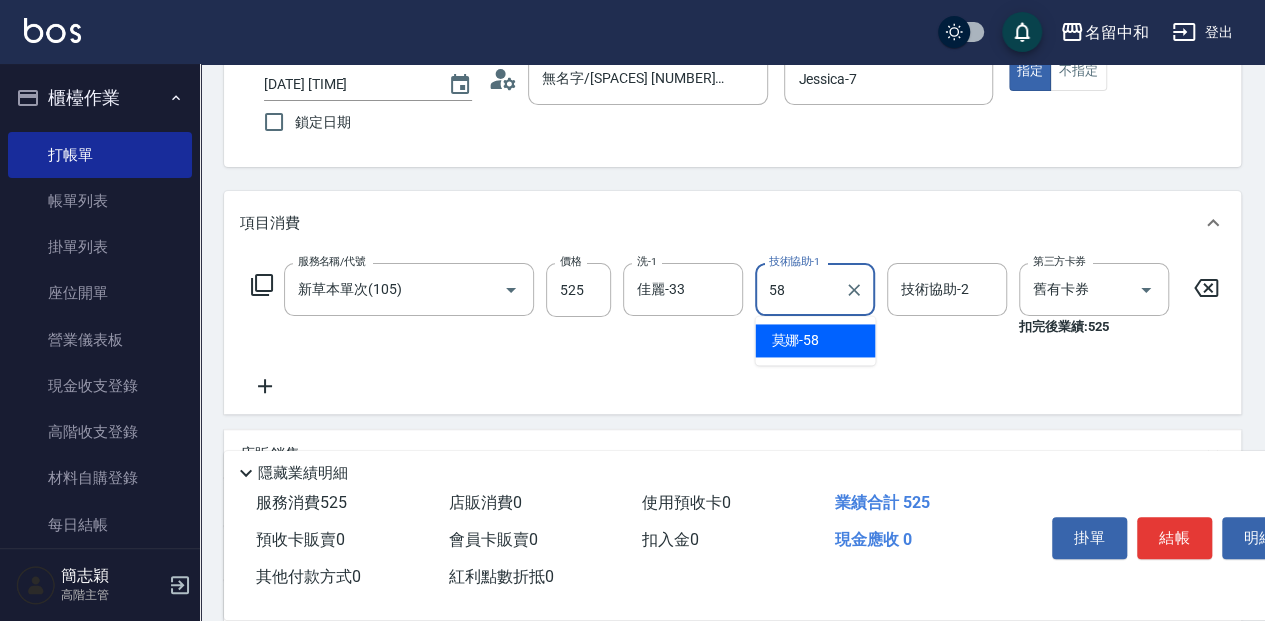 type on "莫娜-58" 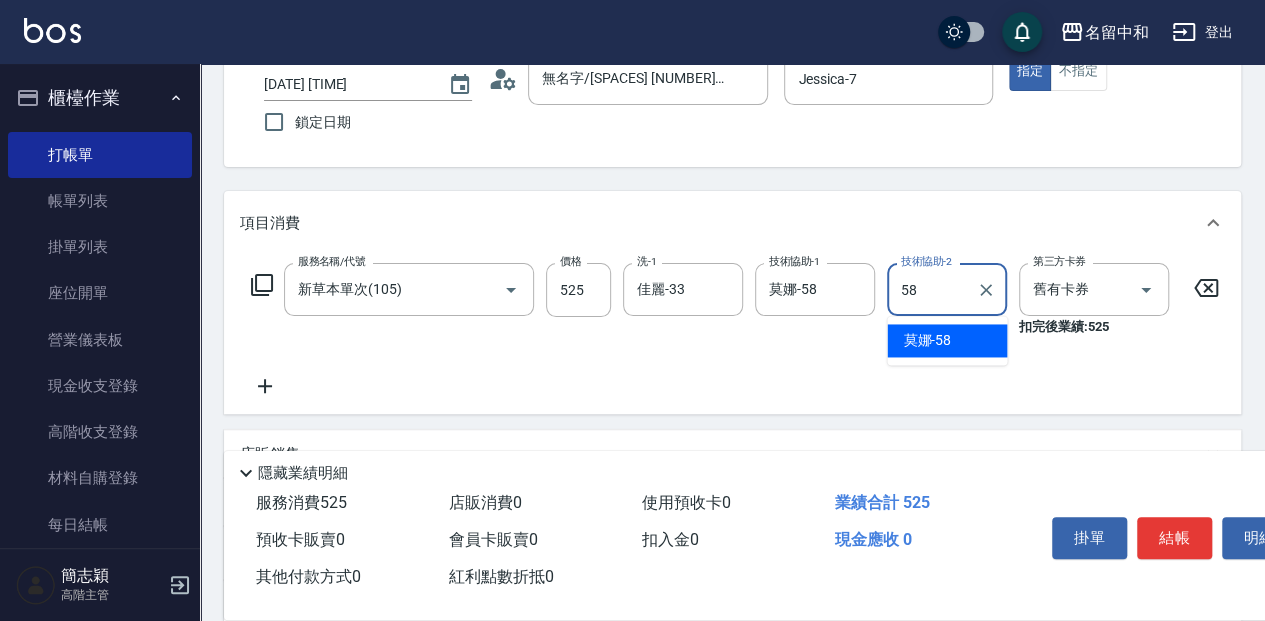 type on "莫娜-58" 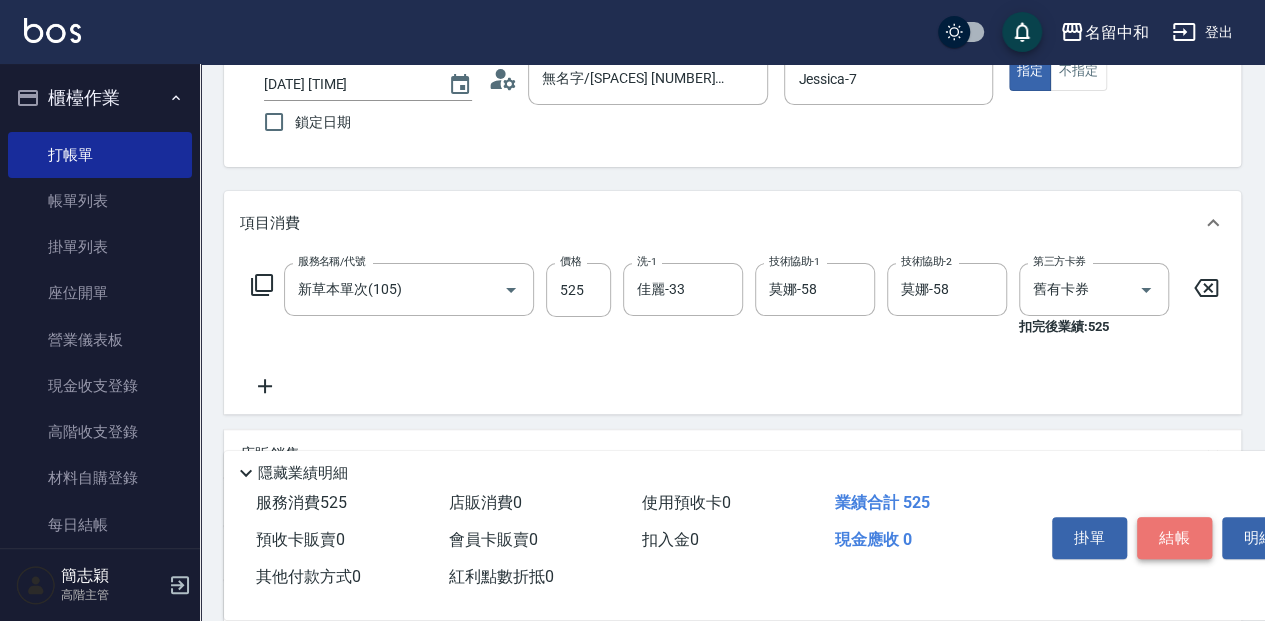 click on "結帳" at bounding box center [1174, 538] 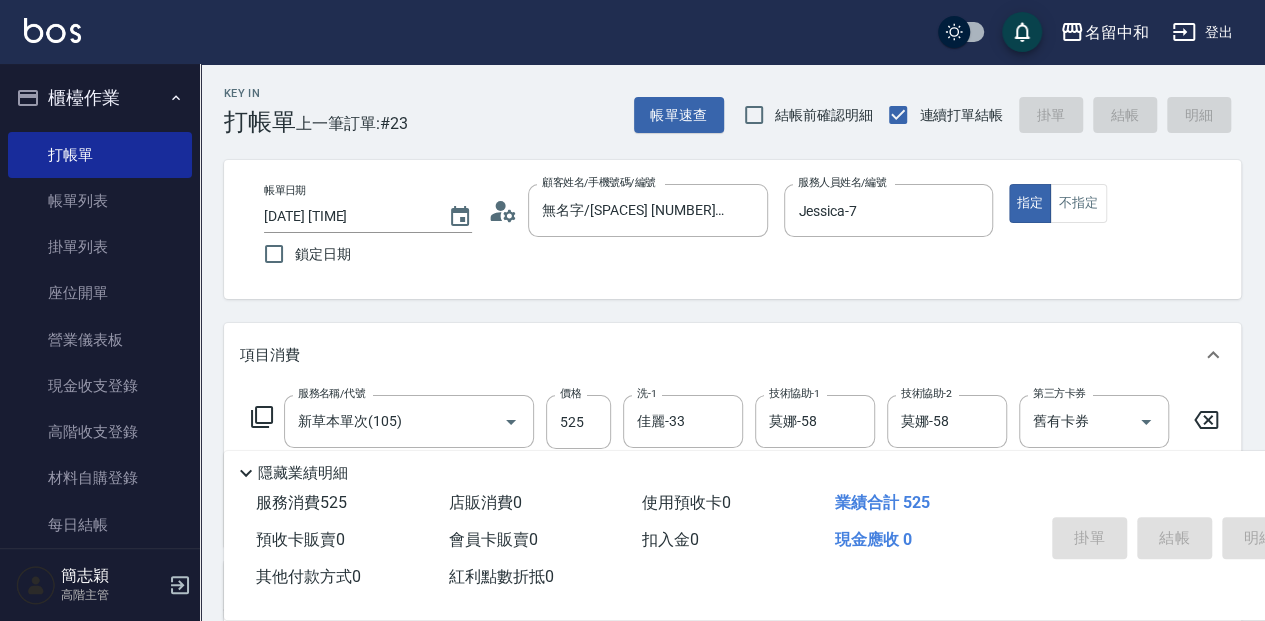 scroll, scrollTop: 0, scrollLeft: 0, axis: both 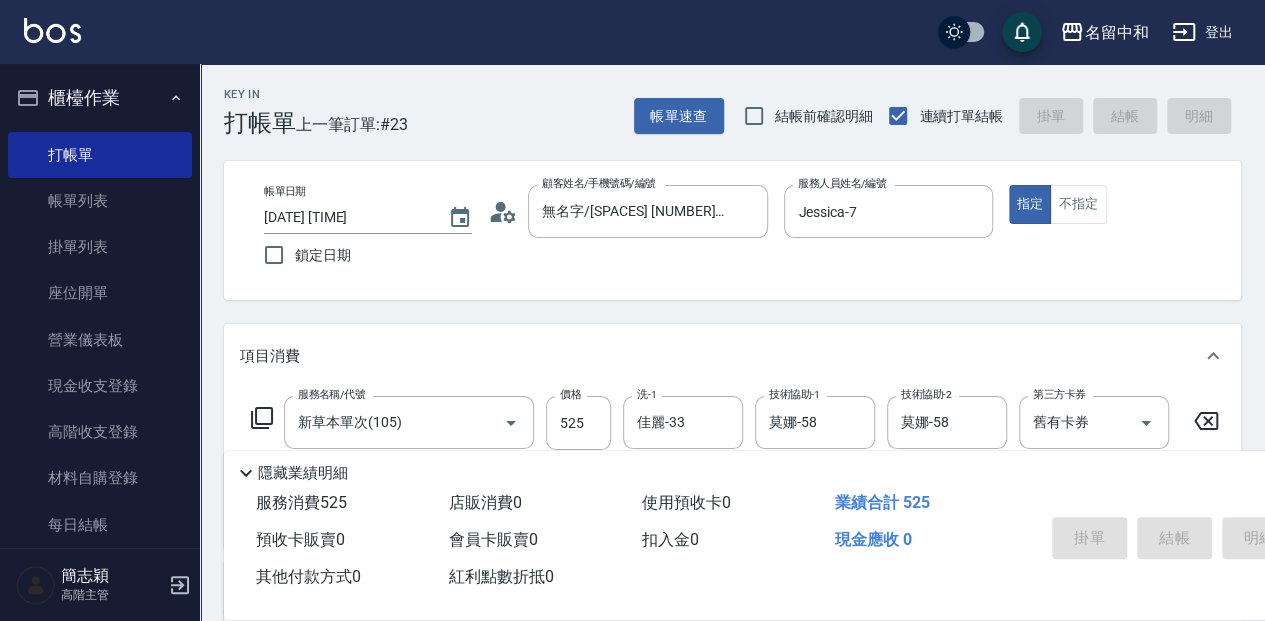 type on "[DATE] [TIME]" 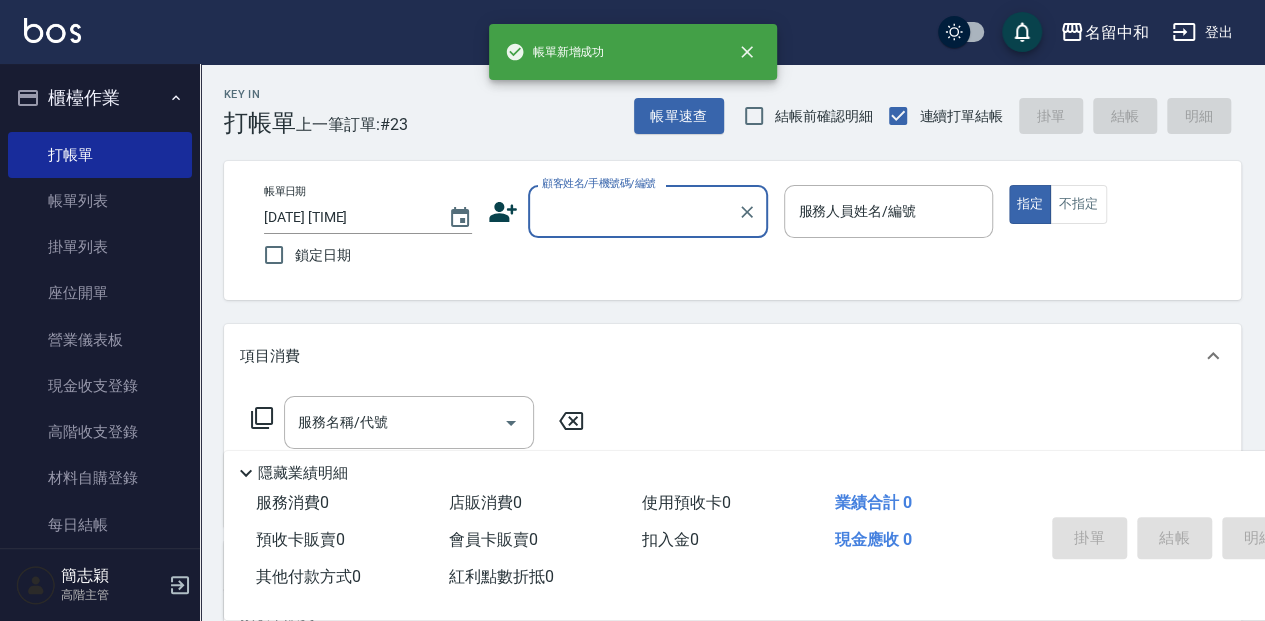 scroll, scrollTop: 0, scrollLeft: 0, axis: both 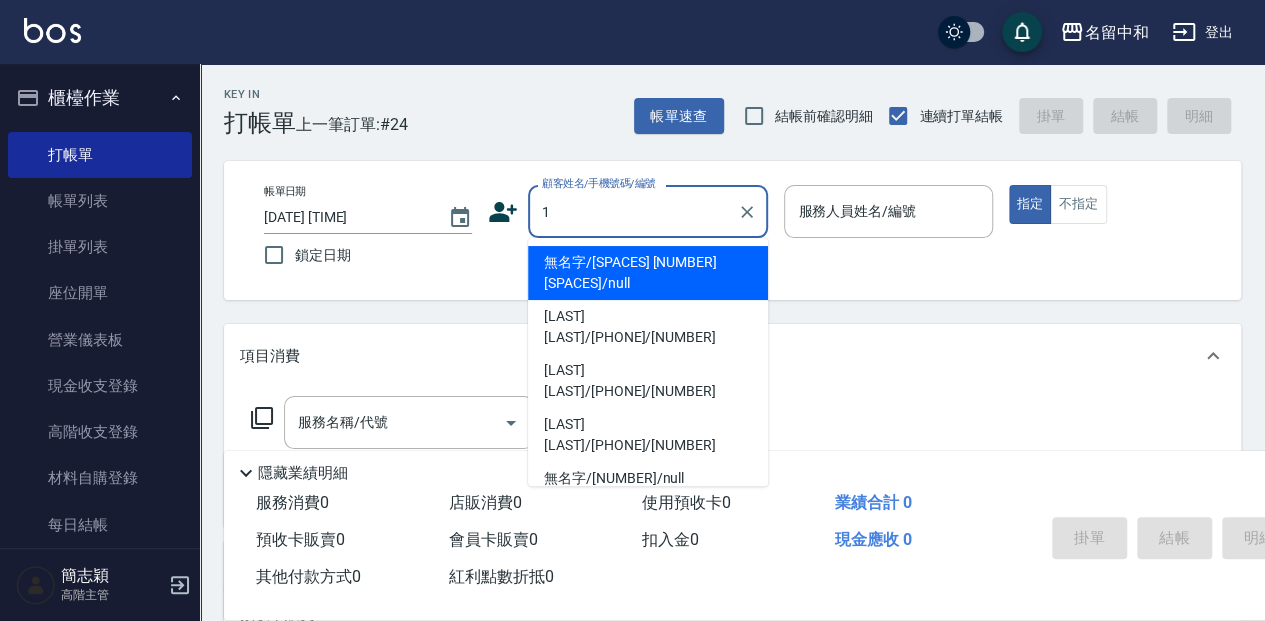 type on "無名字/[SPACES] [NUMBER] [SPACES]/null" 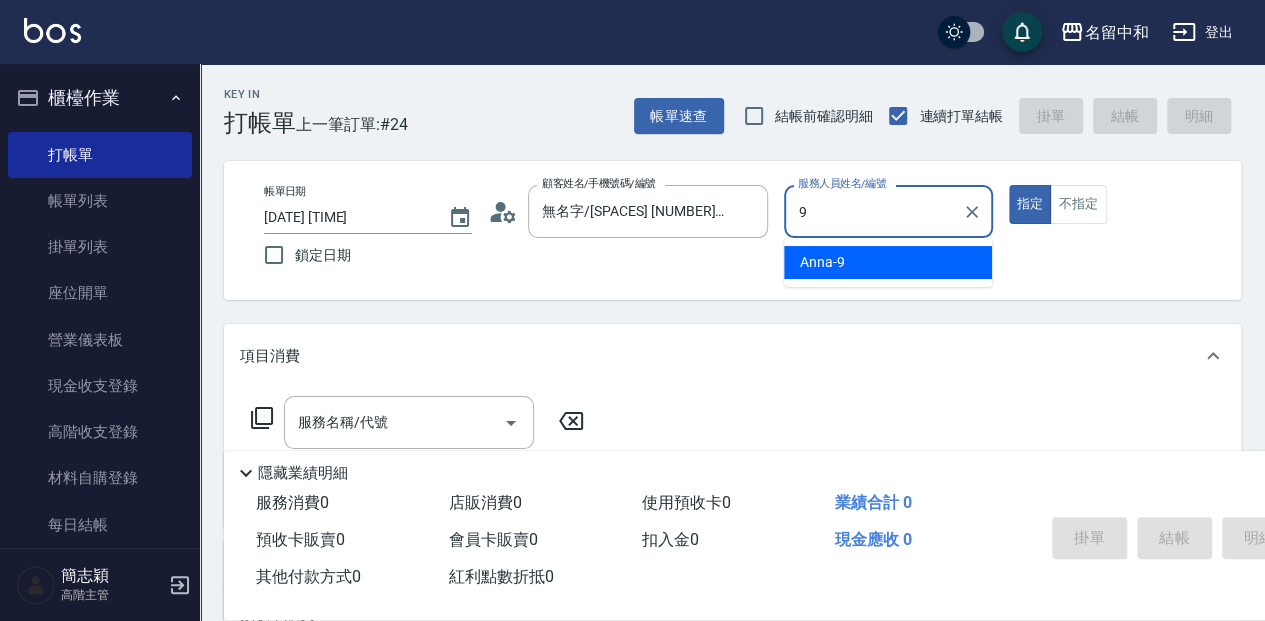 type on "9" 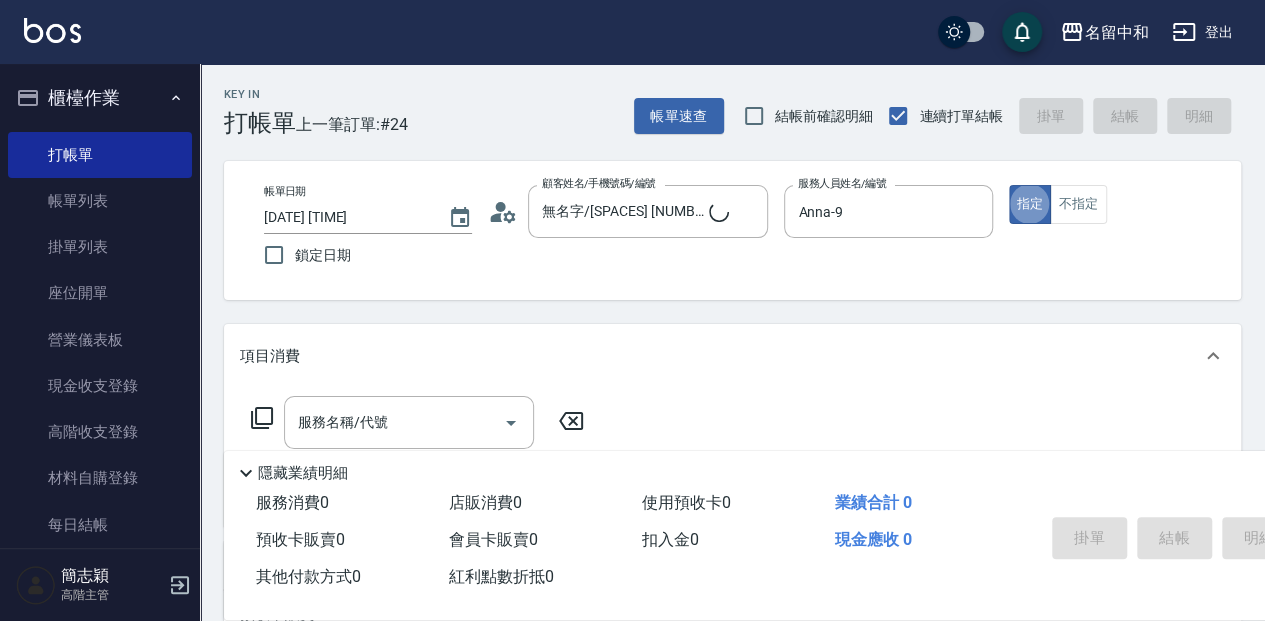 type on "無名字/1/null" 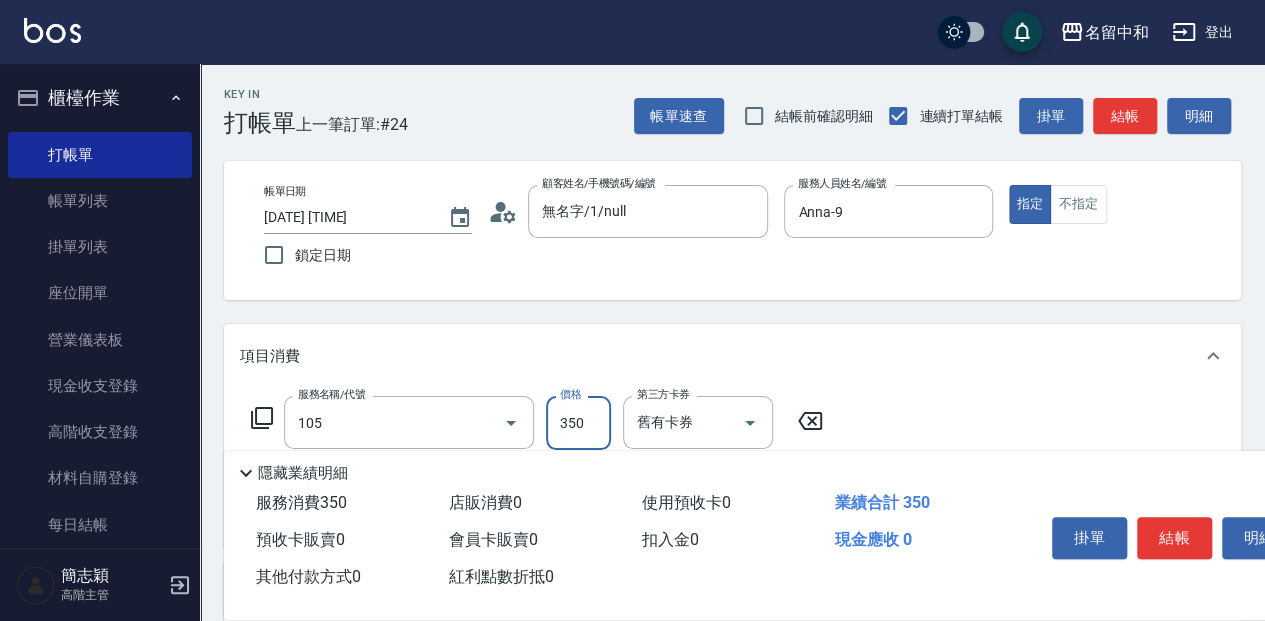 type on "新草本單次(105)" 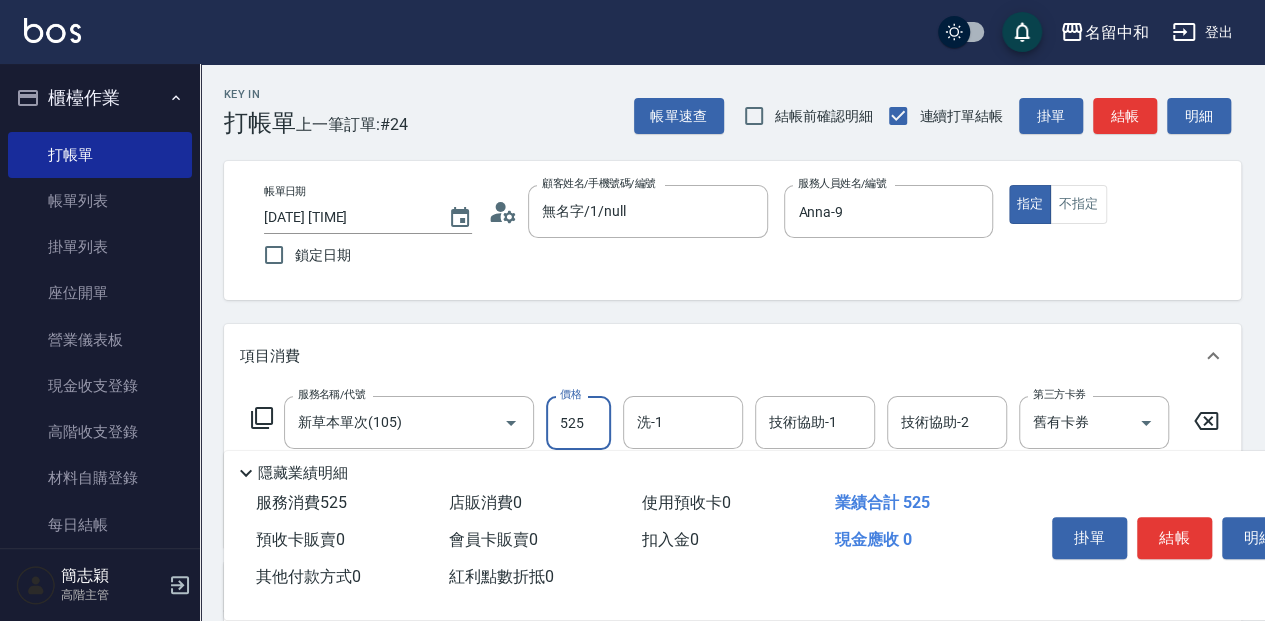 type on "525" 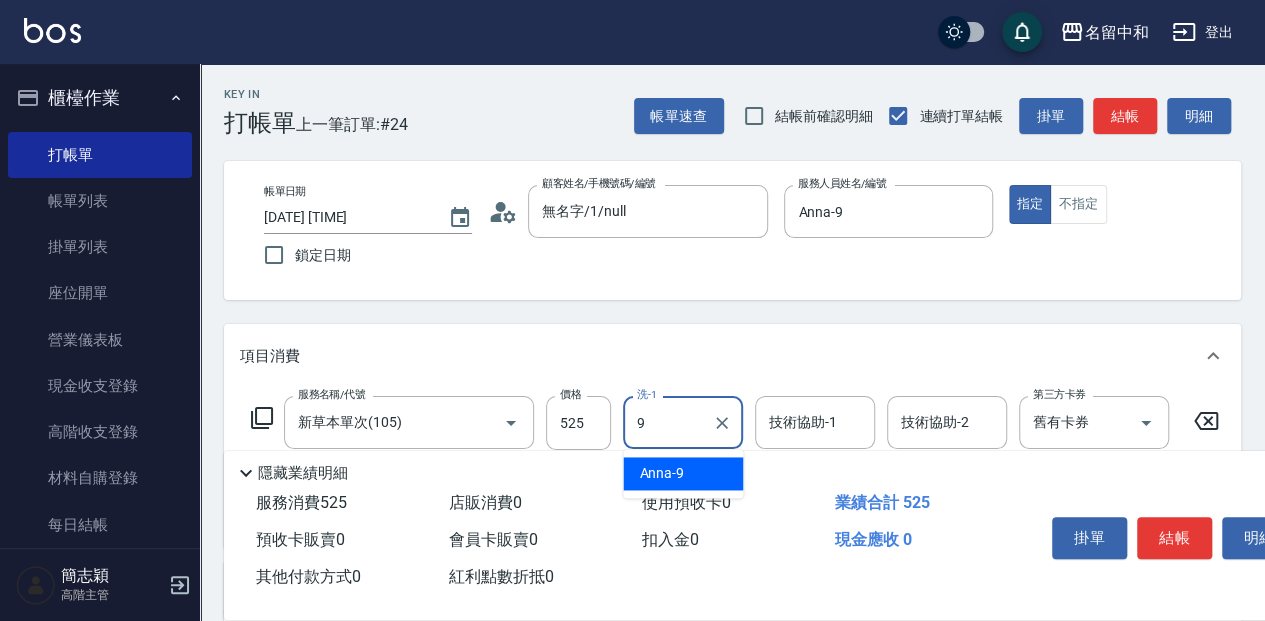 type on "Anna-9" 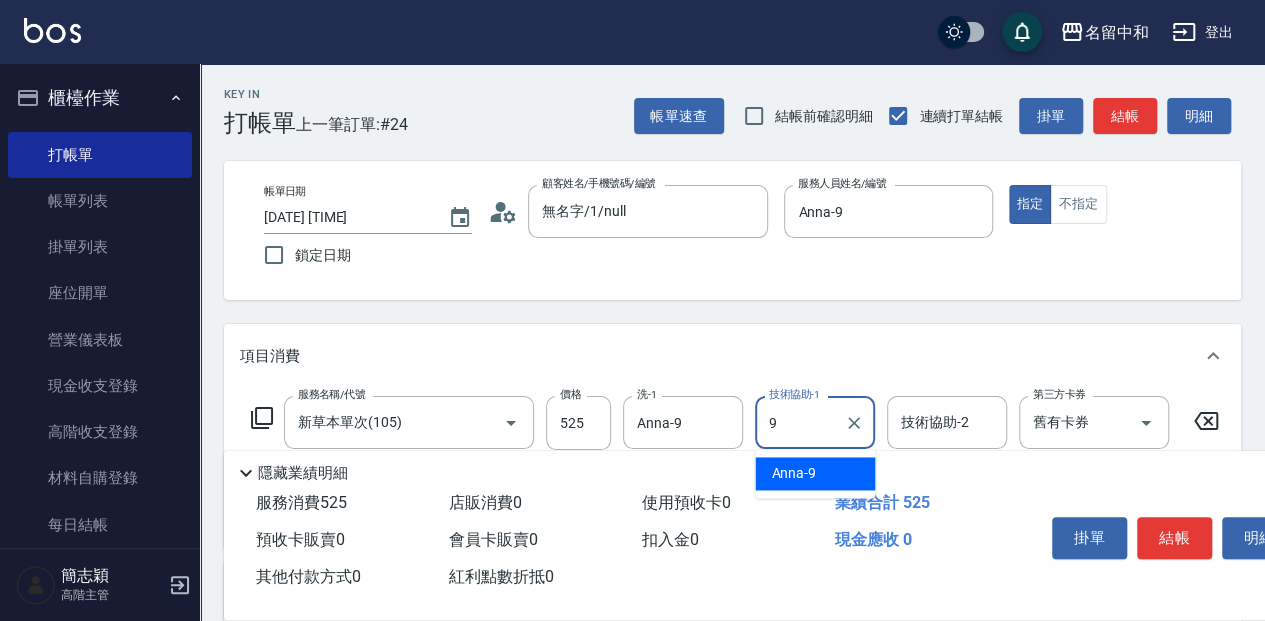 type on "Anna-9" 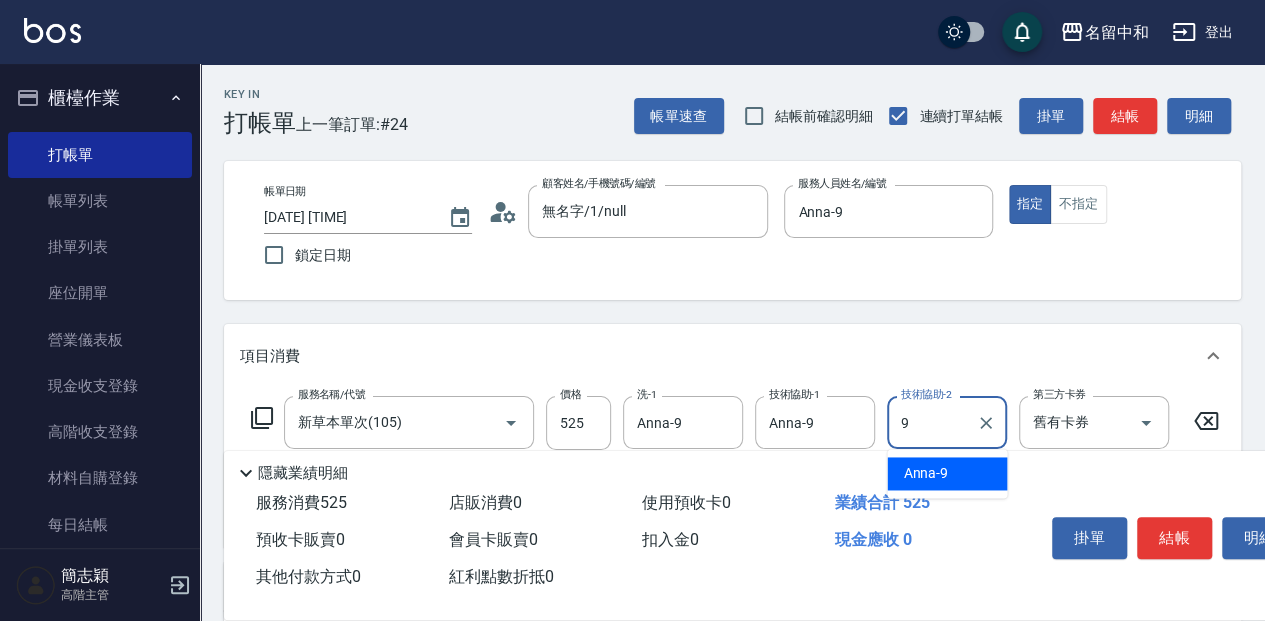 type on "Anna-9" 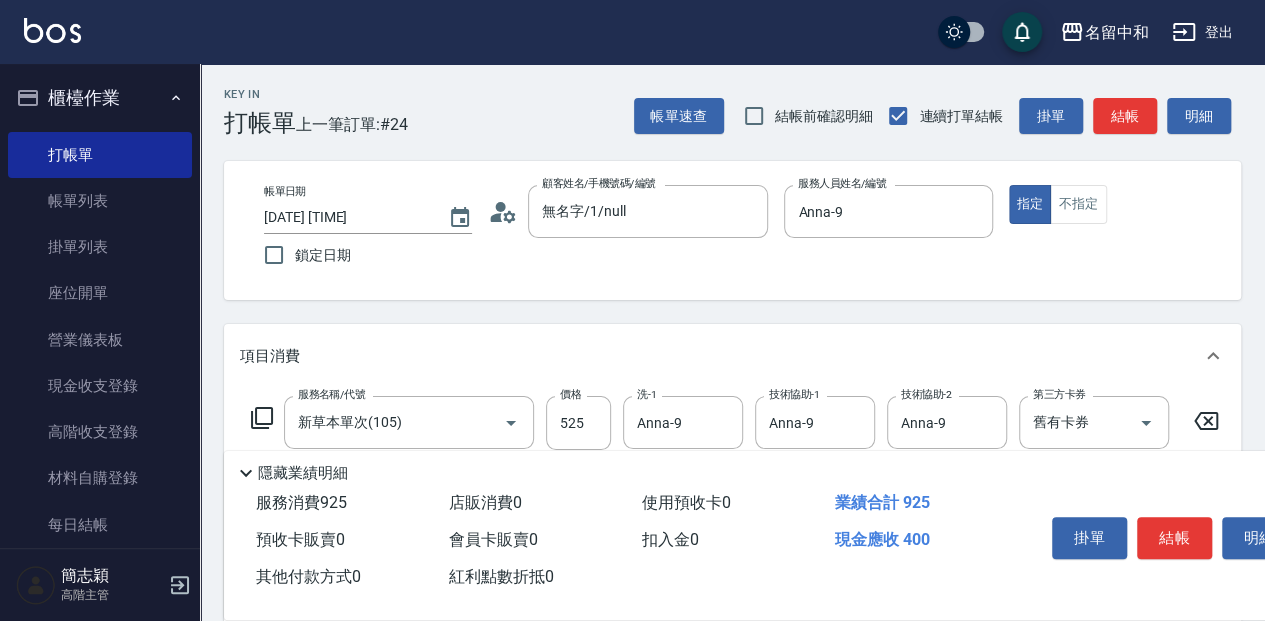 type on "剪髮(400)(401)" 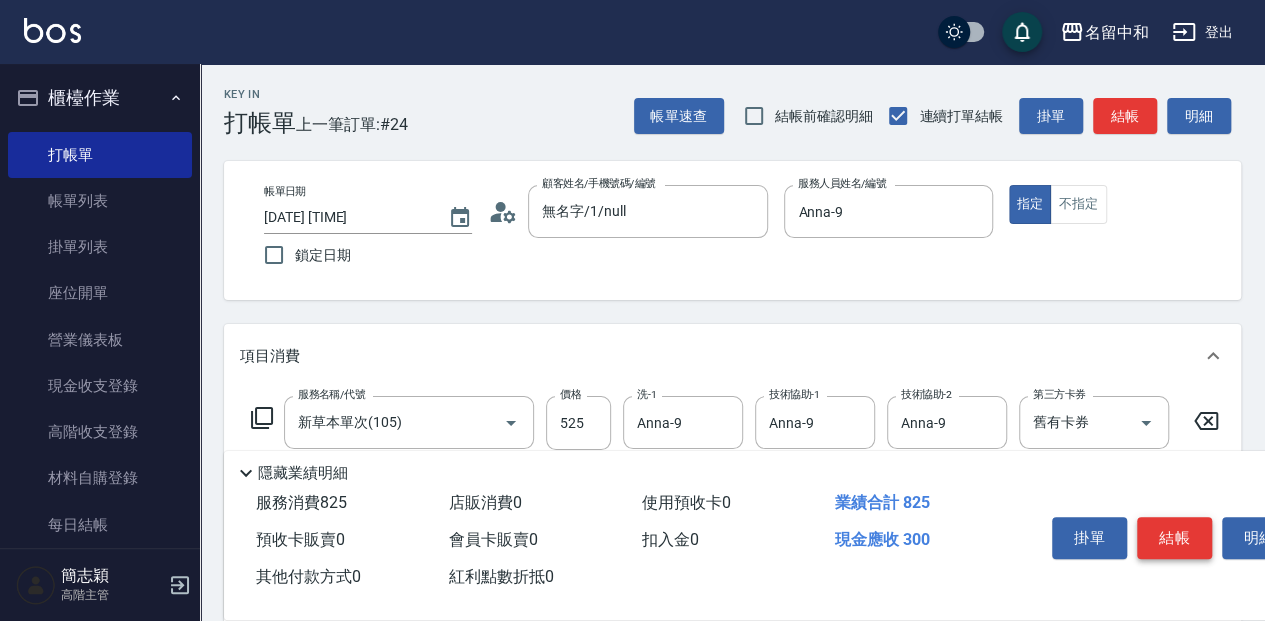 type on "300" 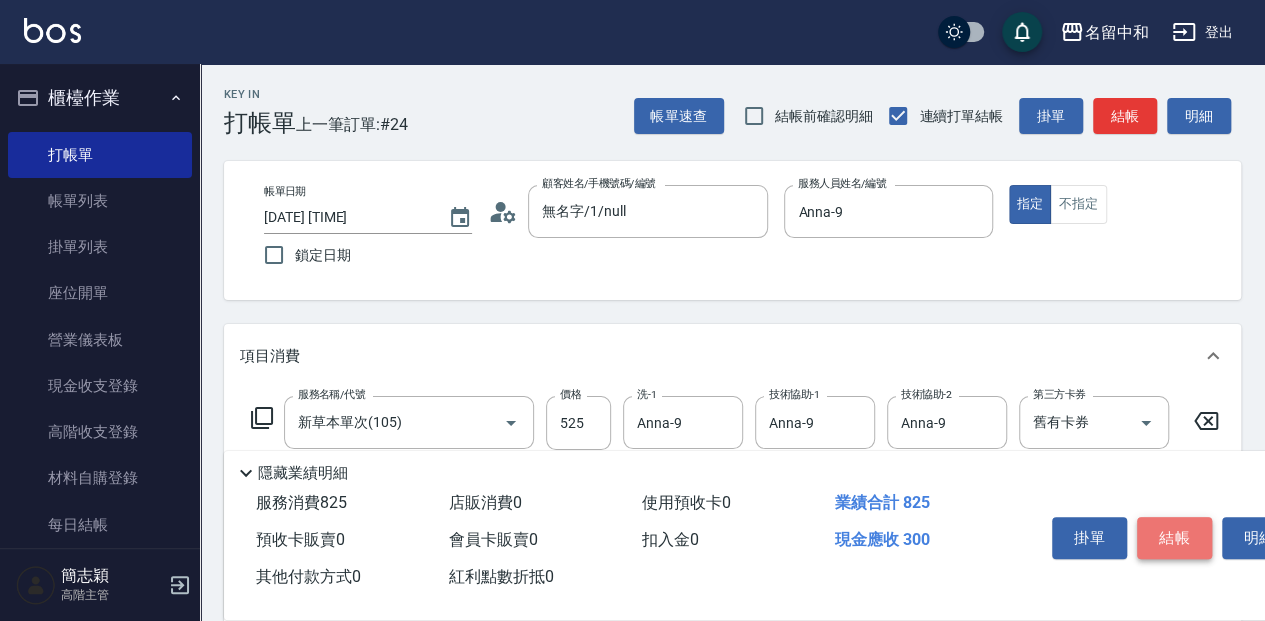 click on "結帳" at bounding box center (1174, 538) 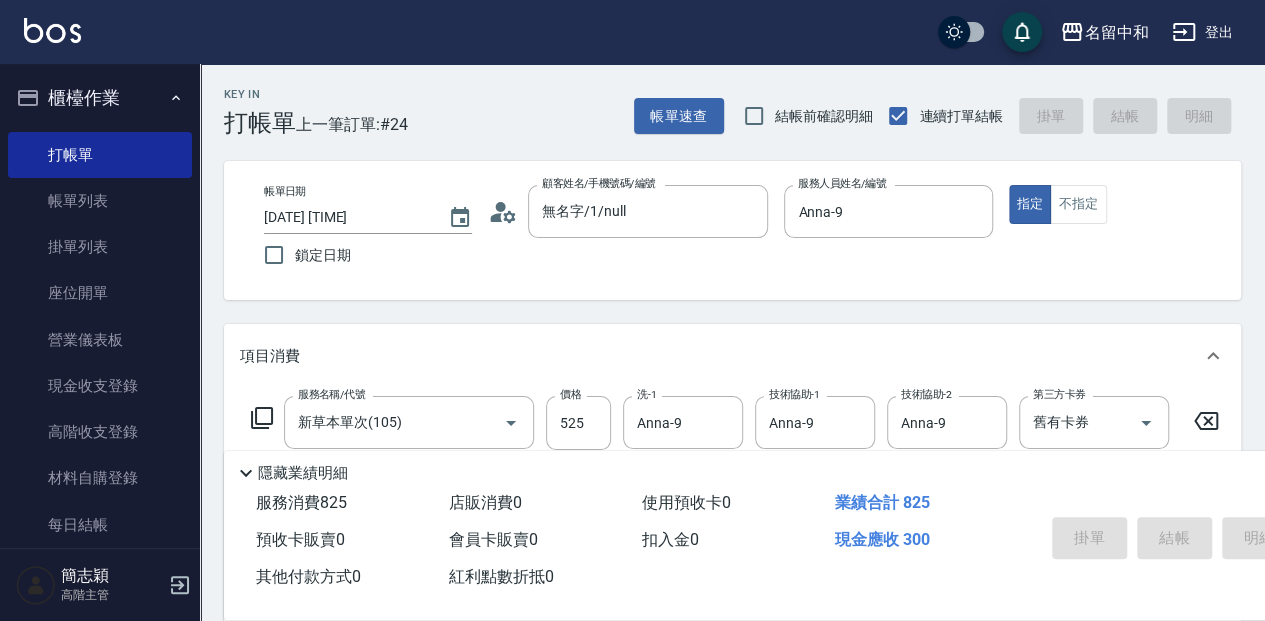 type 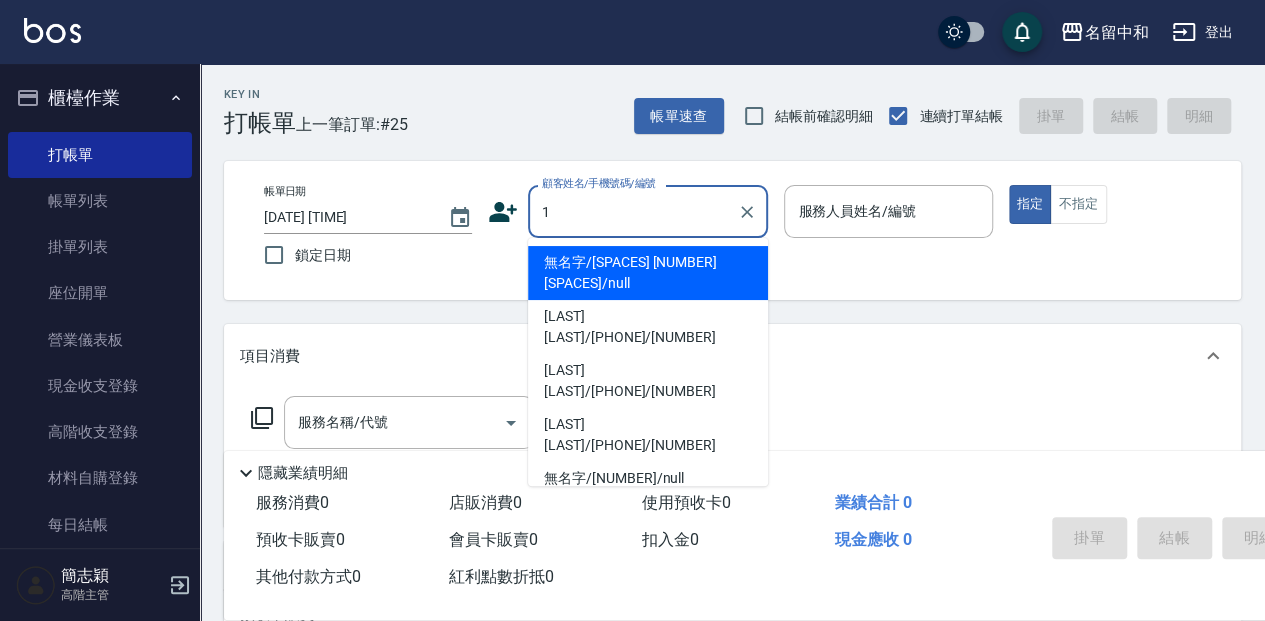 type on "無名字/[SPACES] [NUMBER] [SPACES]/null" 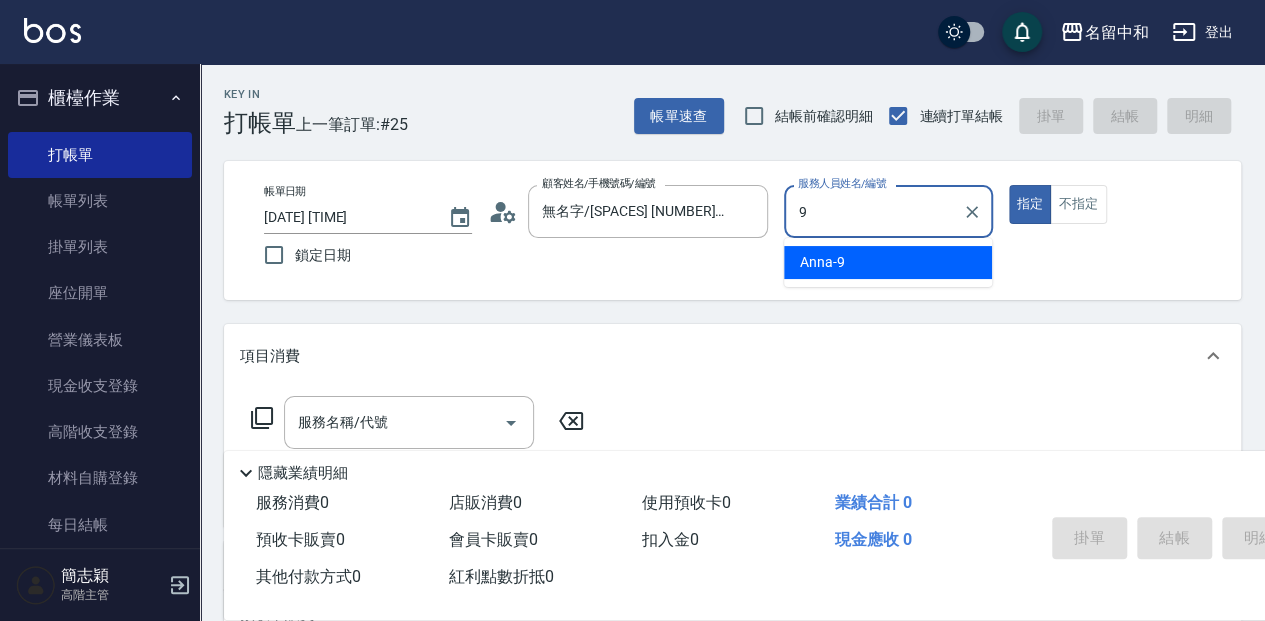 type on "Anna-9" 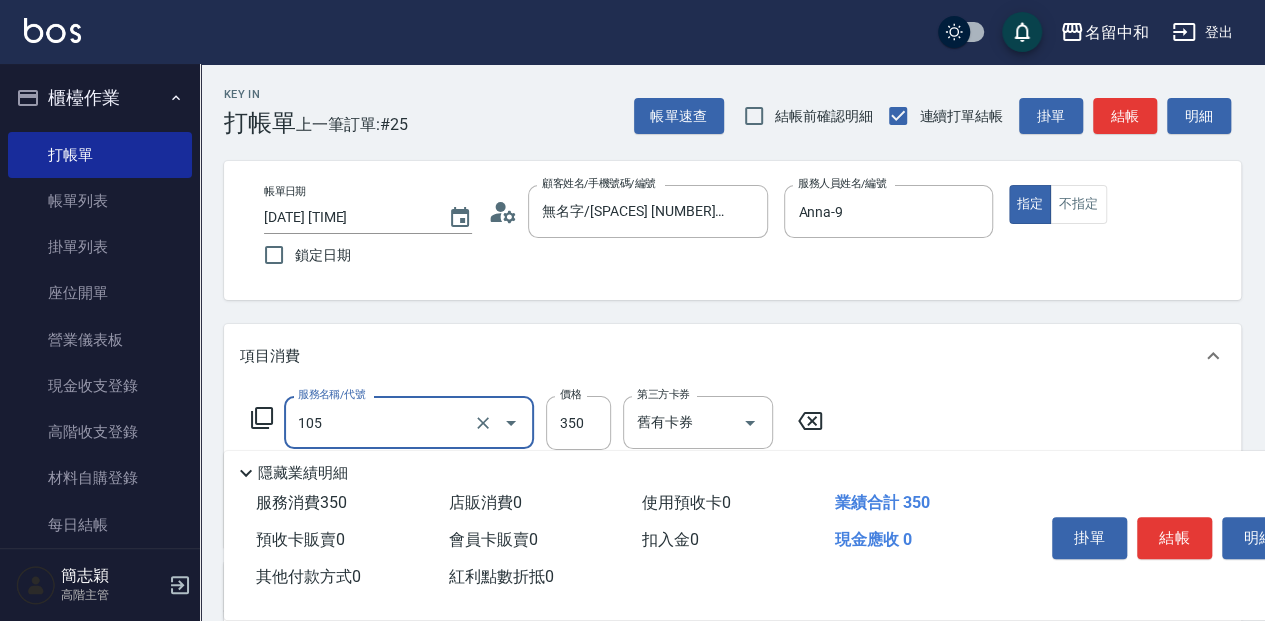 type on "新草本單次(105)" 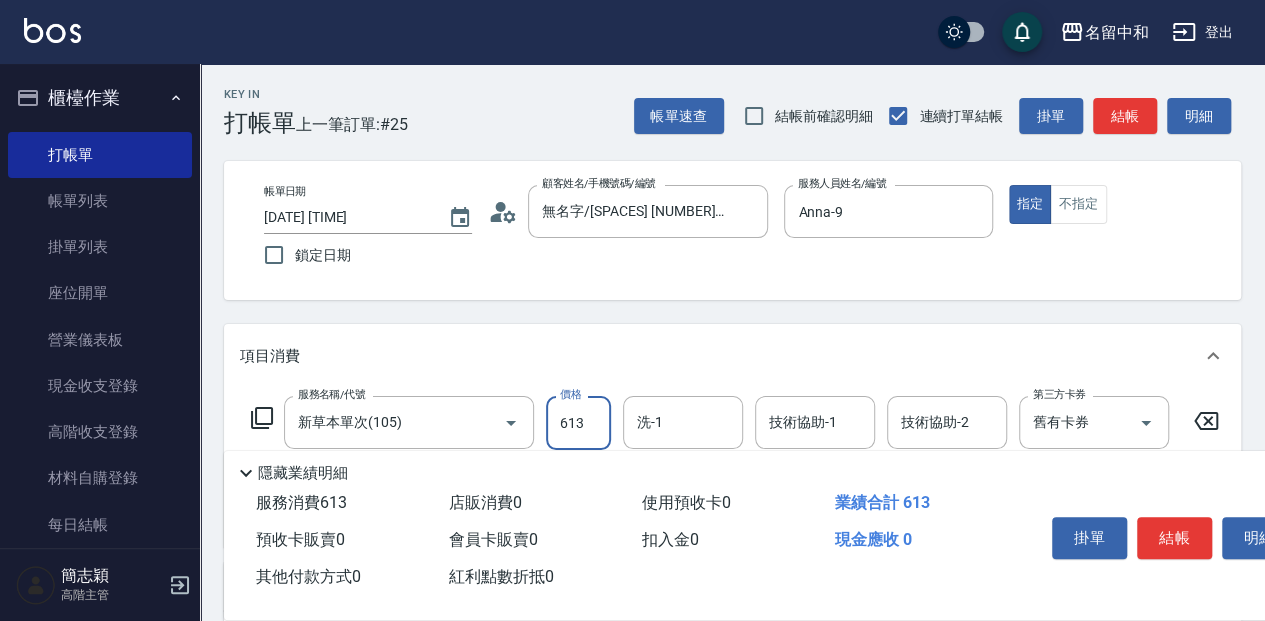 type on "613" 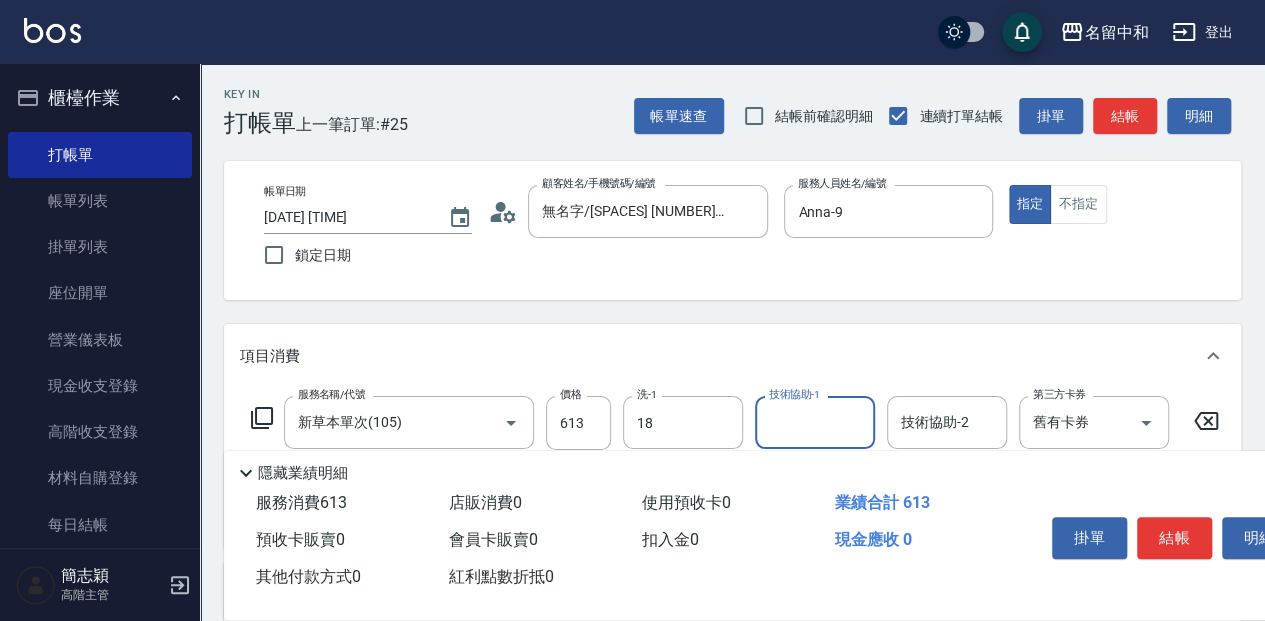 type on "[FIRST]-[NUMBER]" 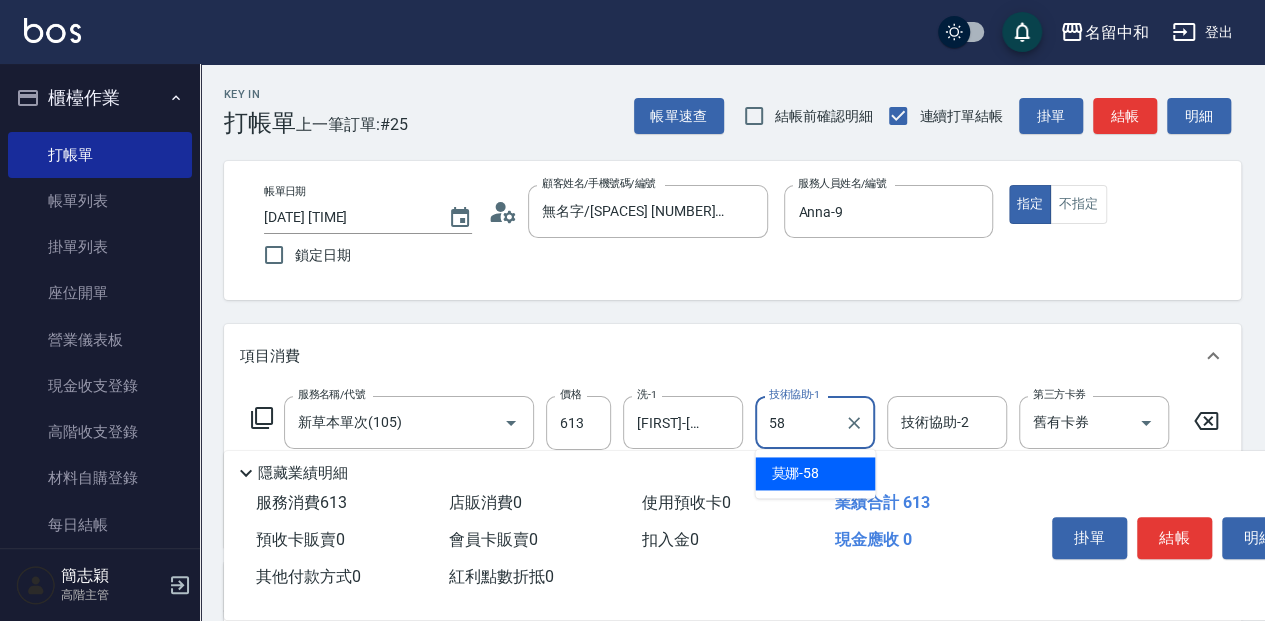 type on "莫娜-58" 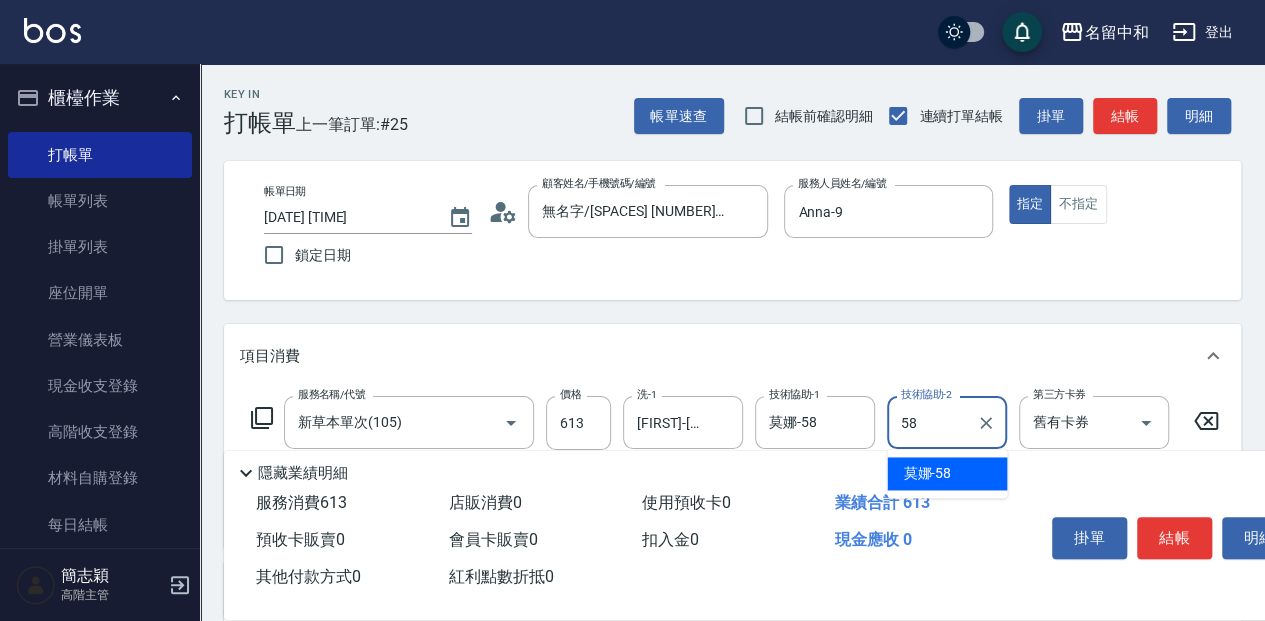 type on "莫娜-58" 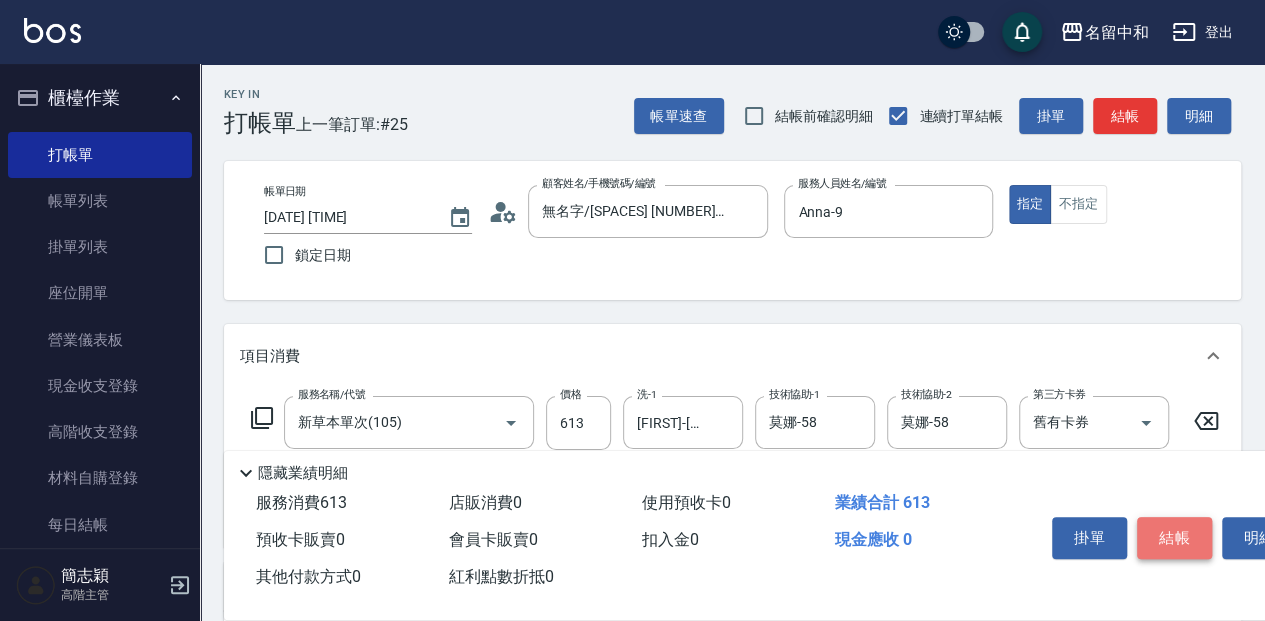 click on "結帳" at bounding box center [1174, 538] 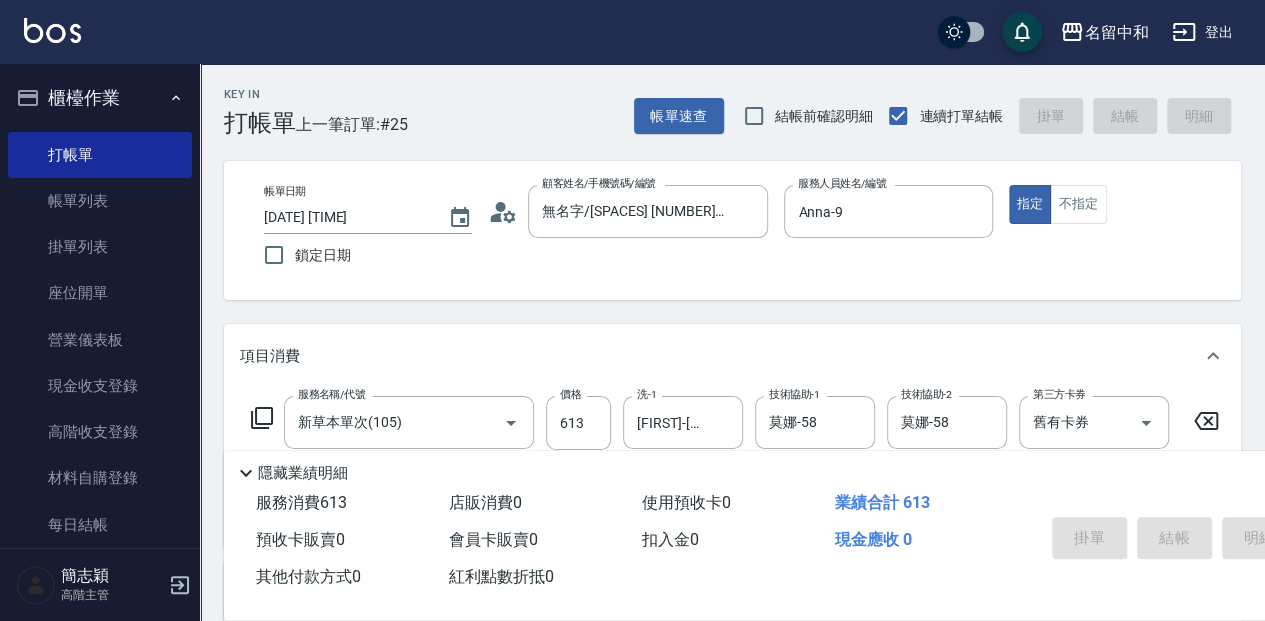 type on "[DATE] [TIME]" 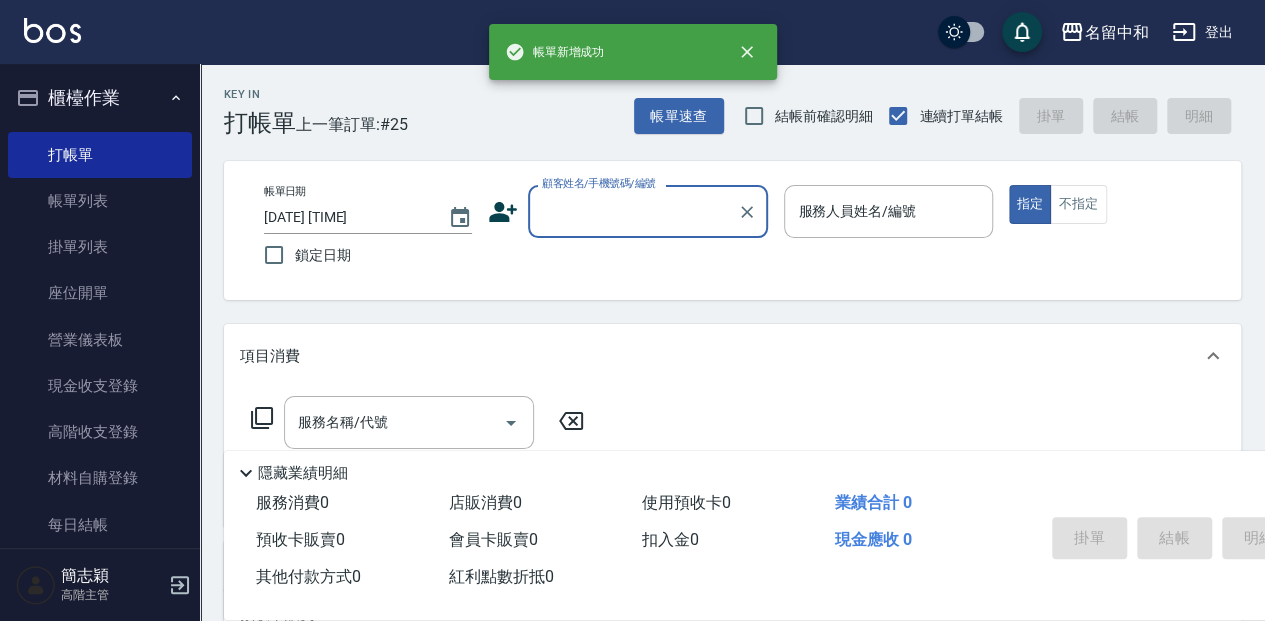 scroll, scrollTop: 0, scrollLeft: 0, axis: both 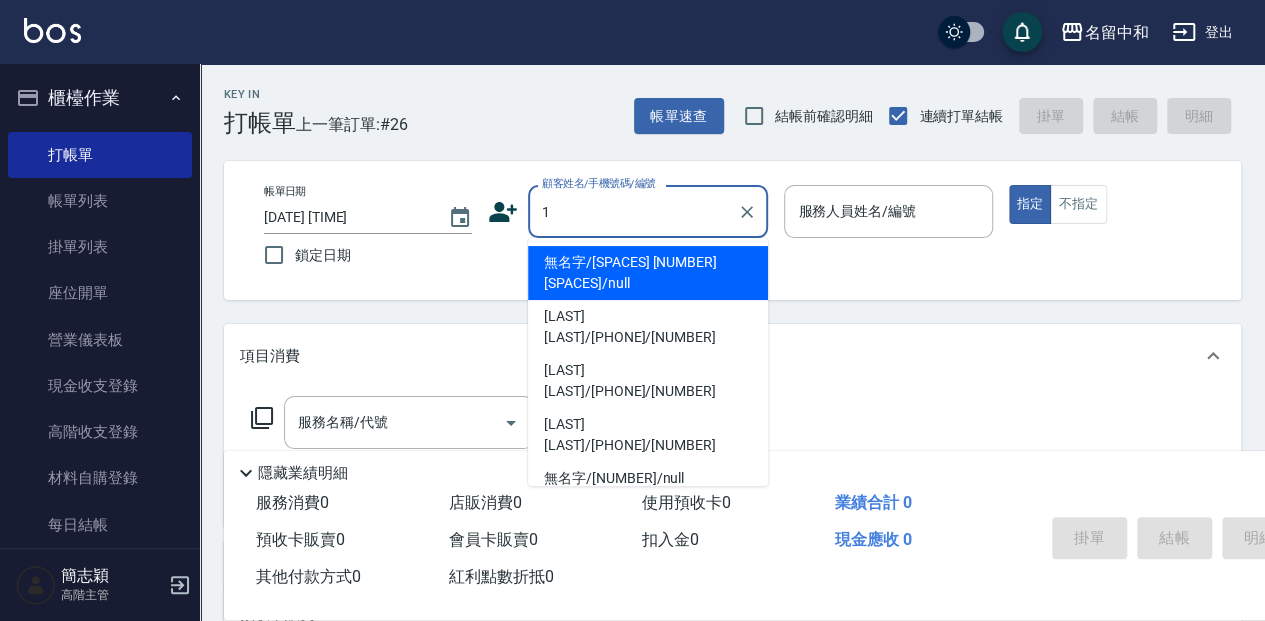 type on "無名字/[SPACES] [NUMBER] [SPACES]/null" 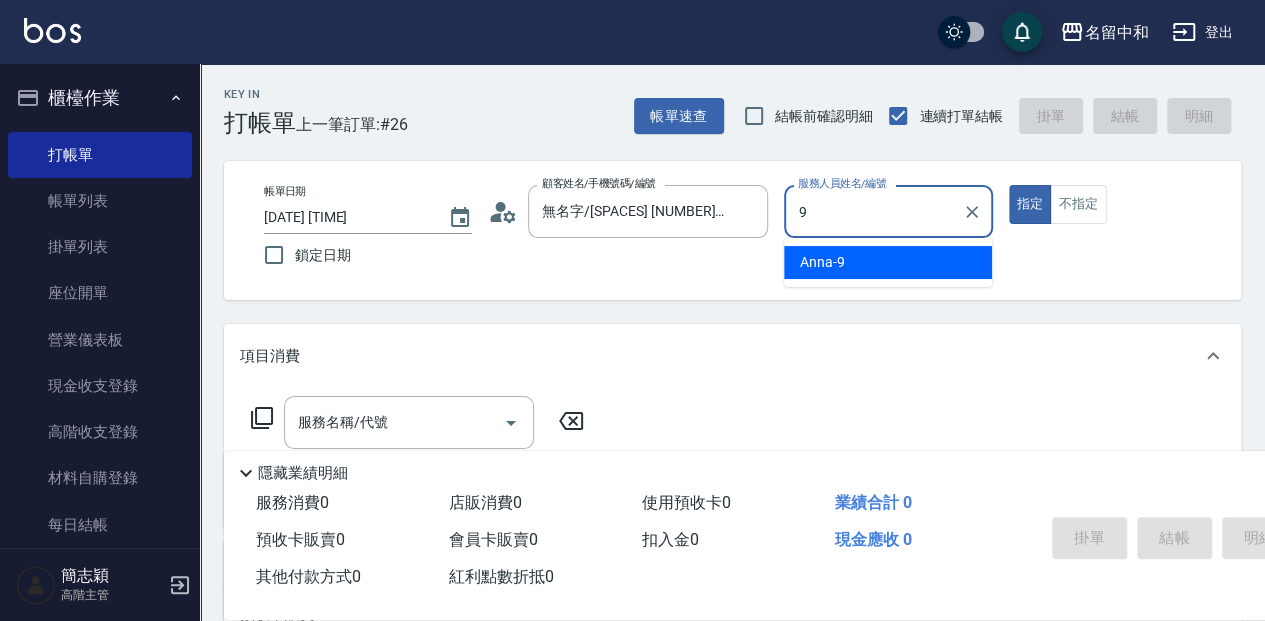 type on "Anna-9" 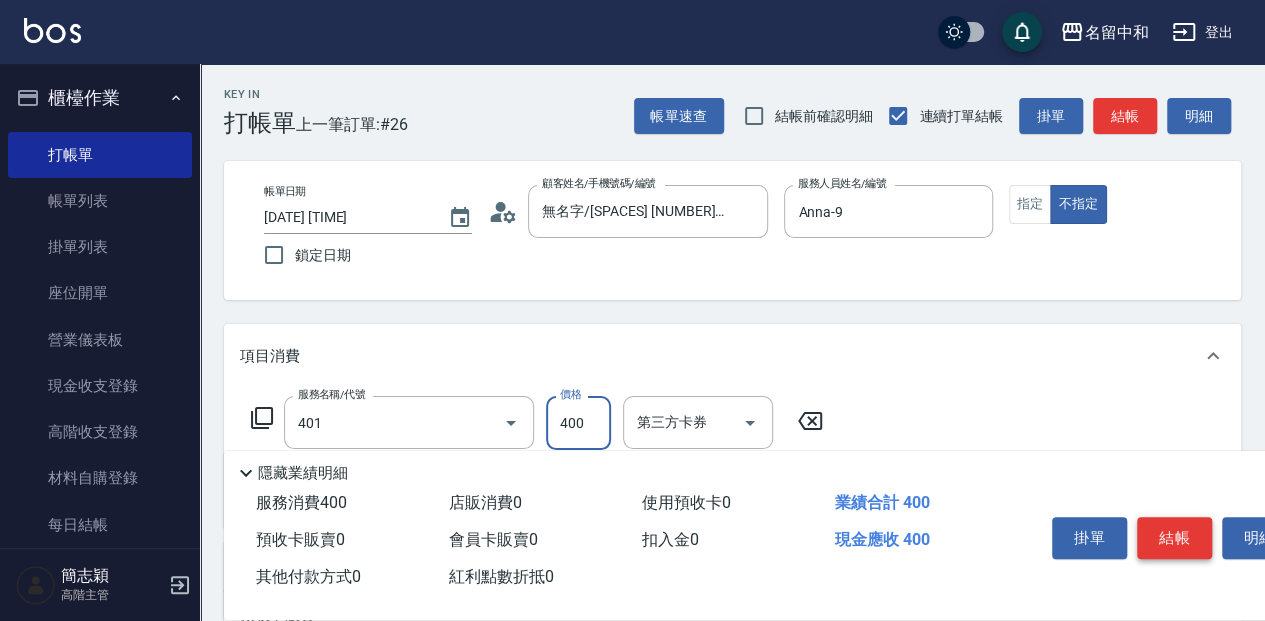 type 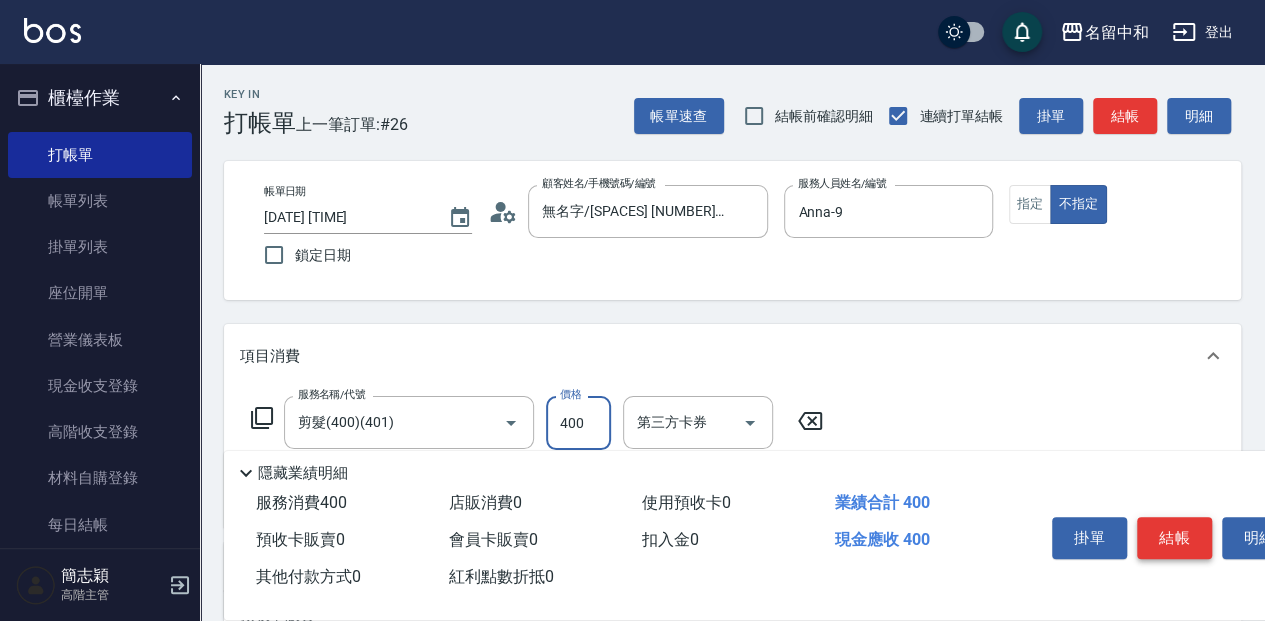 click on "結帳" at bounding box center [1174, 538] 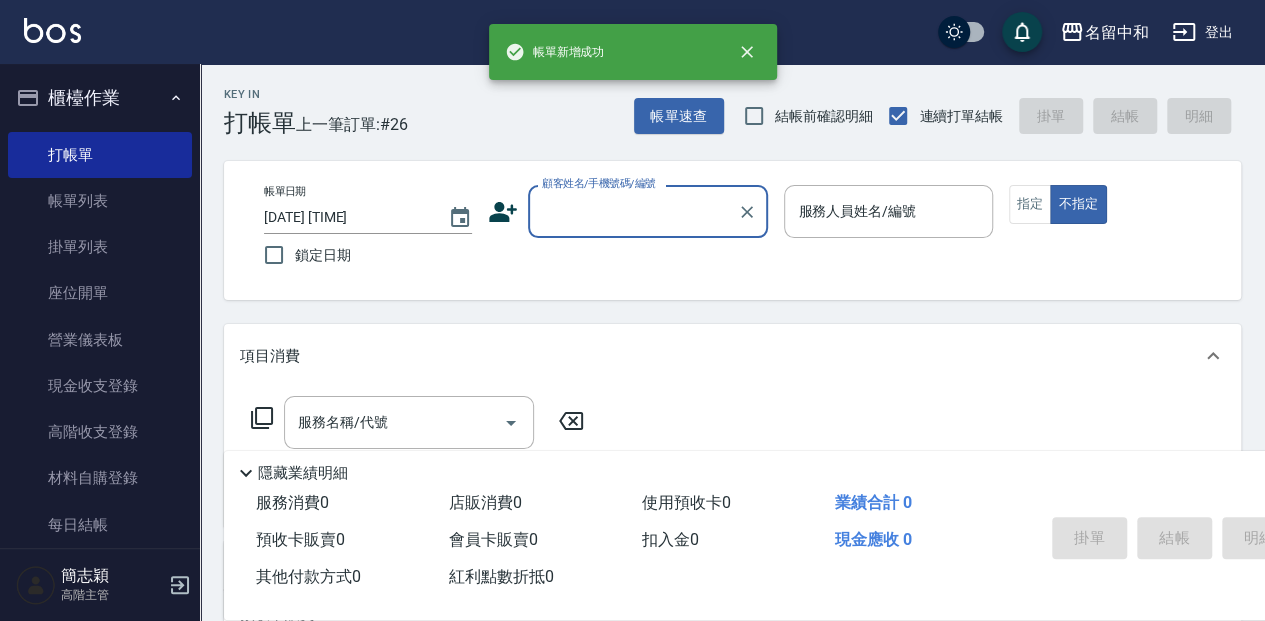 scroll, scrollTop: 0, scrollLeft: 0, axis: both 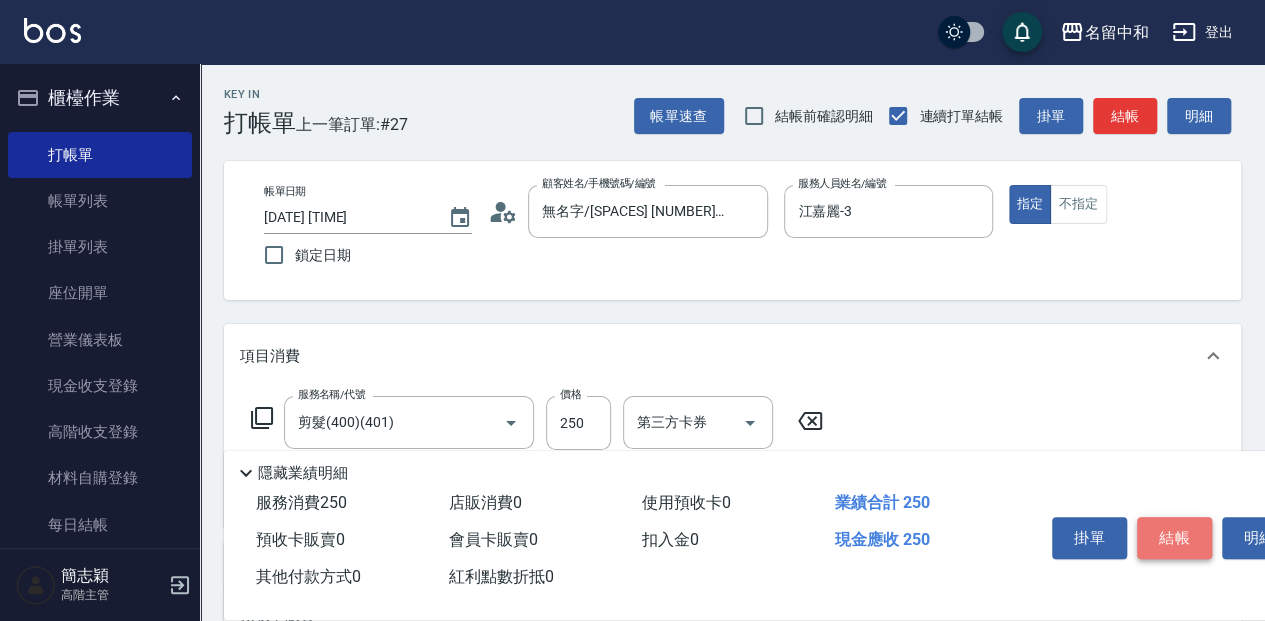 click on "結帳" at bounding box center (1174, 538) 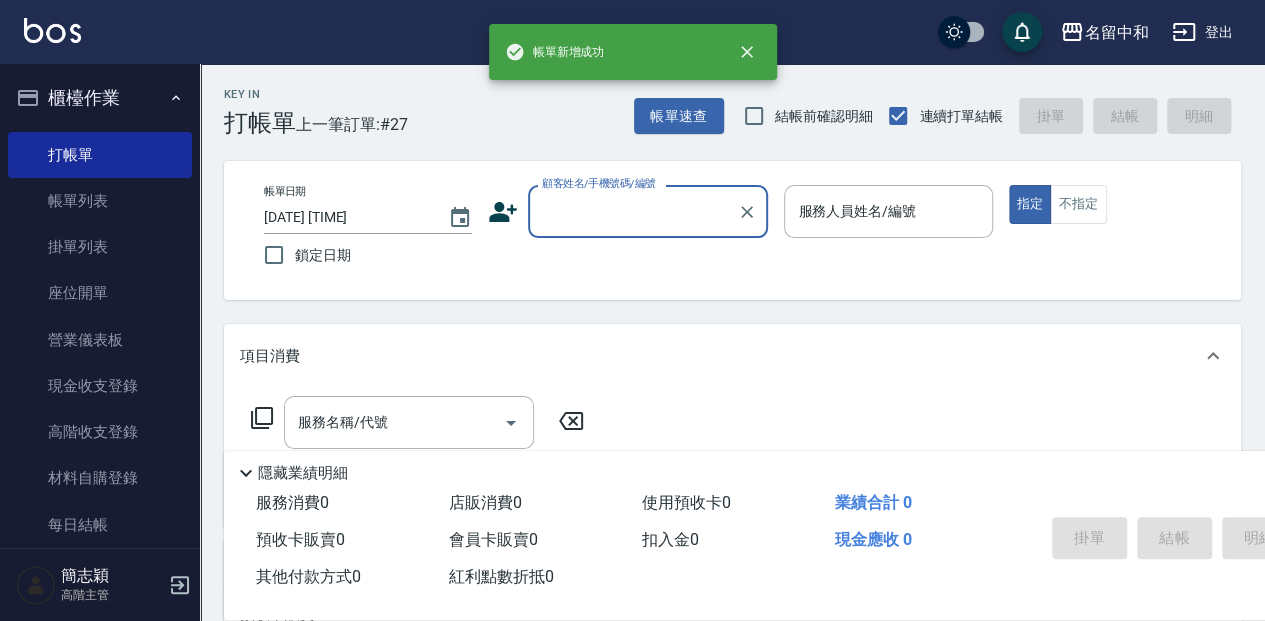 scroll, scrollTop: 0, scrollLeft: 0, axis: both 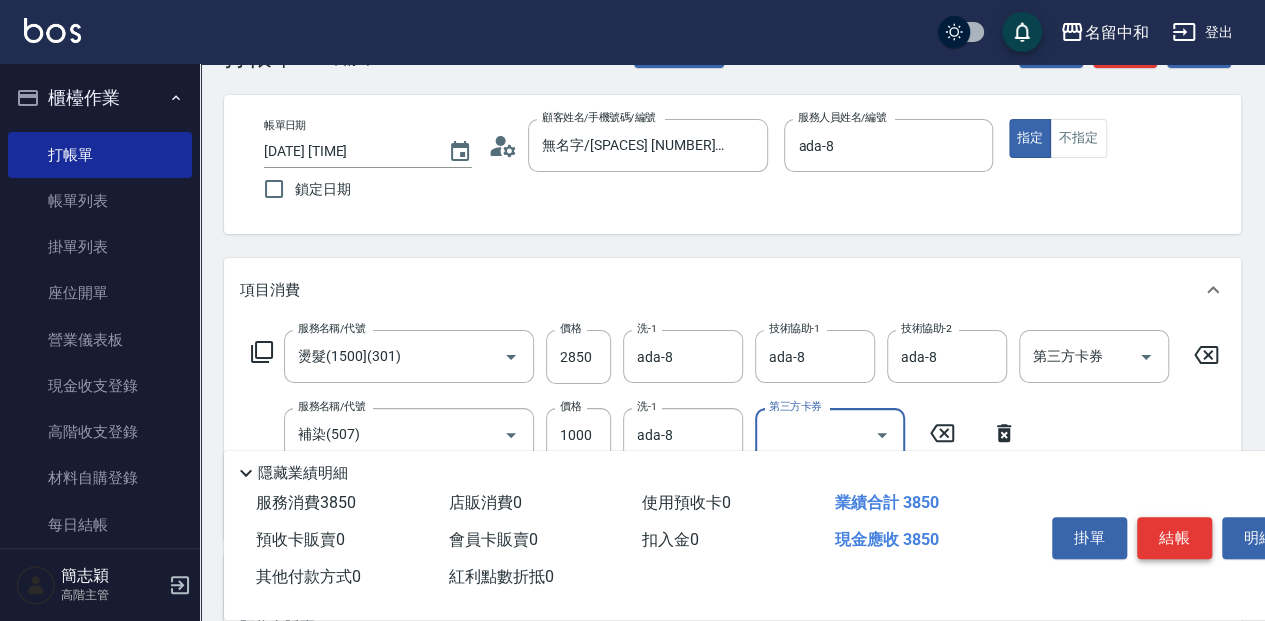 click on "結帳" at bounding box center (1174, 538) 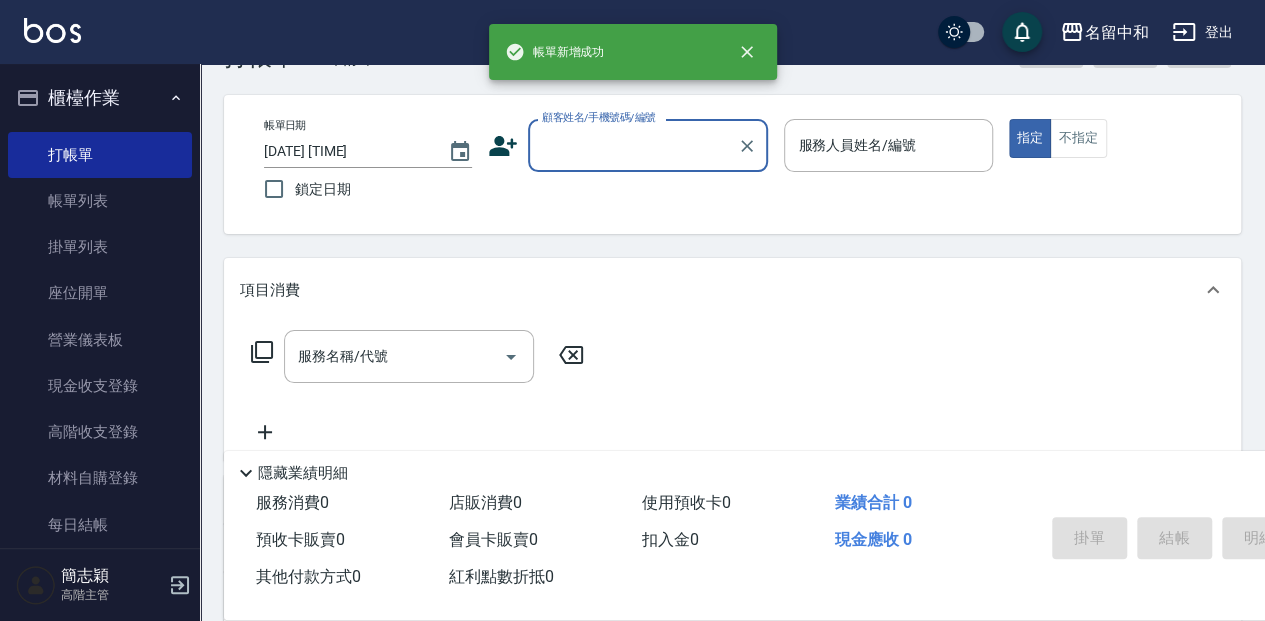 scroll, scrollTop: 4, scrollLeft: 0, axis: vertical 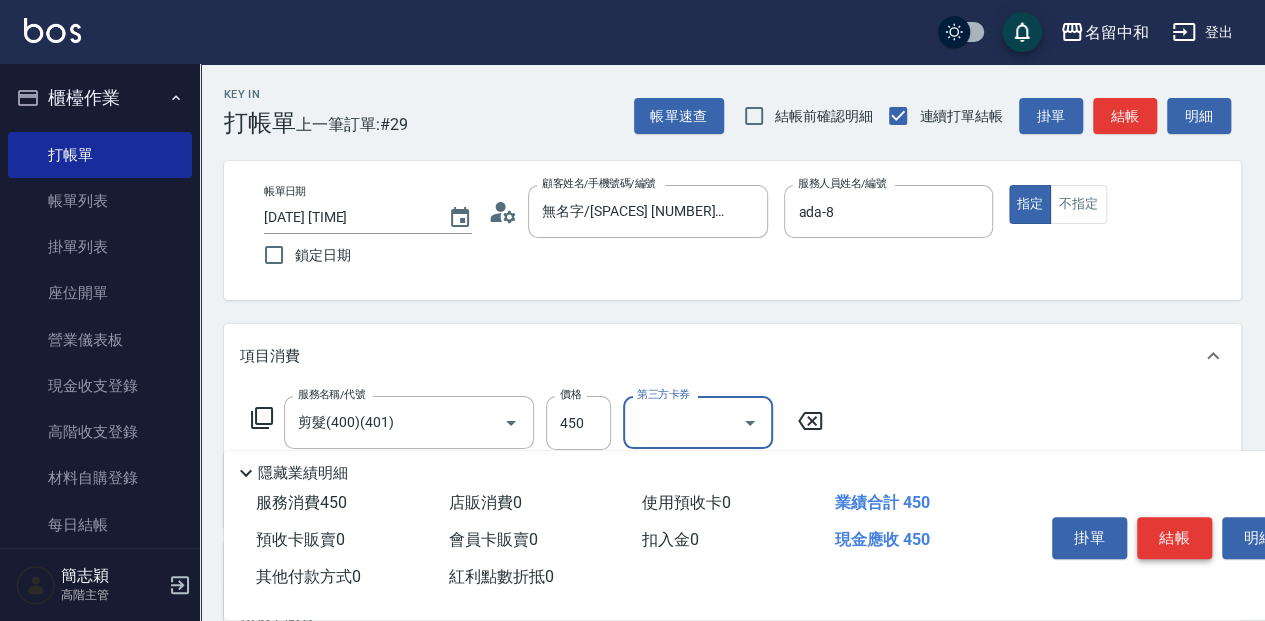 click on "結帳" at bounding box center [1174, 538] 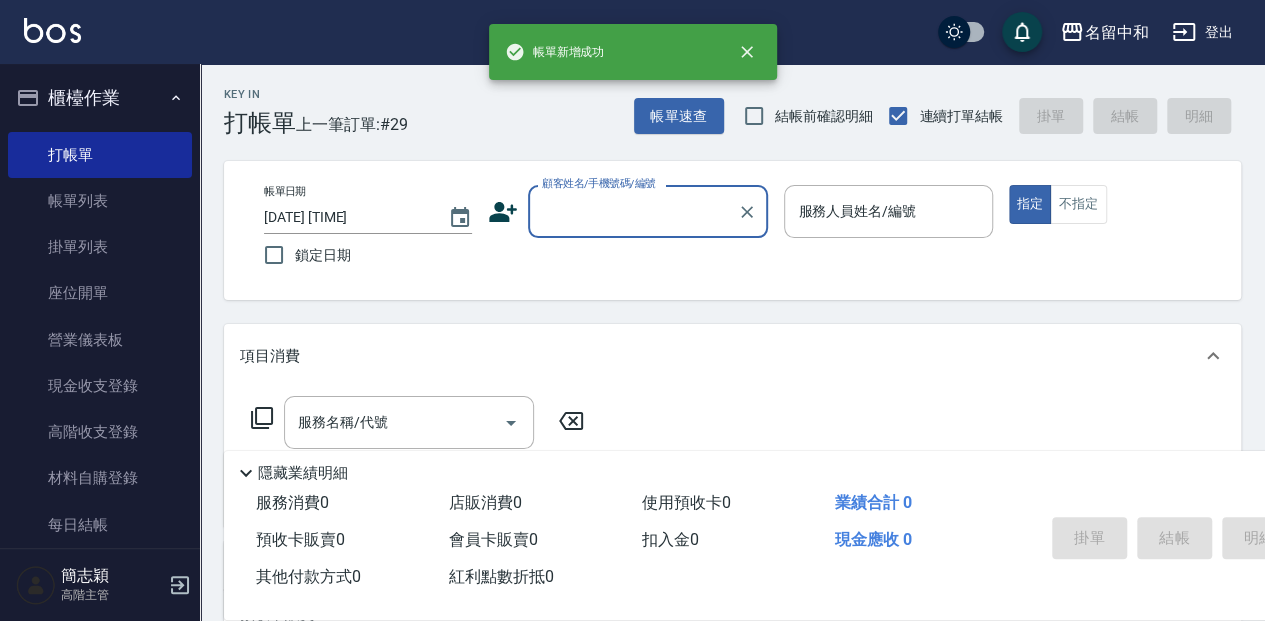 scroll, scrollTop: 0, scrollLeft: 0, axis: both 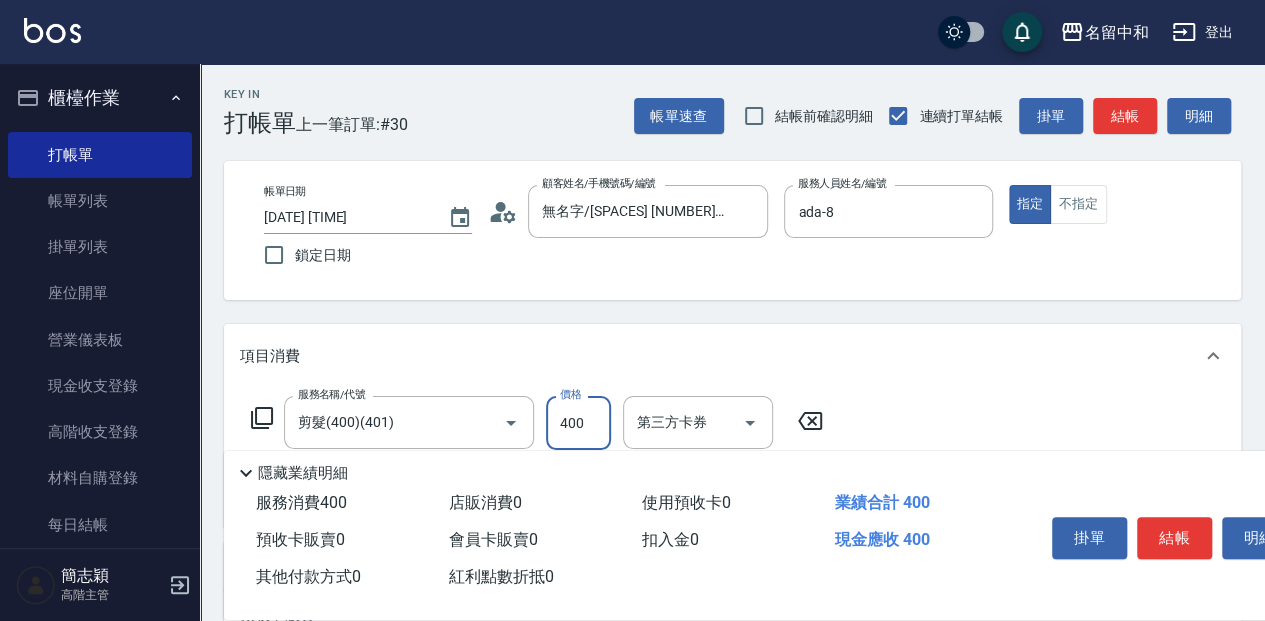 click on "結帳" at bounding box center [1174, 538] 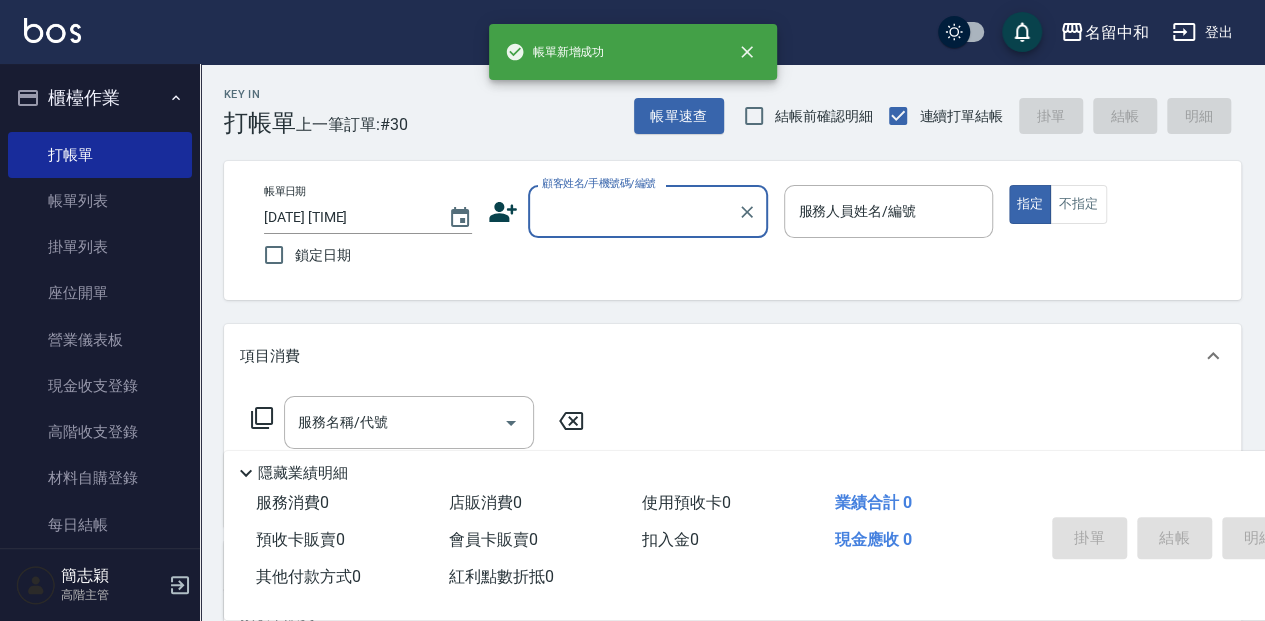 scroll, scrollTop: 0, scrollLeft: 0, axis: both 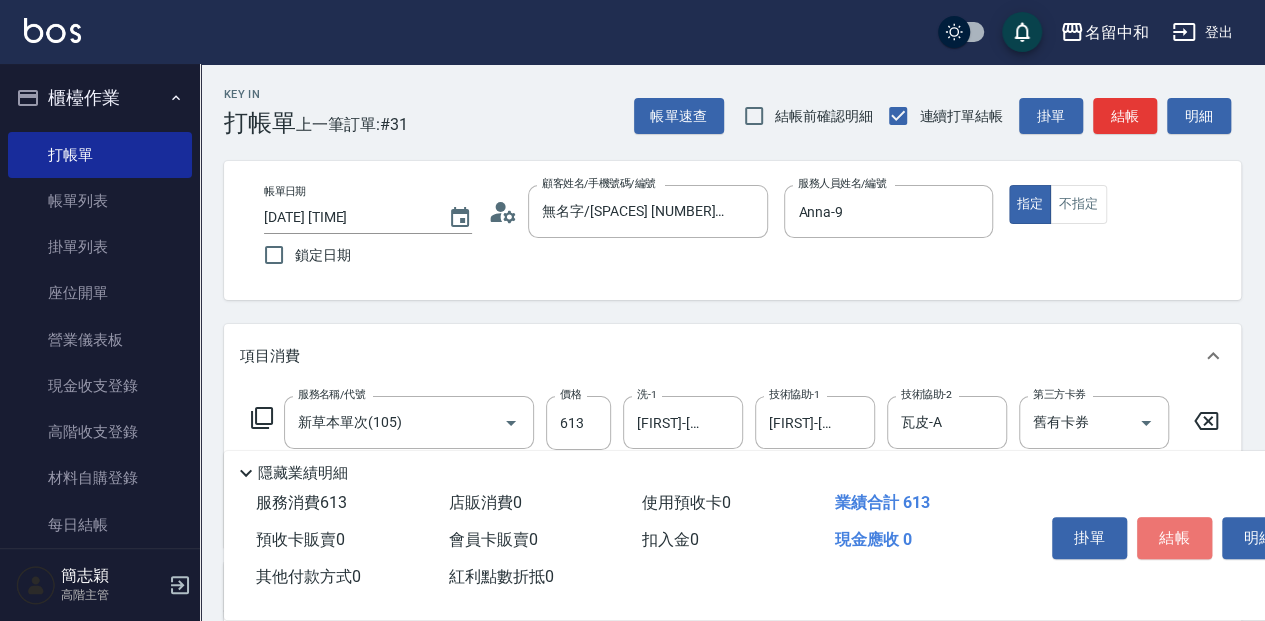 click on "結帳" at bounding box center (1174, 538) 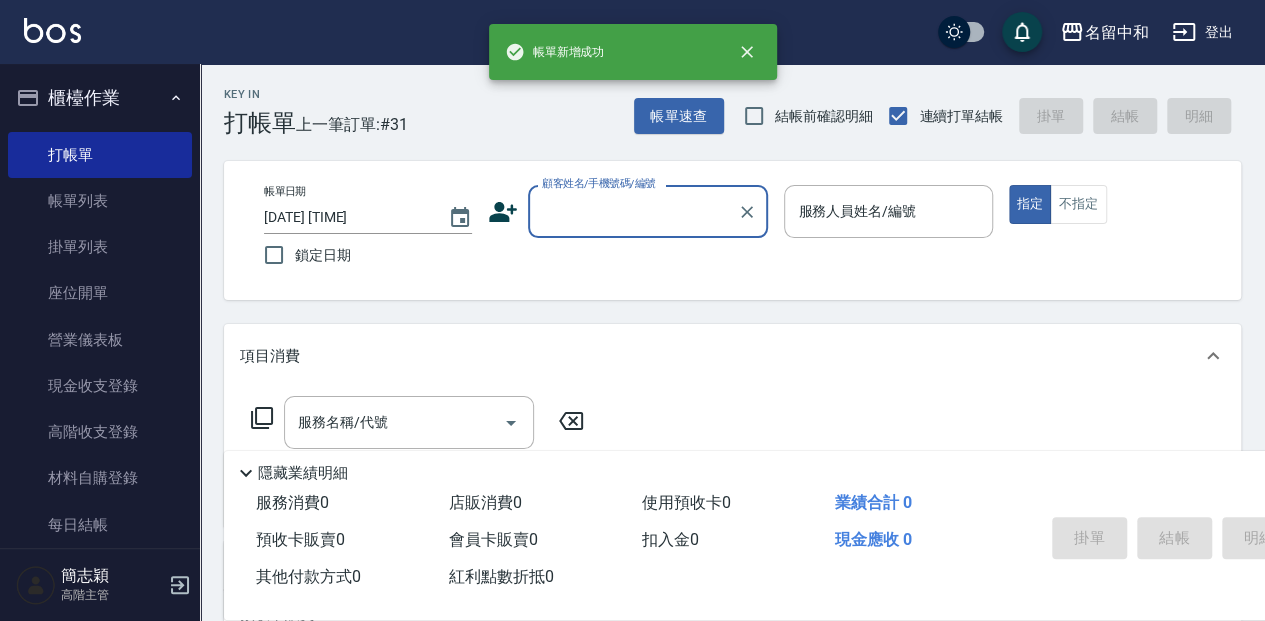 scroll, scrollTop: 0, scrollLeft: 0, axis: both 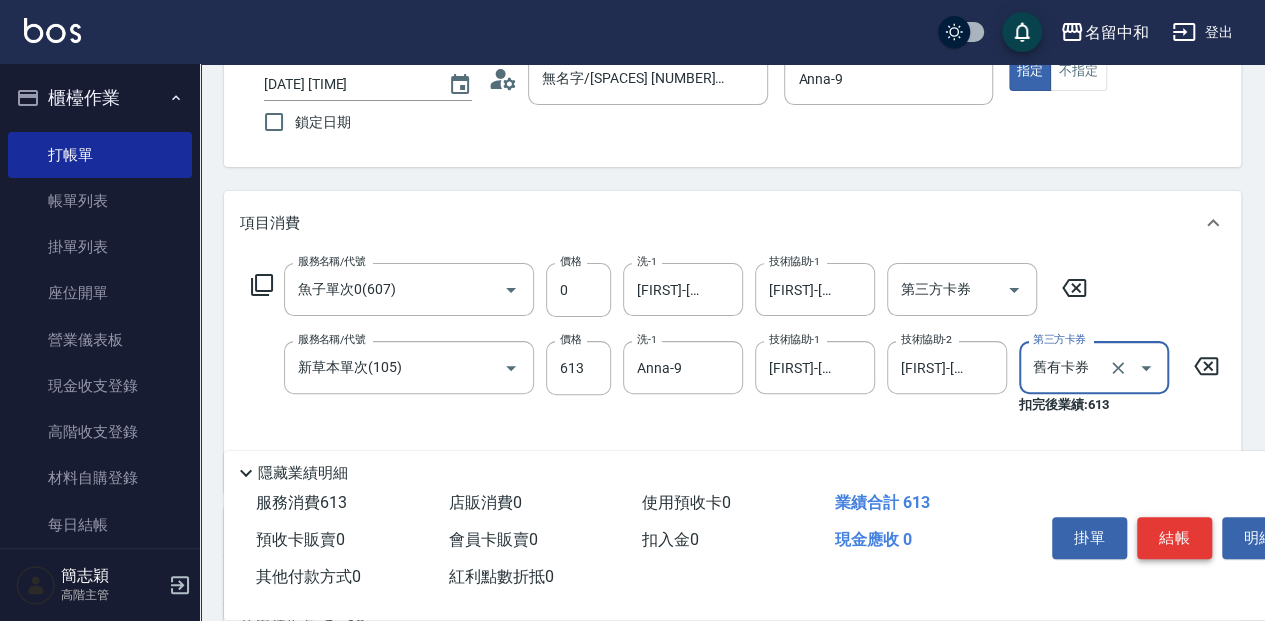 click on "結帳" at bounding box center [1174, 538] 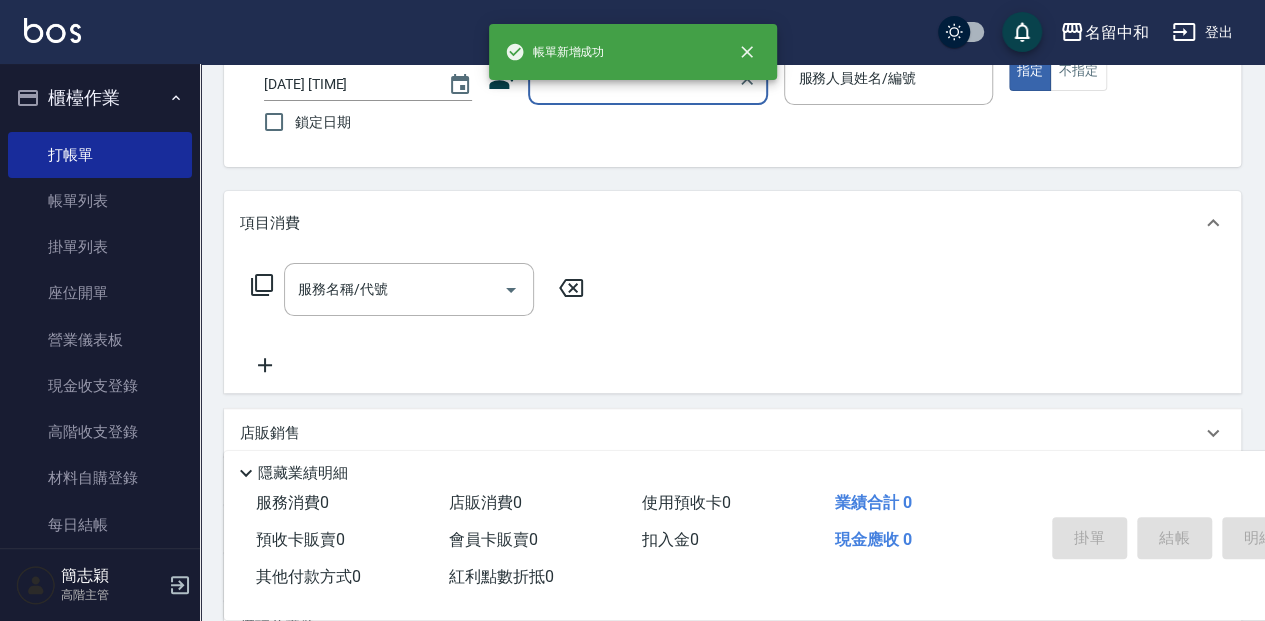 scroll, scrollTop: 0, scrollLeft: 0, axis: both 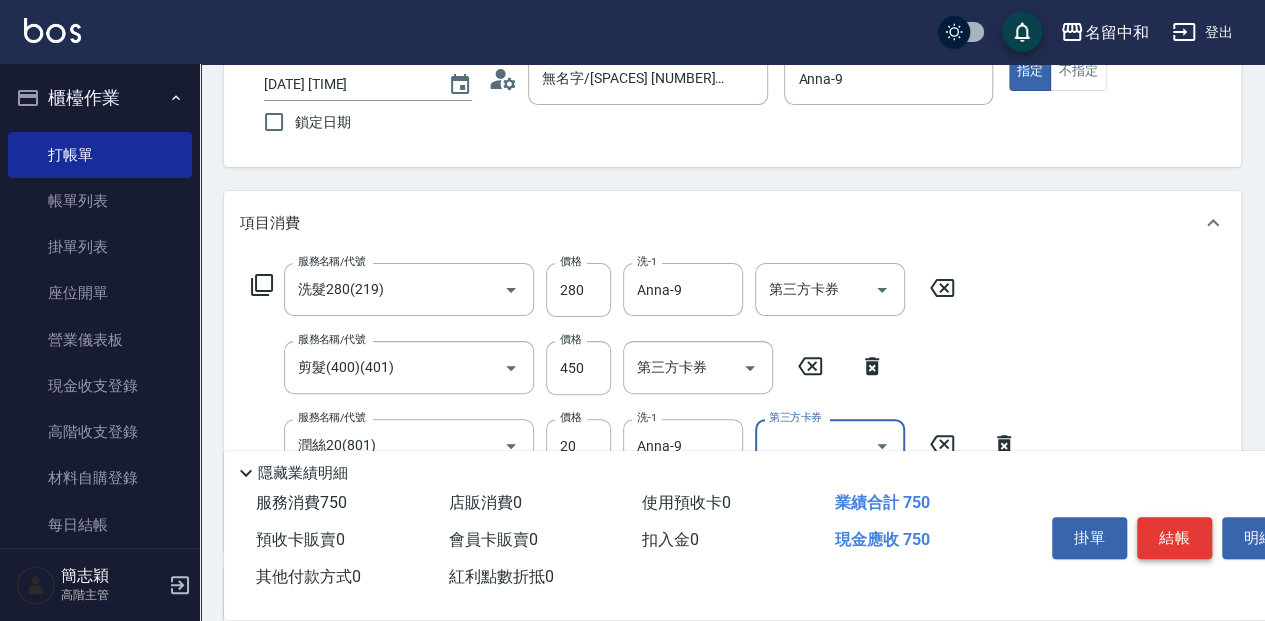 click on "結帳" at bounding box center [1174, 538] 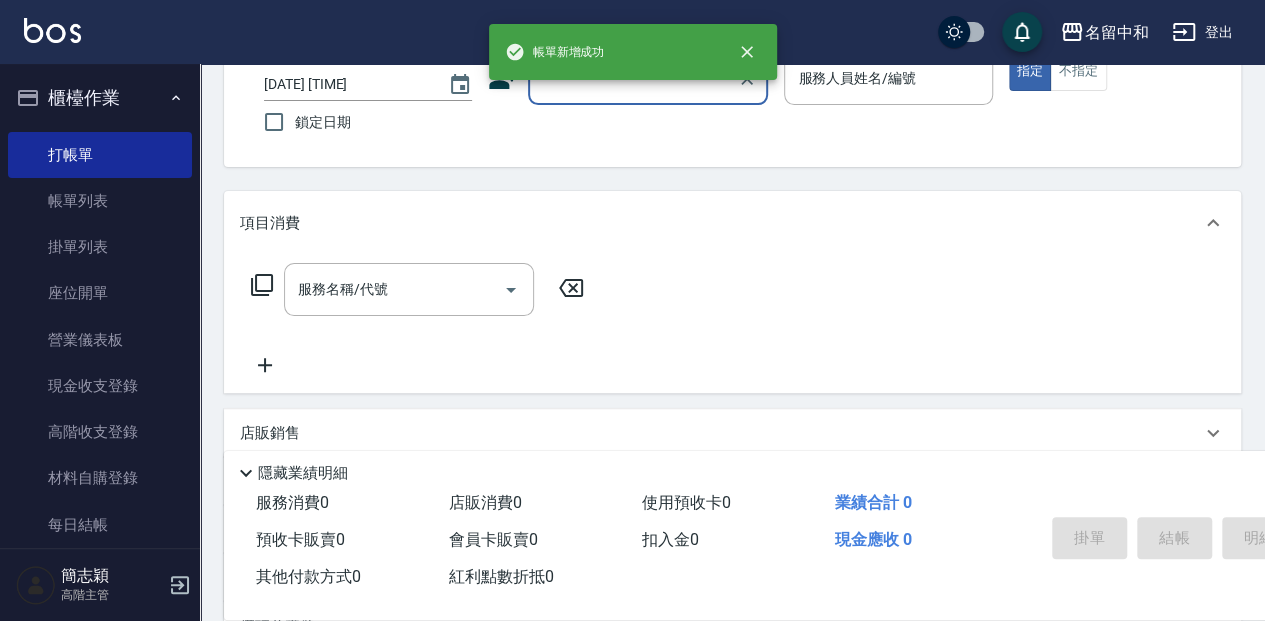 scroll, scrollTop: 0, scrollLeft: 0, axis: both 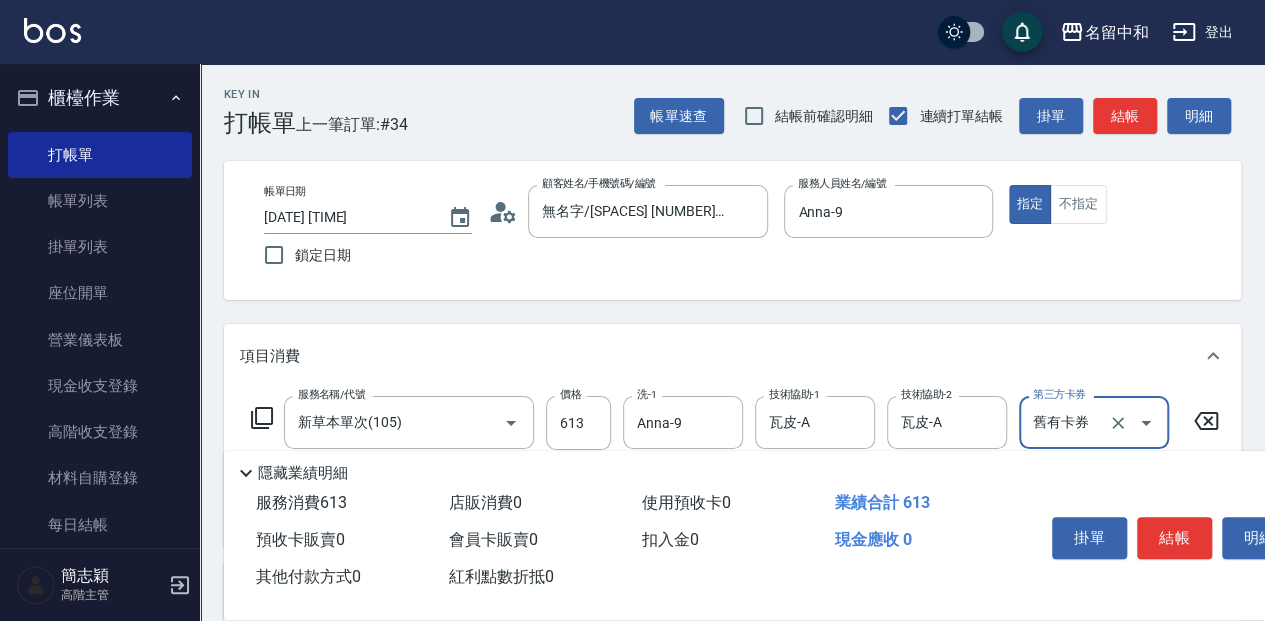 click on "結帳" at bounding box center [1174, 538] 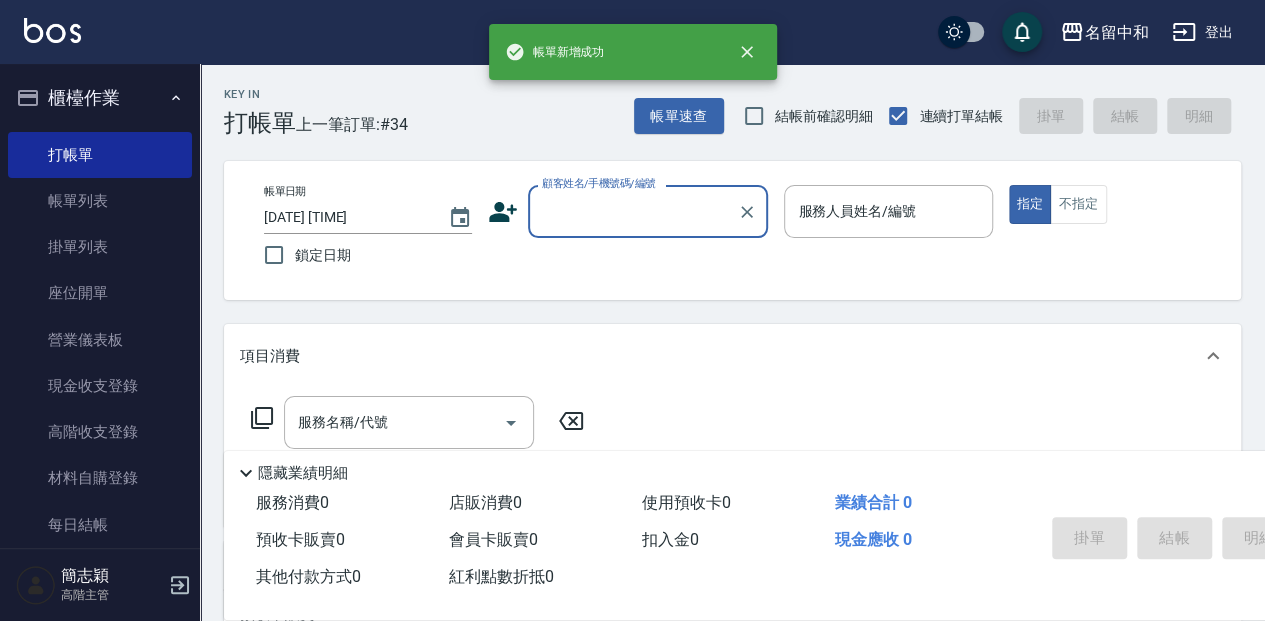 scroll, scrollTop: 0, scrollLeft: 0, axis: both 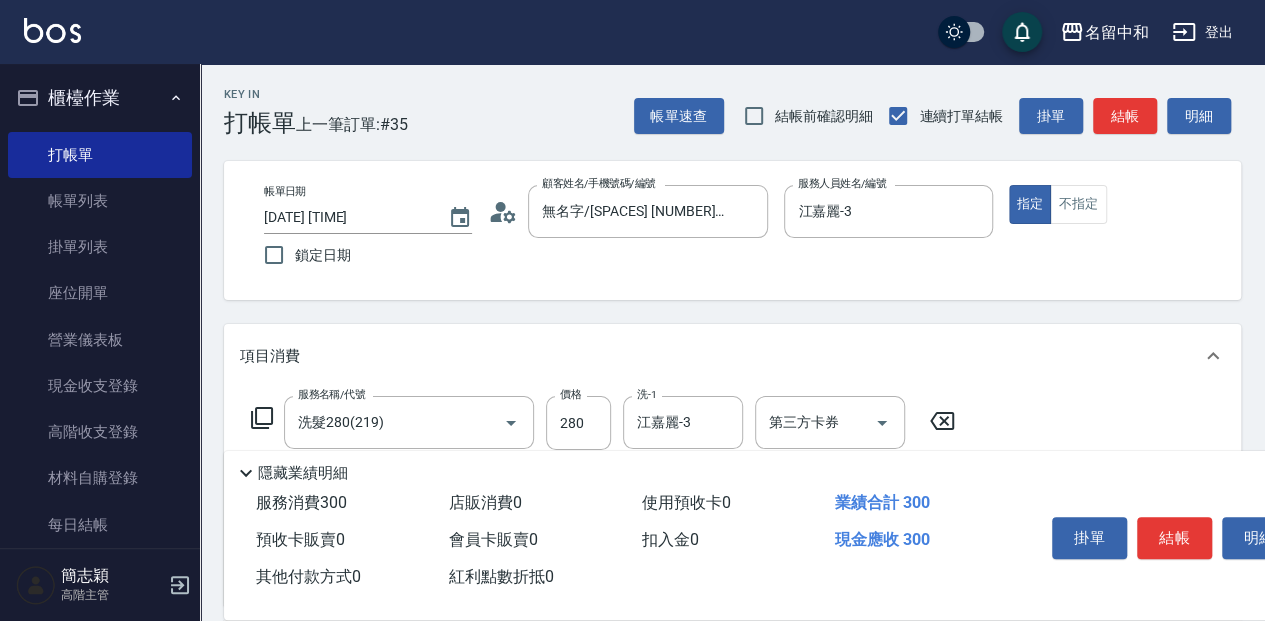 click on "結帳" at bounding box center [1174, 538] 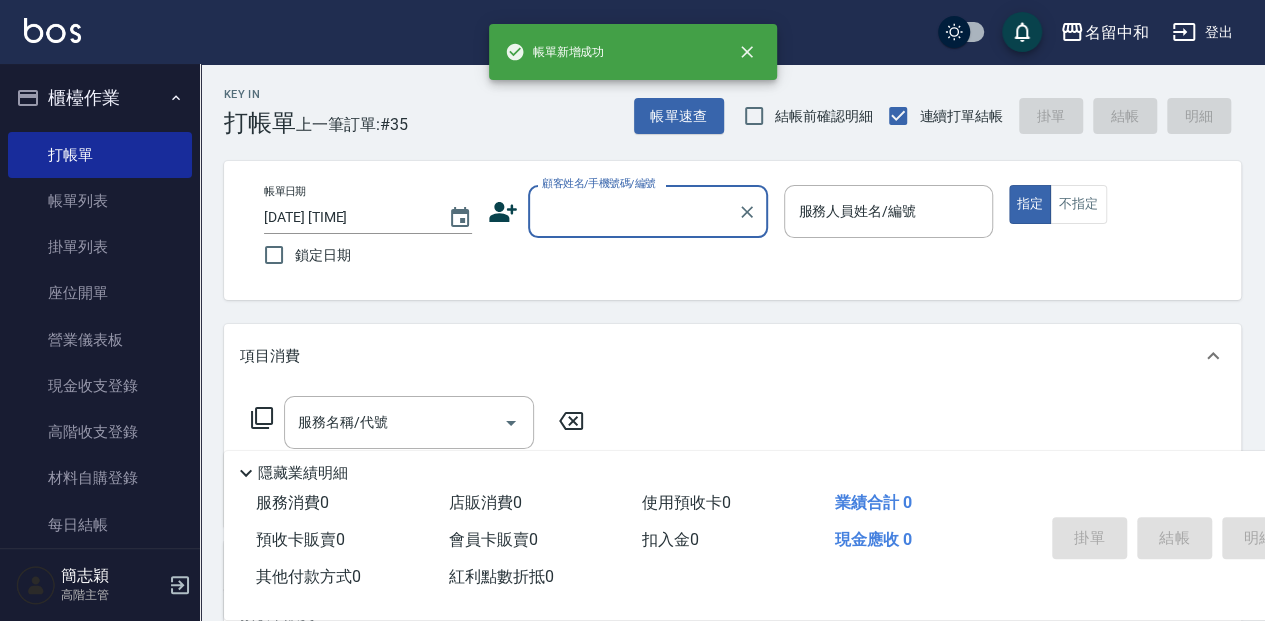 scroll, scrollTop: 0, scrollLeft: 0, axis: both 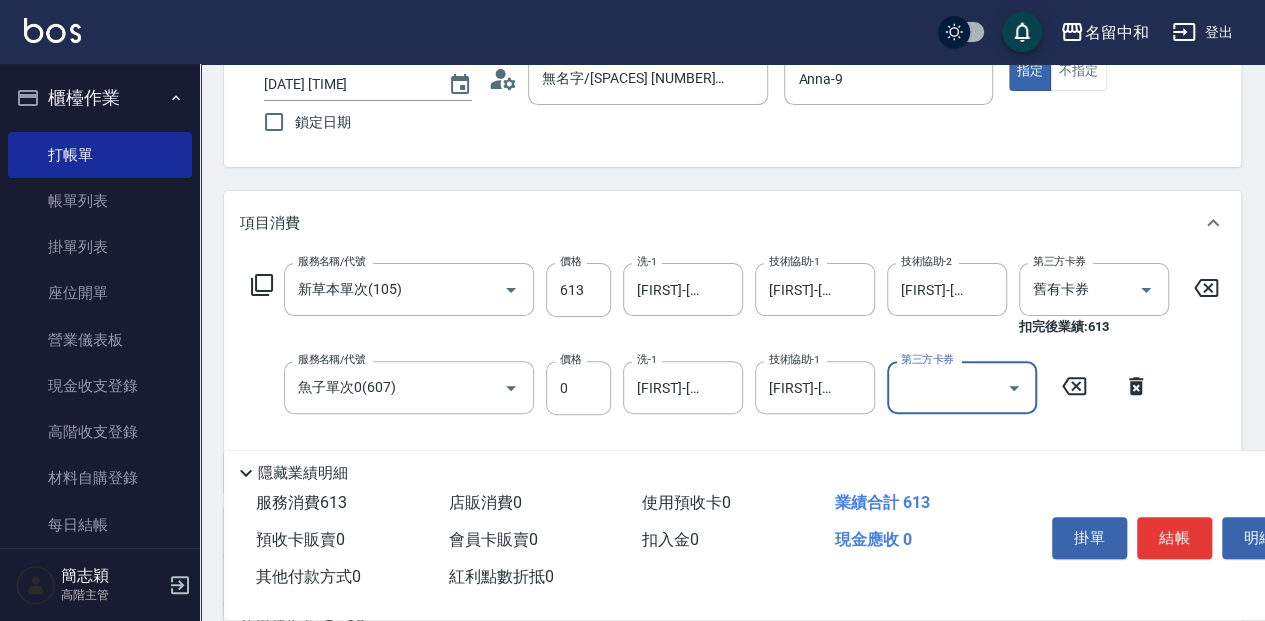 click on "結帳" at bounding box center (1174, 538) 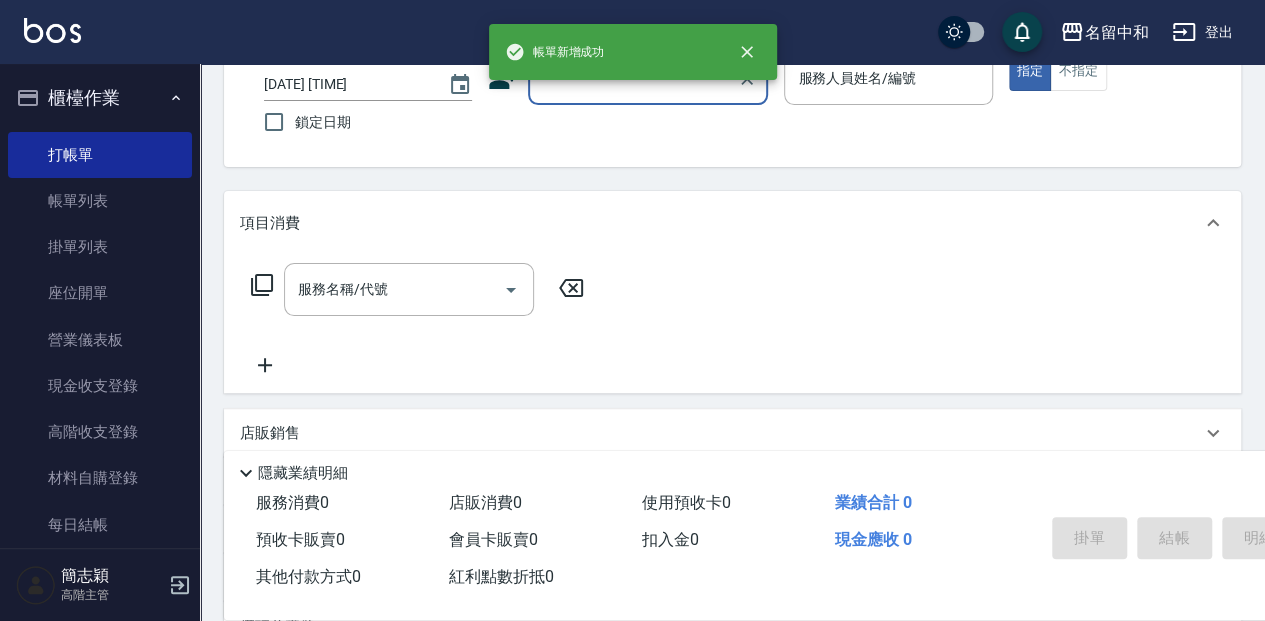 scroll, scrollTop: 0, scrollLeft: 0, axis: both 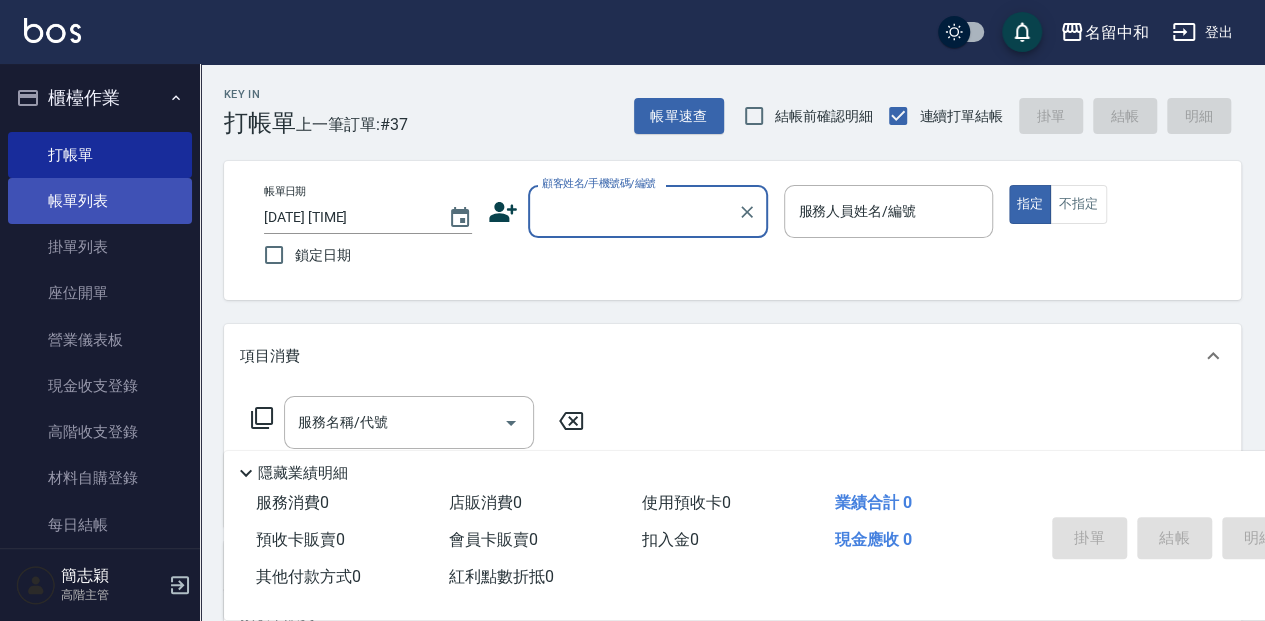 click on "帳單列表" at bounding box center (100, 201) 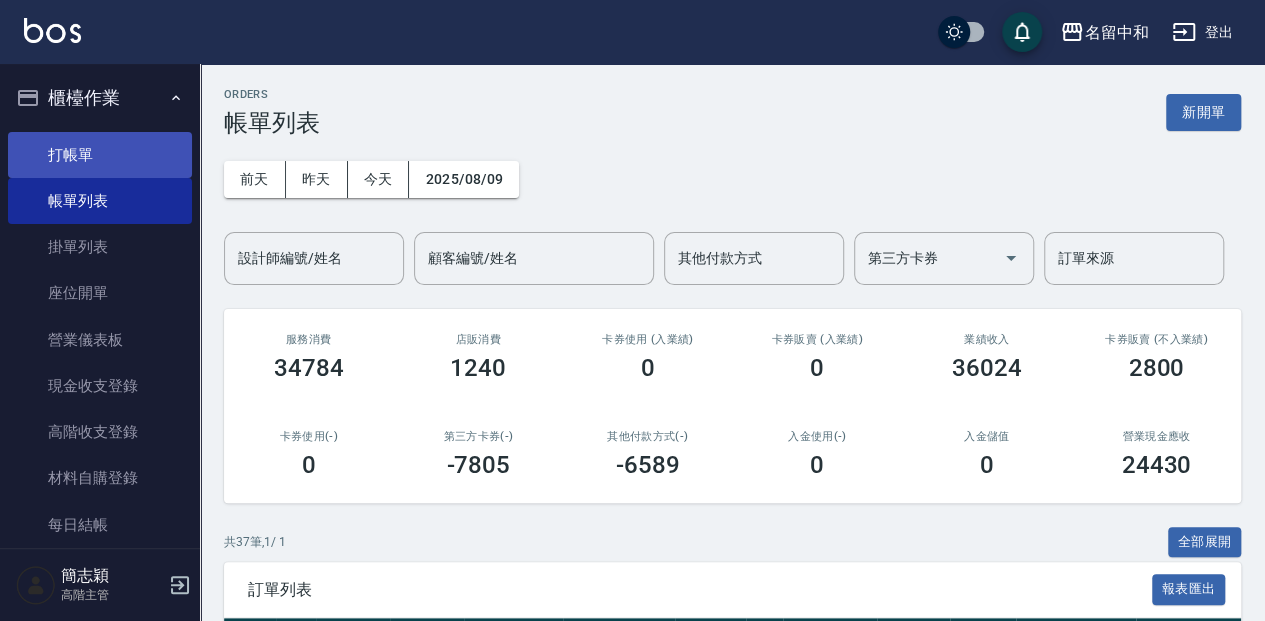 click on "打帳單" at bounding box center (100, 155) 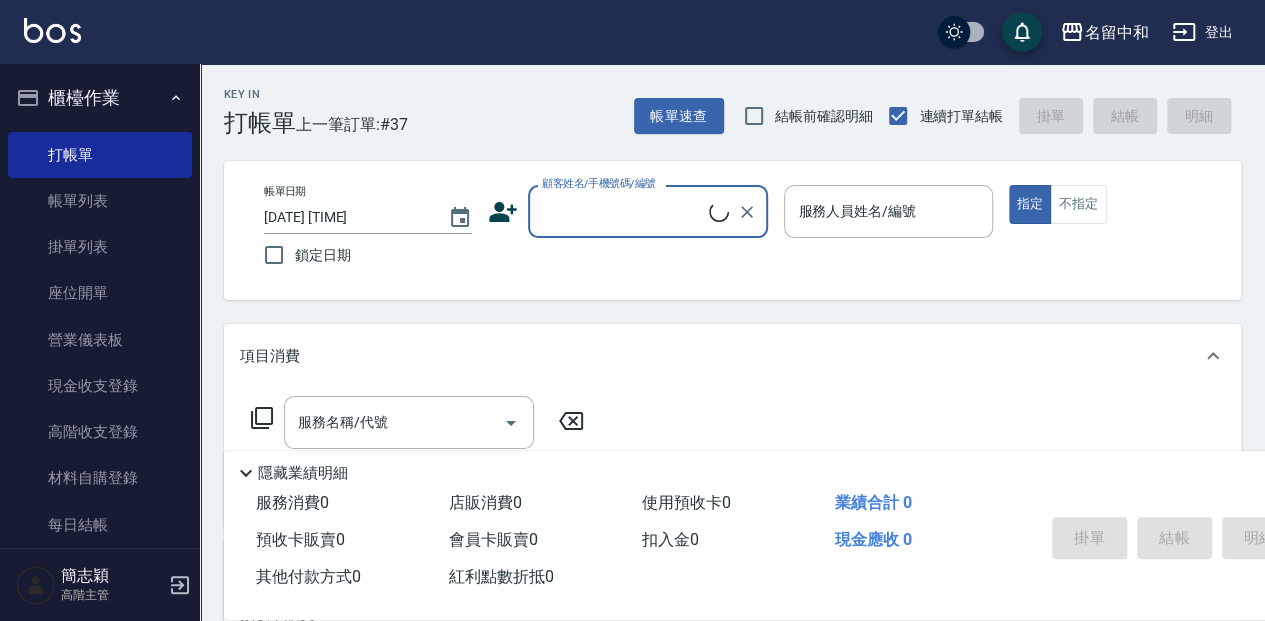 click on "Key In 打帳單 上一筆訂單:#37 帳單速查 結帳前確認明細 連續打單結帳 掛單 結帳 明細 帳單日期 [DATE] [TIME] 鎖定日期 顧客姓名/手機號碼/編號 顧客姓名/手機號碼/編號 服務人員姓名/編號 服務人員姓名/編號 指定 不指定 項目消費 服務名稱/代號 服務名稱/代號 店販銷售 服務人員姓名/編號 服務人員姓名/編號 商品代號/名稱 商品代號/名稱 預收卡販賣 卡券名稱/代號 卡券名稱/代號 使用預收卡 其他付款方式 其他付款方式 其他付款方式 備註及來源 備註 備註 隱藏業績明細 服務消費  0 店販消費  0 使用預收卡  0 業績合計   0 預收卡販賣  0 會員卡販賣  0 扣入金  0 現金應收   0 其他付款方式  0 紅利點數折抵  0 掛單 結帳 明細" at bounding box center [732, 518] 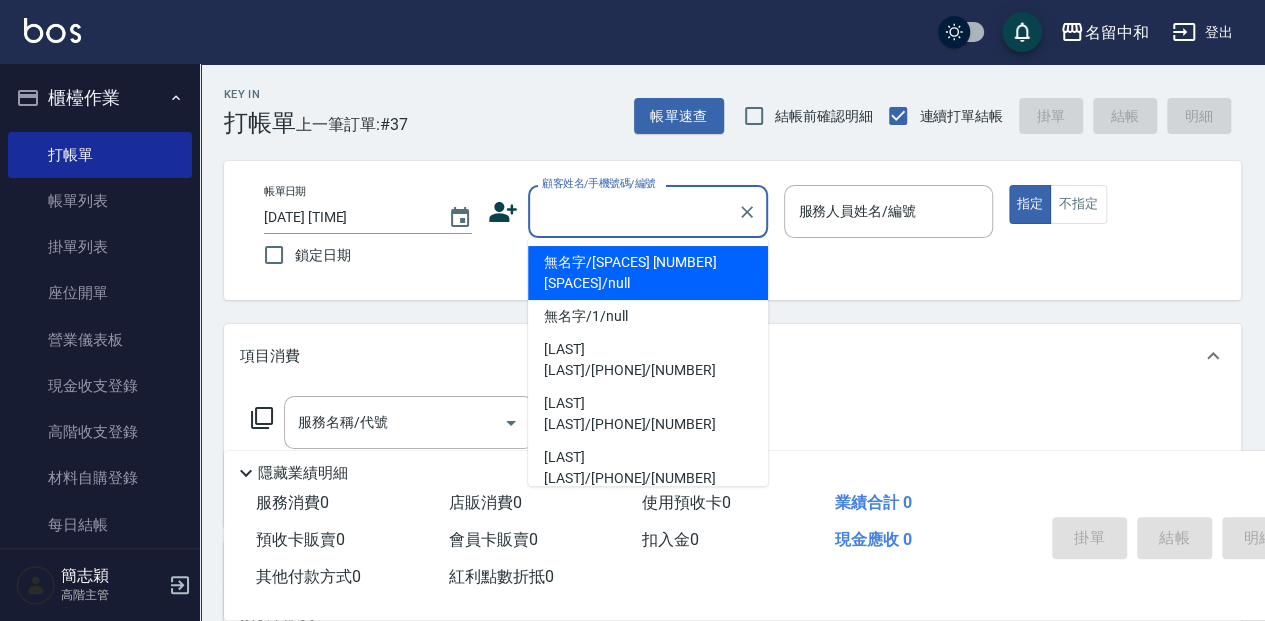 click on "顧客姓名/手機號碼/編號" at bounding box center [633, 211] 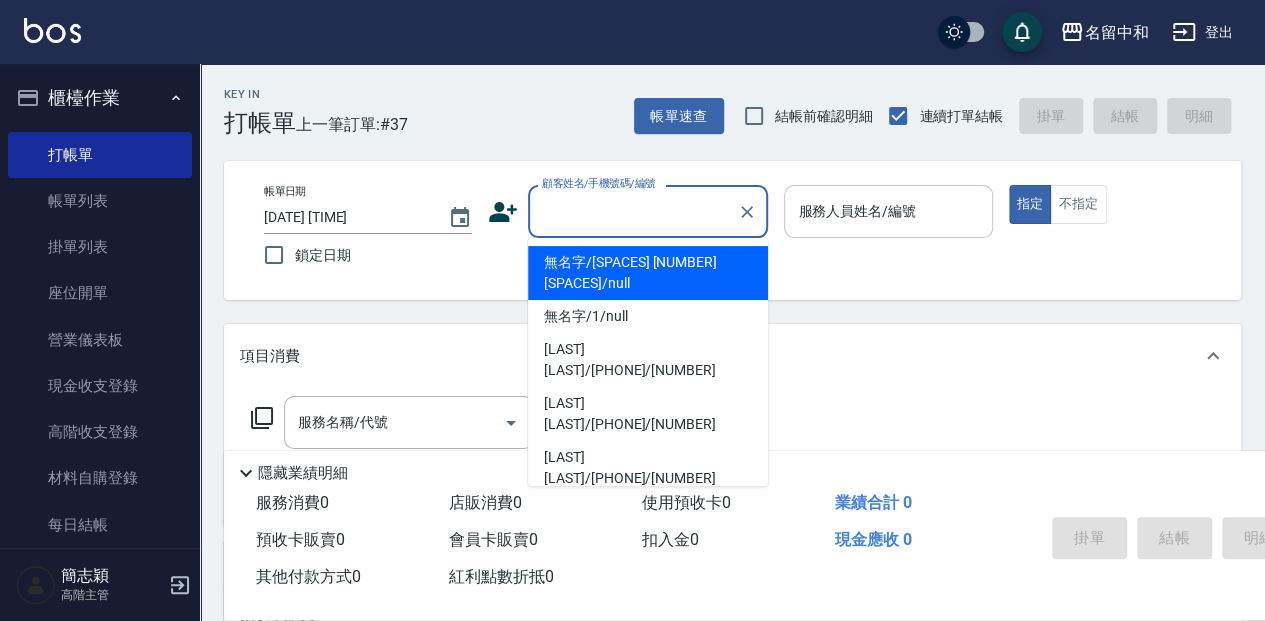 drag, startPoint x: 616, startPoint y: 264, endPoint x: 845, endPoint y: 225, distance: 232.29723 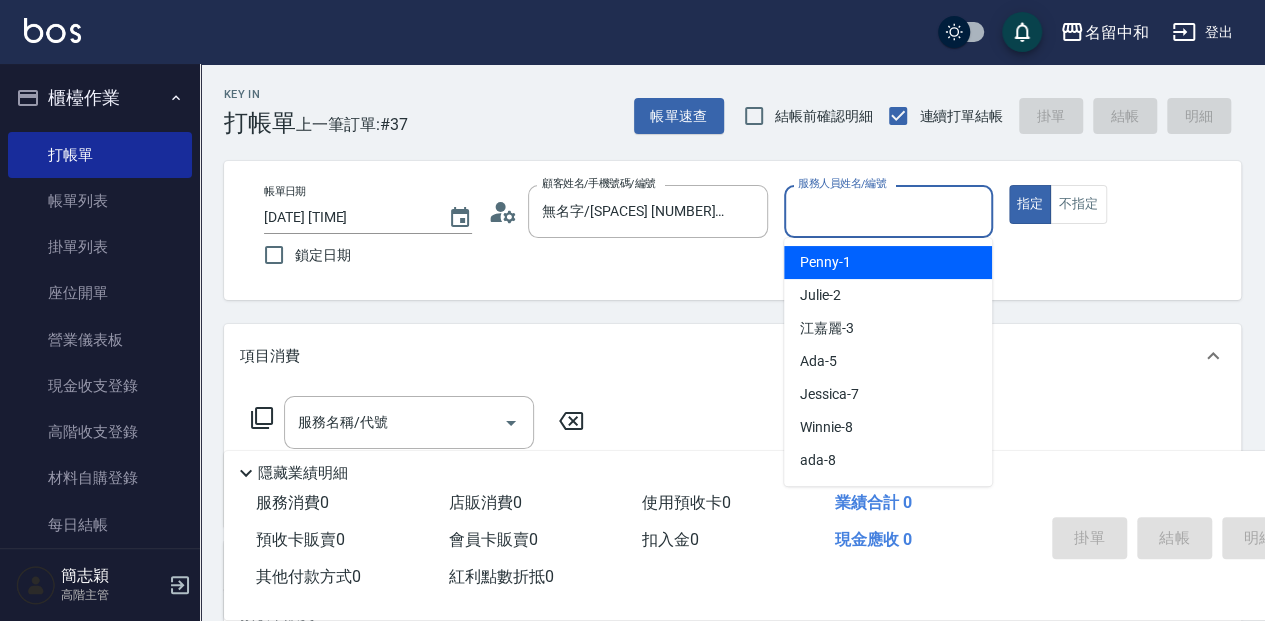drag, startPoint x: 845, startPoint y: 225, endPoint x: 890, endPoint y: 320, distance: 105.11898 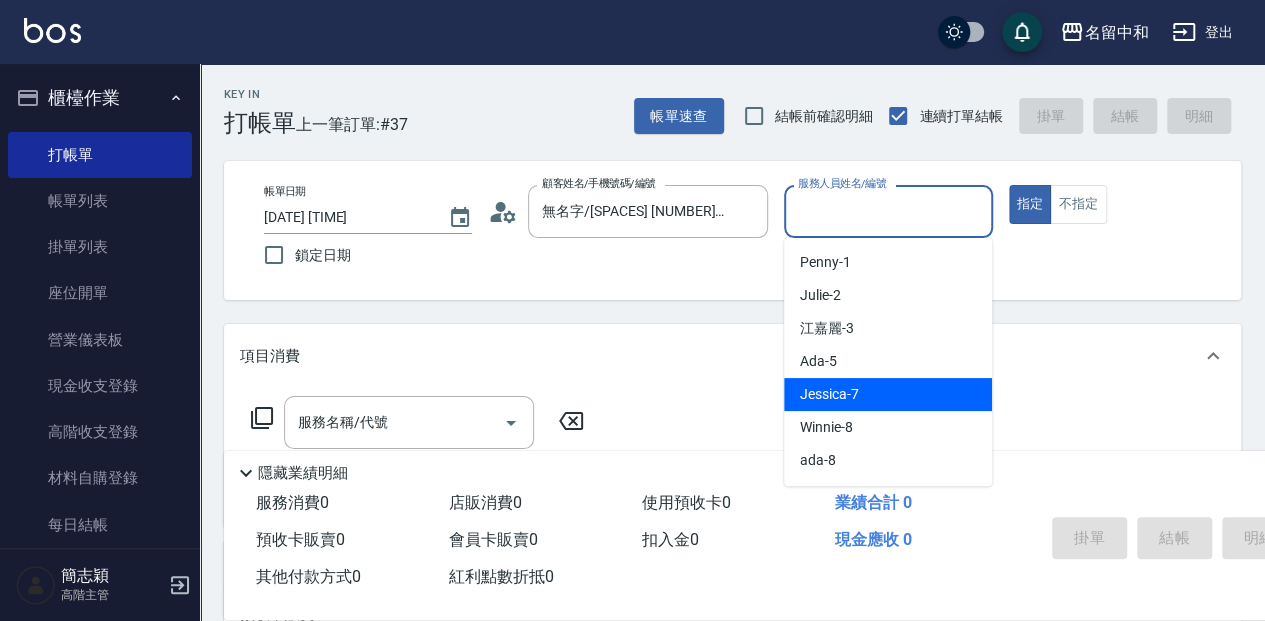 click on "[FIRST] [NUMBER]" at bounding box center [888, 394] 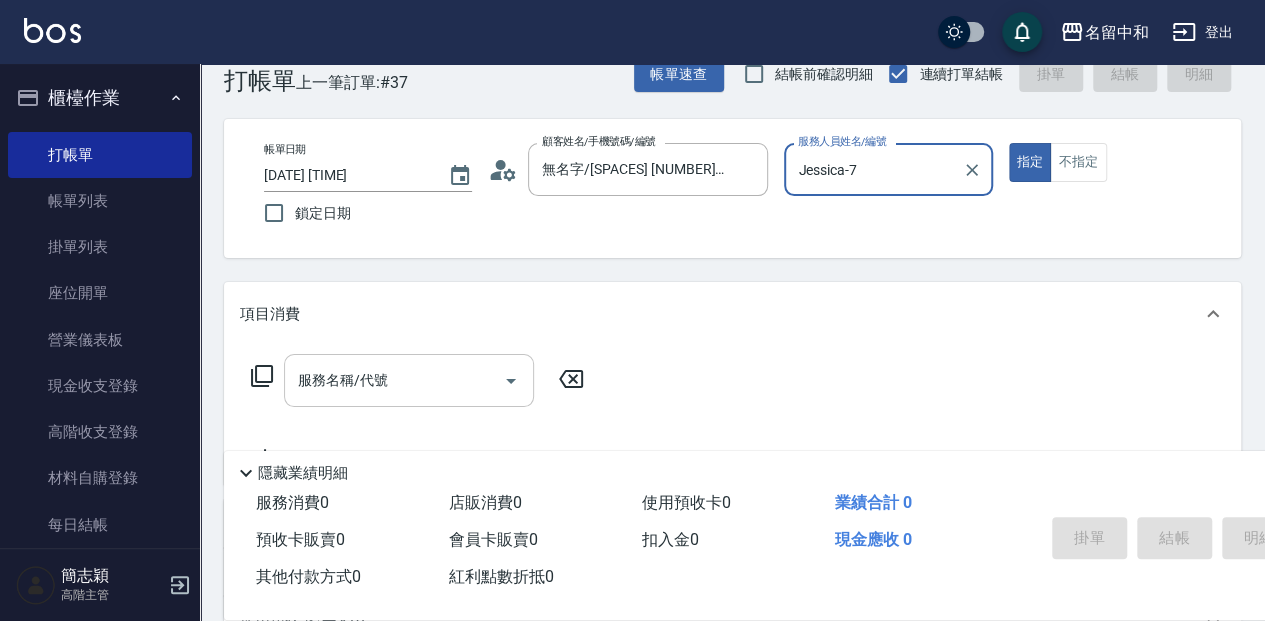 scroll, scrollTop: 66, scrollLeft: 0, axis: vertical 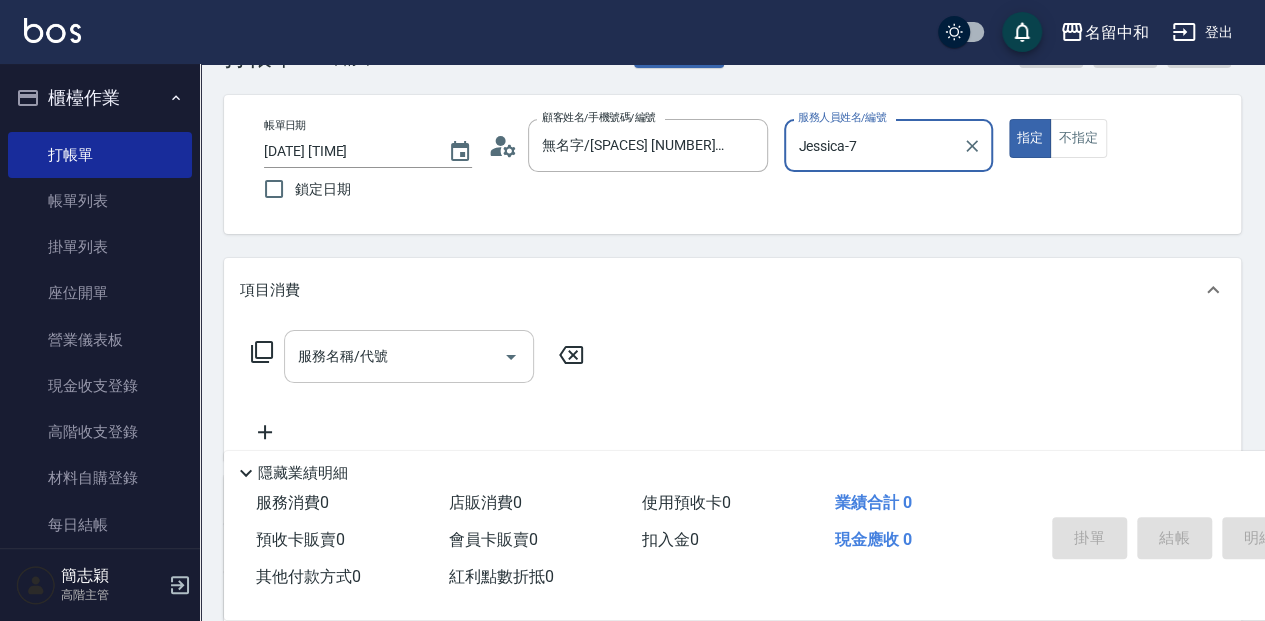 drag, startPoint x: 405, startPoint y: 355, endPoint x: 443, endPoint y: 355, distance: 38 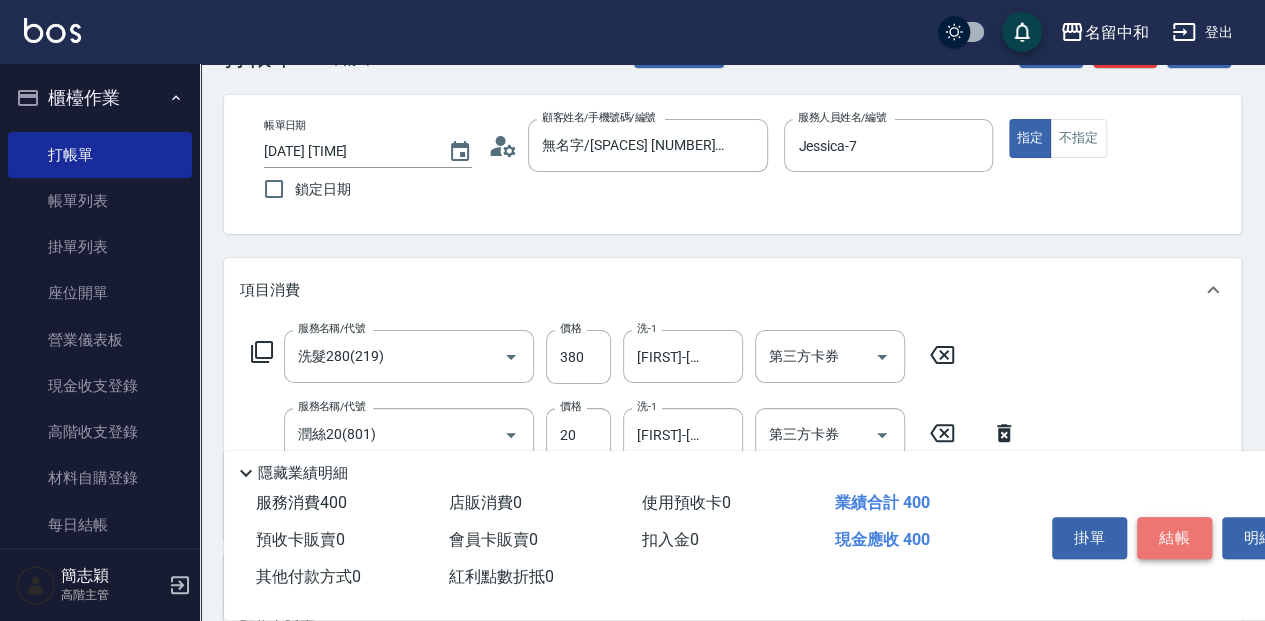 click on "結帳" at bounding box center [1174, 538] 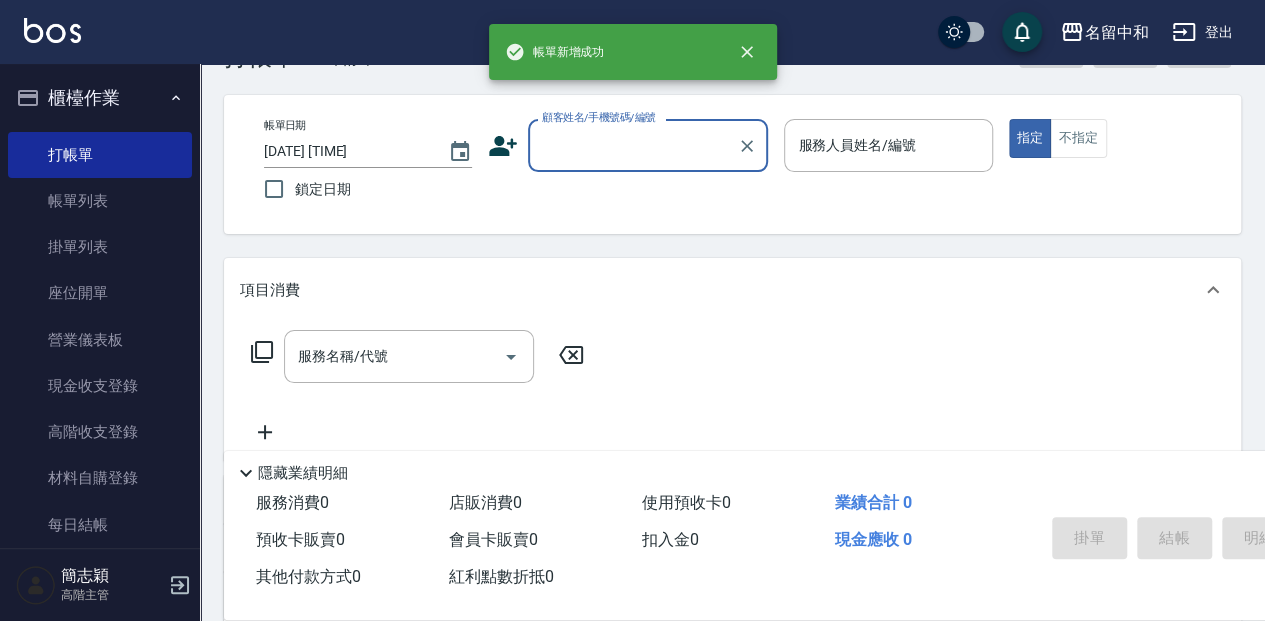 scroll, scrollTop: 0, scrollLeft: 0, axis: both 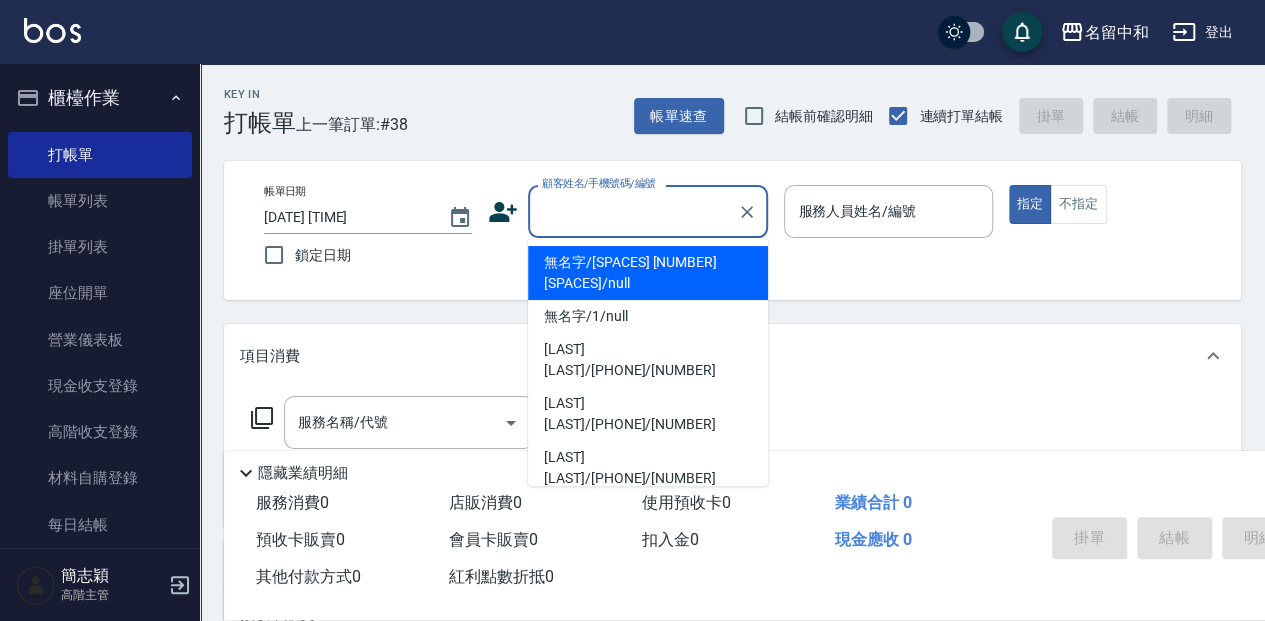 click on "顧客姓名/手機號碼/編號" at bounding box center [633, 211] 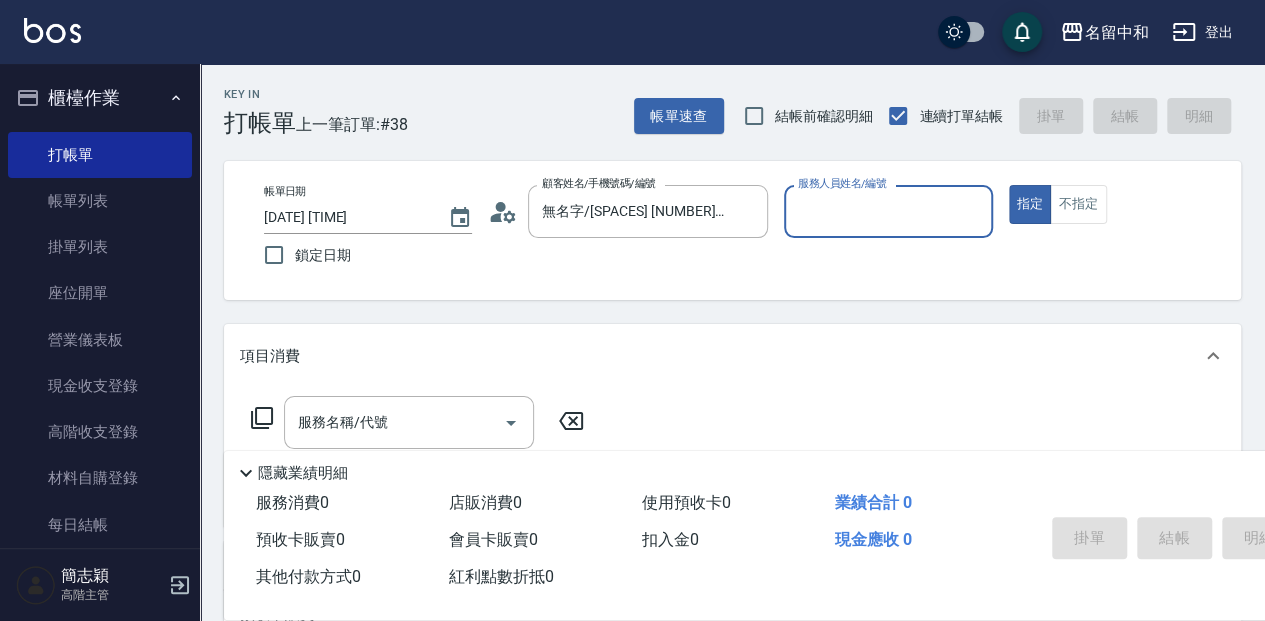 click on "服務人員姓名/編號" at bounding box center [888, 211] 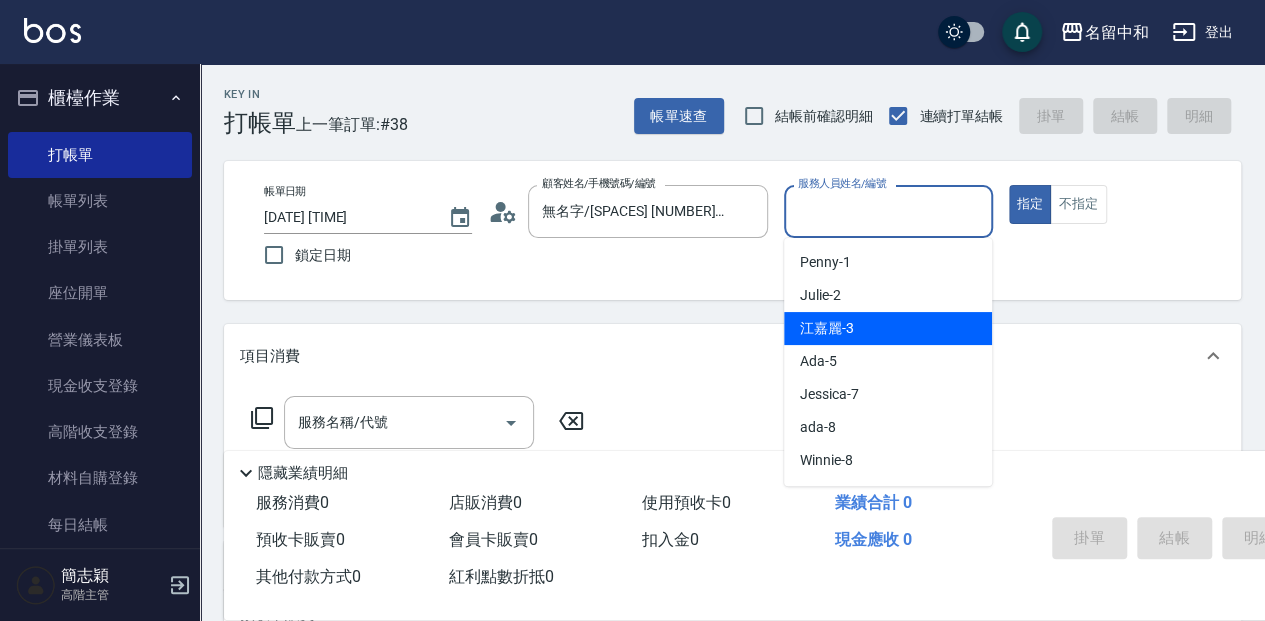 click on "江嘉麗 -3" at bounding box center (827, 328) 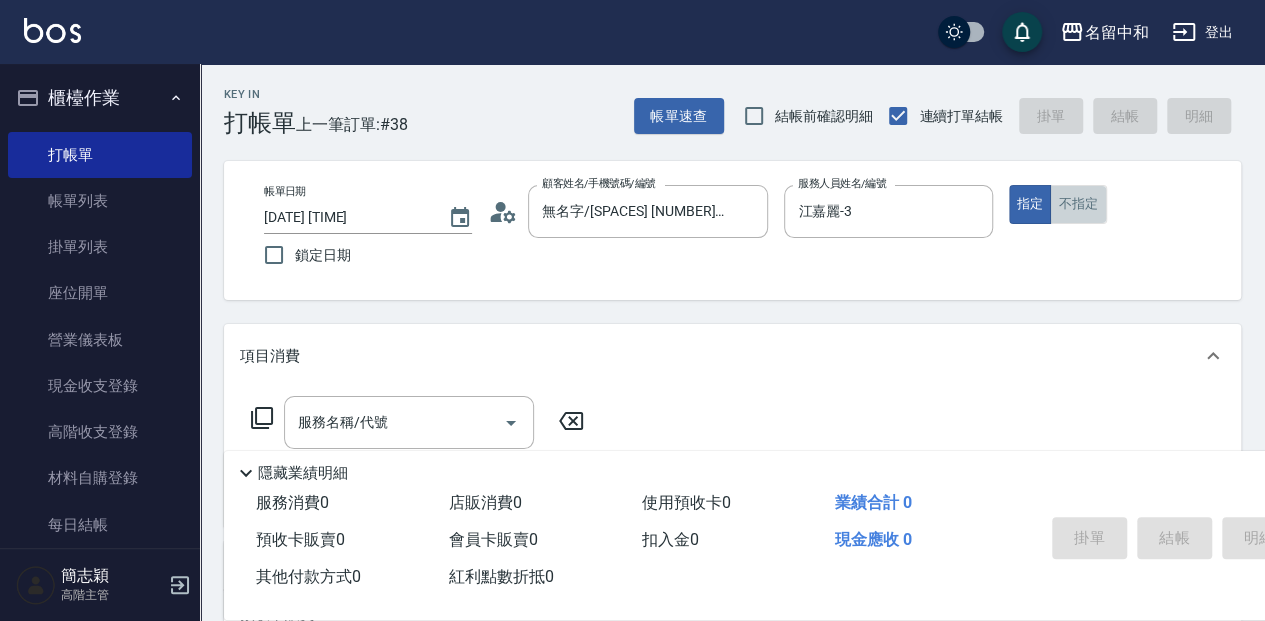 drag, startPoint x: 1094, startPoint y: 201, endPoint x: 1019, endPoint y: 243, distance: 85.95929 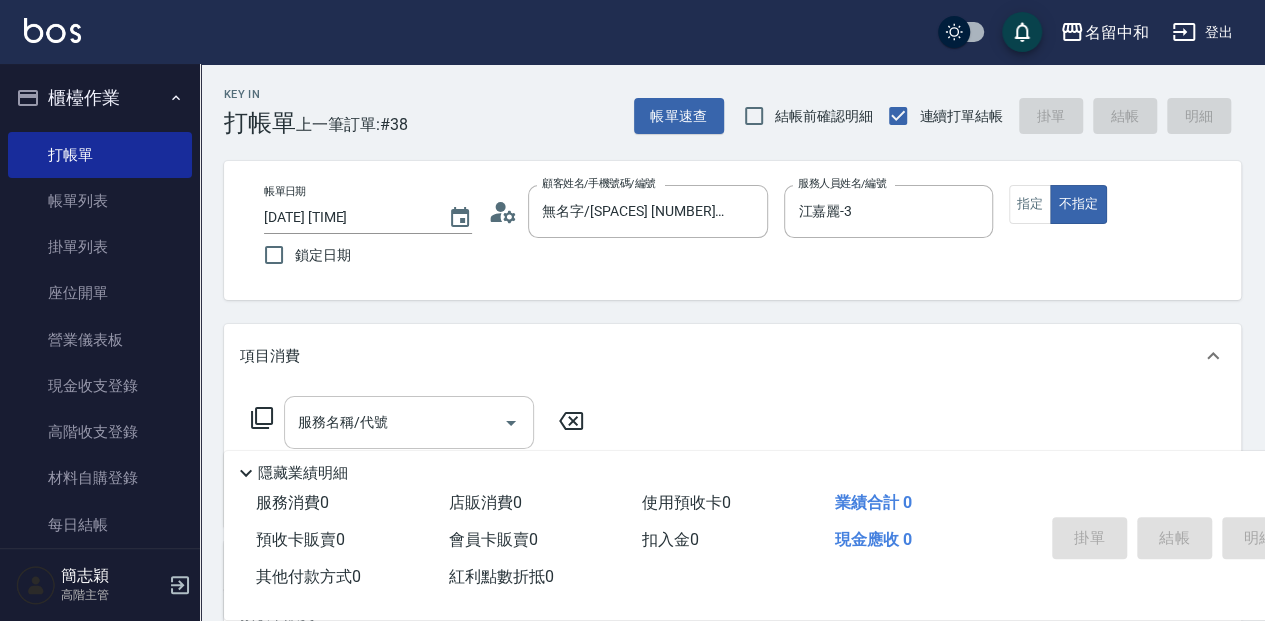 click on "服務名稱/代號 服務名稱/代號" at bounding box center [409, 422] 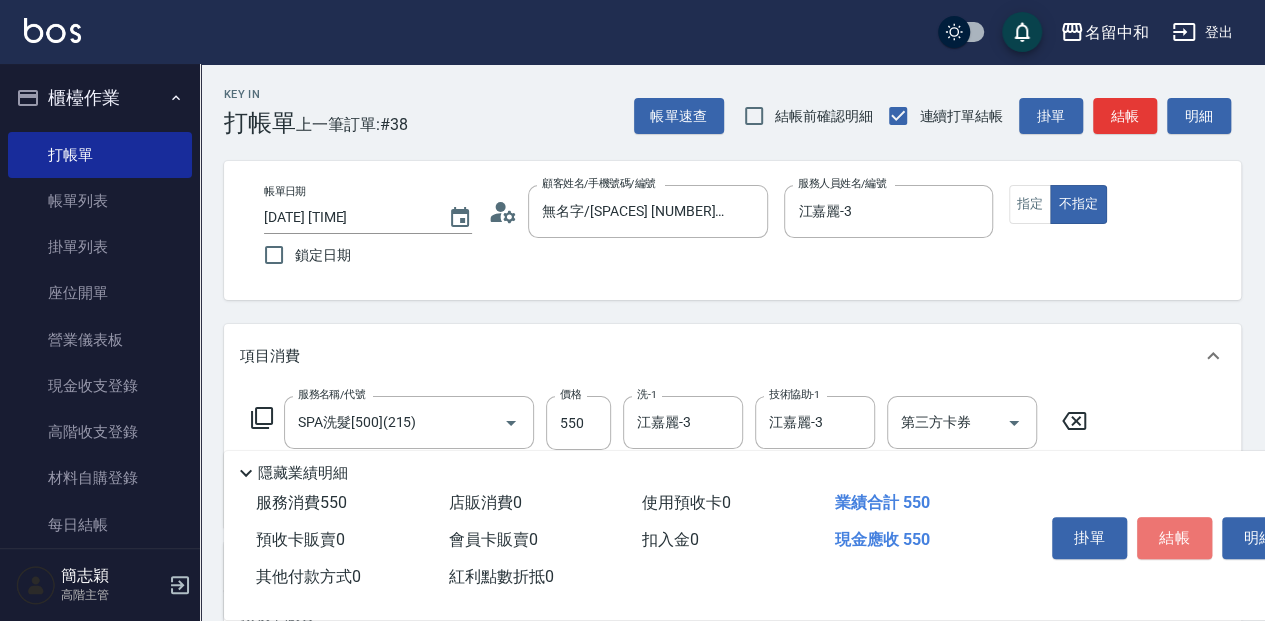 drag, startPoint x: 1142, startPoint y: 532, endPoint x: 1139, endPoint y: 542, distance: 10.440307 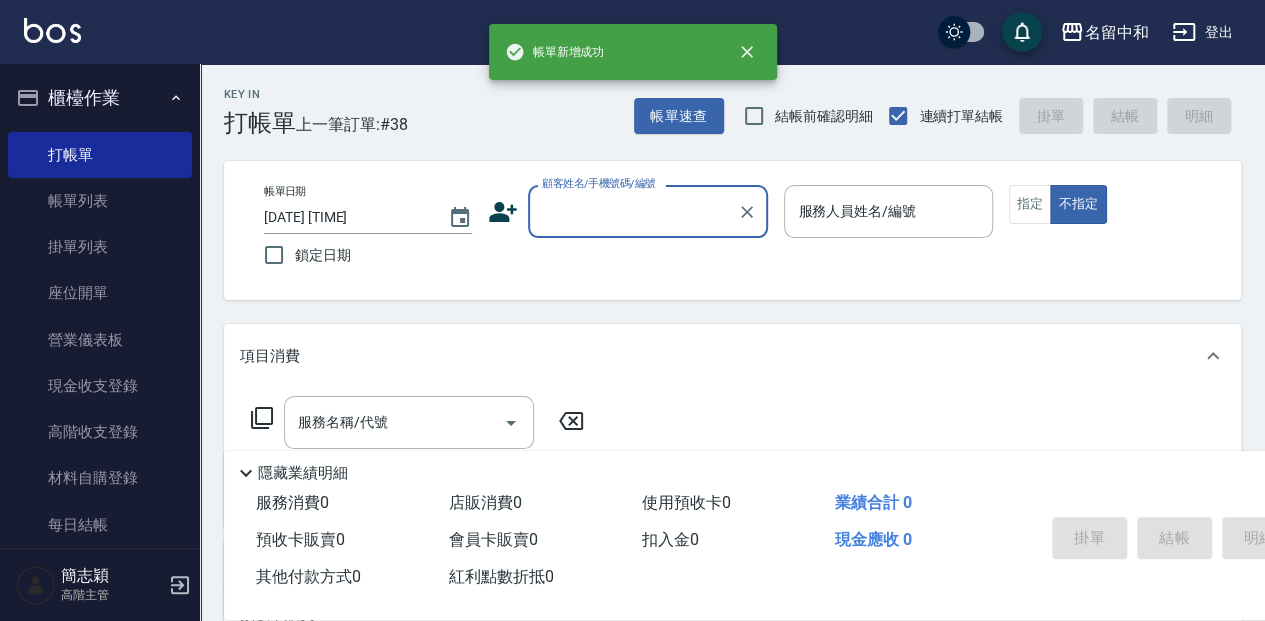 scroll, scrollTop: 0, scrollLeft: 0, axis: both 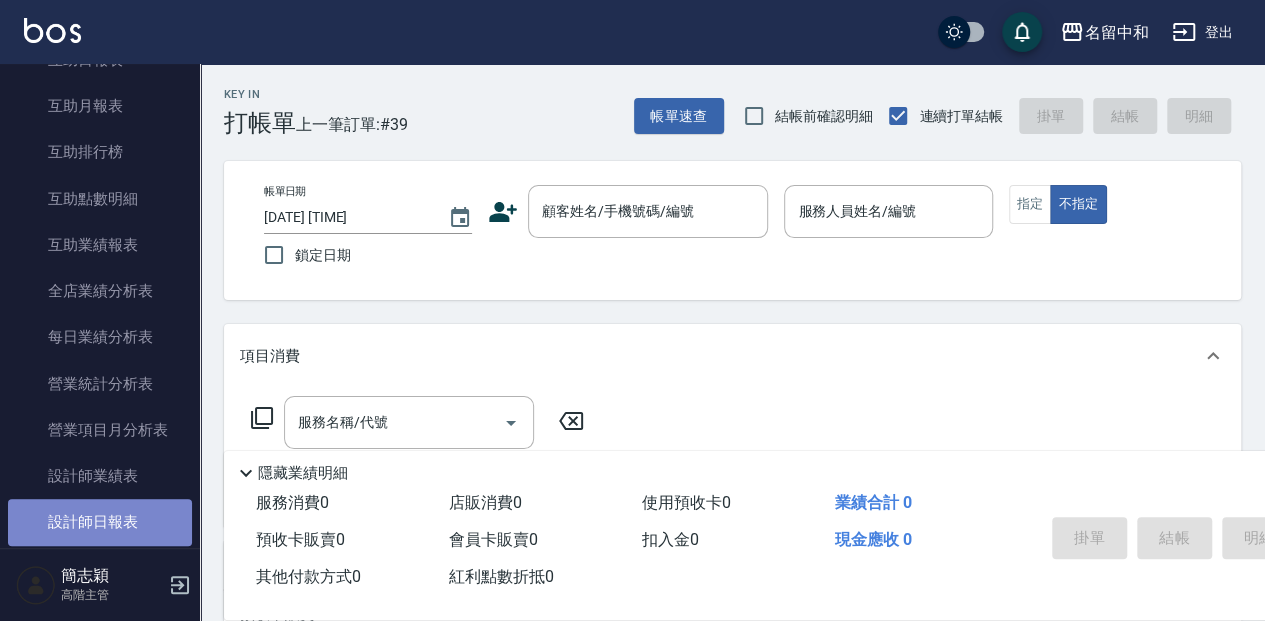 click on "設計師日報表" at bounding box center (100, 522) 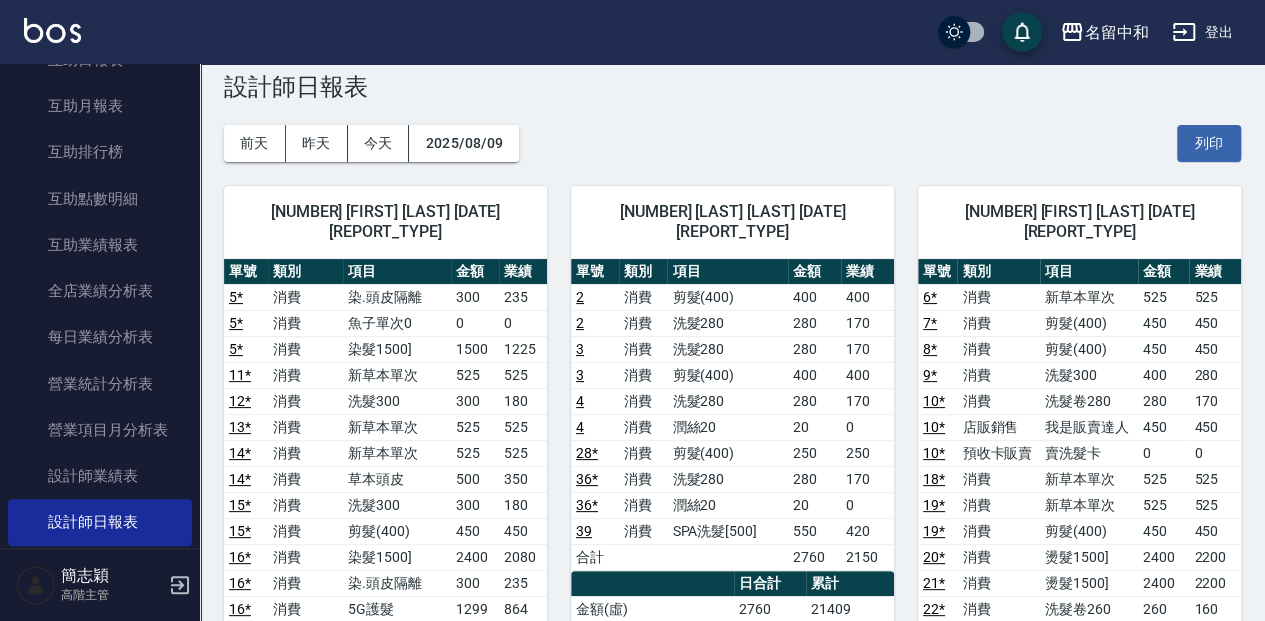 scroll, scrollTop: 66, scrollLeft: 0, axis: vertical 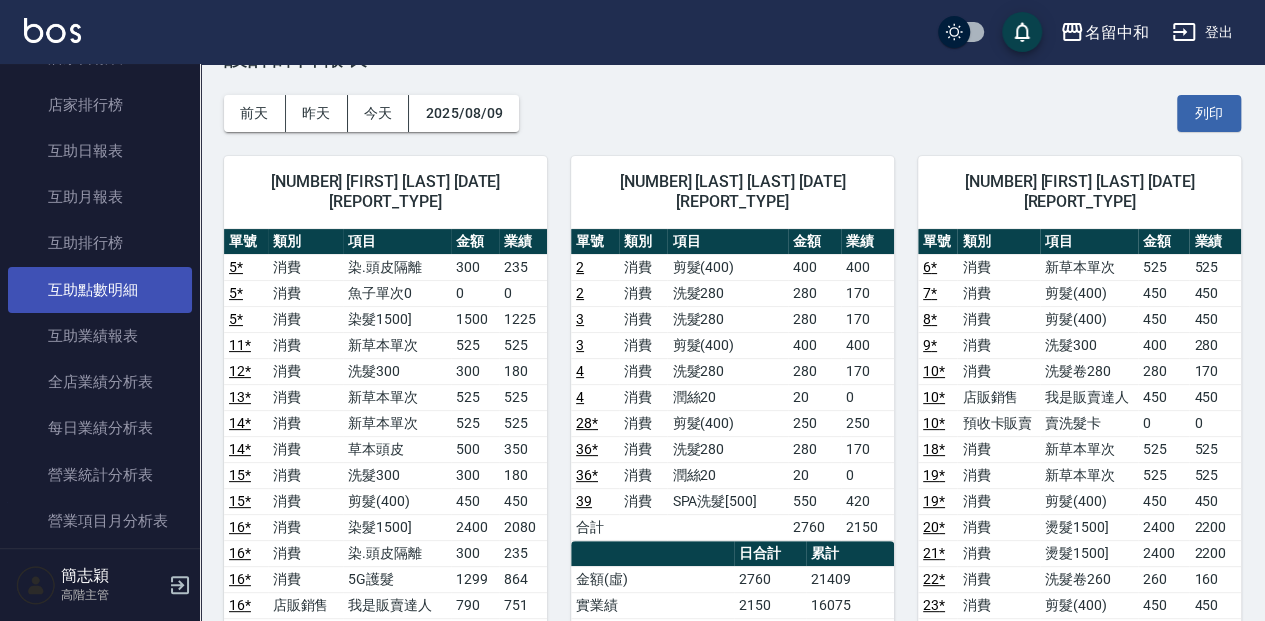click on "互助點數明細" at bounding box center [100, 290] 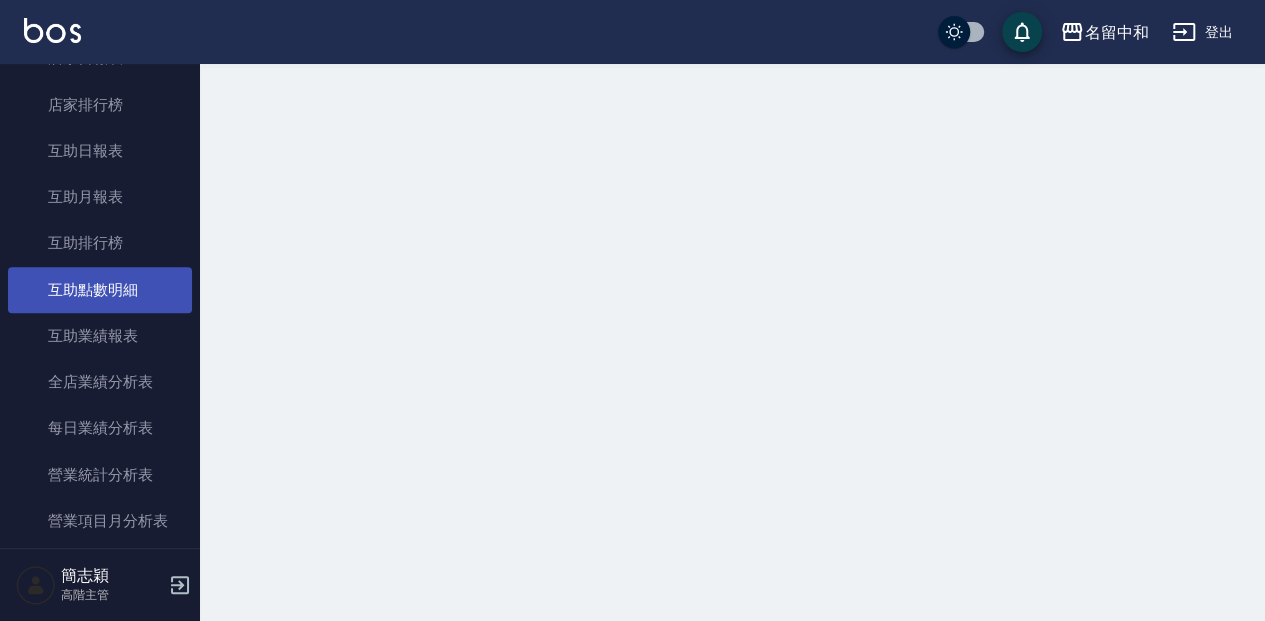 scroll, scrollTop: 0, scrollLeft: 0, axis: both 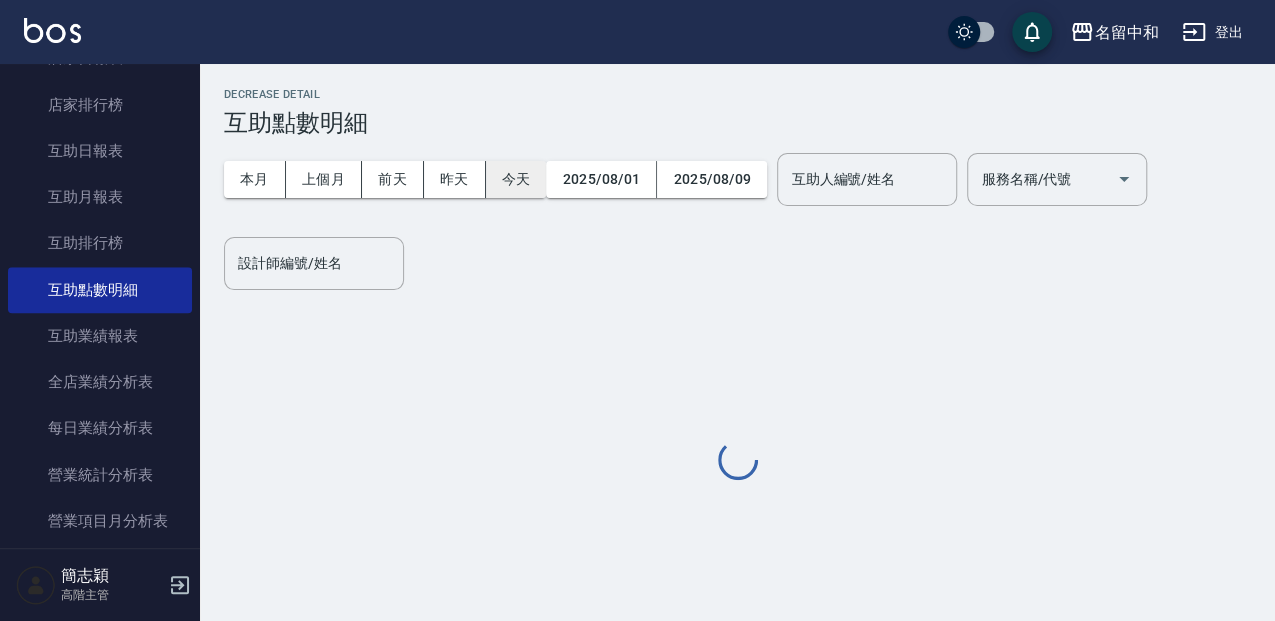 click on "今天" at bounding box center (516, 179) 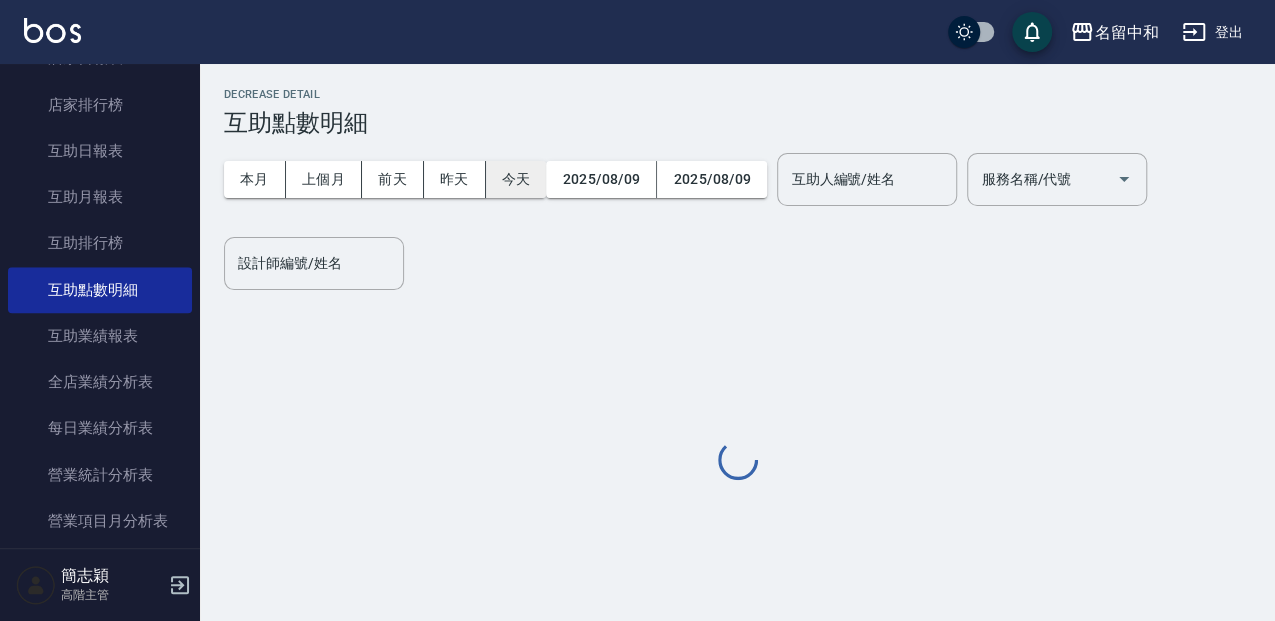 click on "今天" at bounding box center [516, 179] 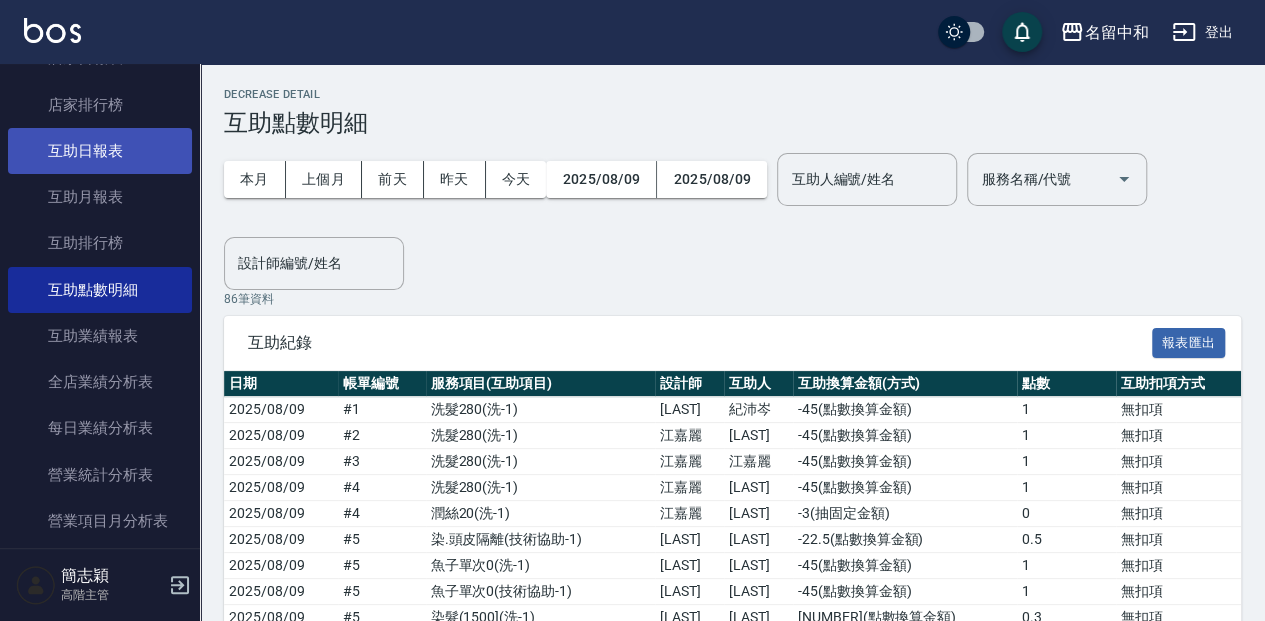 click on "互助日報表" at bounding box center (100, 151) 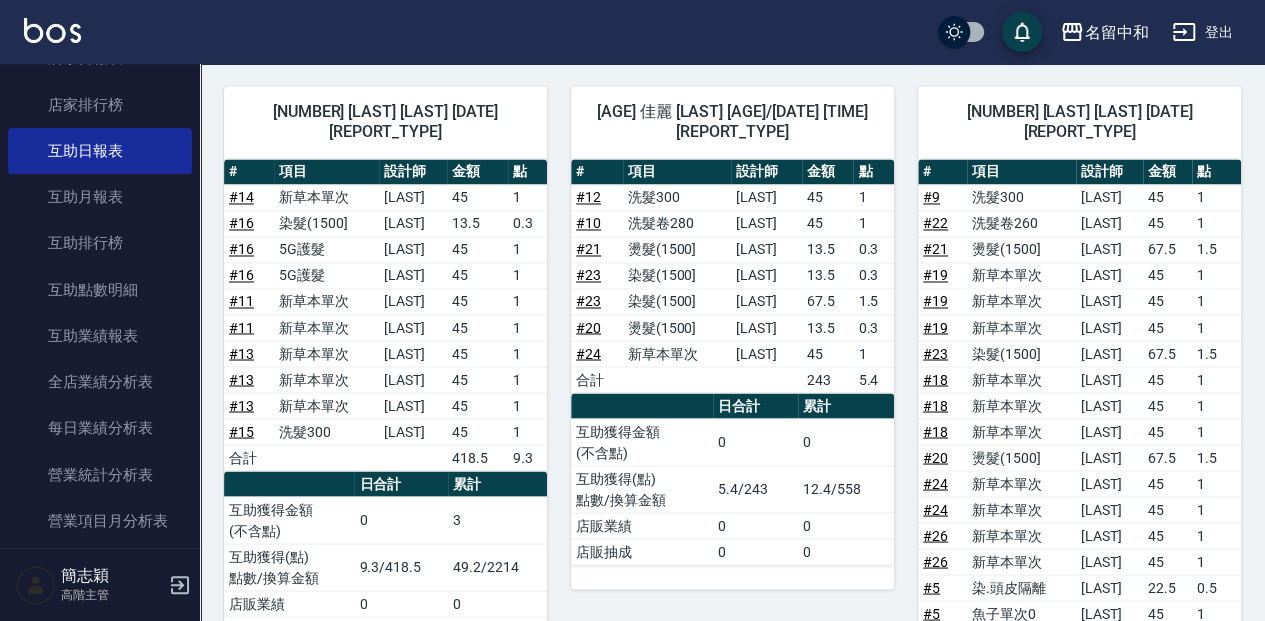 scroll, scrollTop: 1600, scrollLeft: 0, axis: vertical 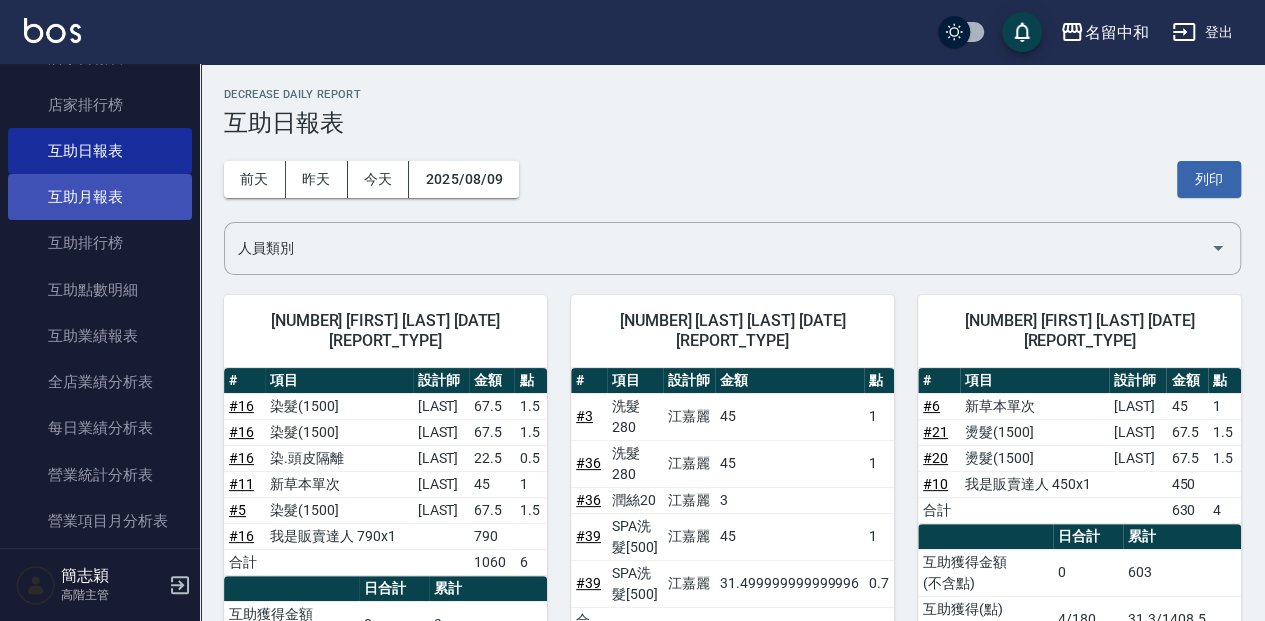 click on "互助月報表" at bounding box center [100, 197] 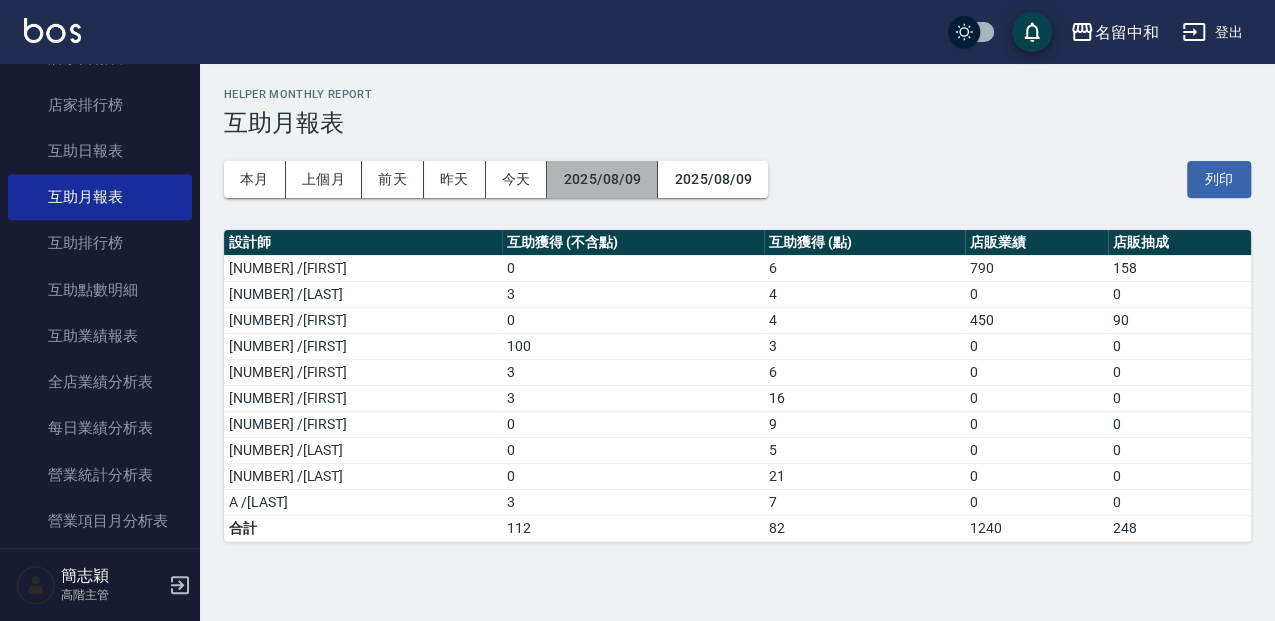click on "2025/08/09" at bounding box center [602, 179] 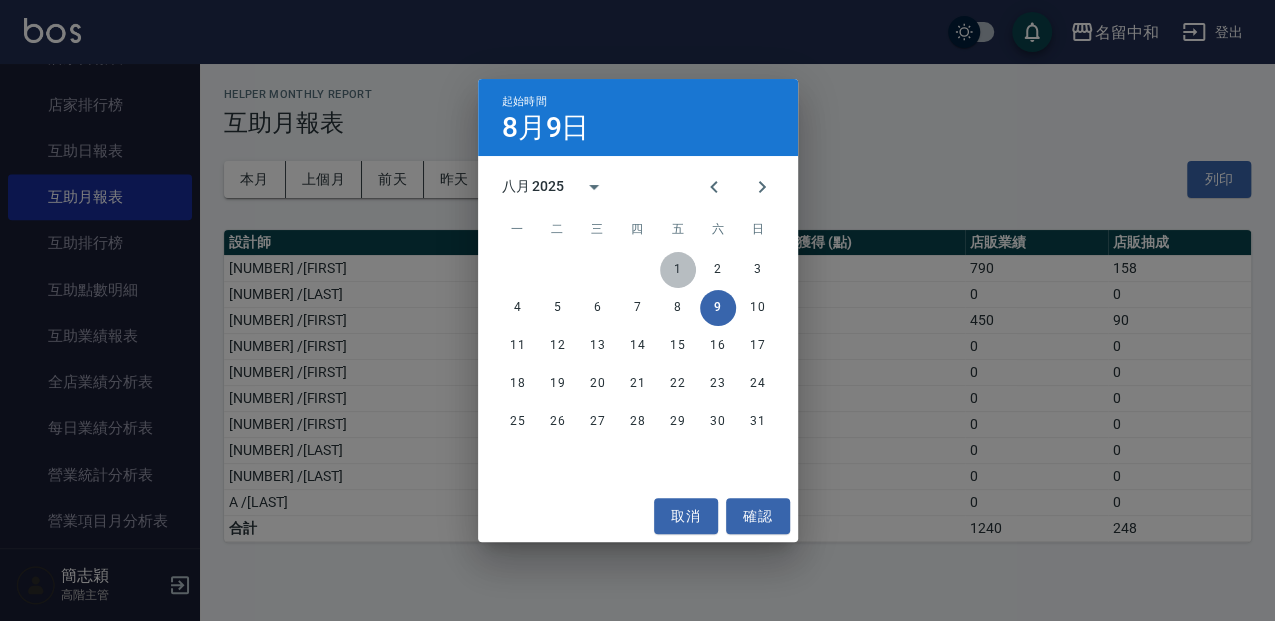 click on "1" at bounding box center (678, 270) 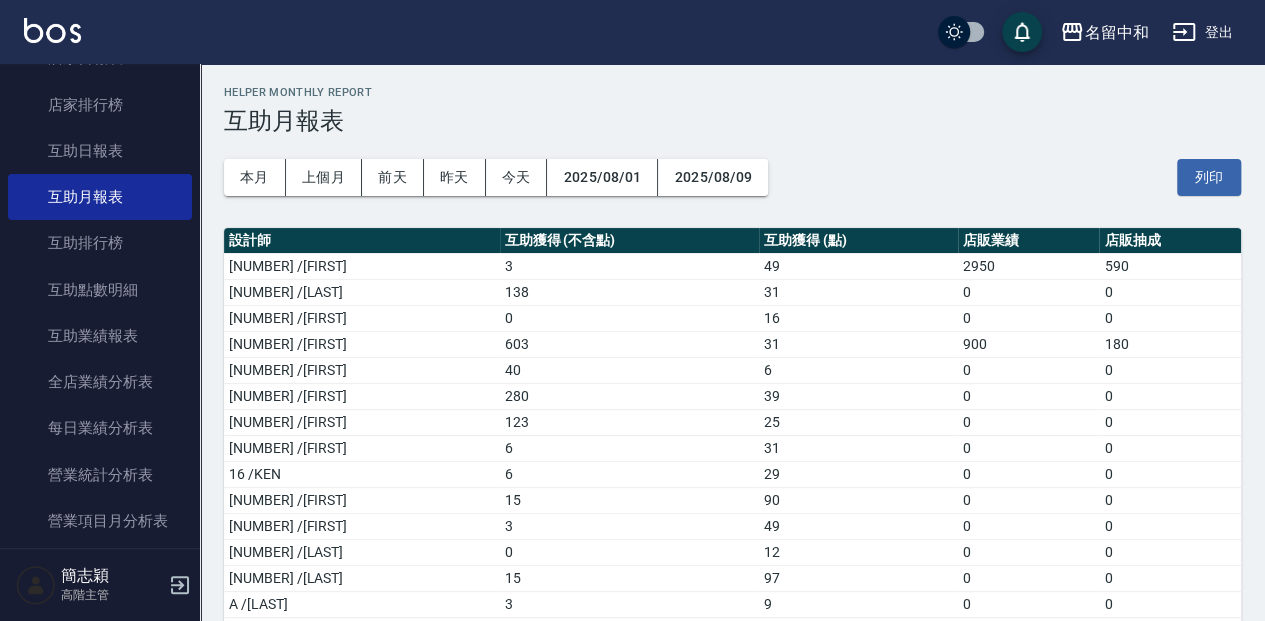 scroll, scrollTop: 0, scrollLeft: 0, axis: both 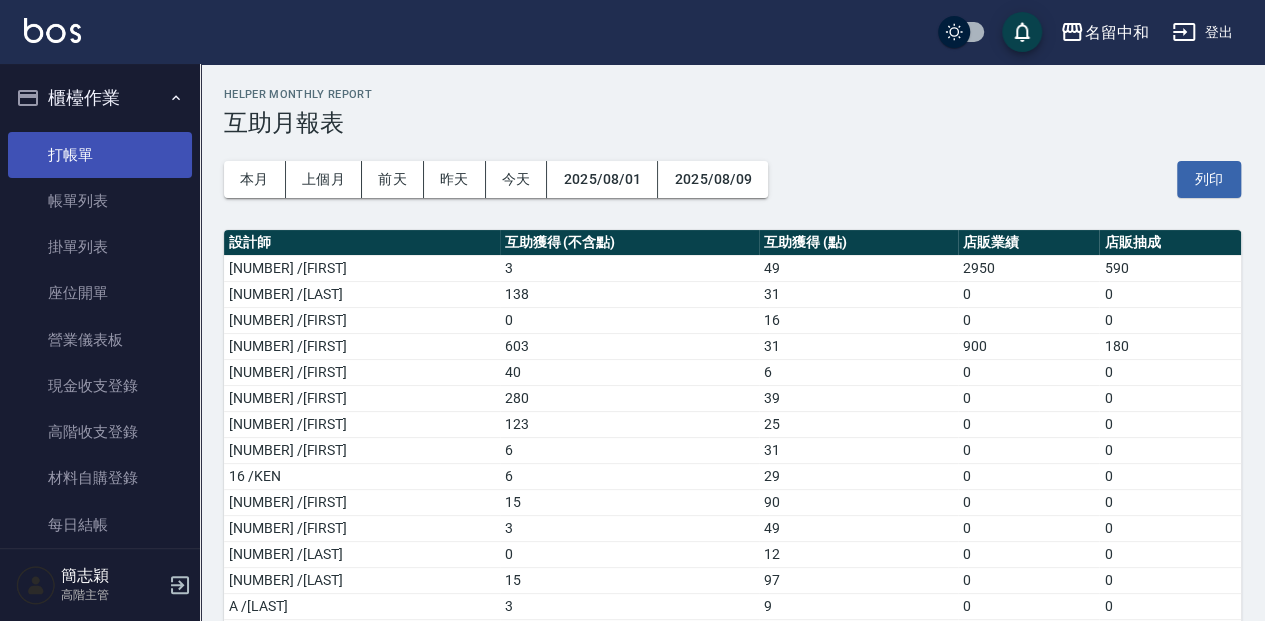 click on "打帳單" at bounding box center [100, 155] 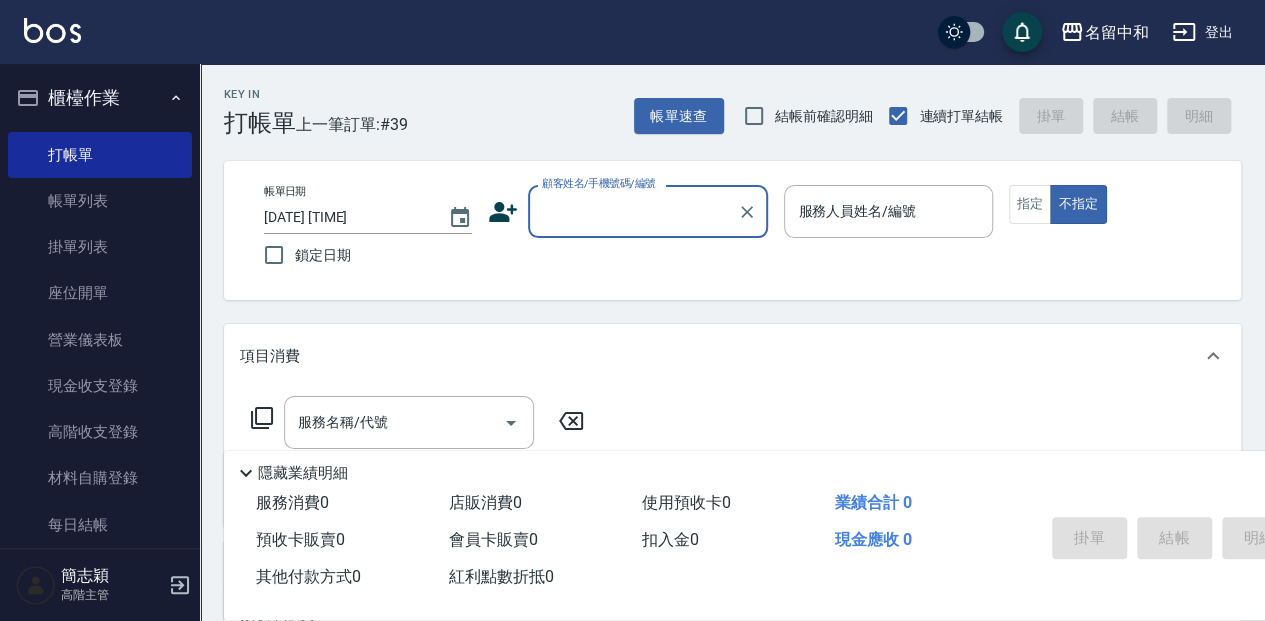 click on "顧客姓名/手機號碼/編號" at bounding box center (633, 211) 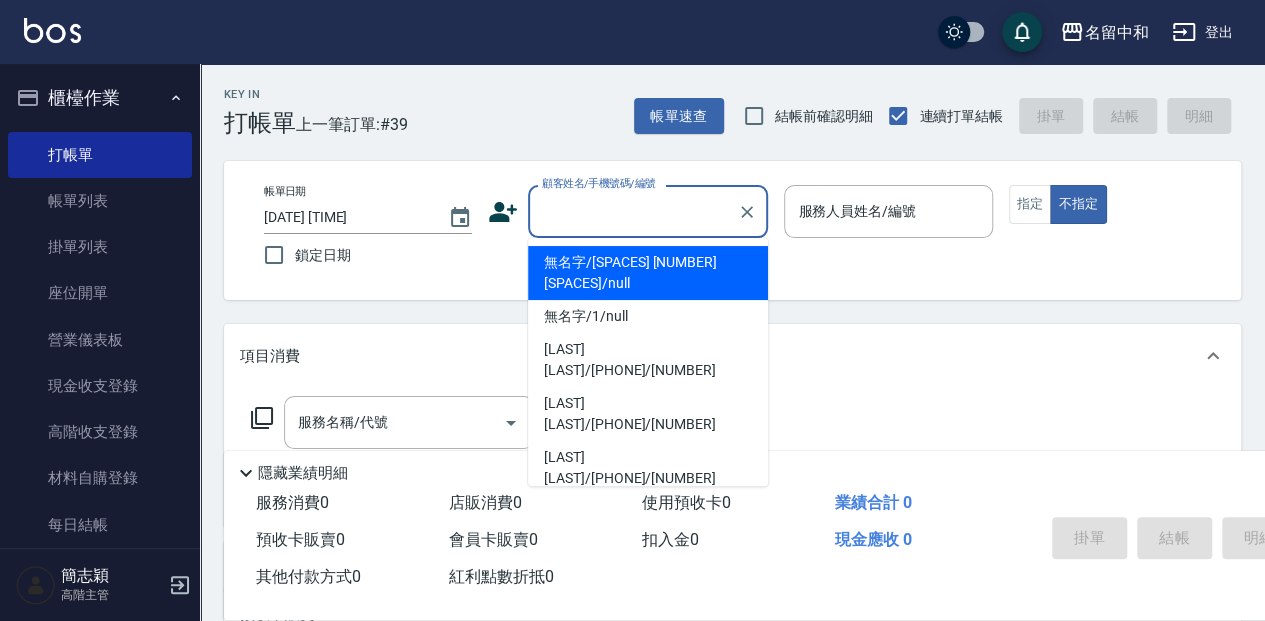 click on "無名字/[SPACES] [NUMBER] [SPACES]/null" at bounding box center (648, 273) 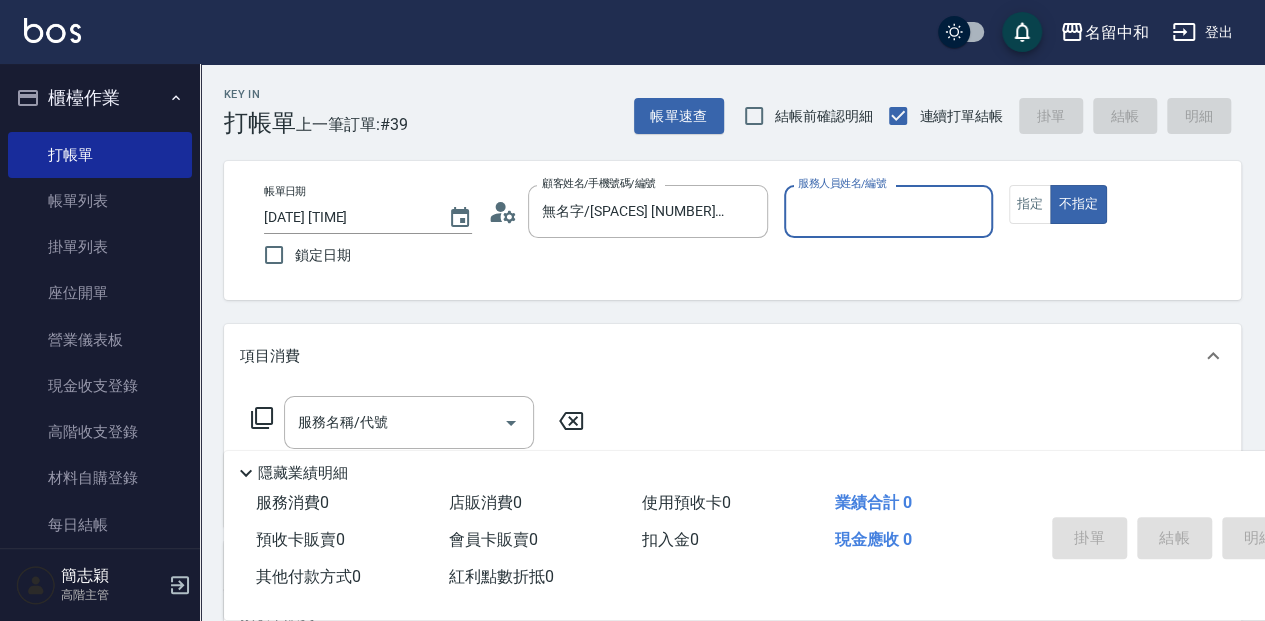 click on "服務人員姓名/編號" at bounding box center (888, 211) 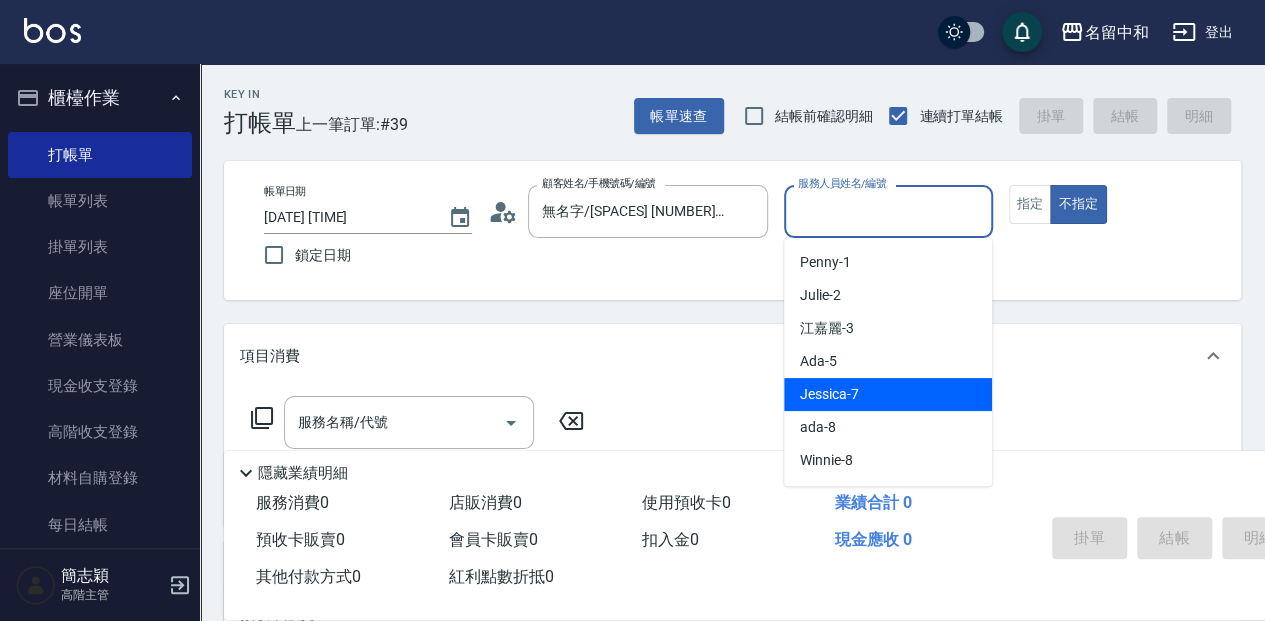 click on "[FIRST] [NUMBER]" at bounding box center [888, 394] 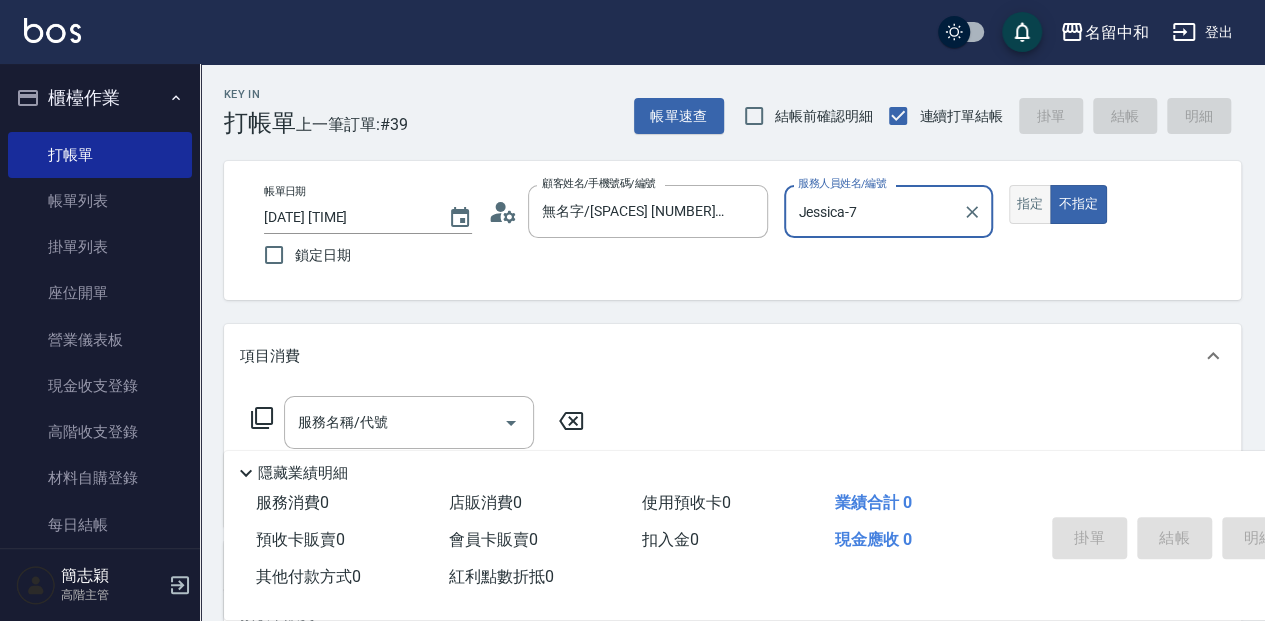 click on "指定" at bounding box center (1030, 204) 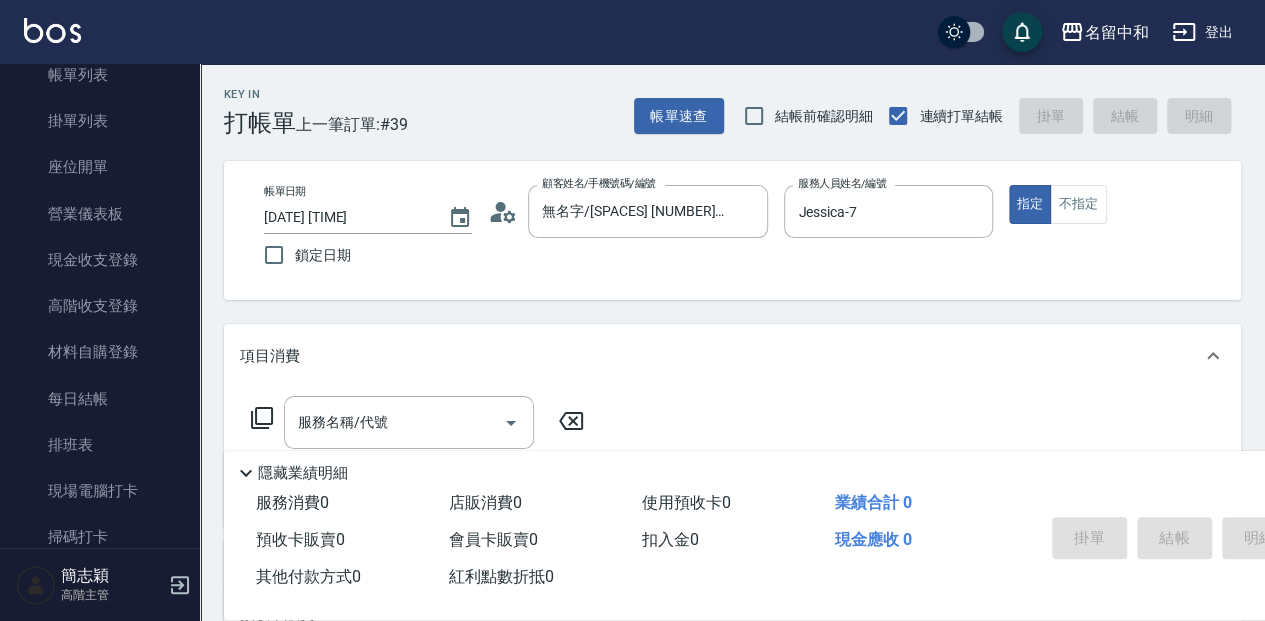 scroll, scrollTop: 133, scrollLeft: 0, axis: vertical 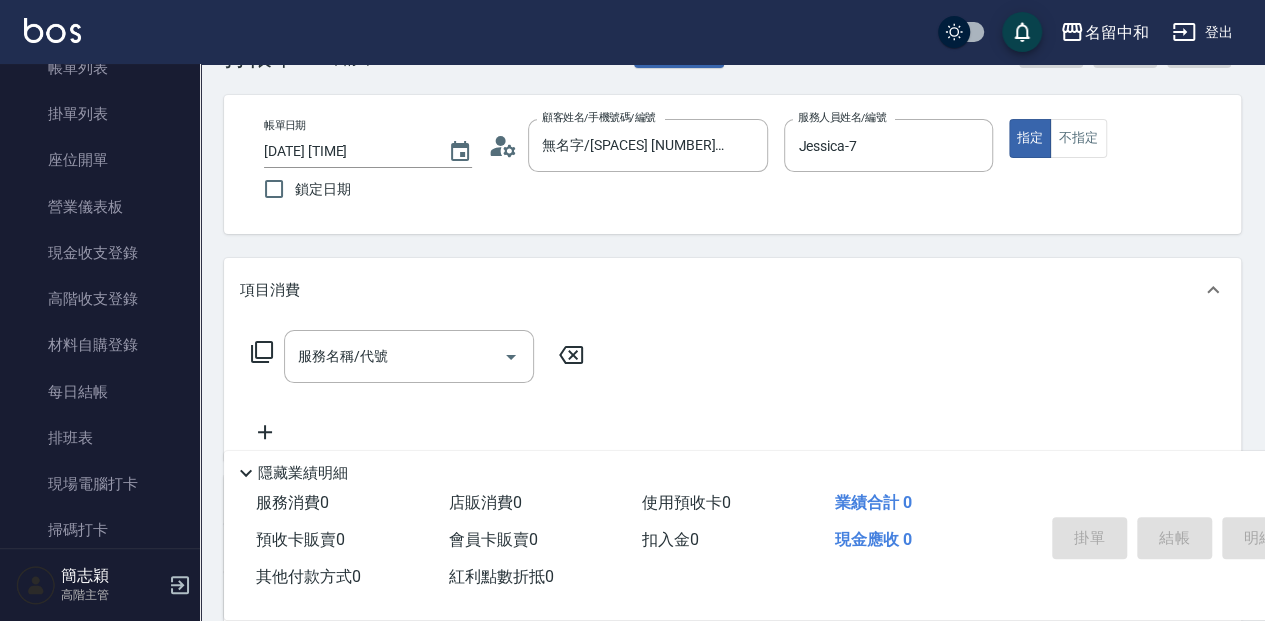 click on "服務名稱/代號" at bounding box center [394, 356] 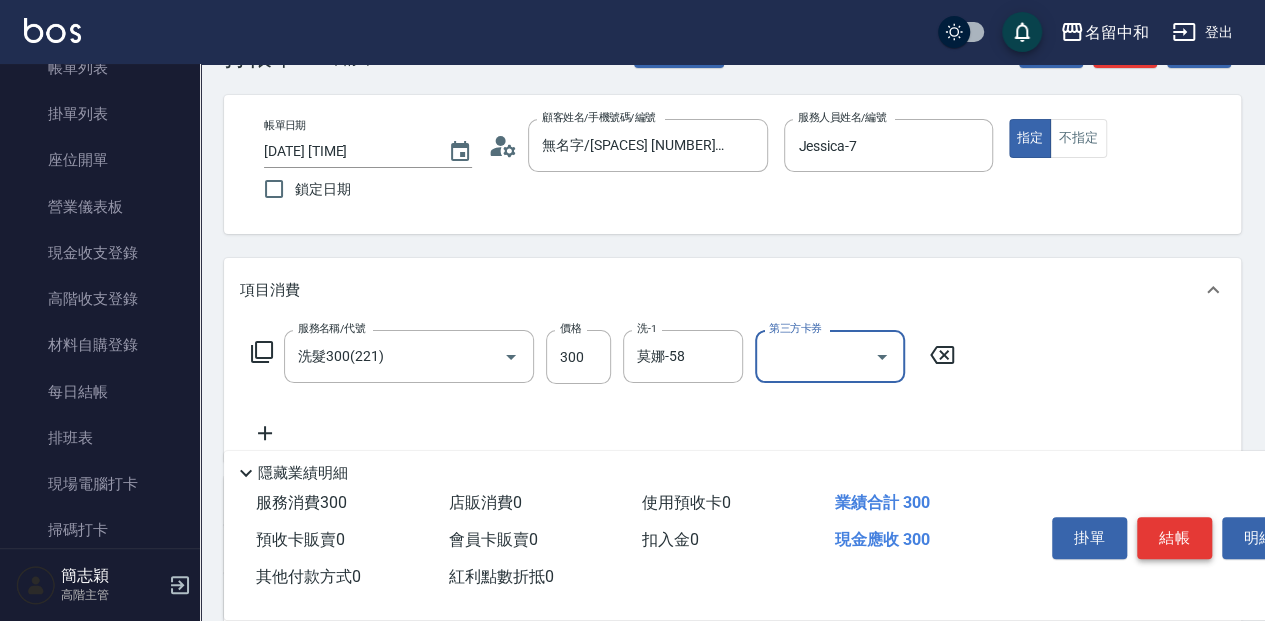 click on "結帳" at bounding box center [1174, 538] 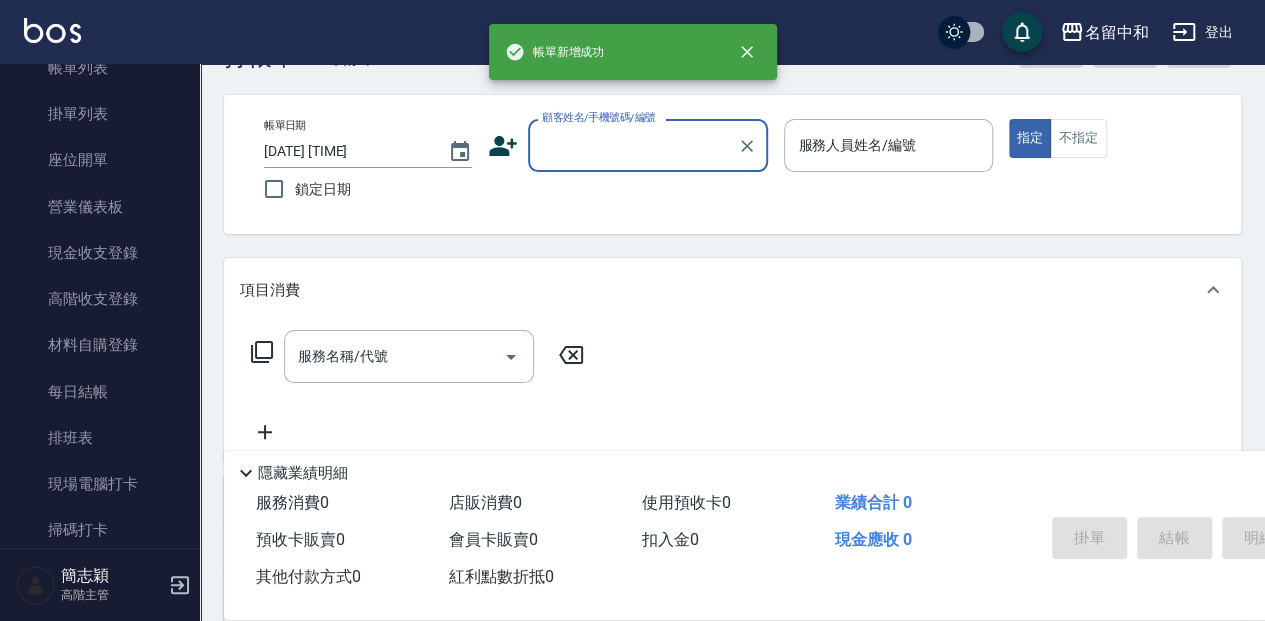 scroll, scrollTop: 0, scrollLeft: 0, axis: both 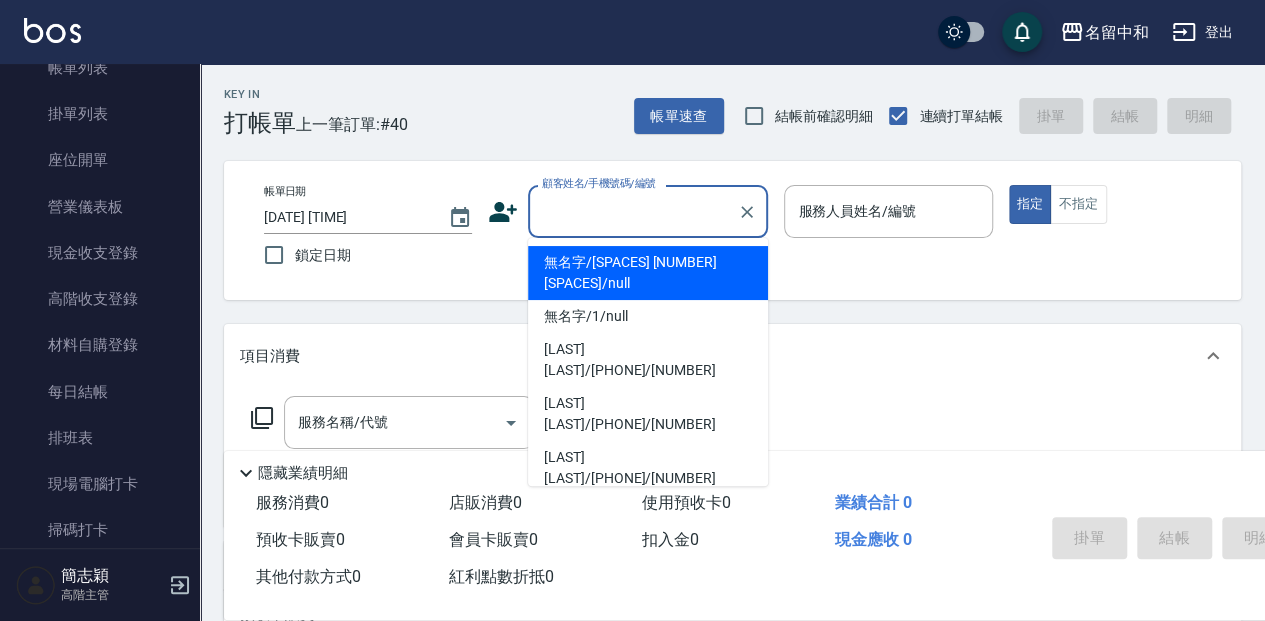 click on "顧客姓名/手機號碼/編號" at bounding box center [633, 211] 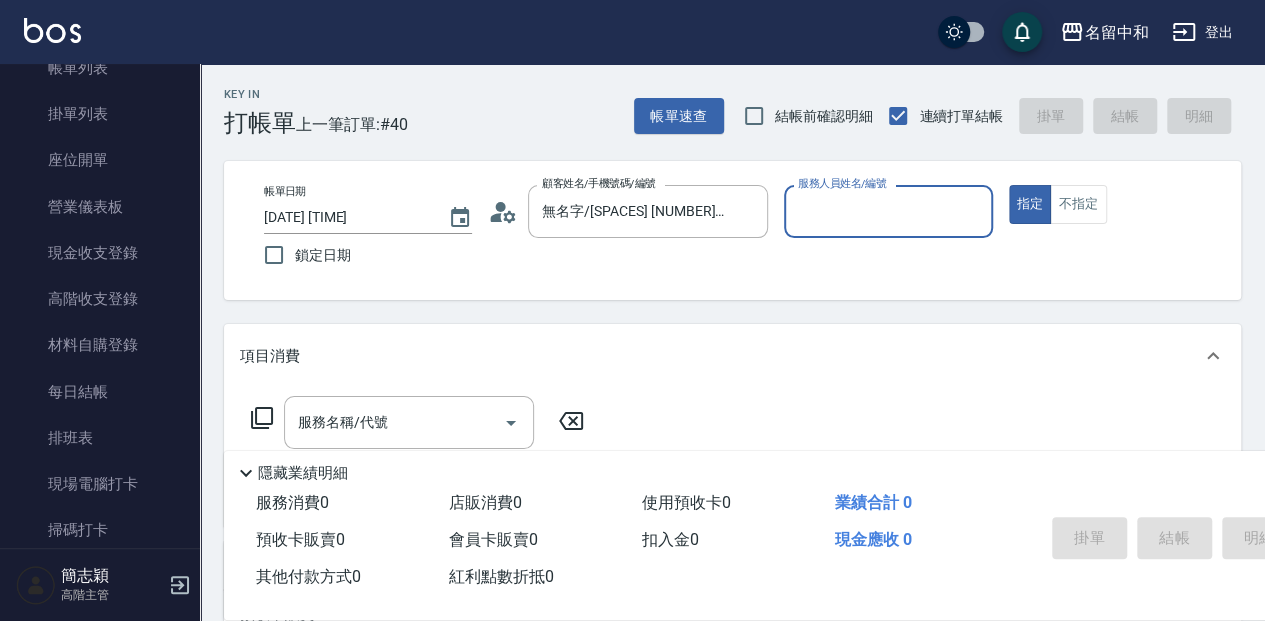 click on "服務人員姓名/編號" at bounding box center (888, 211) 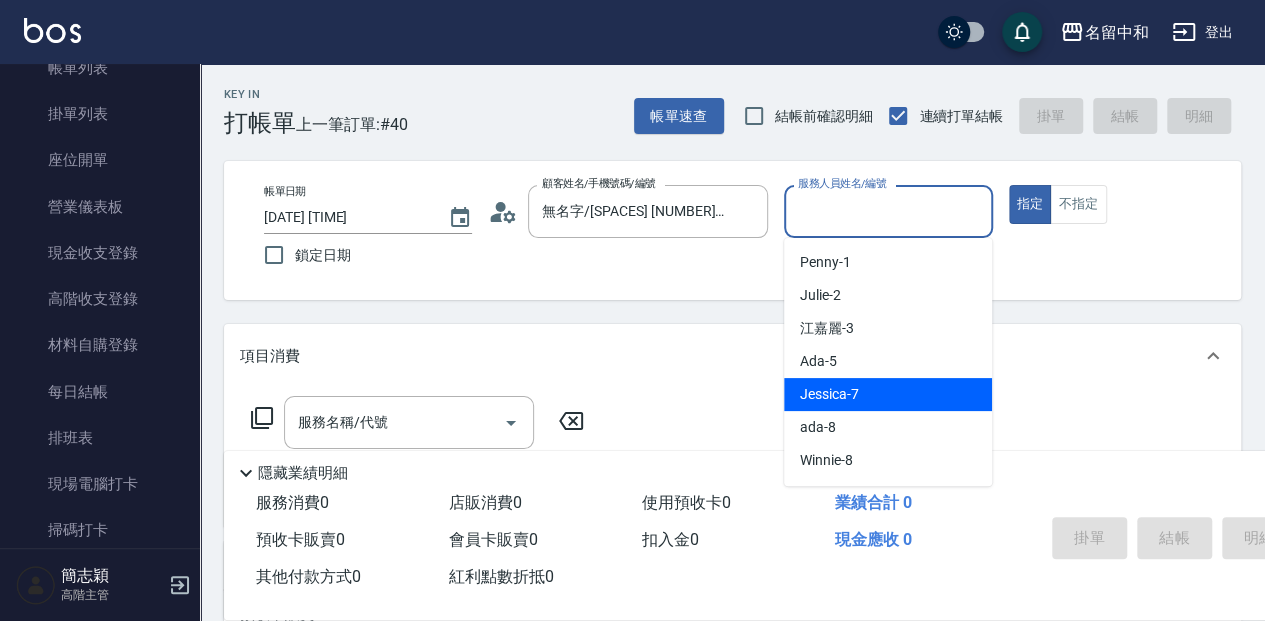 click on "[FIRST] [NUMBER]" at bounding box center [829, 394] 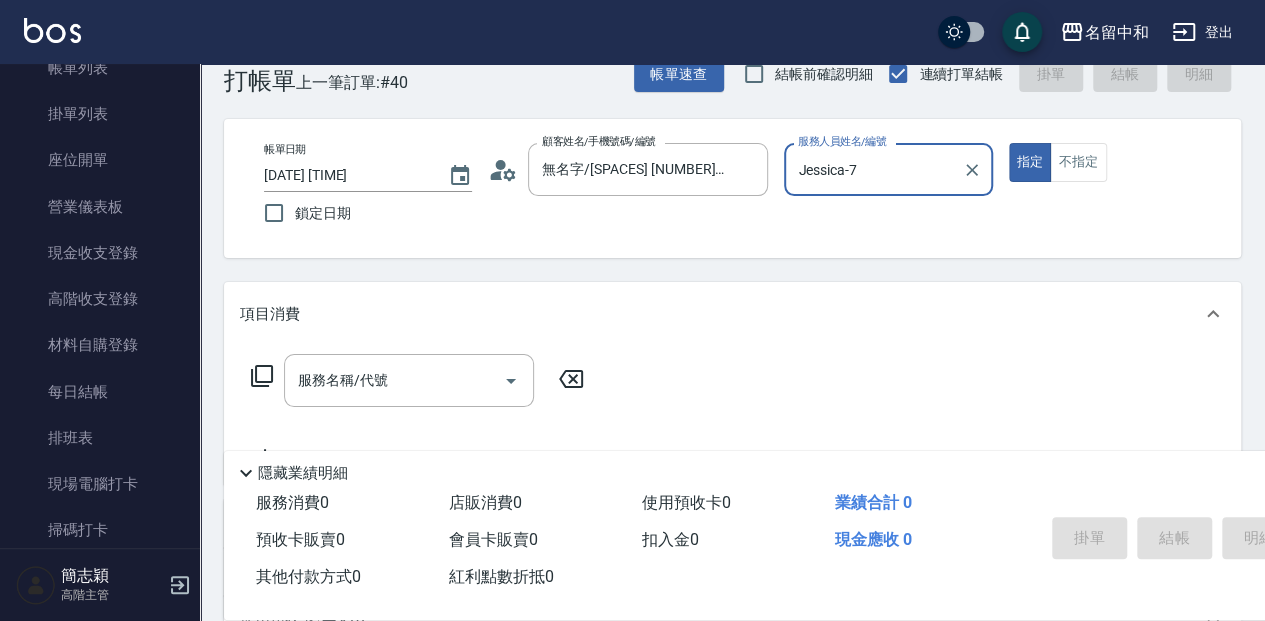 scroll, scrollTop: 66, scrollLeft: 0, axis: vertical 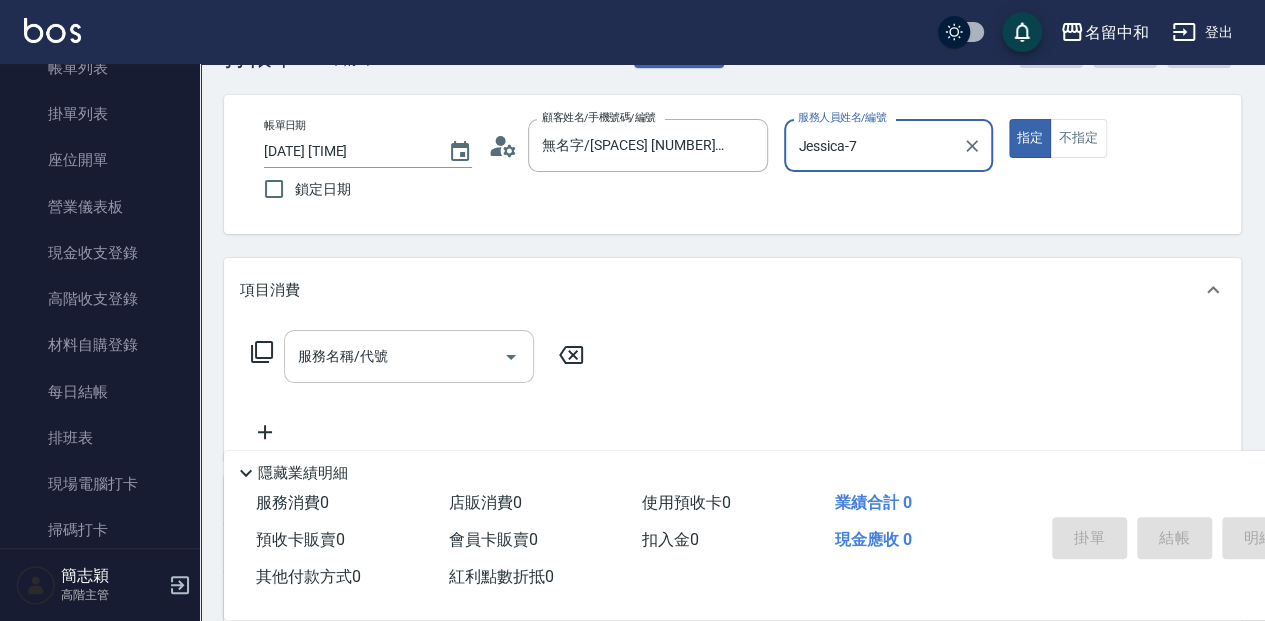 drag, startPoint x: 414, startPoint y: 350, endPoint x: 457, endPoint y: 336, distance: 45.221676 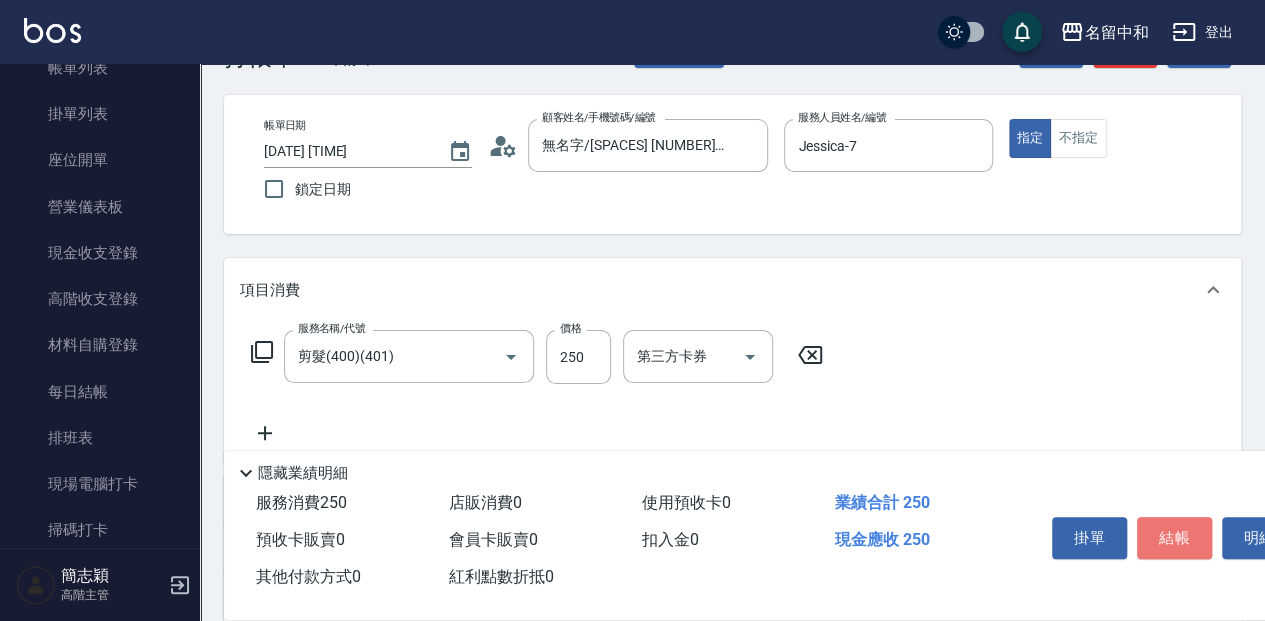 drag, startPoint x: 1182, startPoint y: 531, endPoint x: 1149, endPoint y: 534, distance: 33.13608 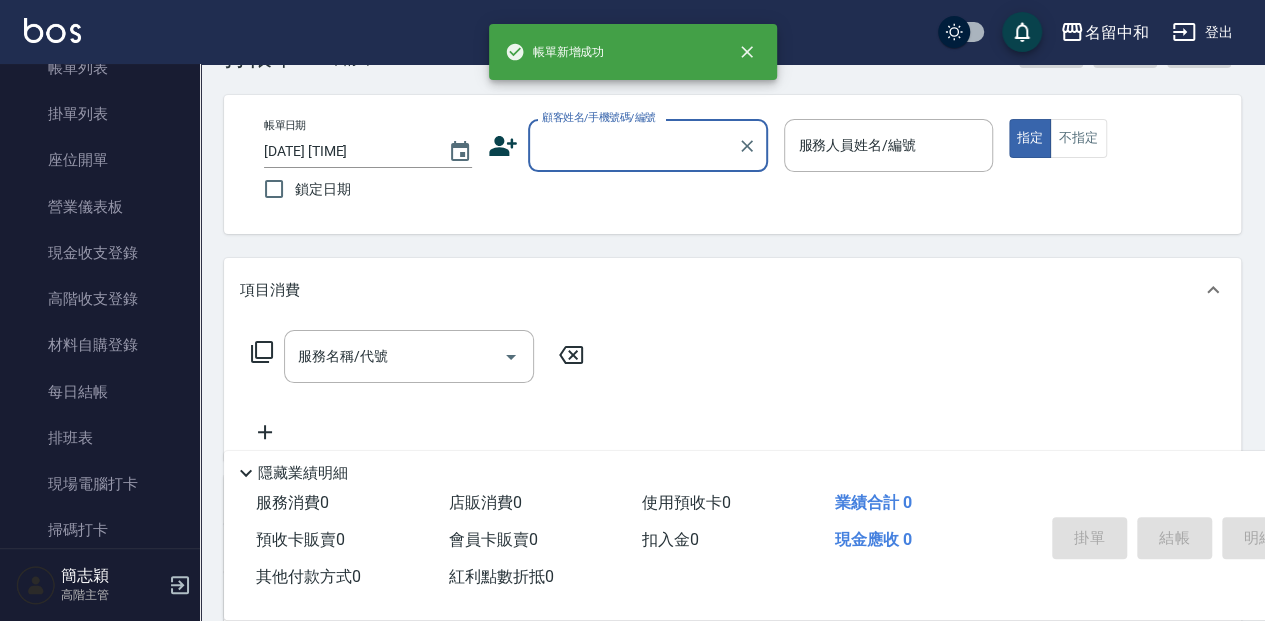 scroll, scrollTop: 0, scrollLeft: 0, axis: both 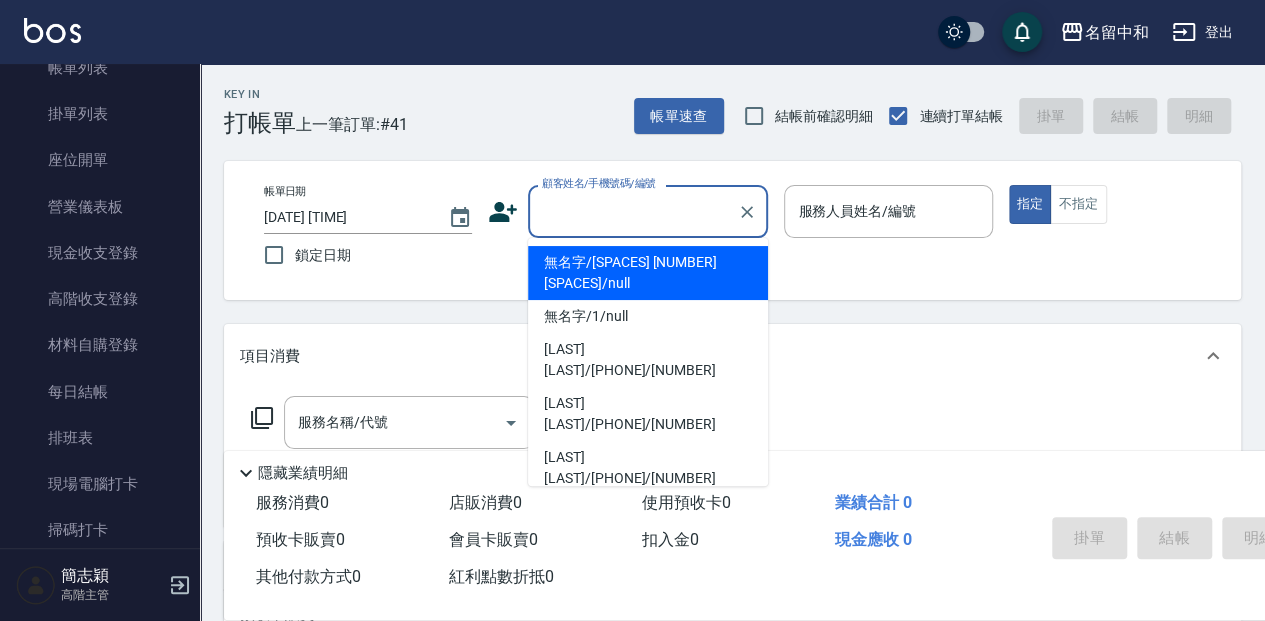 click on "顧客姓名/手機號碼/編號" at bounding box center [633, 211] 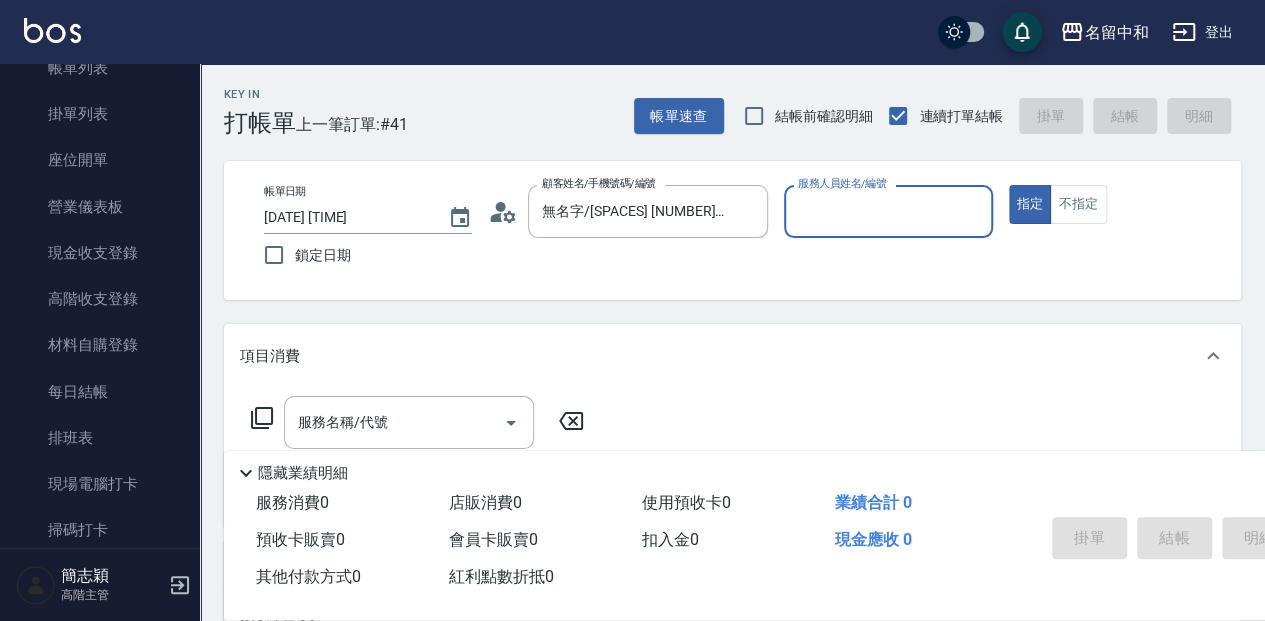 drag, startPoint x: 855, startPoint y: 212, endPoint x: 860, endPoint y: 234, distance: 22.561028 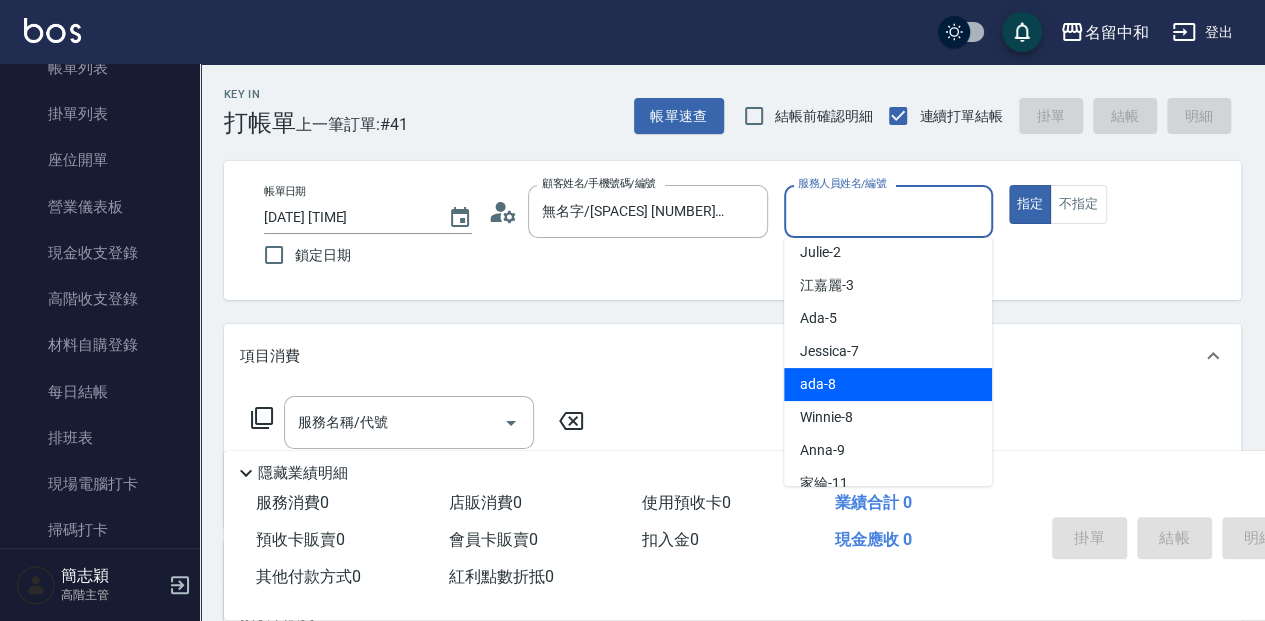 scroll, scrollTop: 66, scrollLeft: 0, axis: vertical 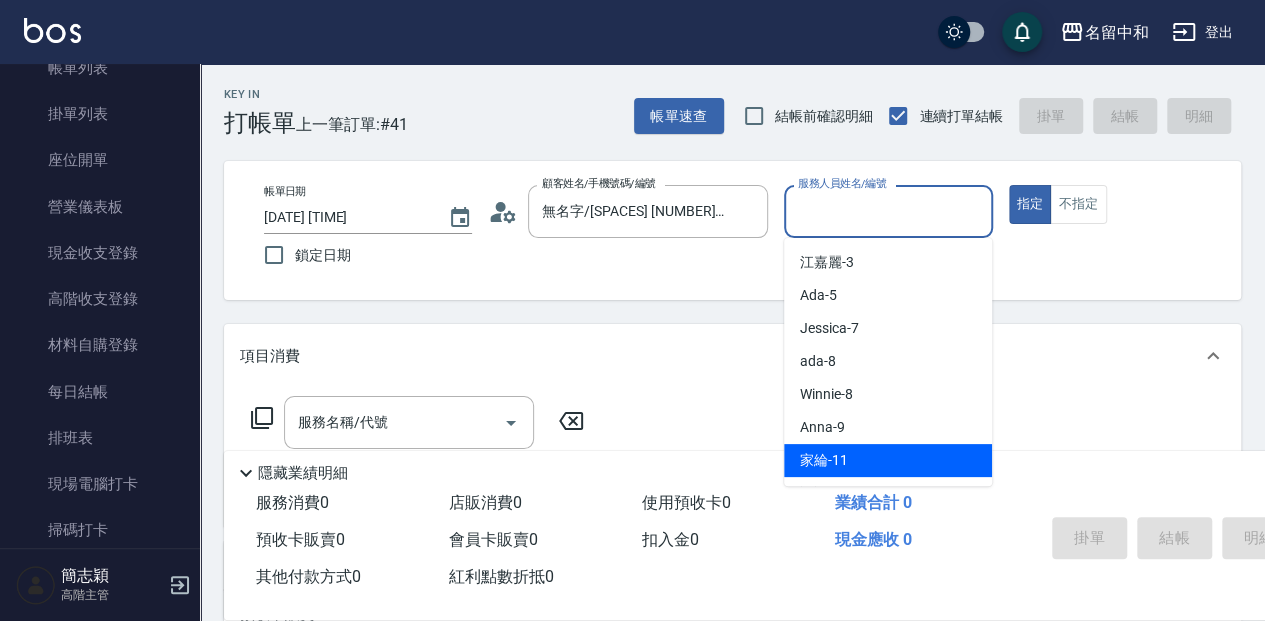 click on "家綸 -11" at bounding box center (888, 460) 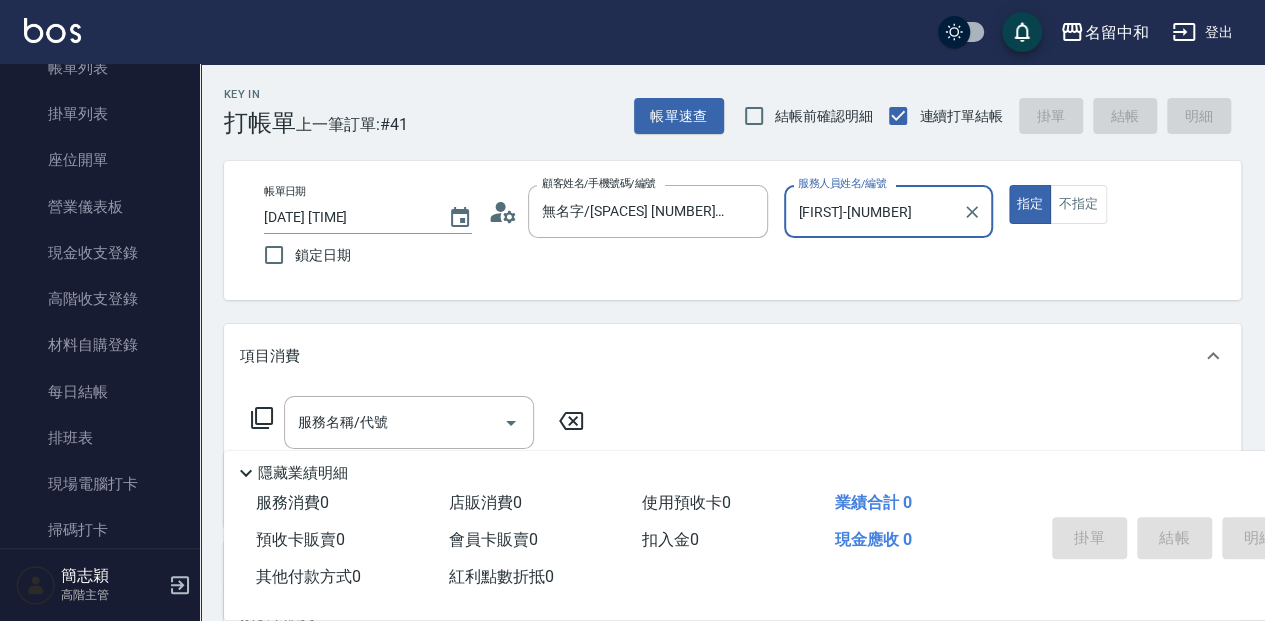 drag, startPoint x: 872, startPoint y: 196, endPoint x: 876, endPoint y: 206, distance: 10.770329 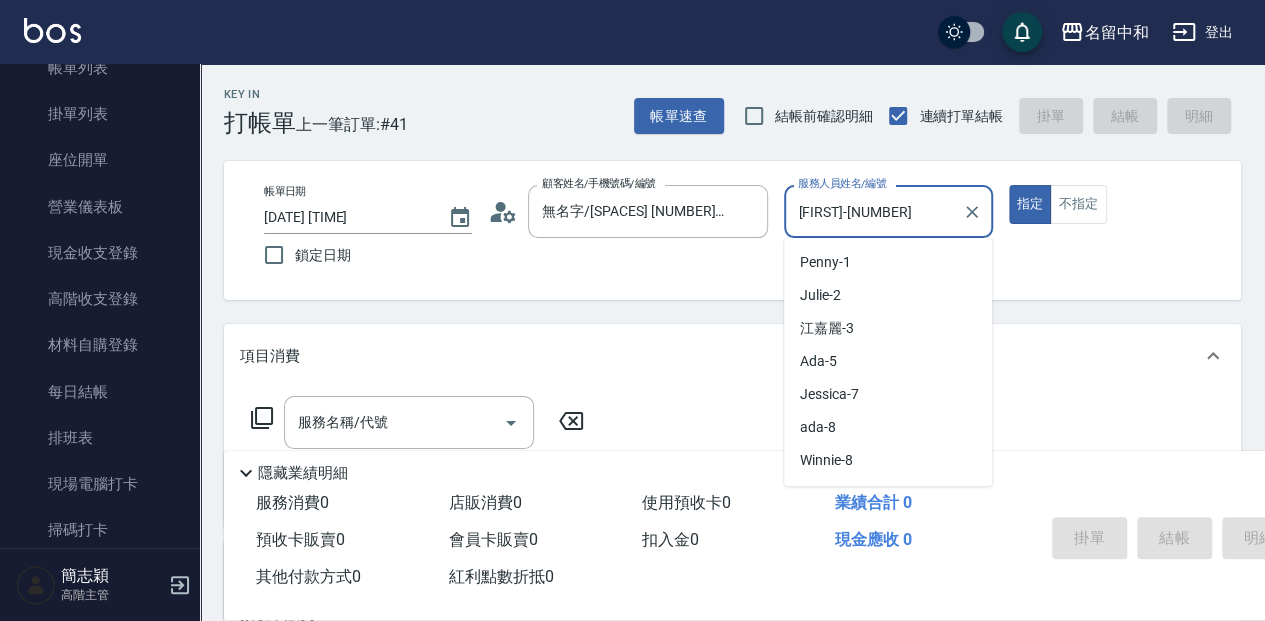 scroll, scrollTop: 56, scrollLeft: 0, axis: vertical 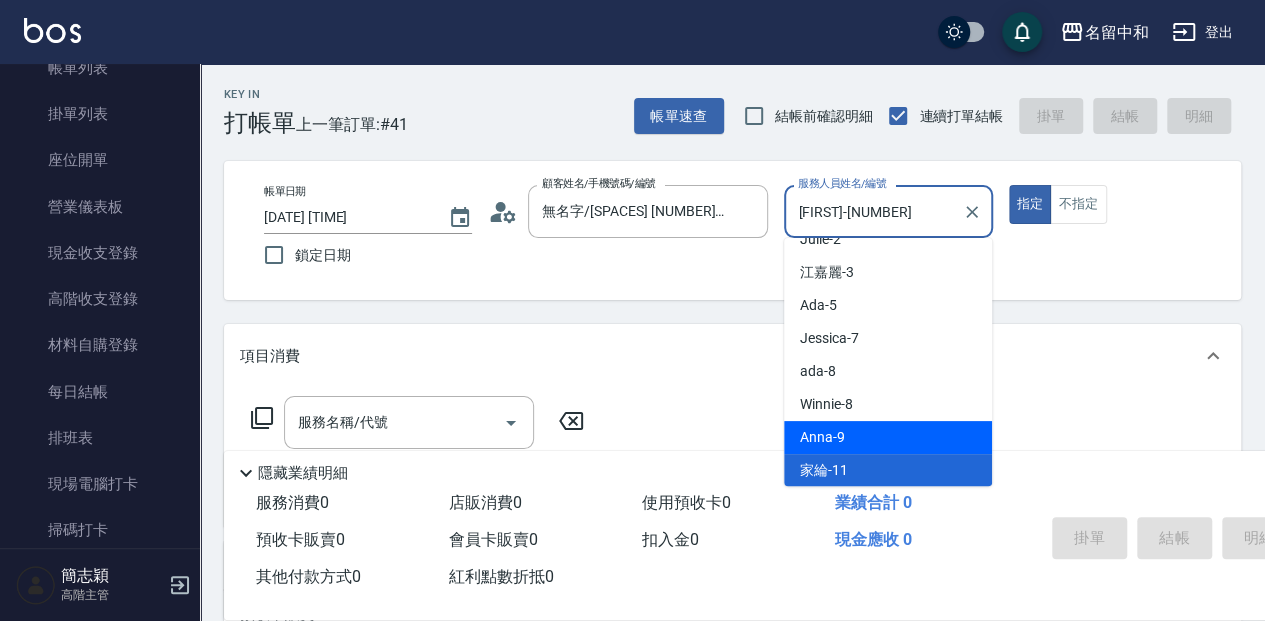 drag, startPoint x: 916, startPoint y: 435, endPoint x: 791, endPoint y: 412, distance: 127.09839 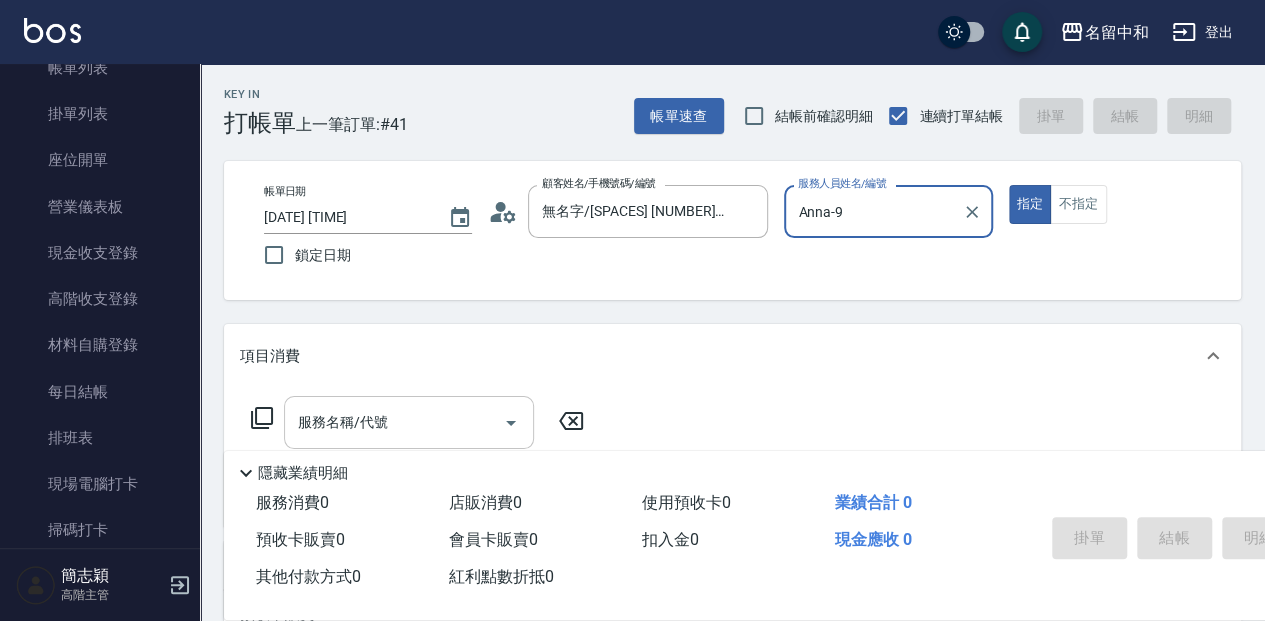 click on "服務名稱/代號" at bounding box center [394, 422] 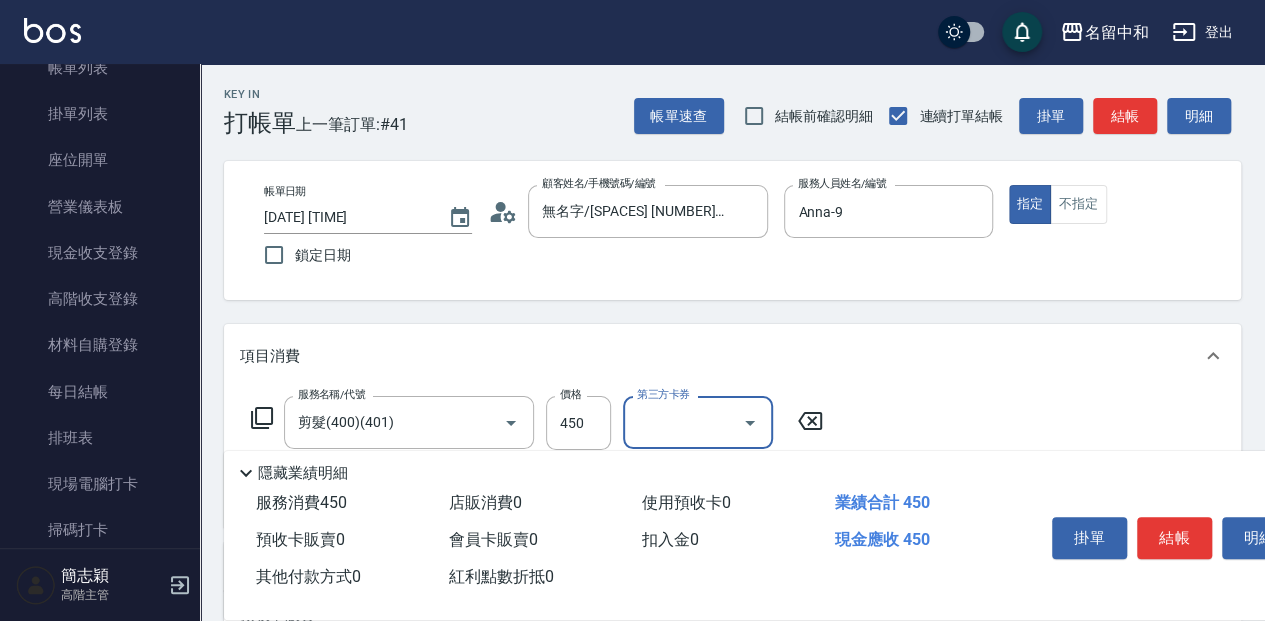 click on "結帳" at bounding box center (1174, 538) 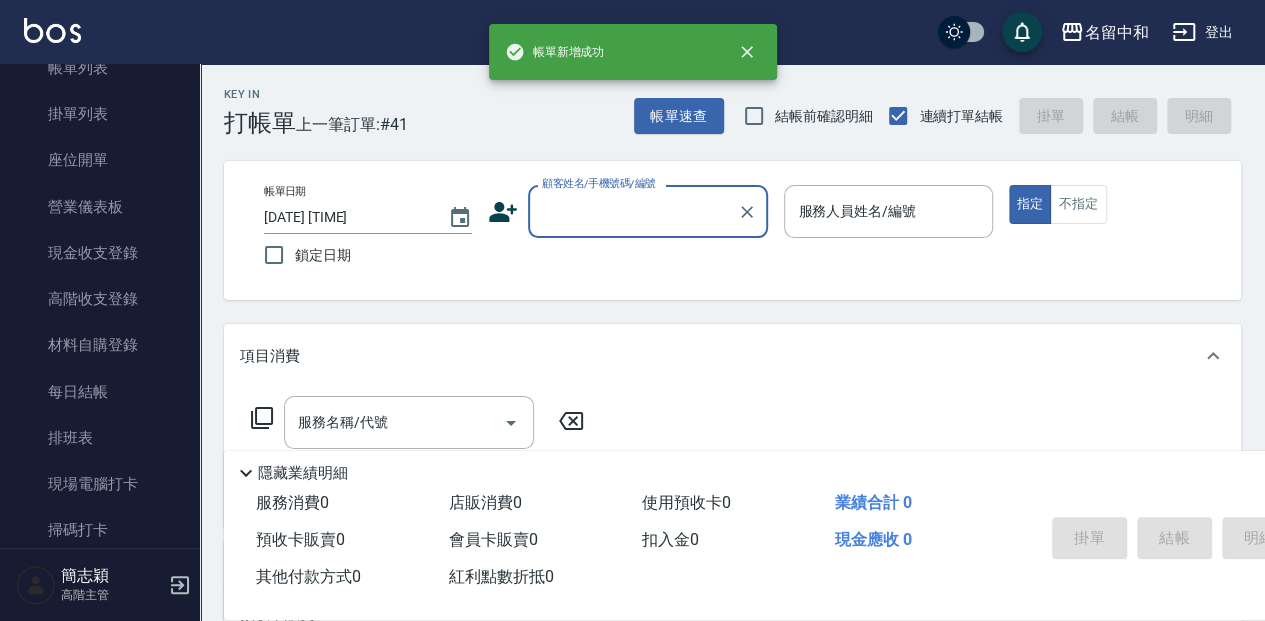 scroll, scrollTop: 0, scrollLeft: 0, axis: both 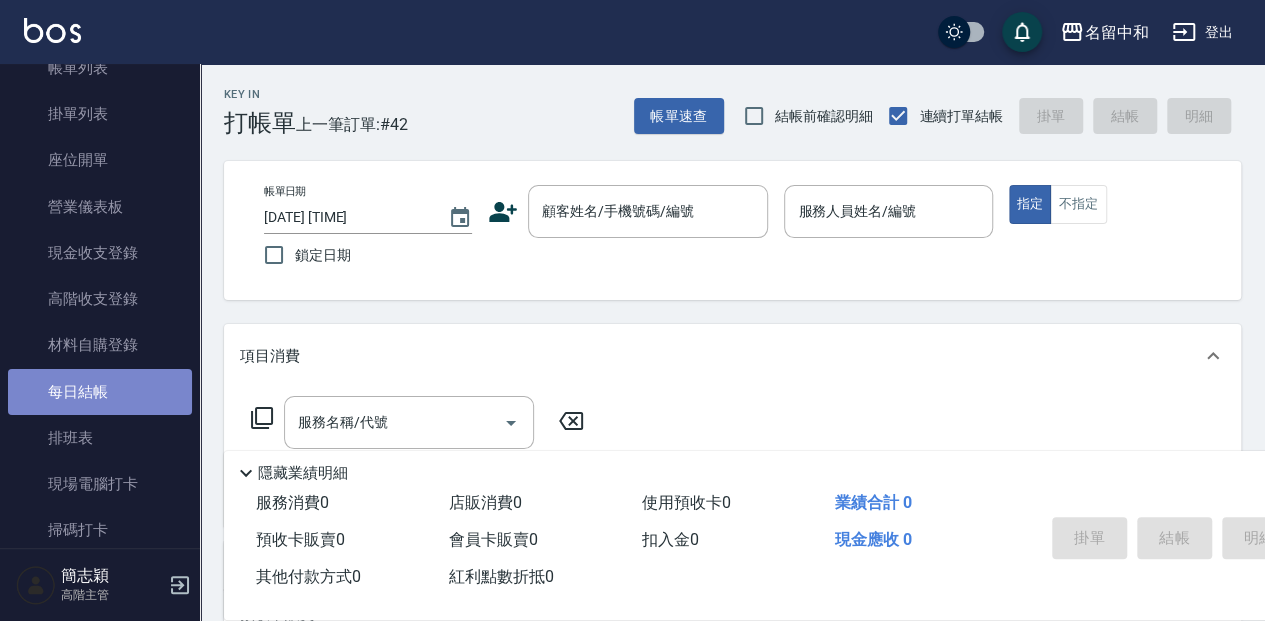click on "每日結帳" at bounding box center [100, 392] 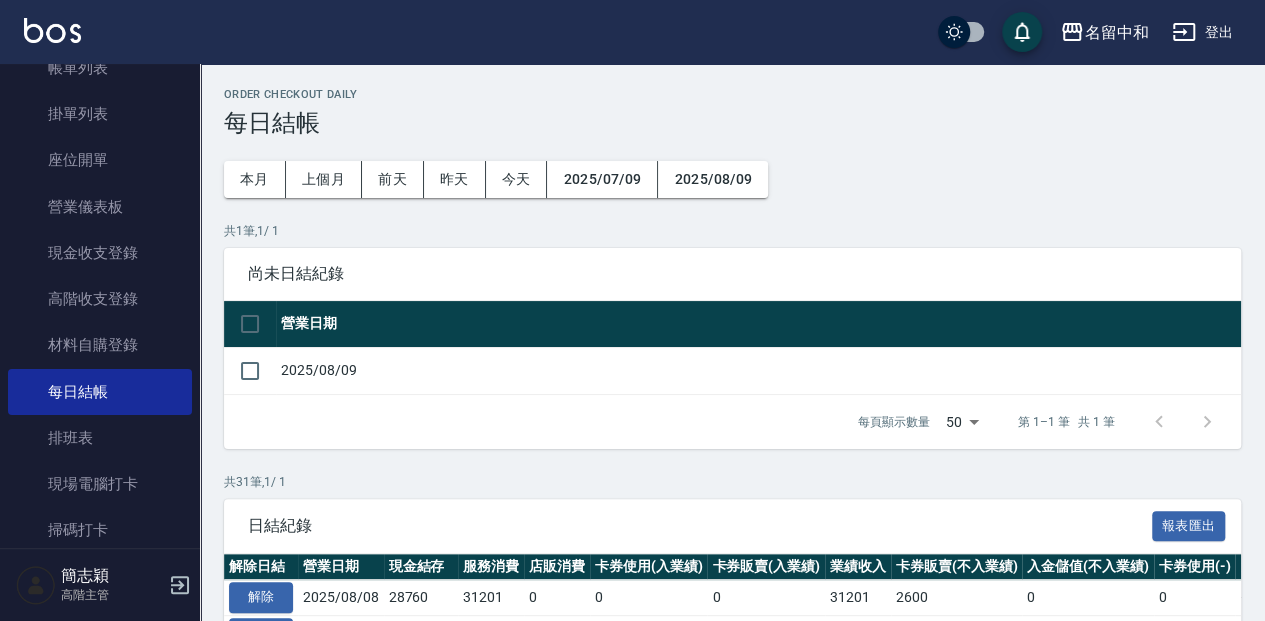 click on "2025/08/09" at bounding box center (758, 370) 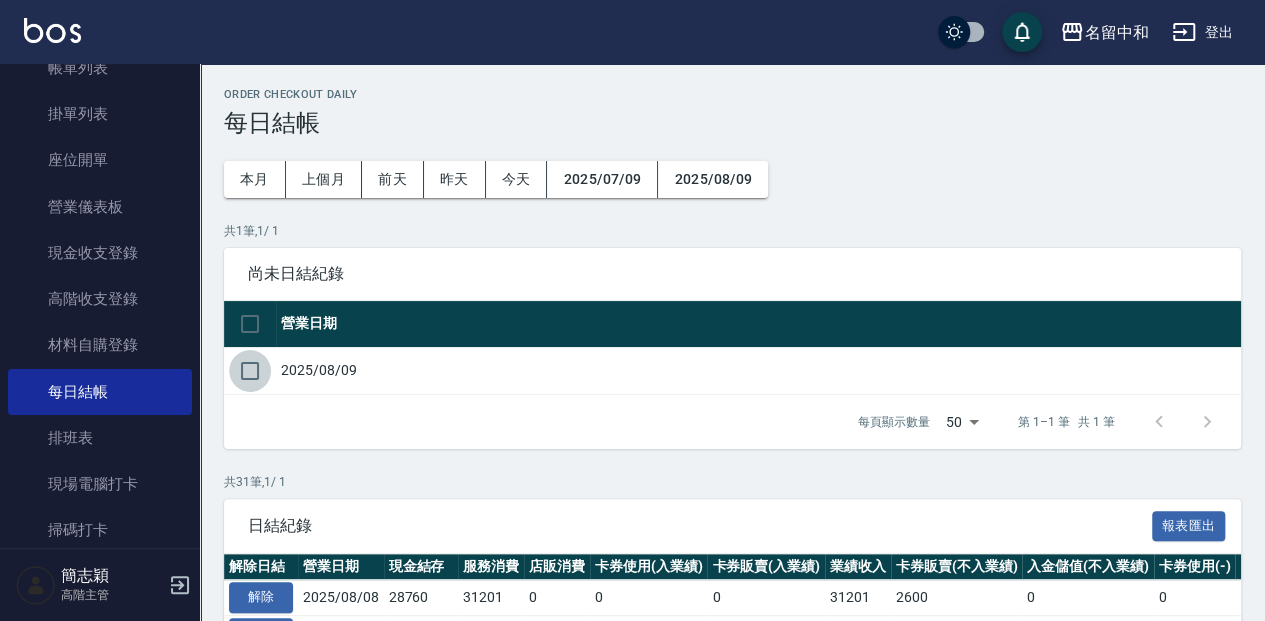 drag, startPoint x: 245, startPoint y: 355, endPoint x: 278, endPoint y: 377, distance: 39.661064 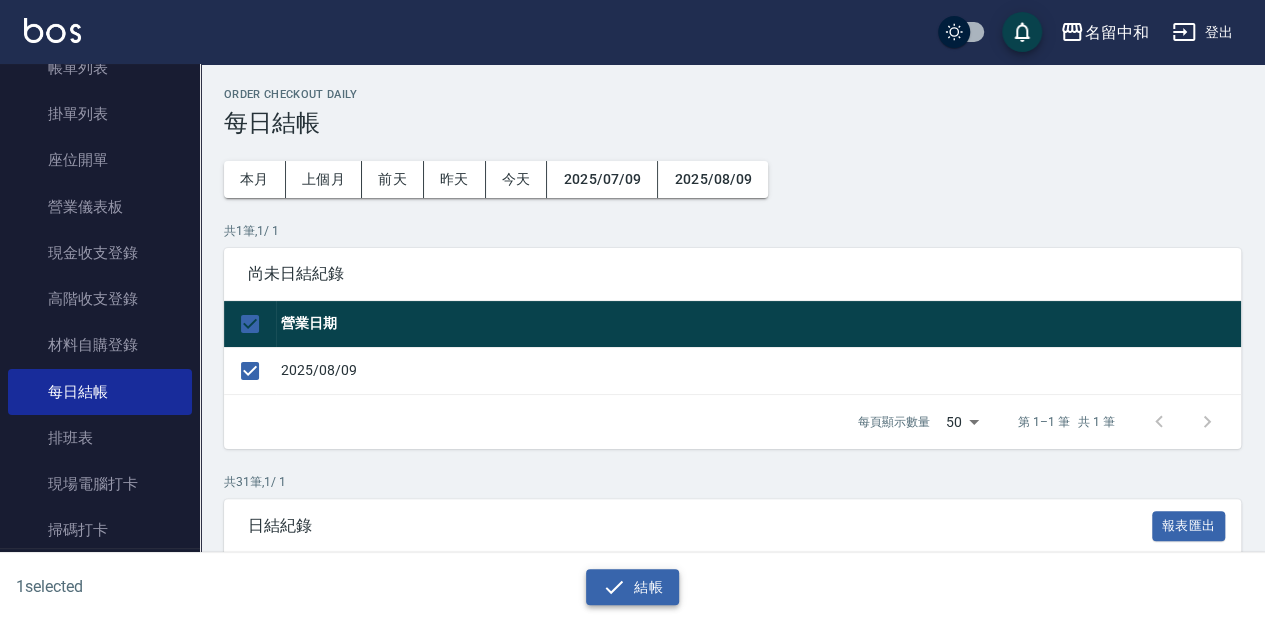 click on "結帳" at bounding box center [632, 587] 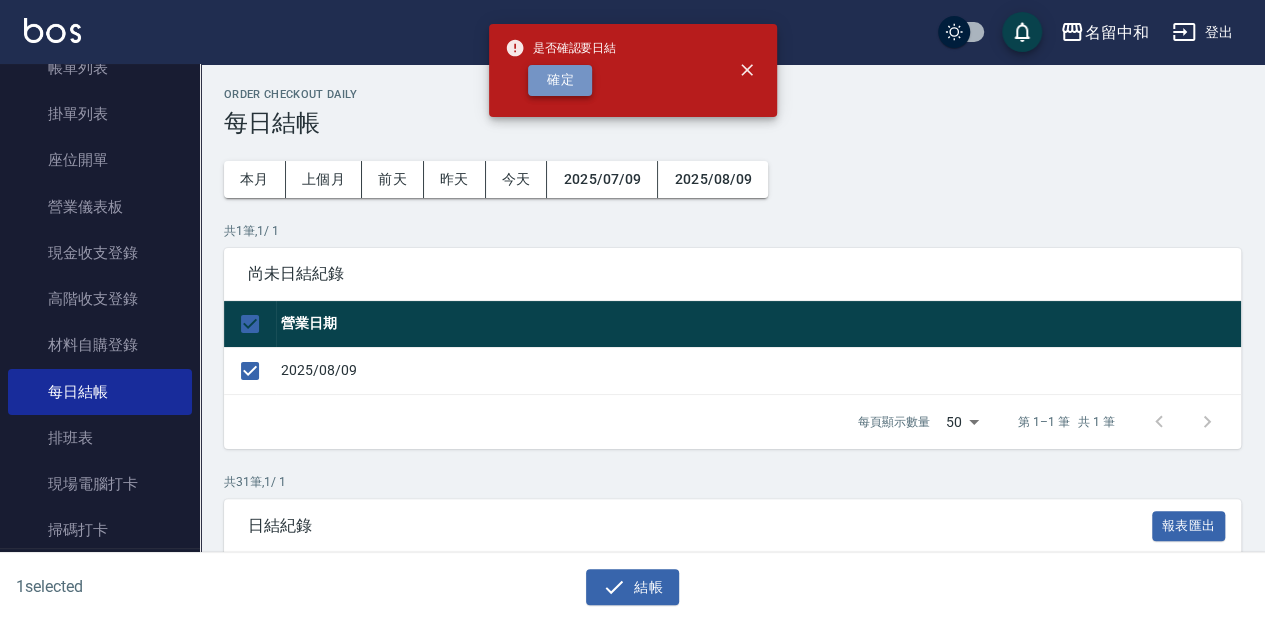 click on "確定" at bounding box center (560, 80) 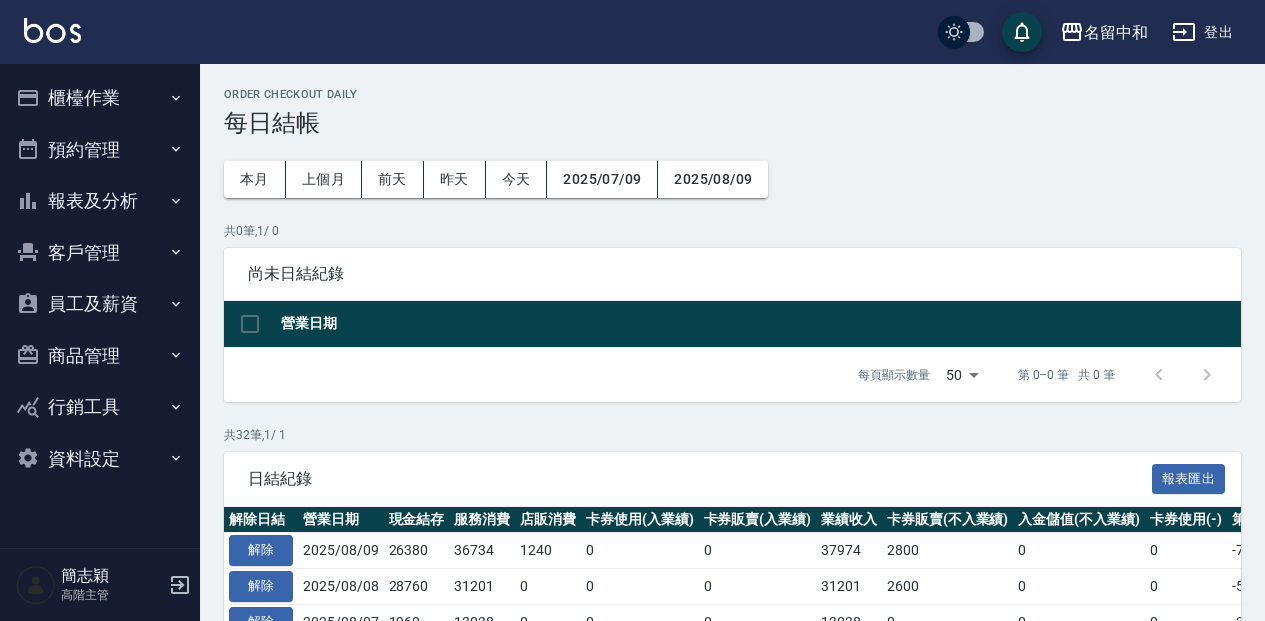 scroll, scrollTop: 0, scrollLeft: 0, axis: both 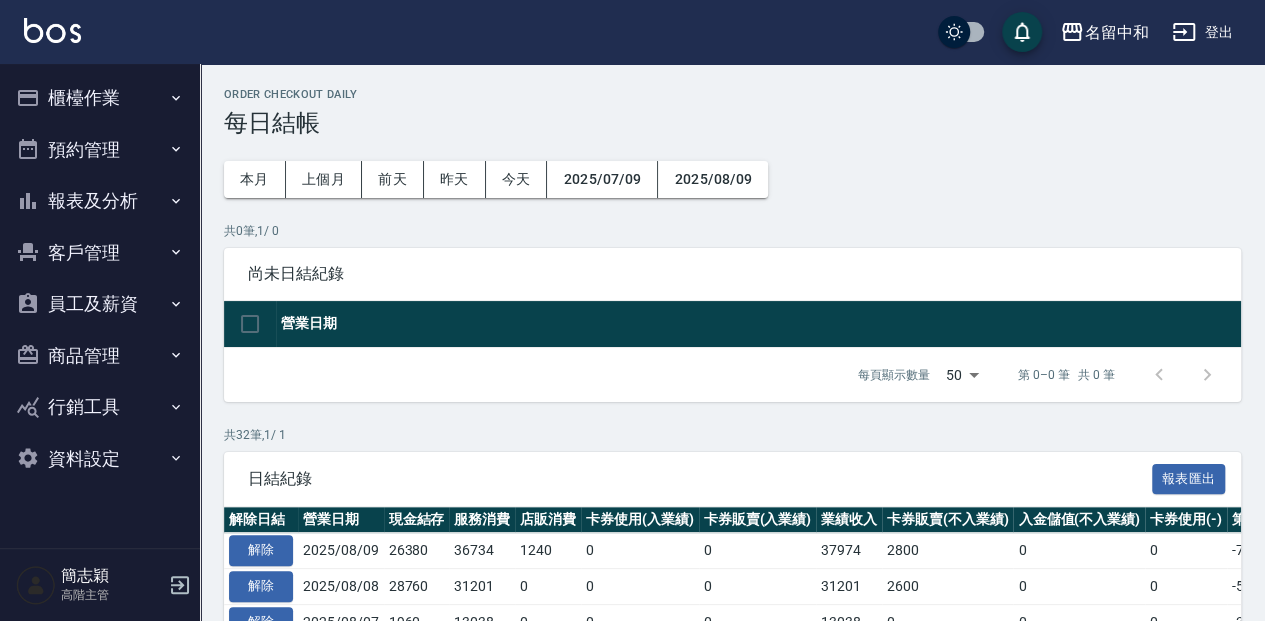 click 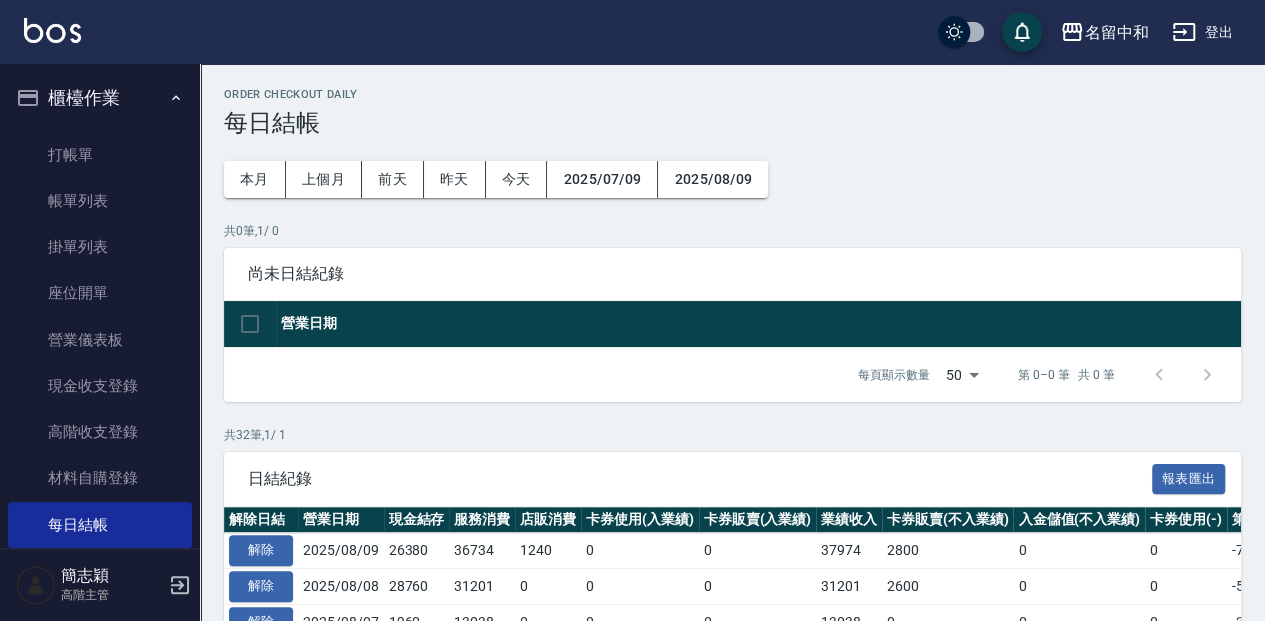 scroll, scrollTop: 512, scrollLeft: 0, axis: vertical 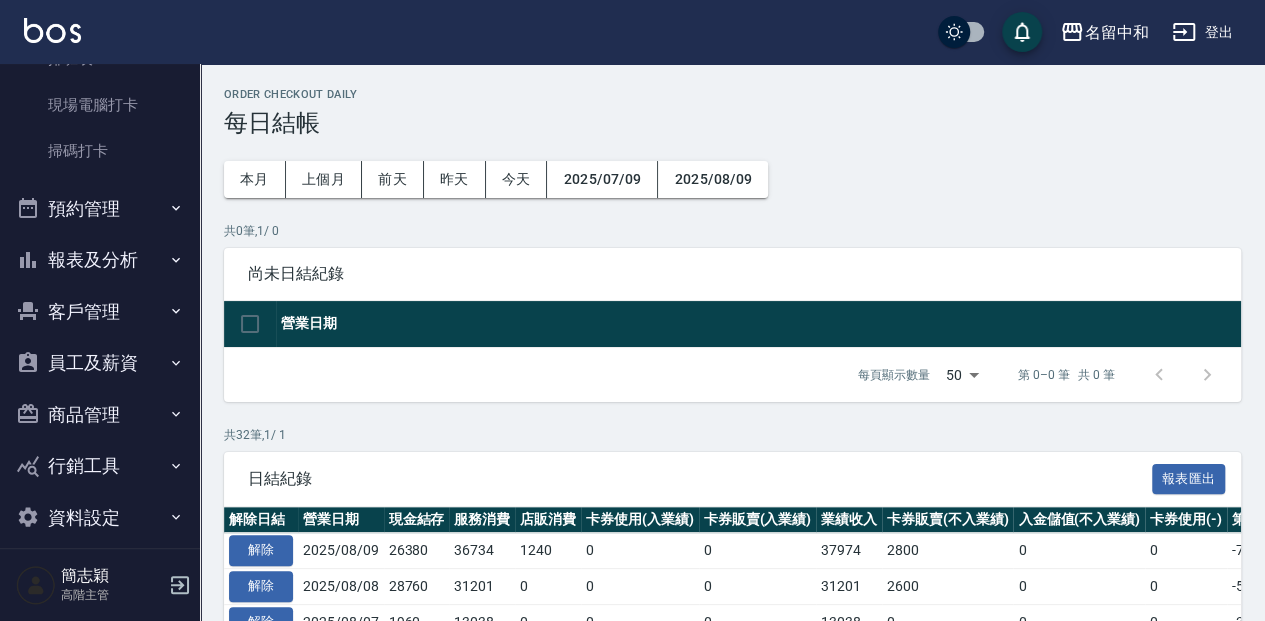 click on "報表及分析" at bounding box center (100, 260) 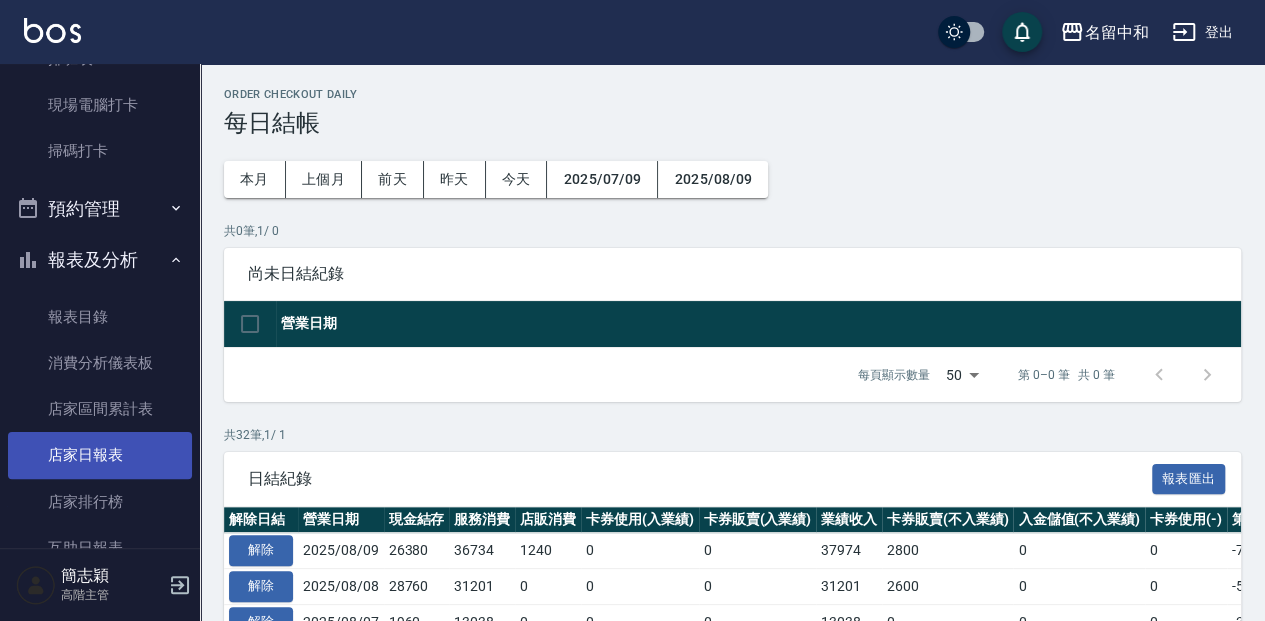 click on "店家日報表" at bounding box center [100, 455] 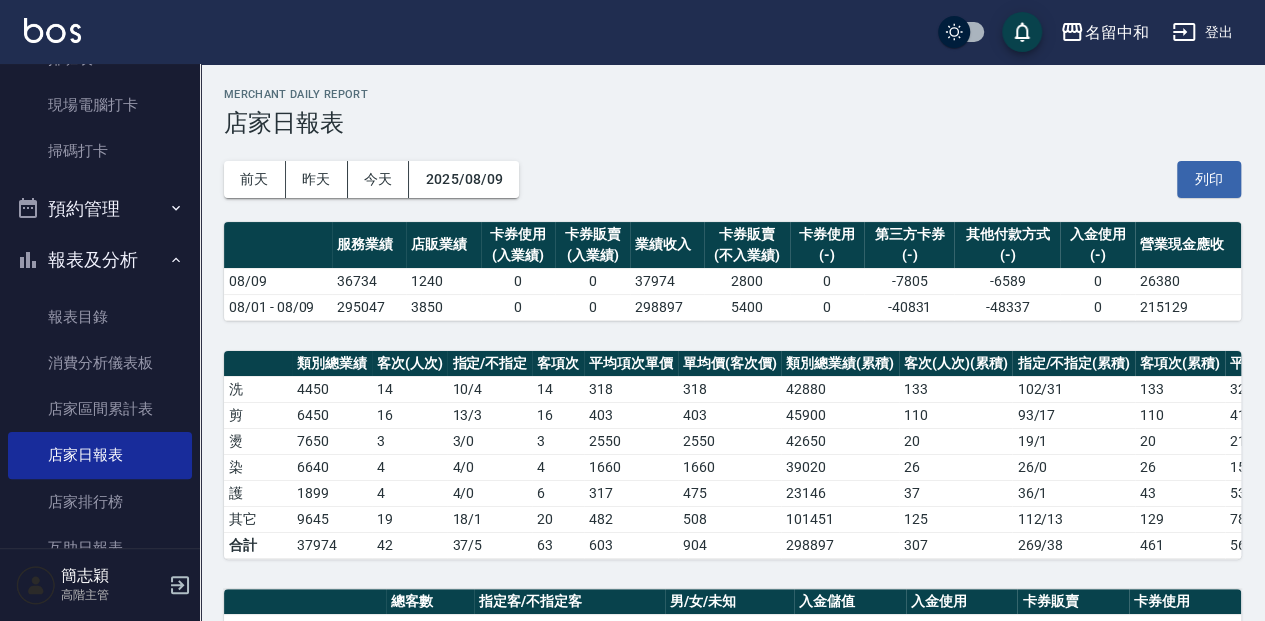 scroll, scrollTop: 0, scrollLeft: 0, axis: both 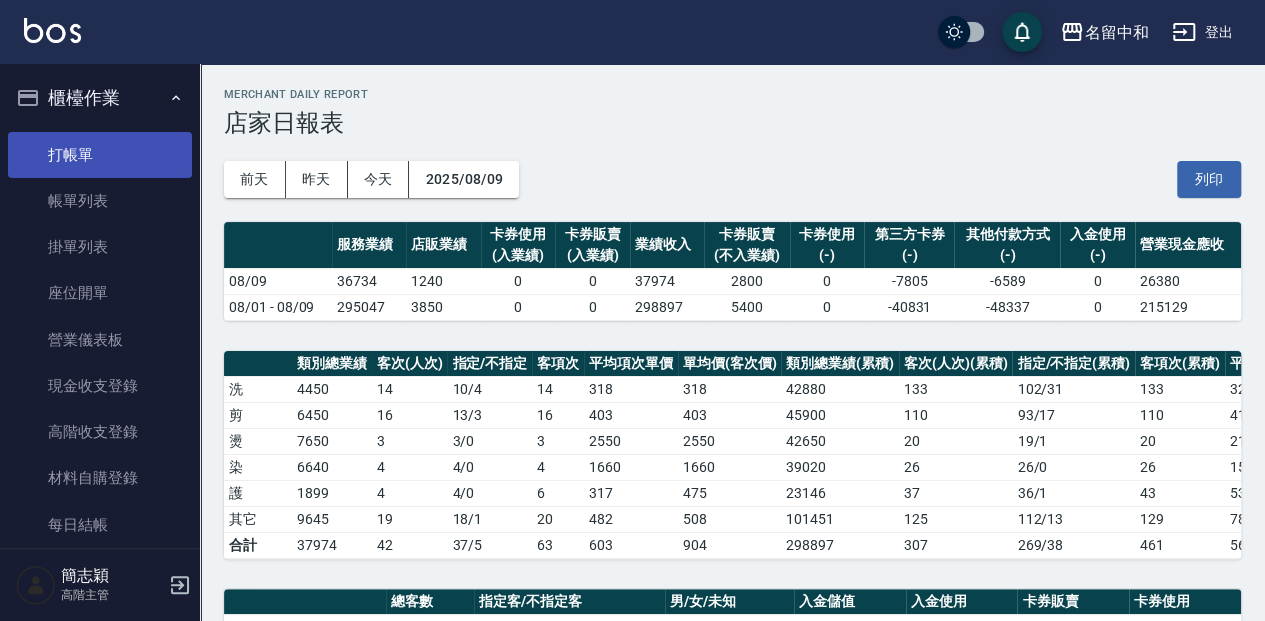 click on "打帳單" at bounding box center [100, 155] 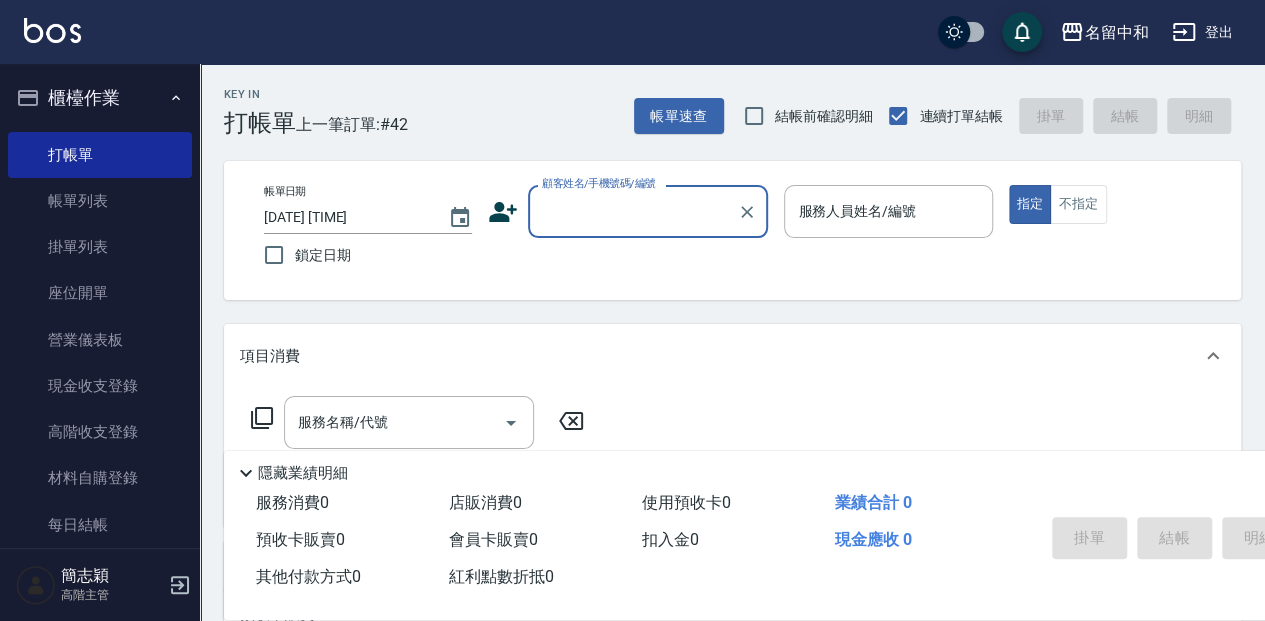 click on "顧客姓名/手機號碼/編號" at bounding box center [599, 183] 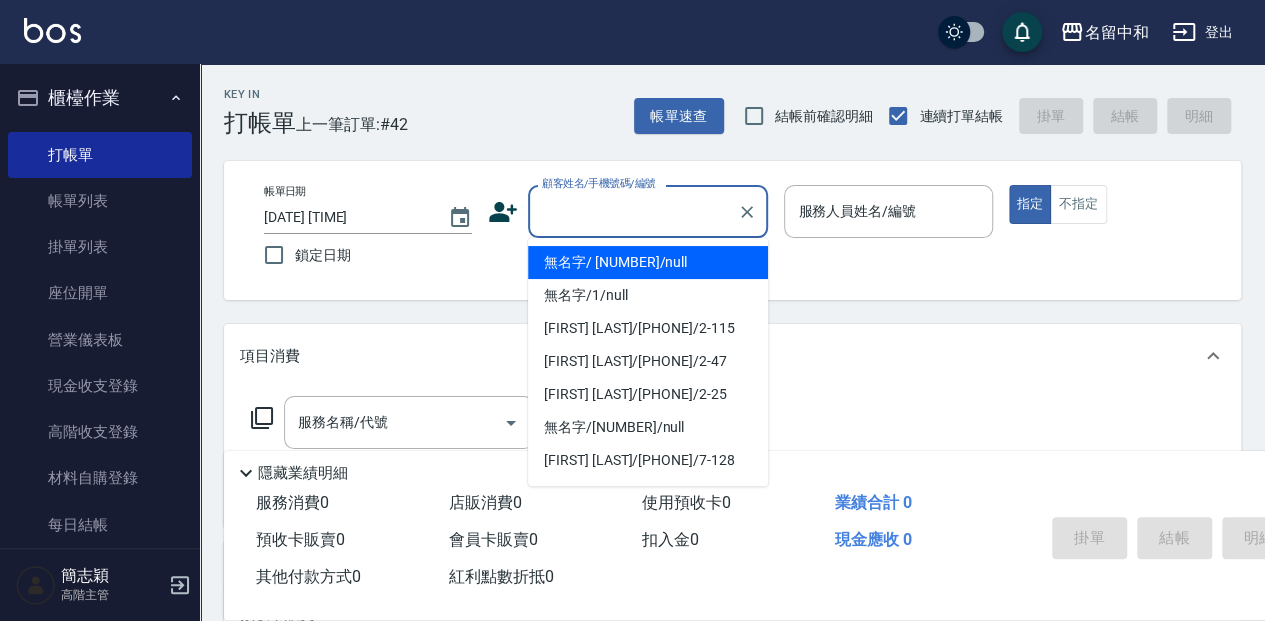 click on "無名字/[SPACES] [NUMBER] [SPACES]/null" at bounding box center (648, 262) 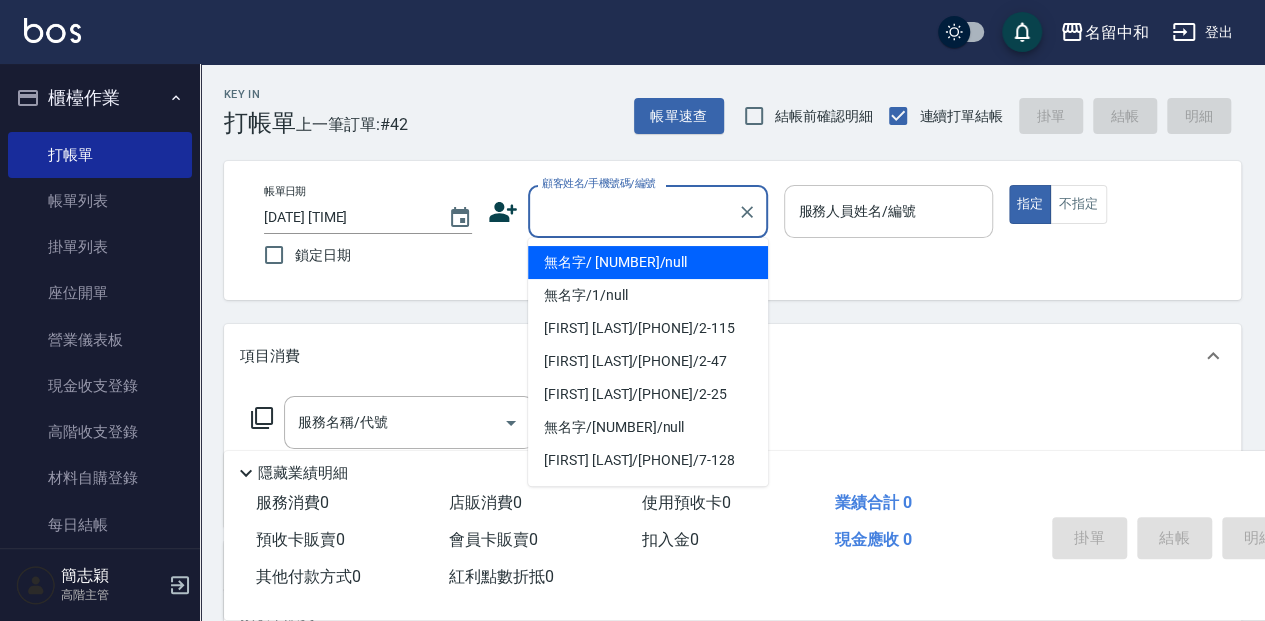 type on "無名字/[SPACES] [NUMBER] [SPACES]/null" 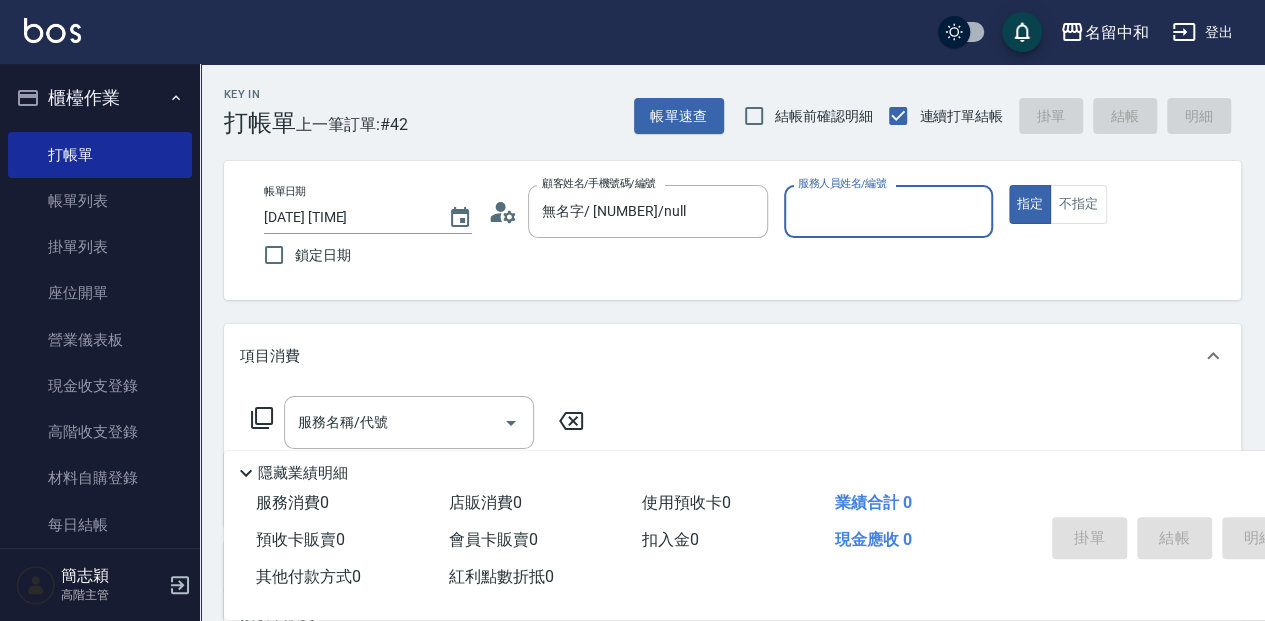 click on "服務人員姓名/編號" at bounding box center [888, 211] 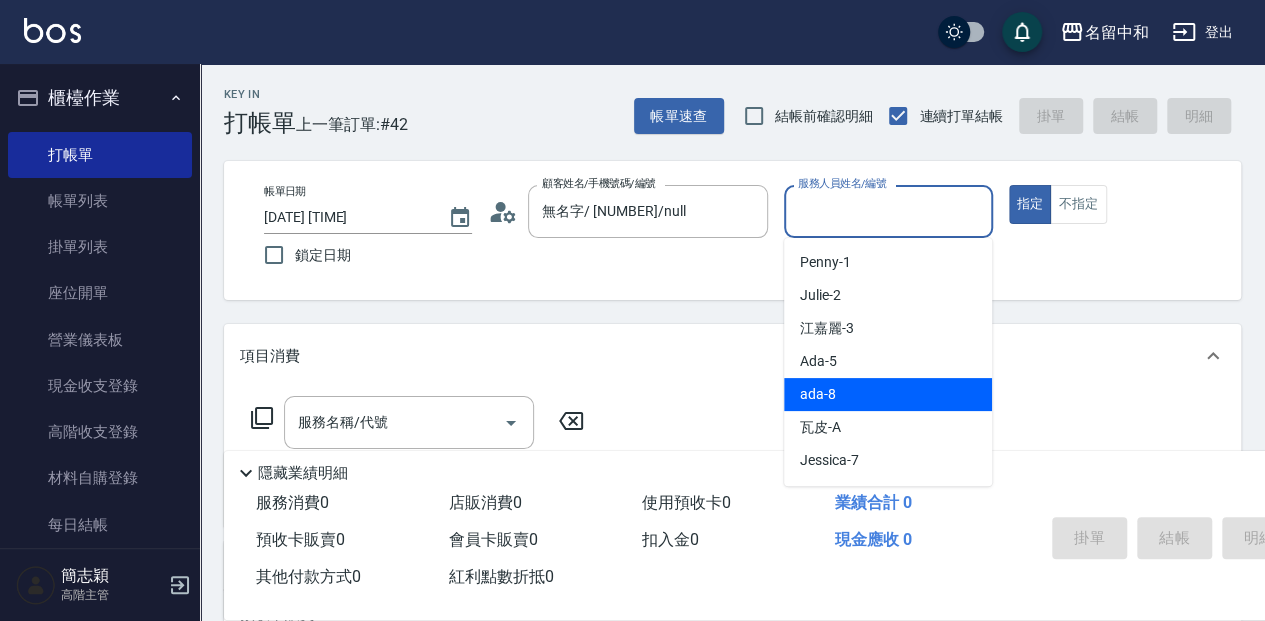 click on "ada -8" at bounding box center (888, 394) 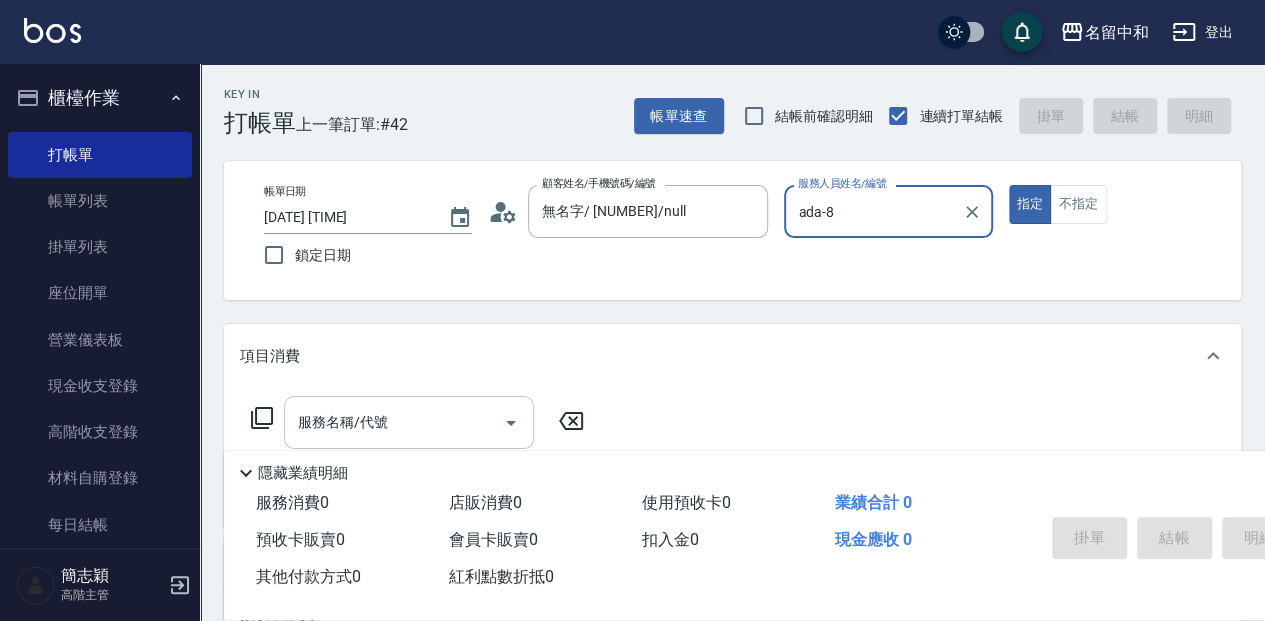 click on "服務名稱/代號" at bounding box center [394, 422] 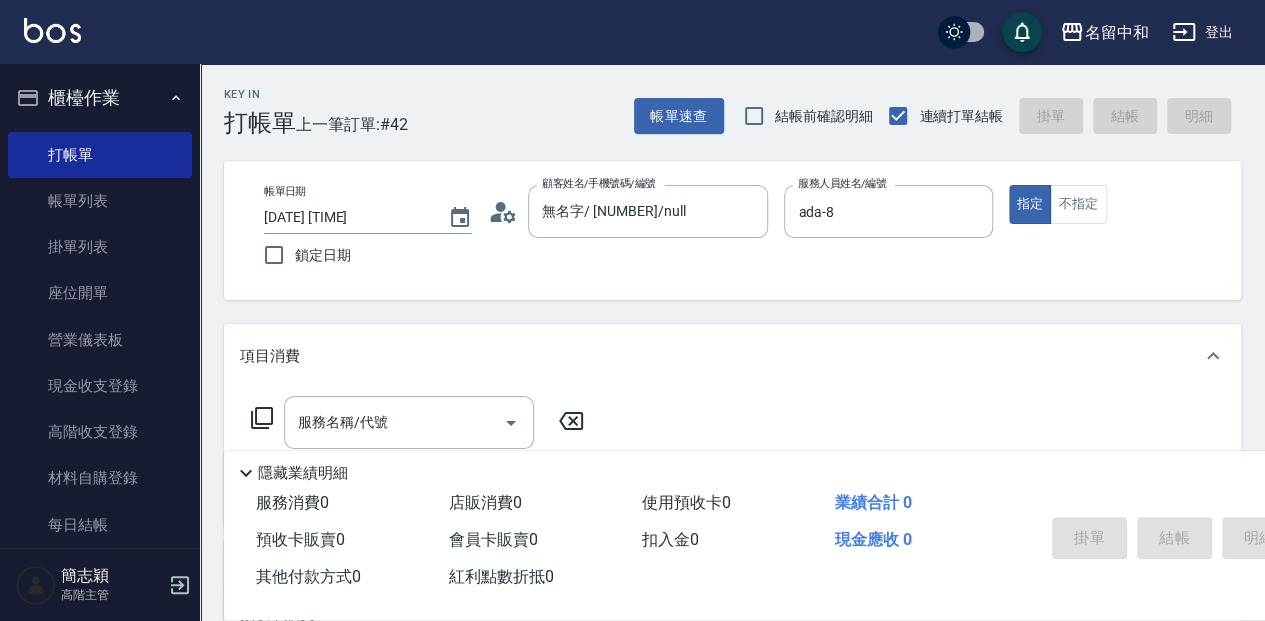 click on "服務名稱/代號 服務名稱/代號" at bounding box center [418, 422] 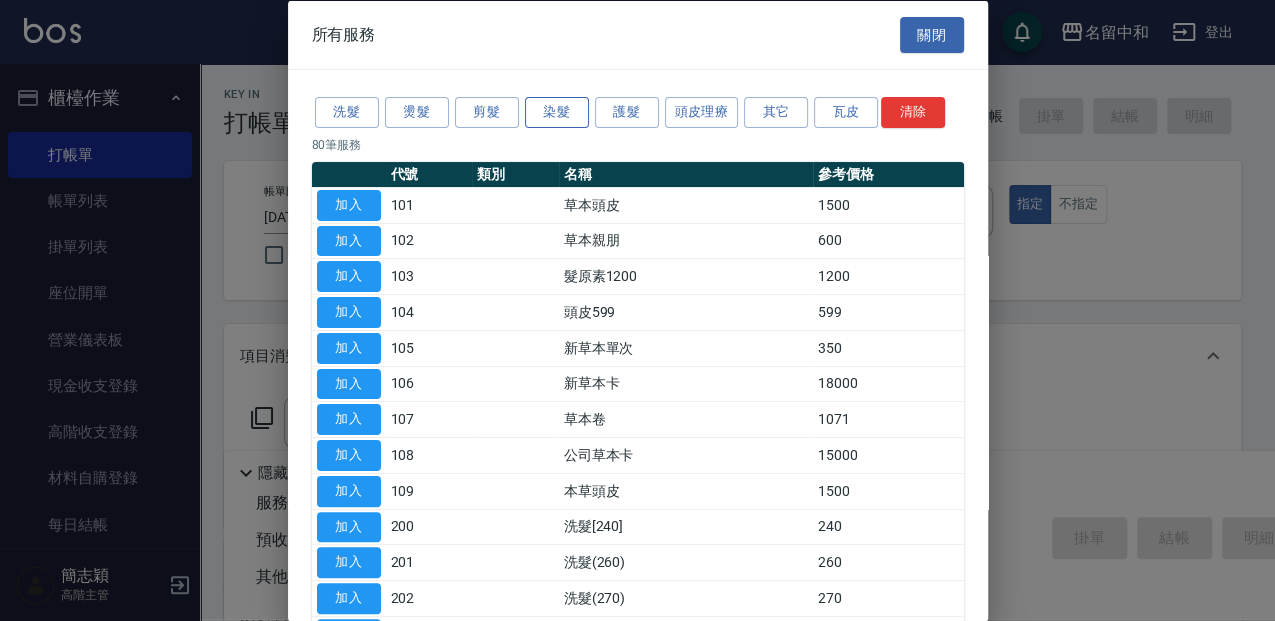 click on "染髮" at bounding box center (557, 112) 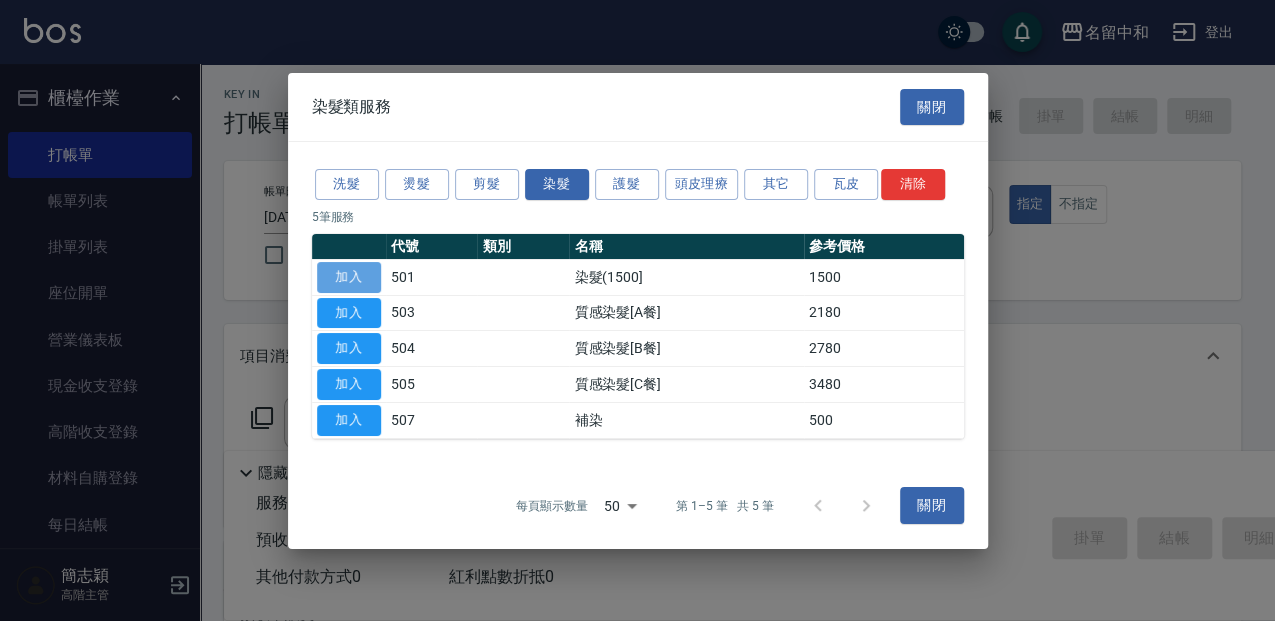click on "加入" at bounding box center (349, 277) 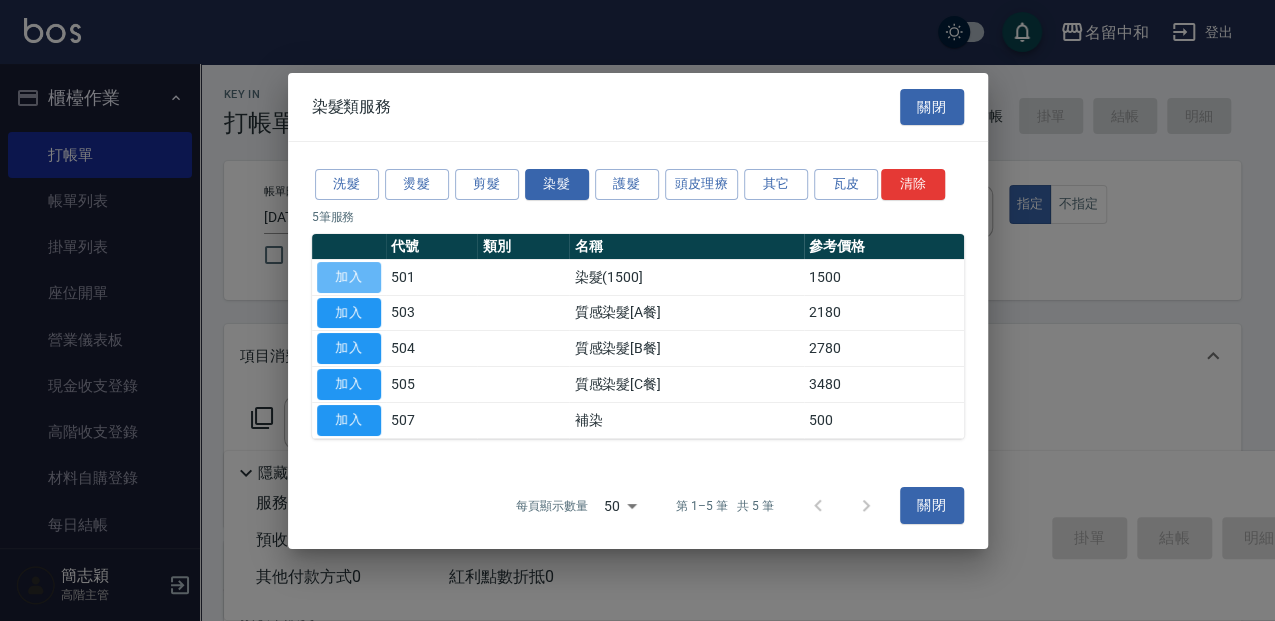 type on "染髮(1500](501)" 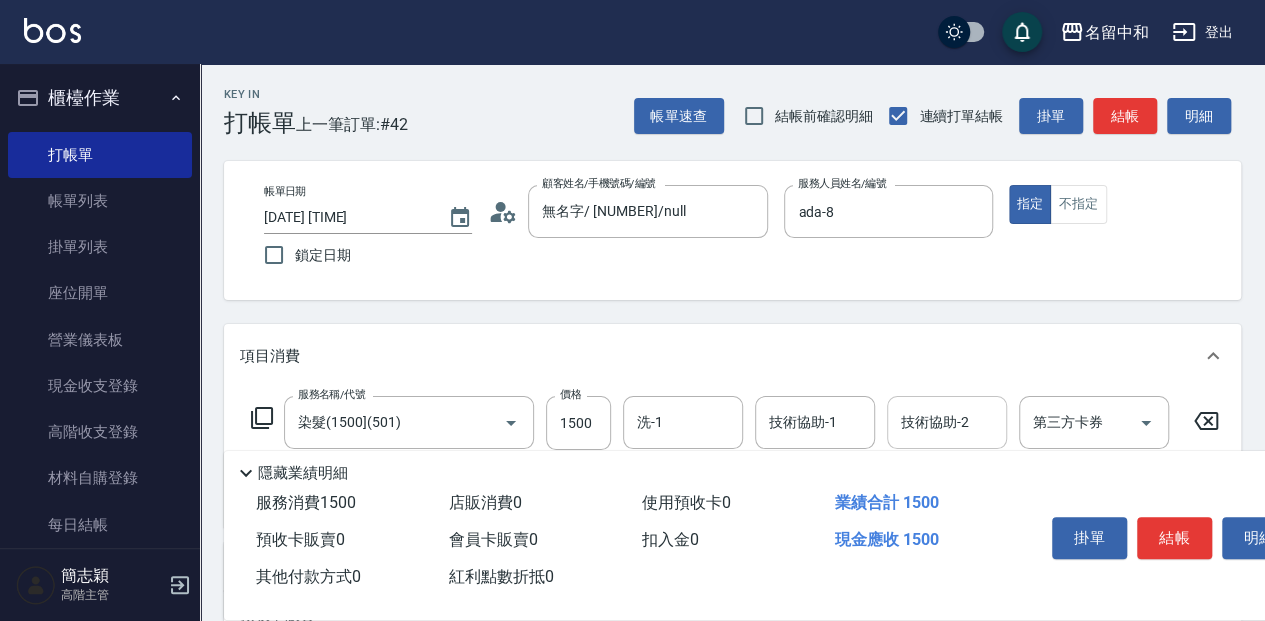drag, startPoint x: 588, startPoint y: 419, endPoint x: 896, endPoint y: 416, distance: 308.01462 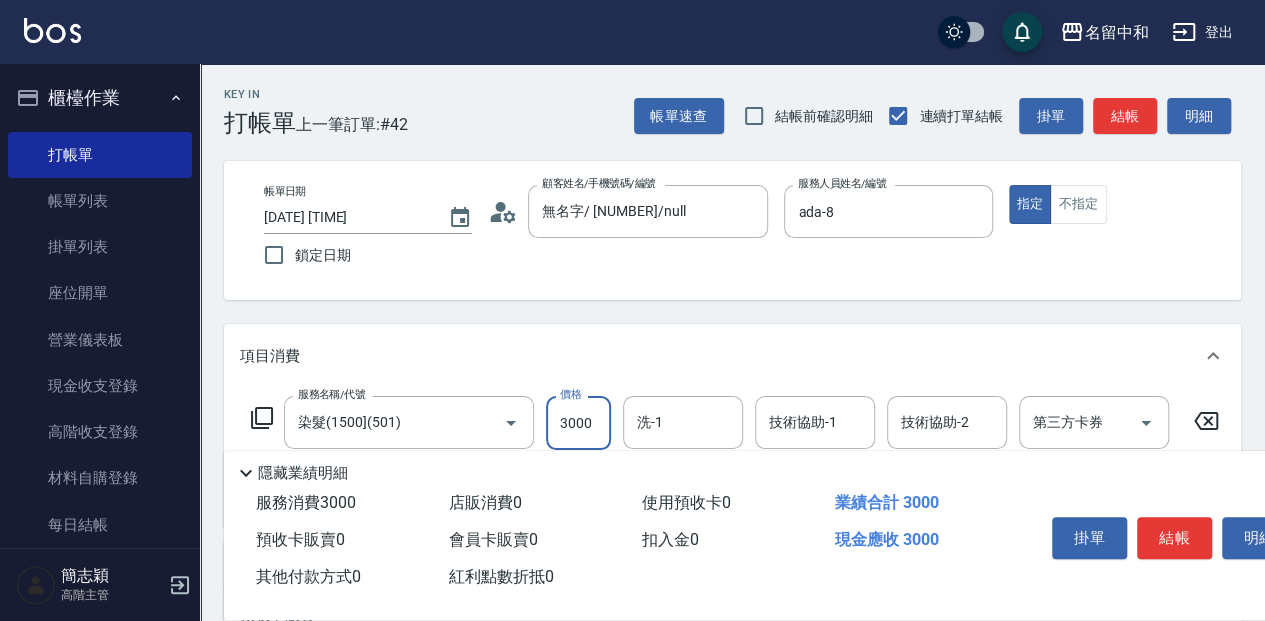 type on "3000" 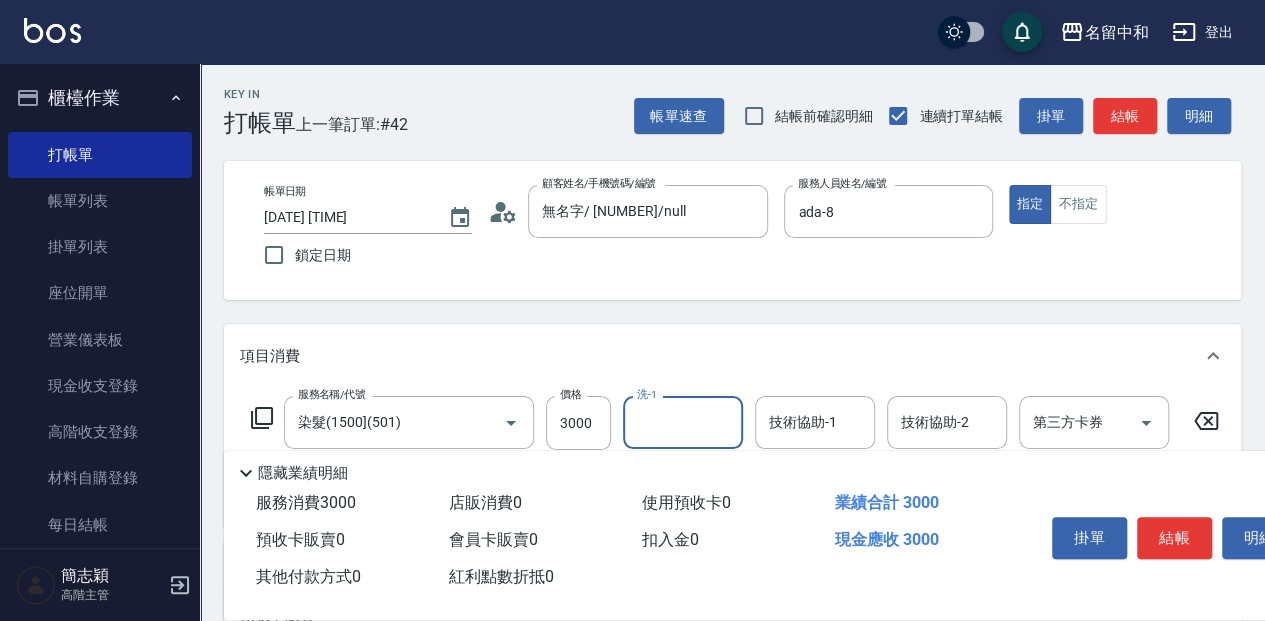 type on "5" 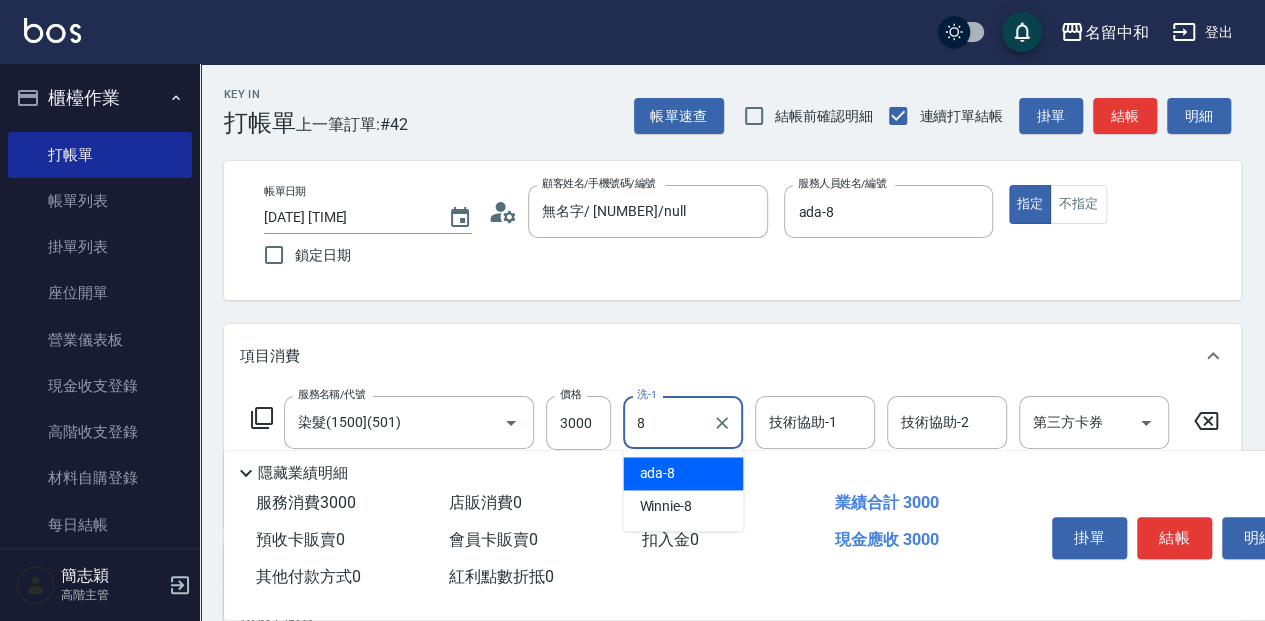 type on "ada-8" 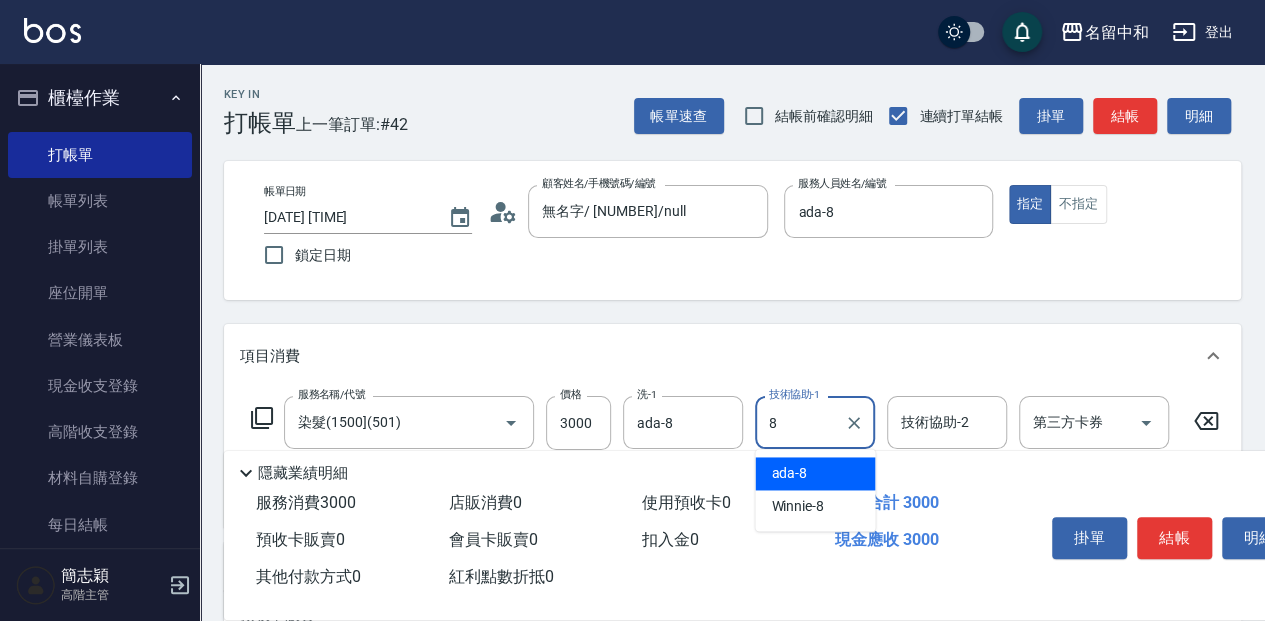type on "ada-8" 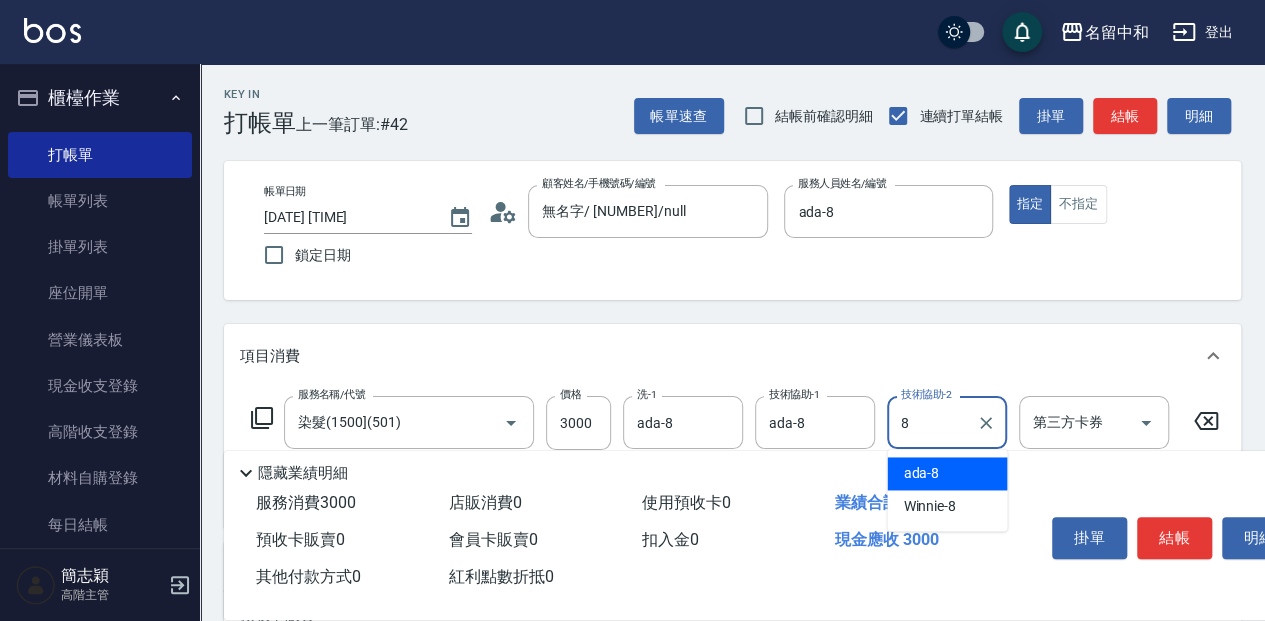 type on "ada-8" 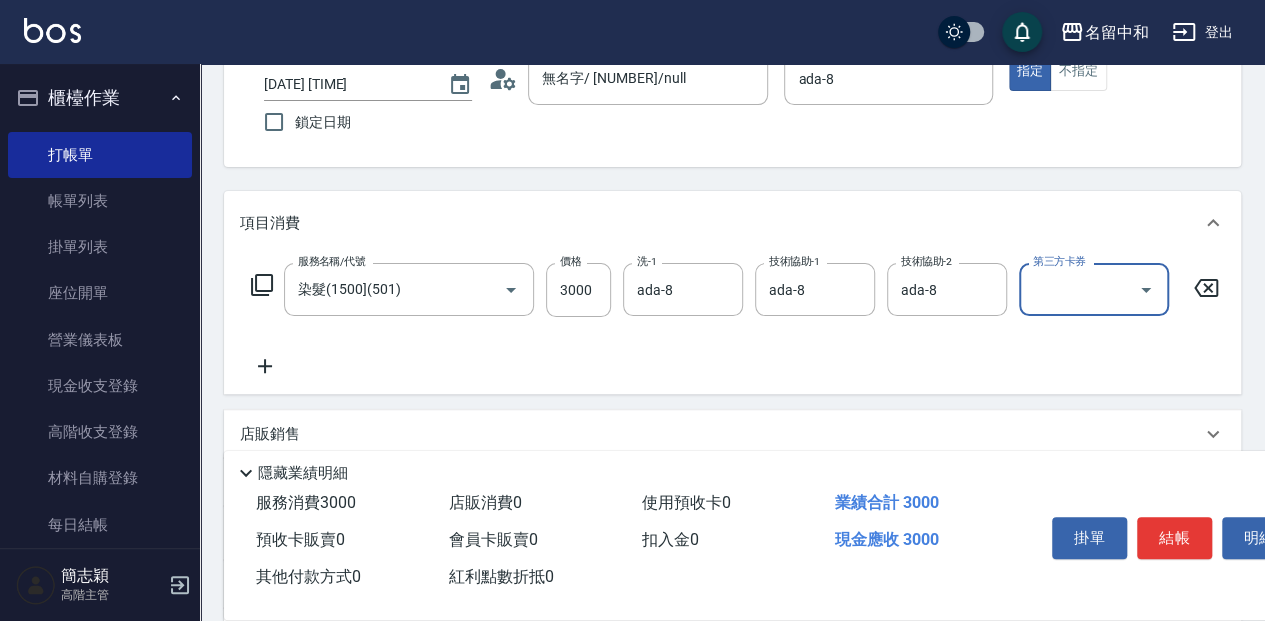 scroll, scrollTop: 0, scrollLeft: 0, axis: both 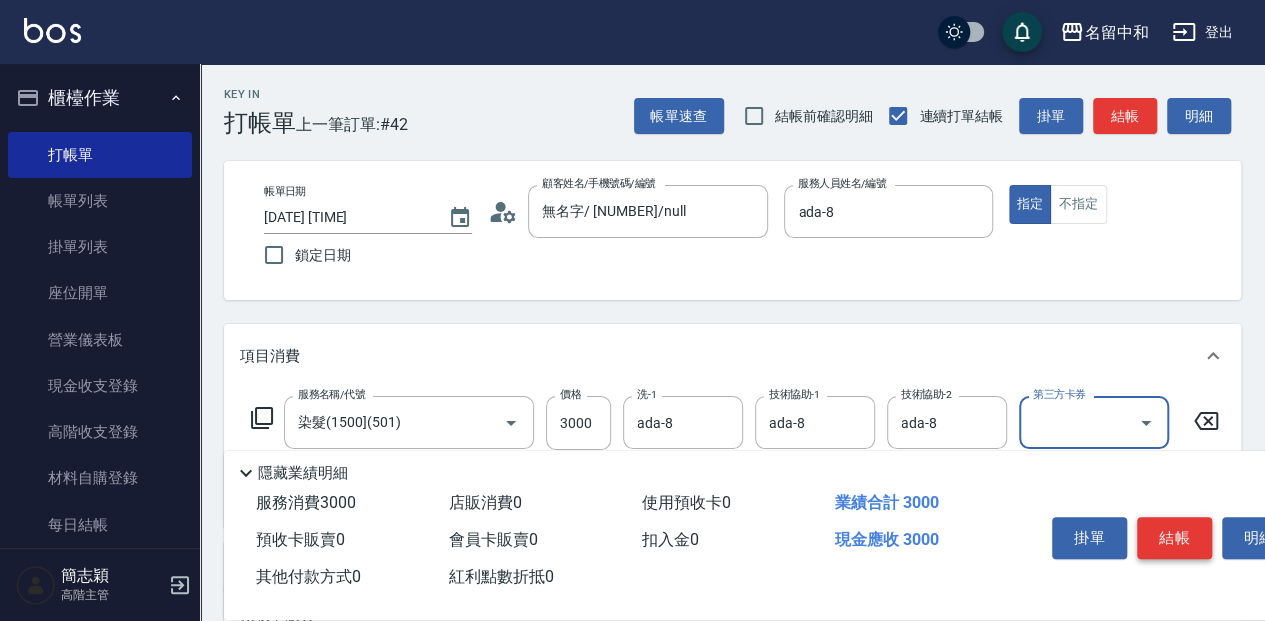 click on "結帳" at bounding box center (1174, 538) 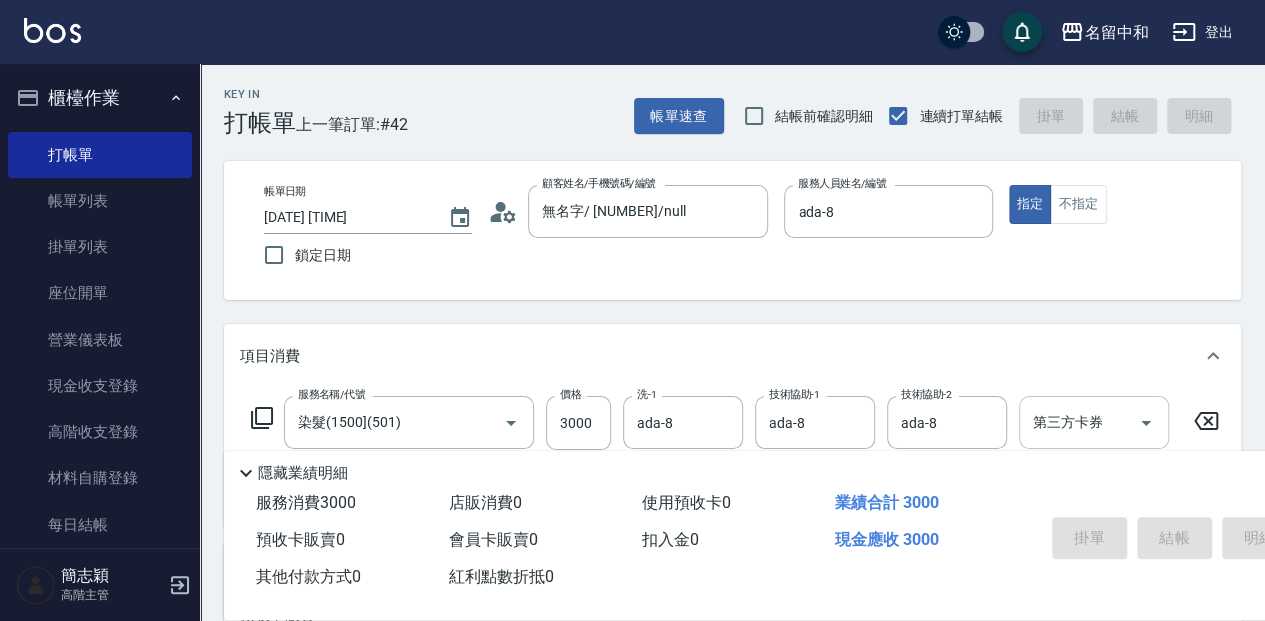 type 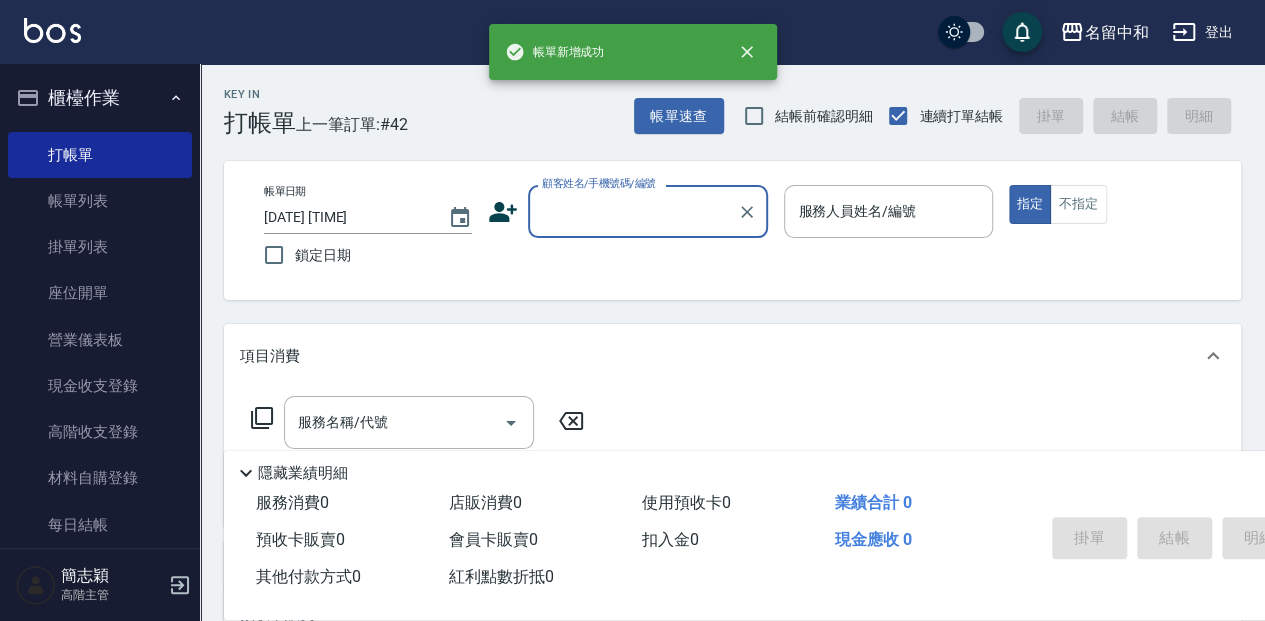 scroll, scrollTop: 0, scrollLeft: 0, axis: both 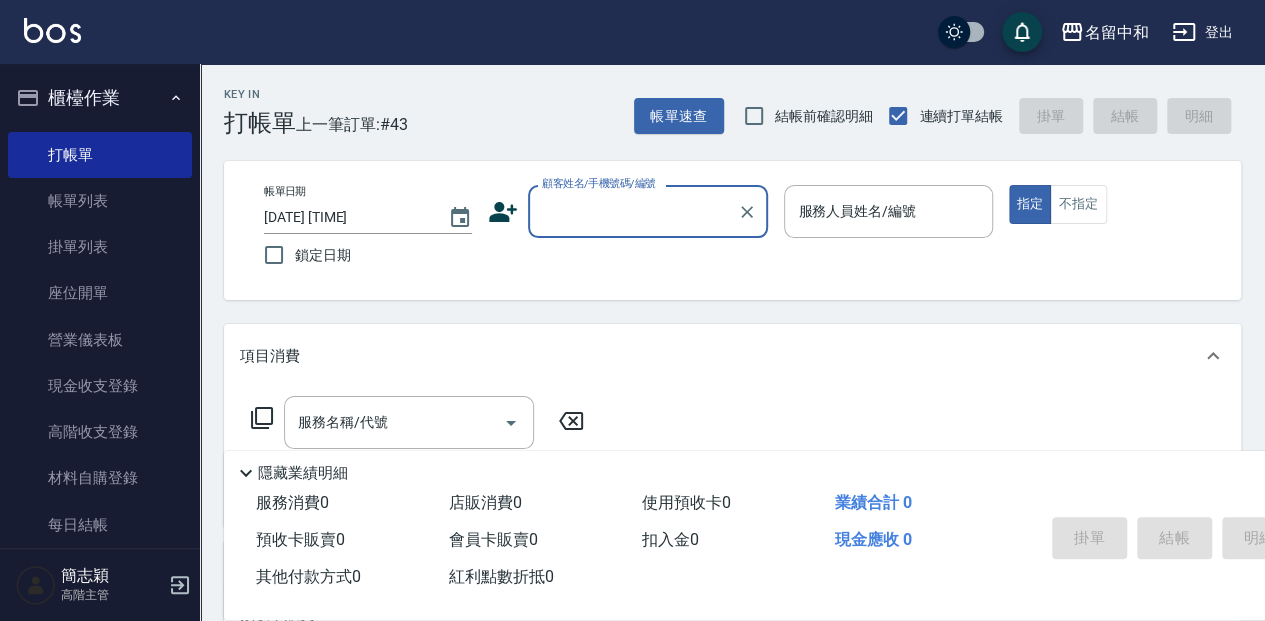 click on "顧客姓名/手機號碼/編號" at bounding box center [633, 211] 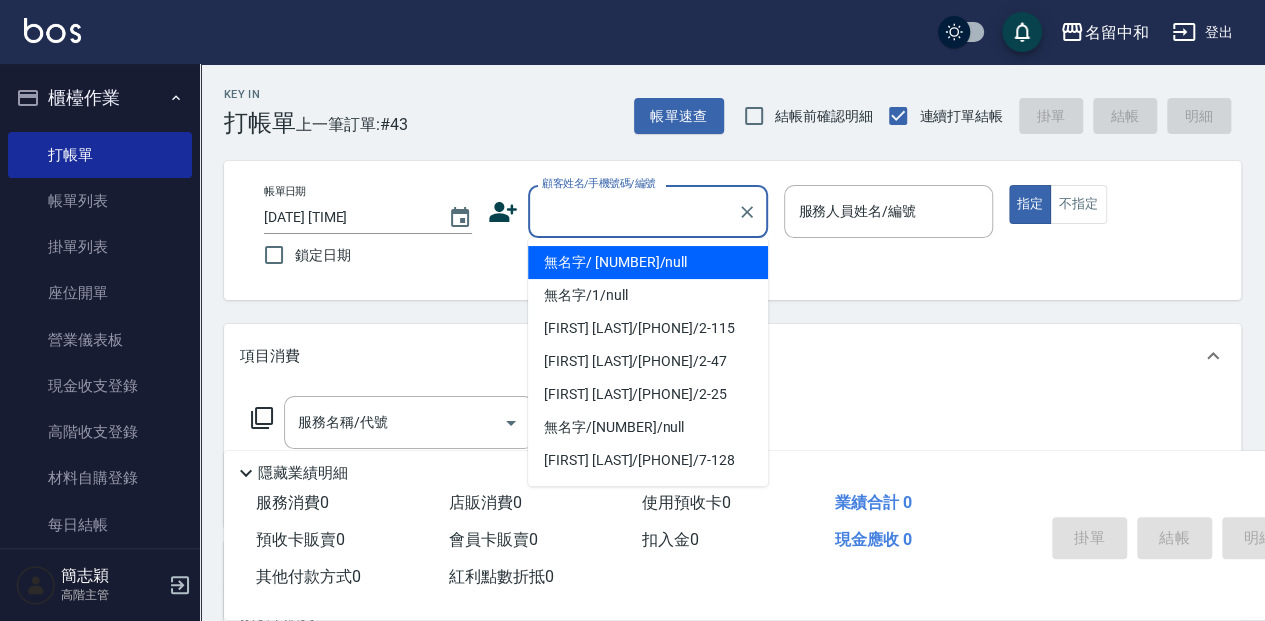 click on "無名字/[SPACES] [NUMBER] [SPACES]/null" at bounding box center (648, 262) 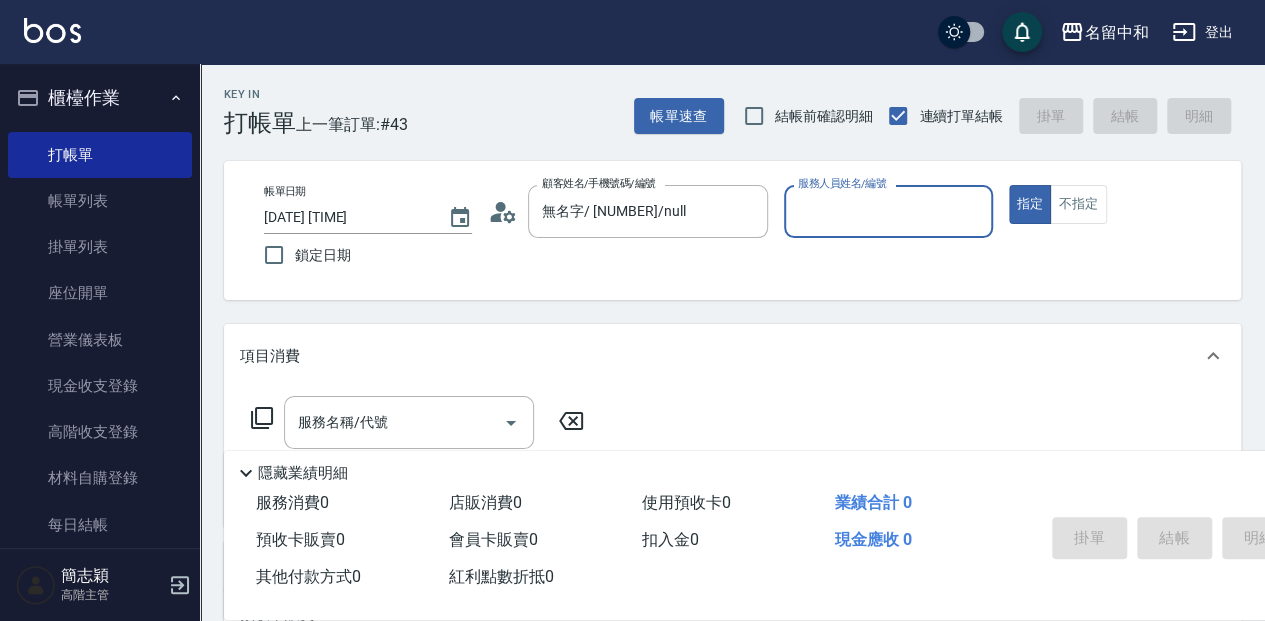 click on "服務人員姓名/編號" at bounding box center [888, 211] 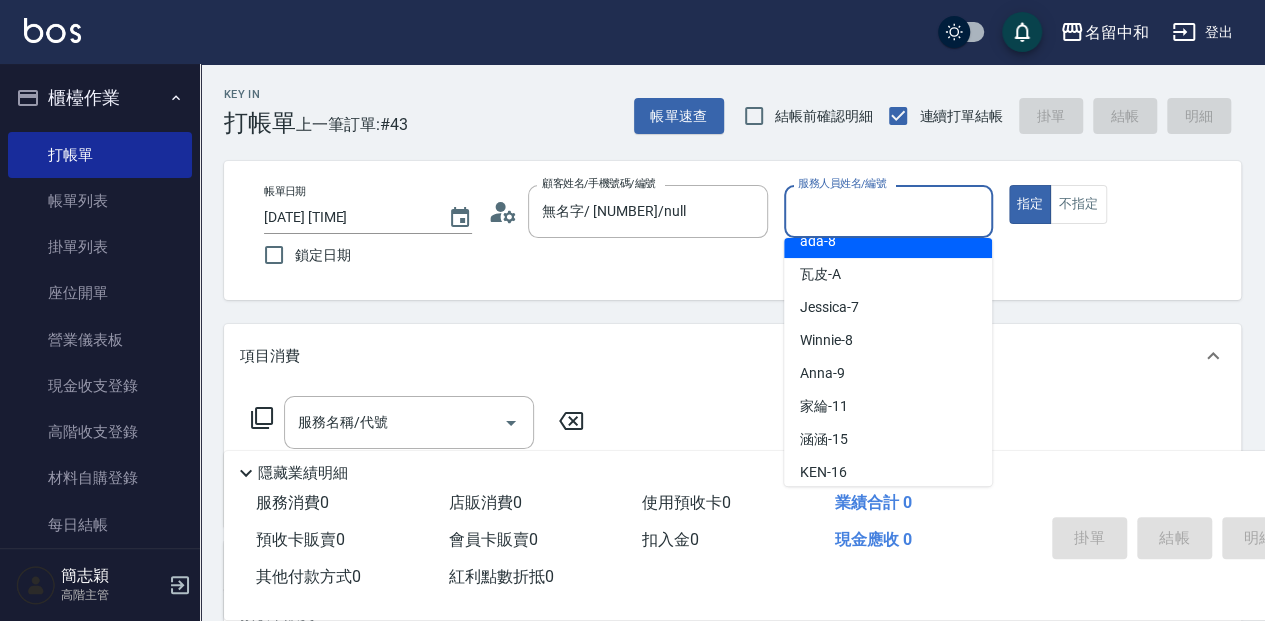 scroll, scrollTop: 82, scrollLeft: 0, axis: vertical 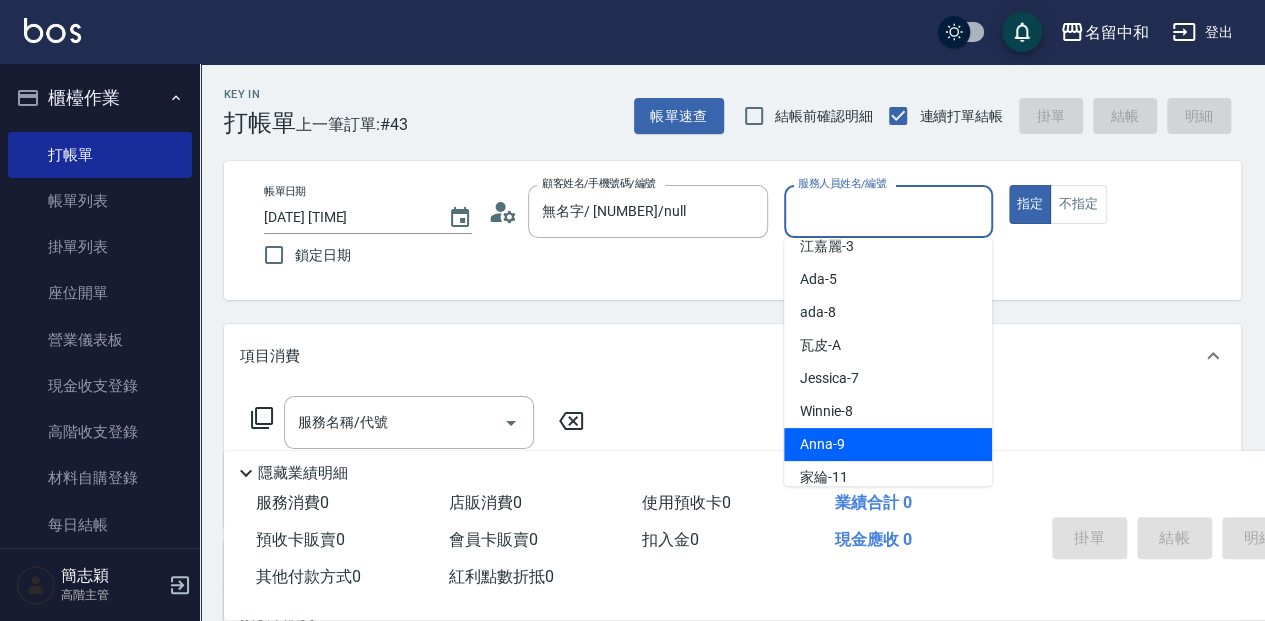 click on "Anna -9" at bounding box center [888, 444] 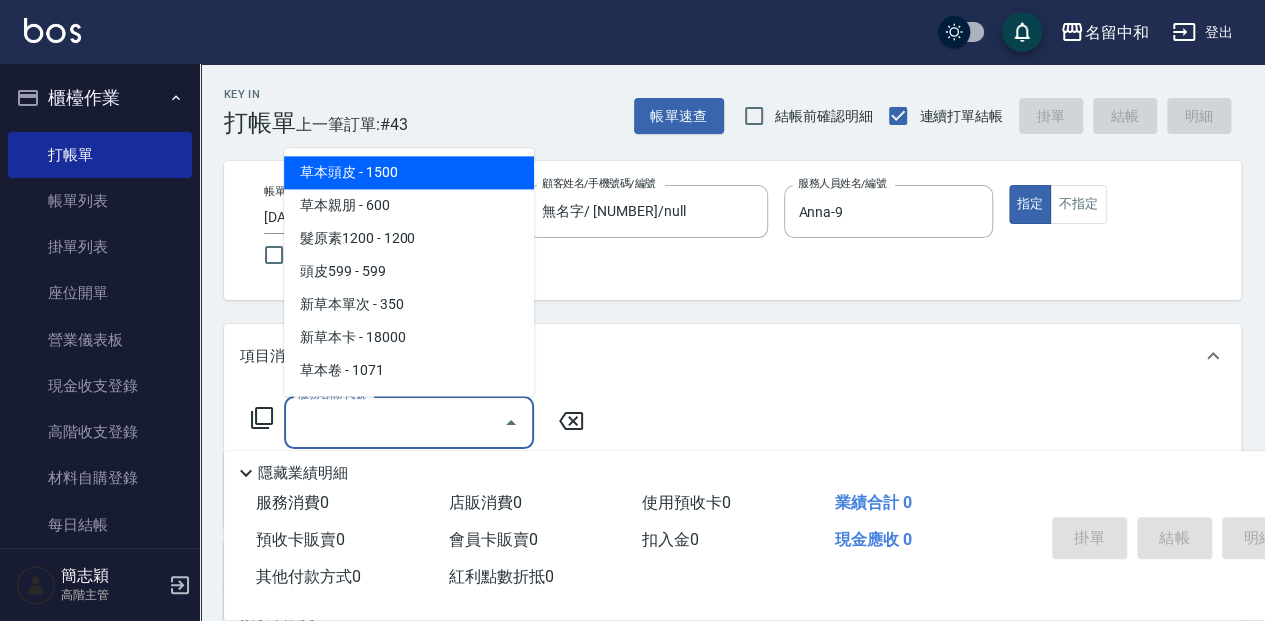 click on "服務名稱/代號 服務名稱/代號" at bounding box center (409, 422) 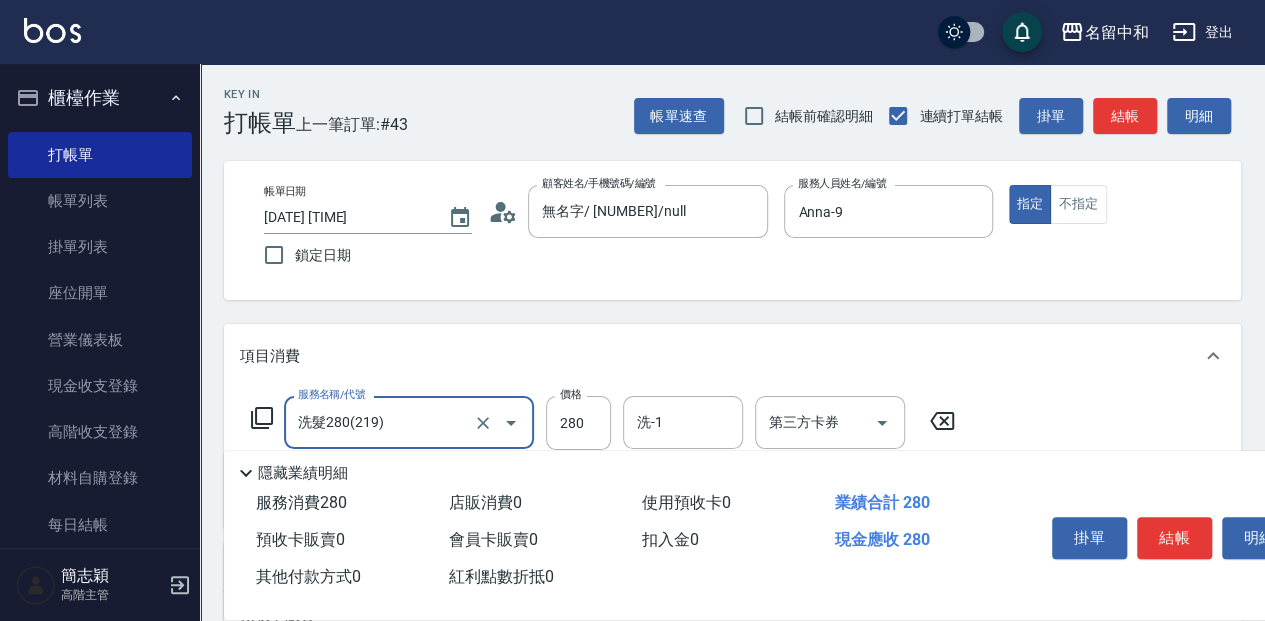 type on "洗髮280(219)" 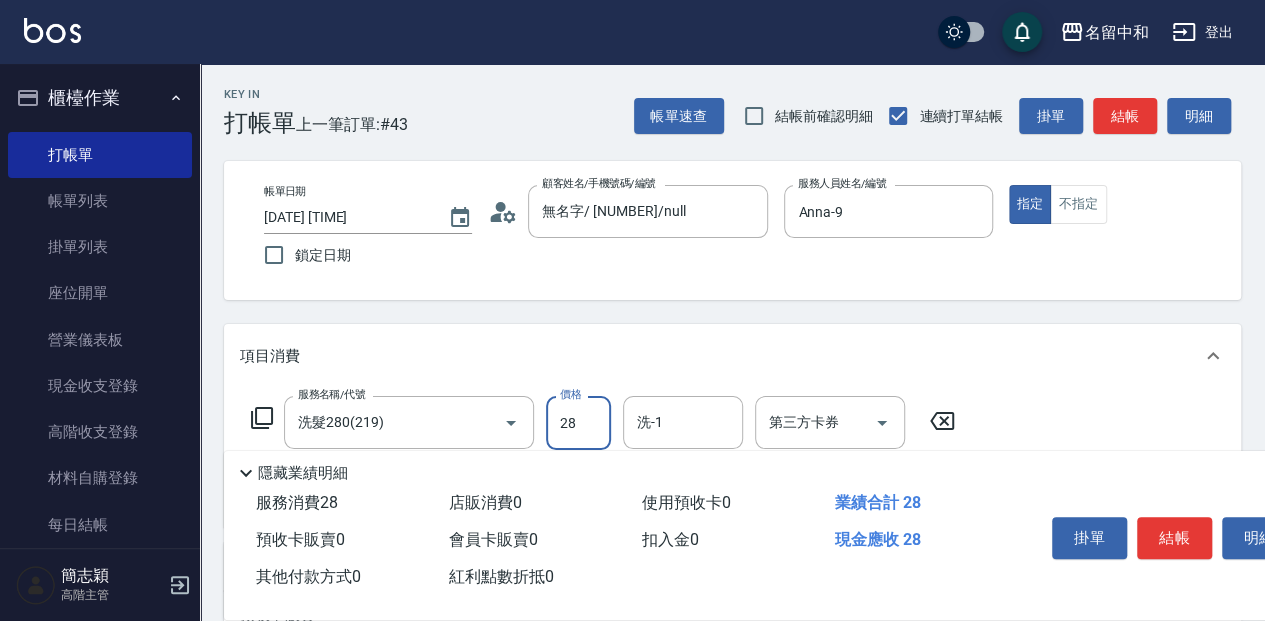 type on "280" 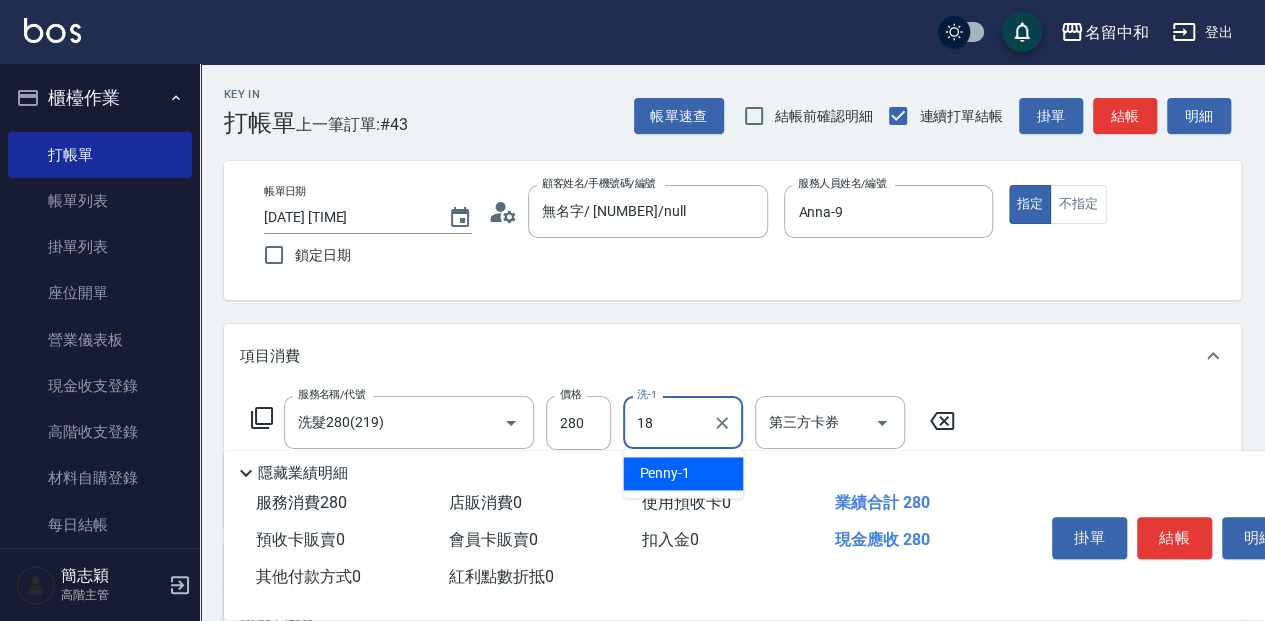 type on "[FIRST]-[NUMBER]" 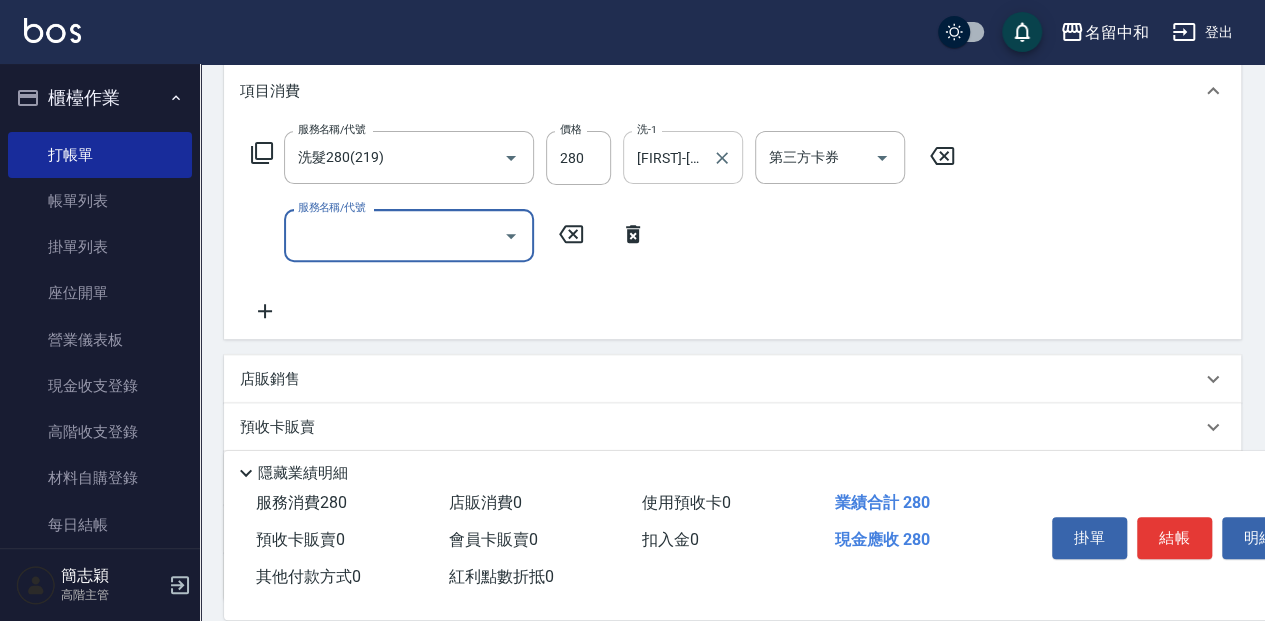 scroll, scrollTop: 266, scrollLeft: 0, axis: vertical 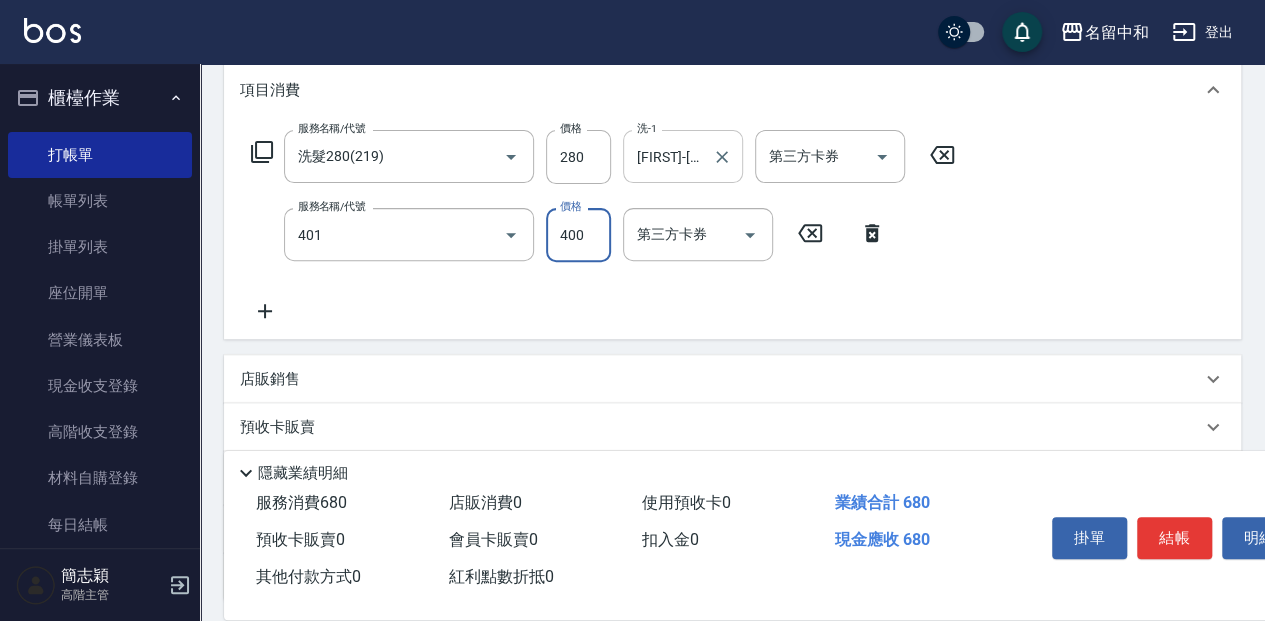 type on "剪髮(400)(401)" 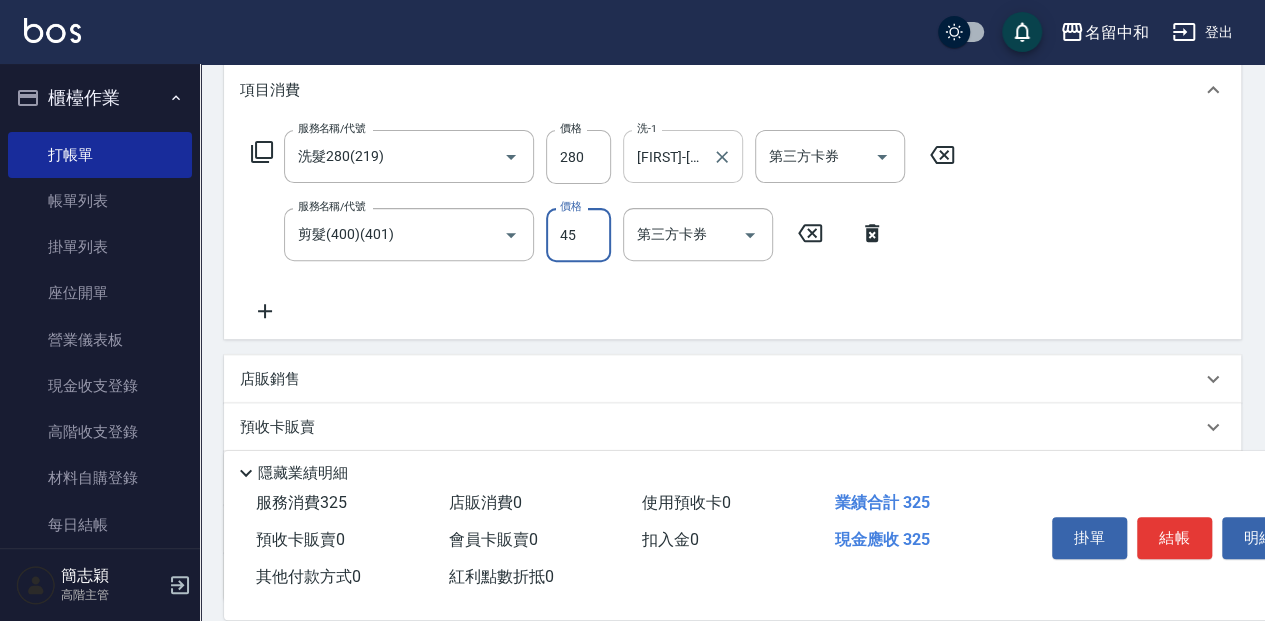 type on "450" 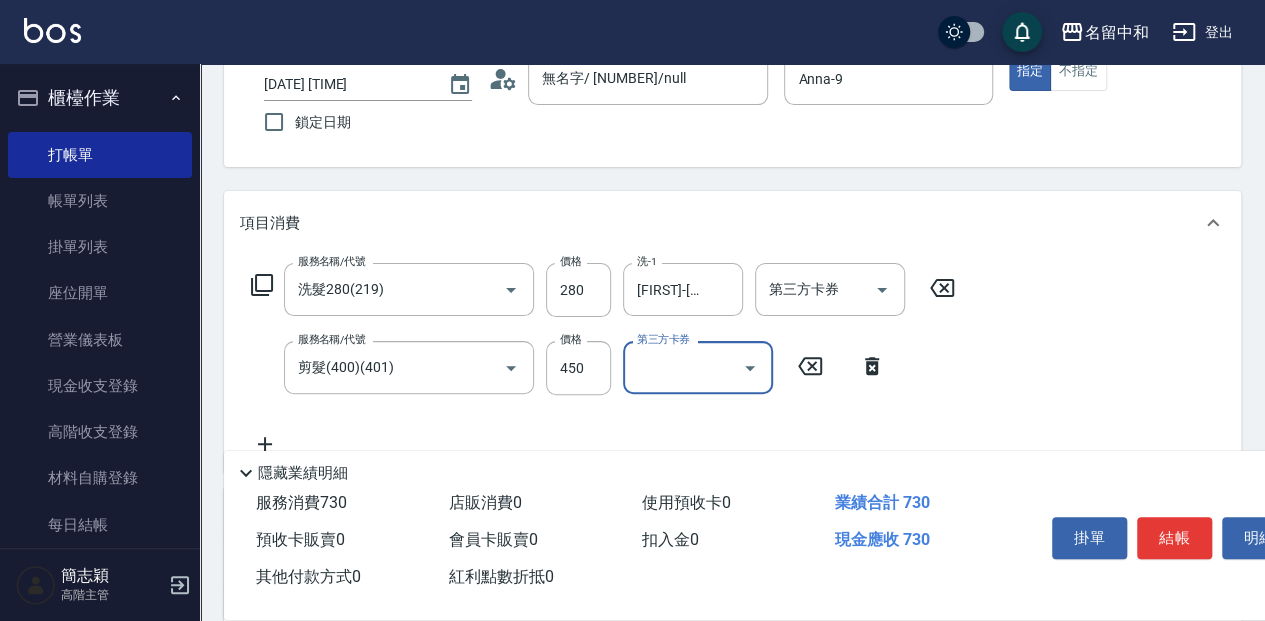 scroll, scrollTop: 0, scrollLeft: 0, axis: both 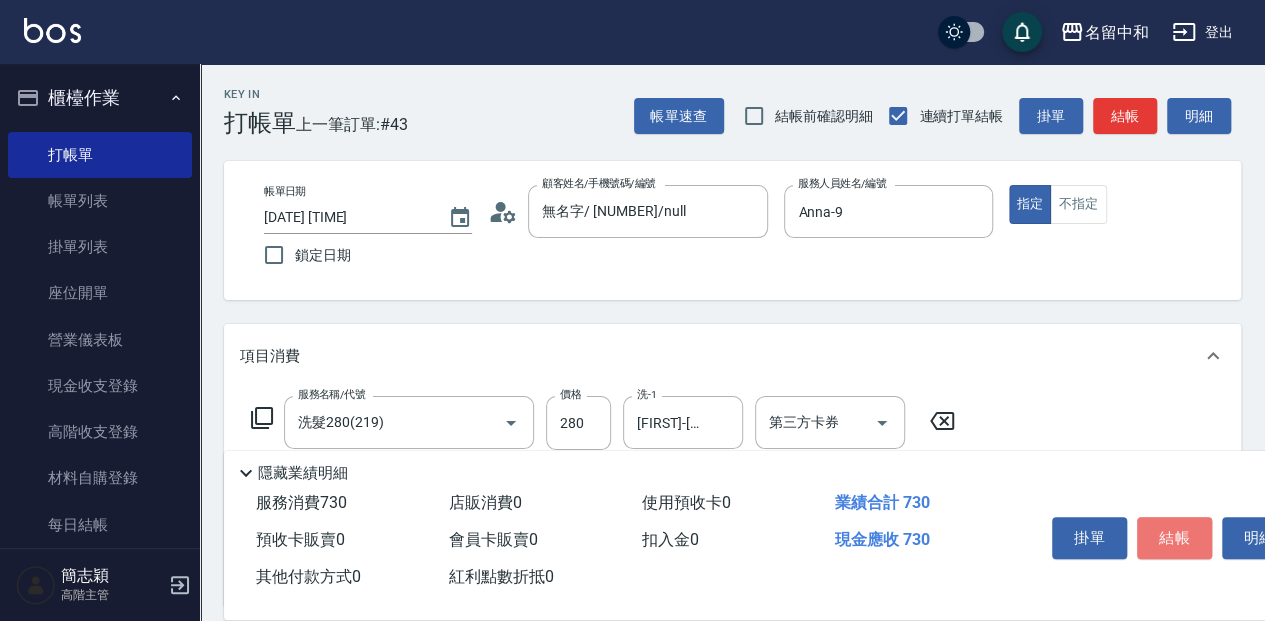 drag, startPoint x: 1182, startPoint y: 521, endPoint x: 1184, endPoint y: 438, distance: 83.02409 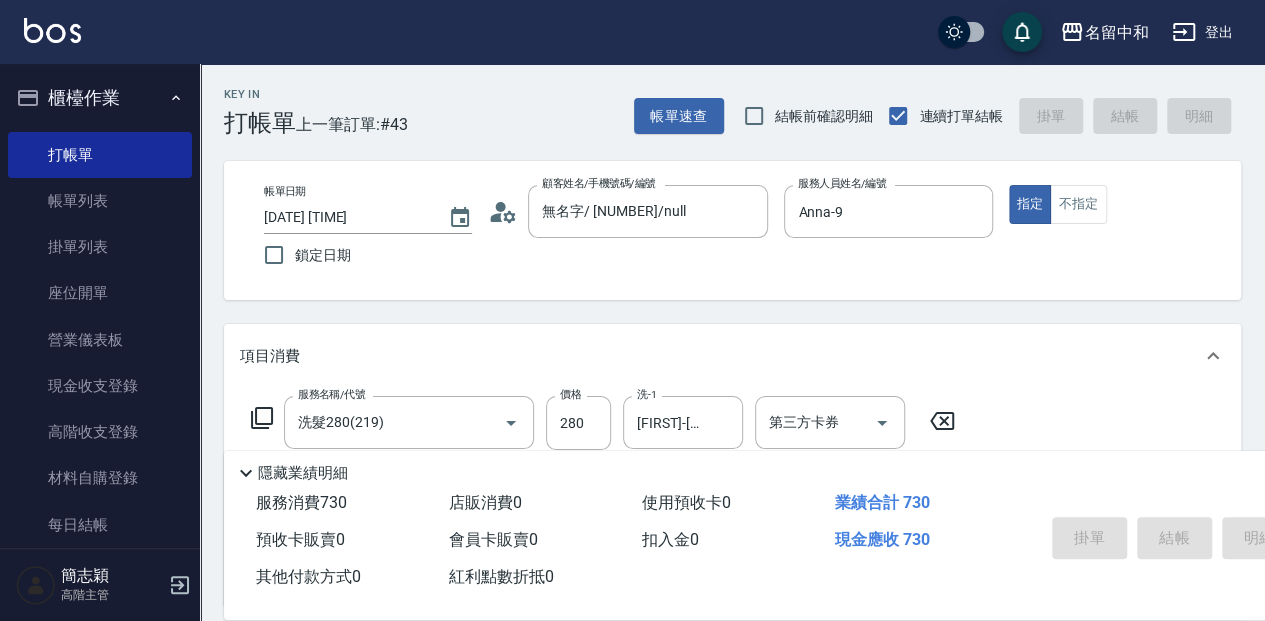 type on "2025/08/09 19:14" 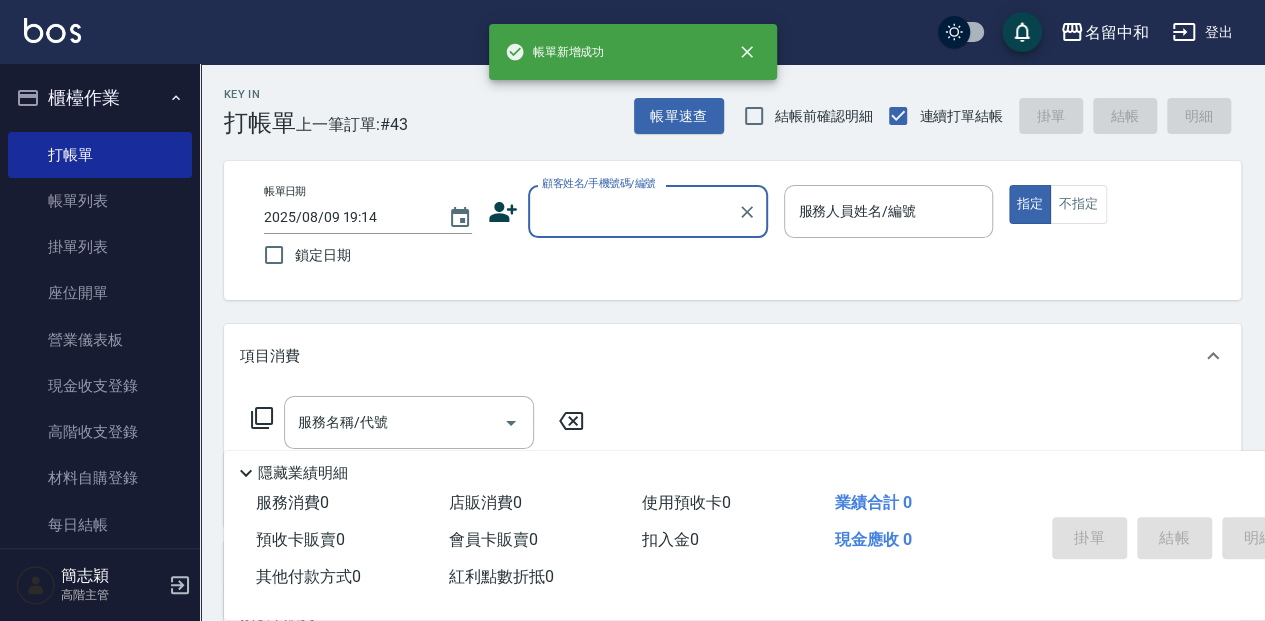 scroll, scrollTop: 0, scrollLeft: 0, axis: both 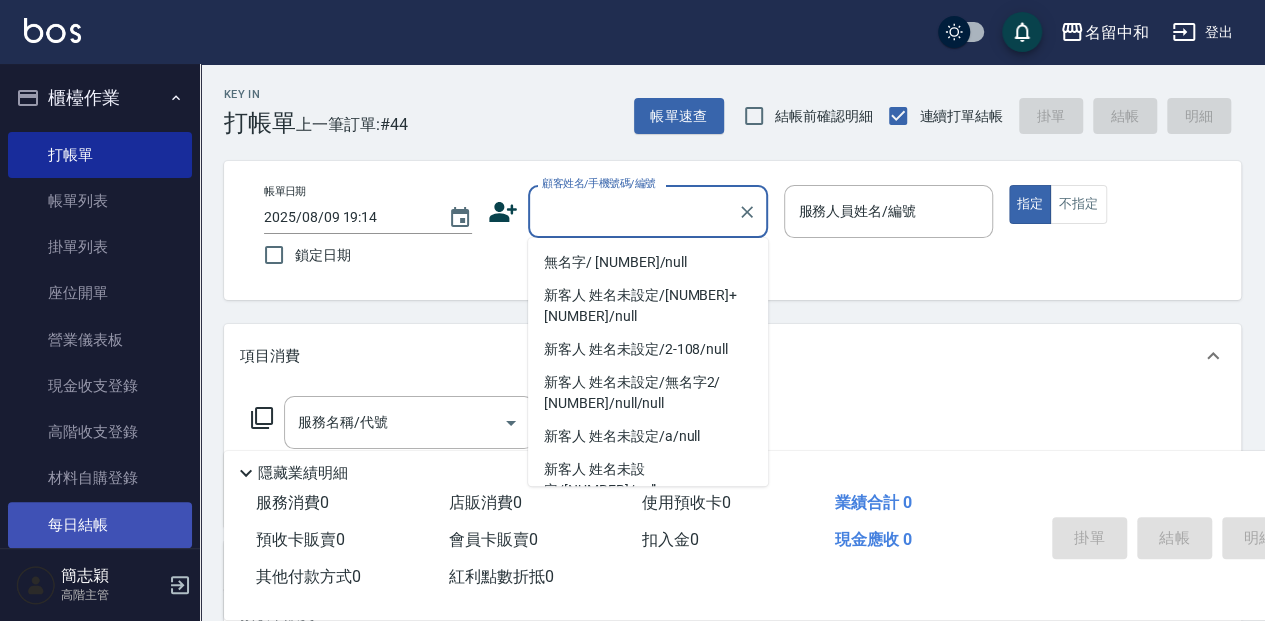 type 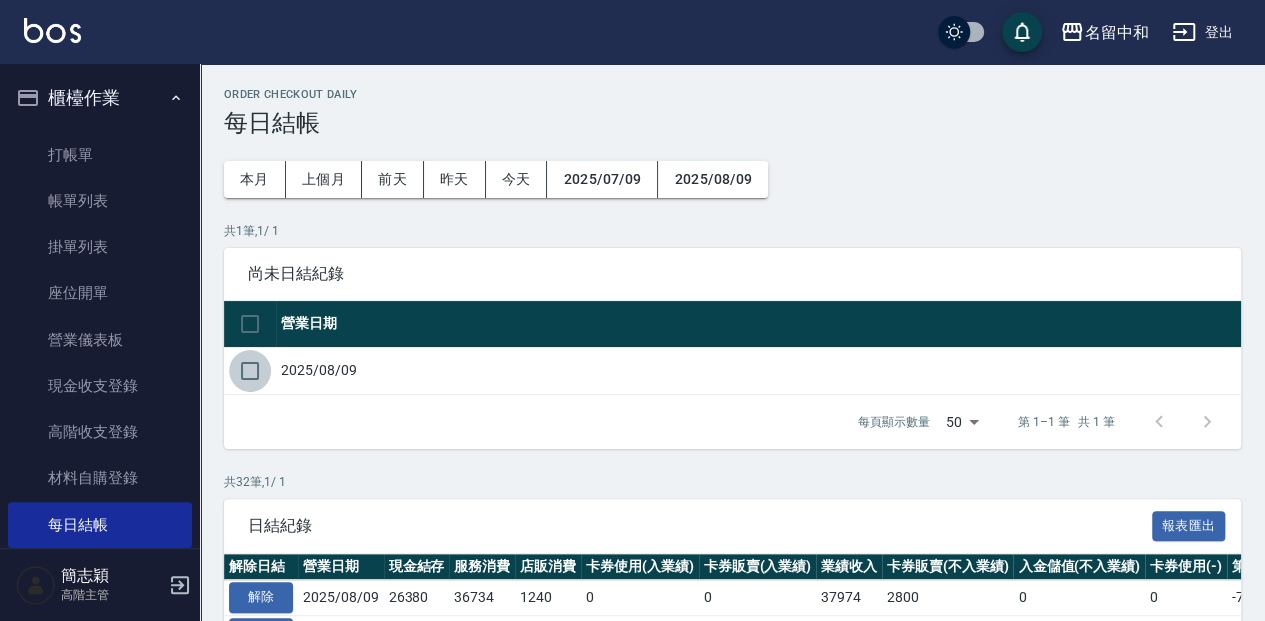 click at bounding box center [250, 371] 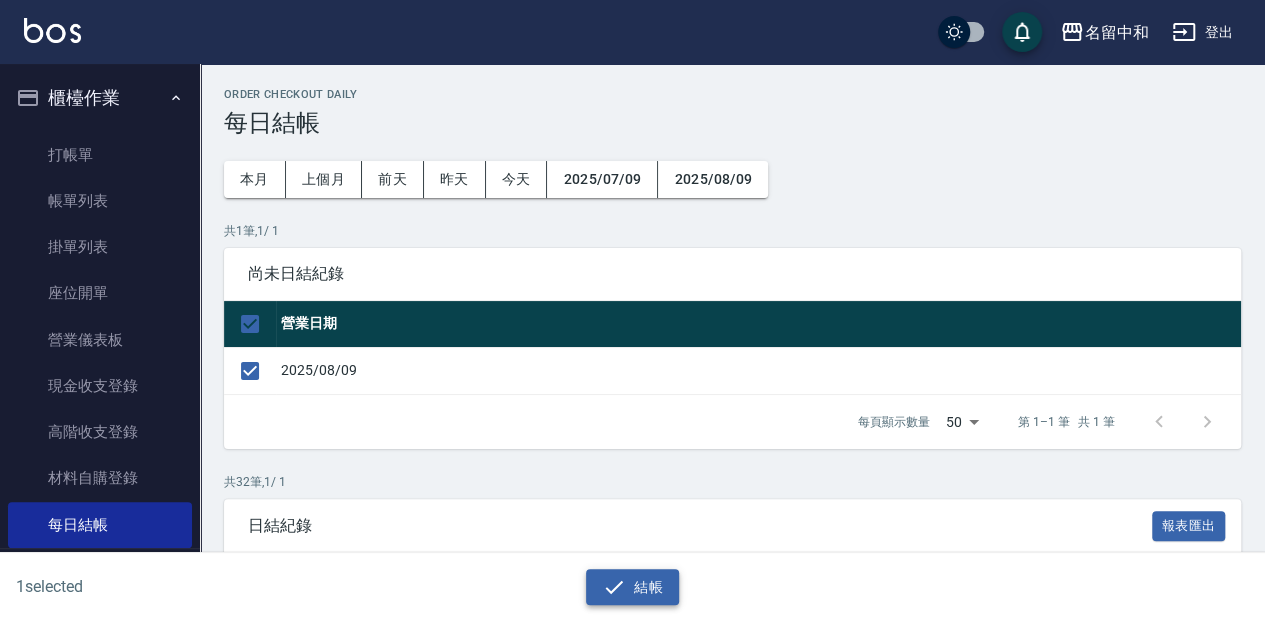 click on "結帳" at bounding box center (632, 587) 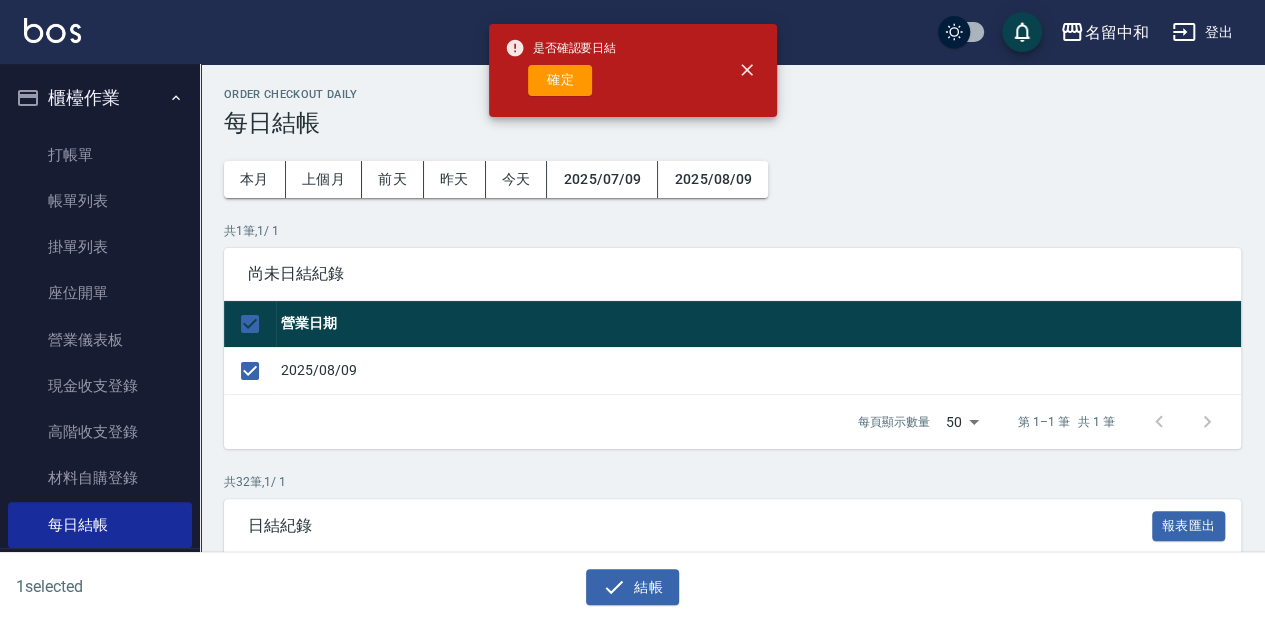 click on "是否確認要日結 確定" at bounding box center [561, 70] 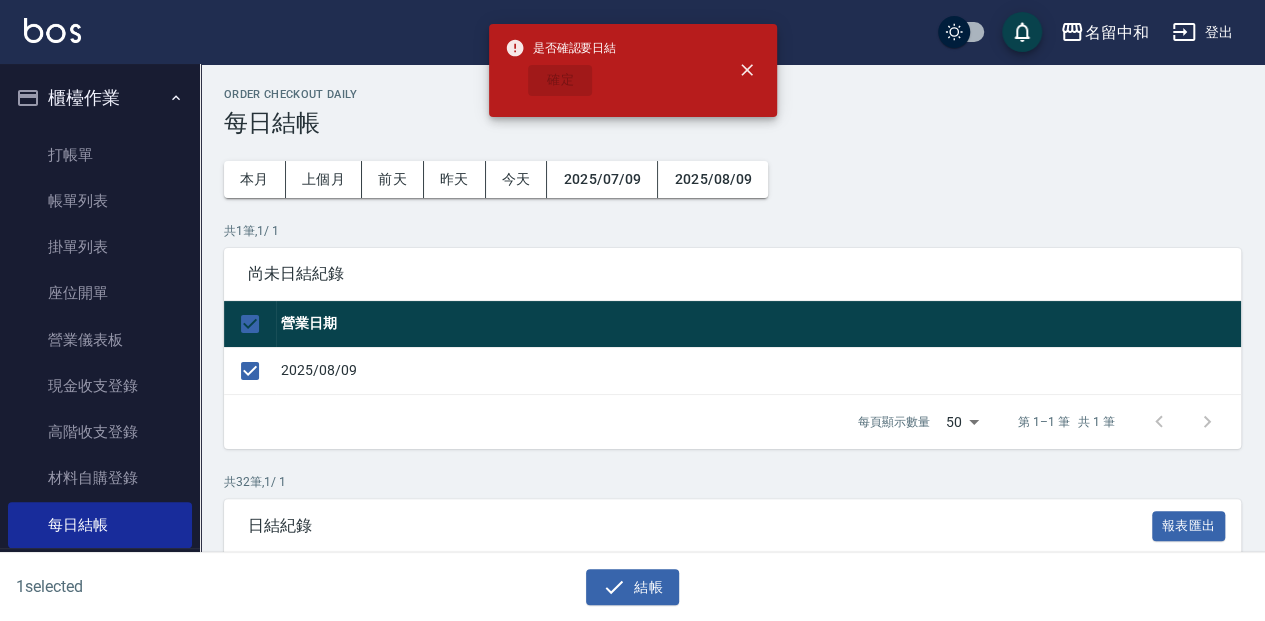 checkbox on "false" 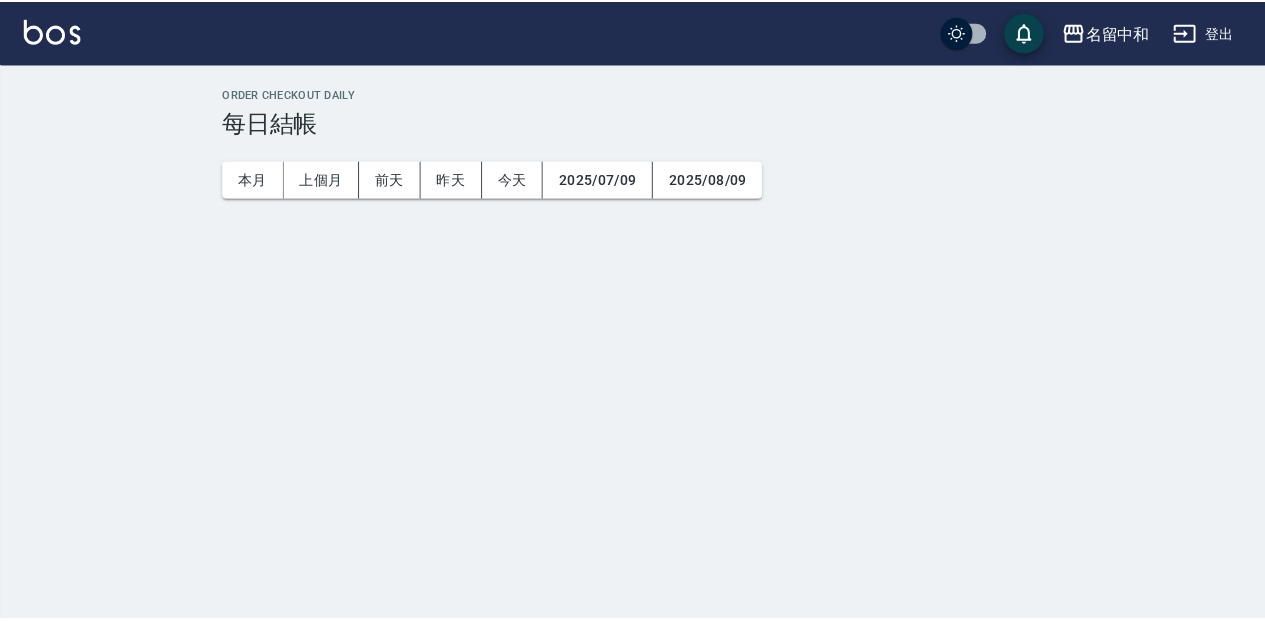 scroll, scrollTop: 0, scrollLeft: 0, axis: both 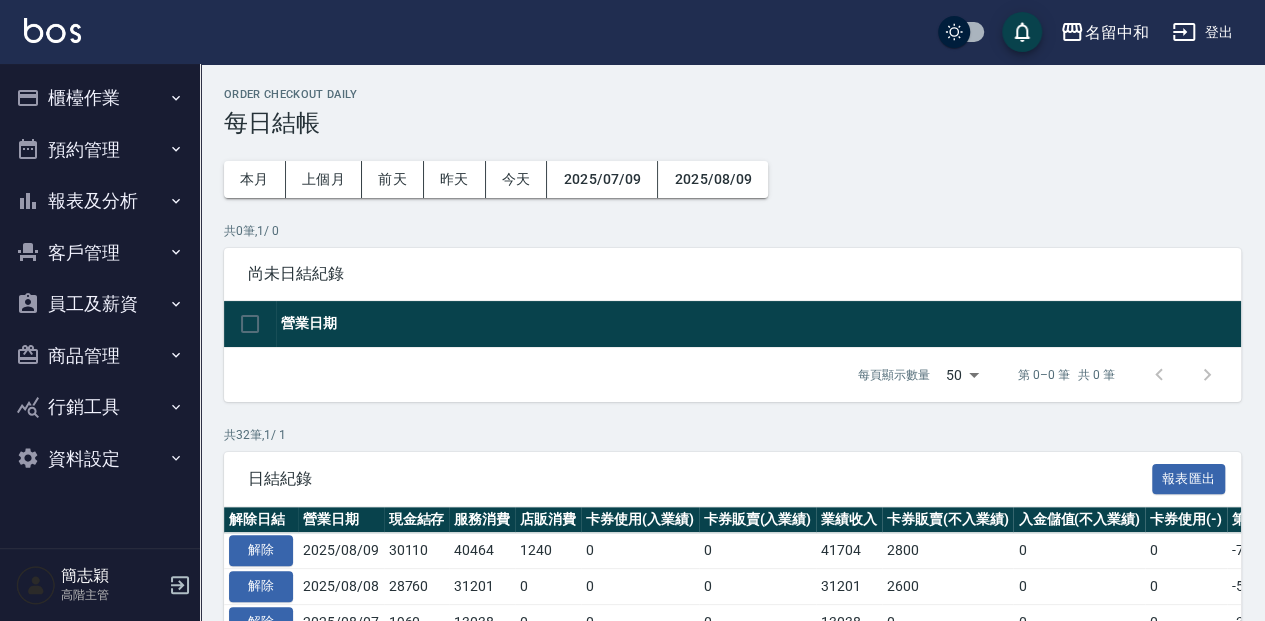 click on "報表及分析" at bounding box center (100, 201) 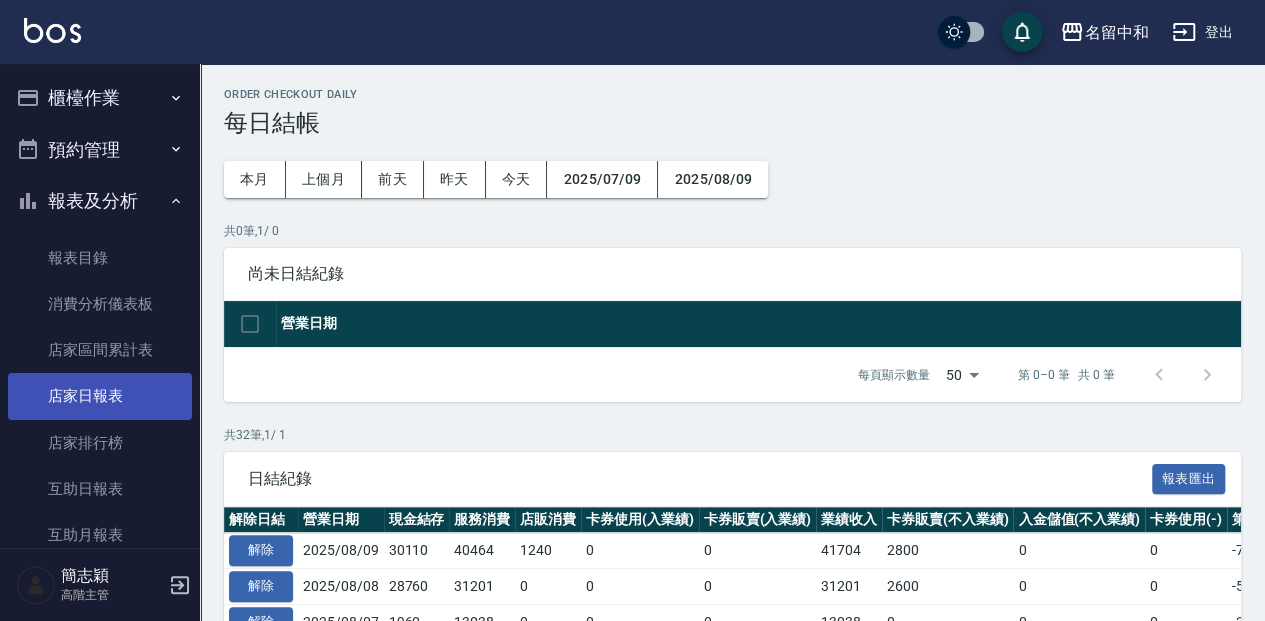 click on "店家日報表" at bounding box center (100, 396) 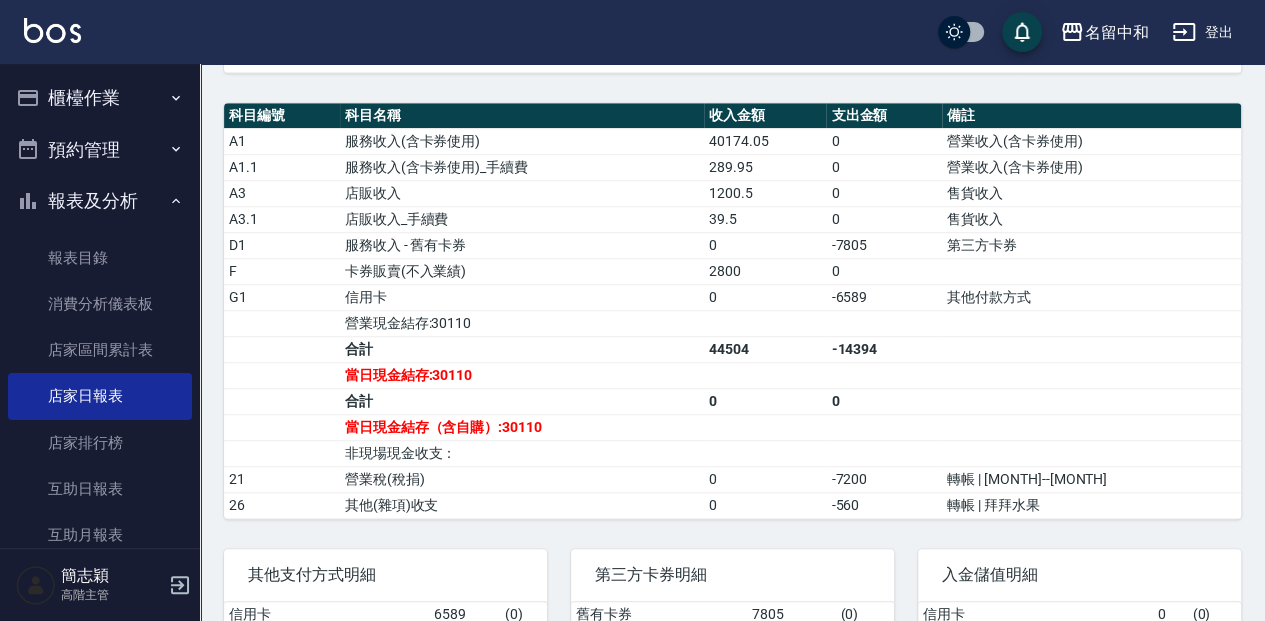 scroll, scrollTop: 591, scrollLeft: 0, axis: vertical 